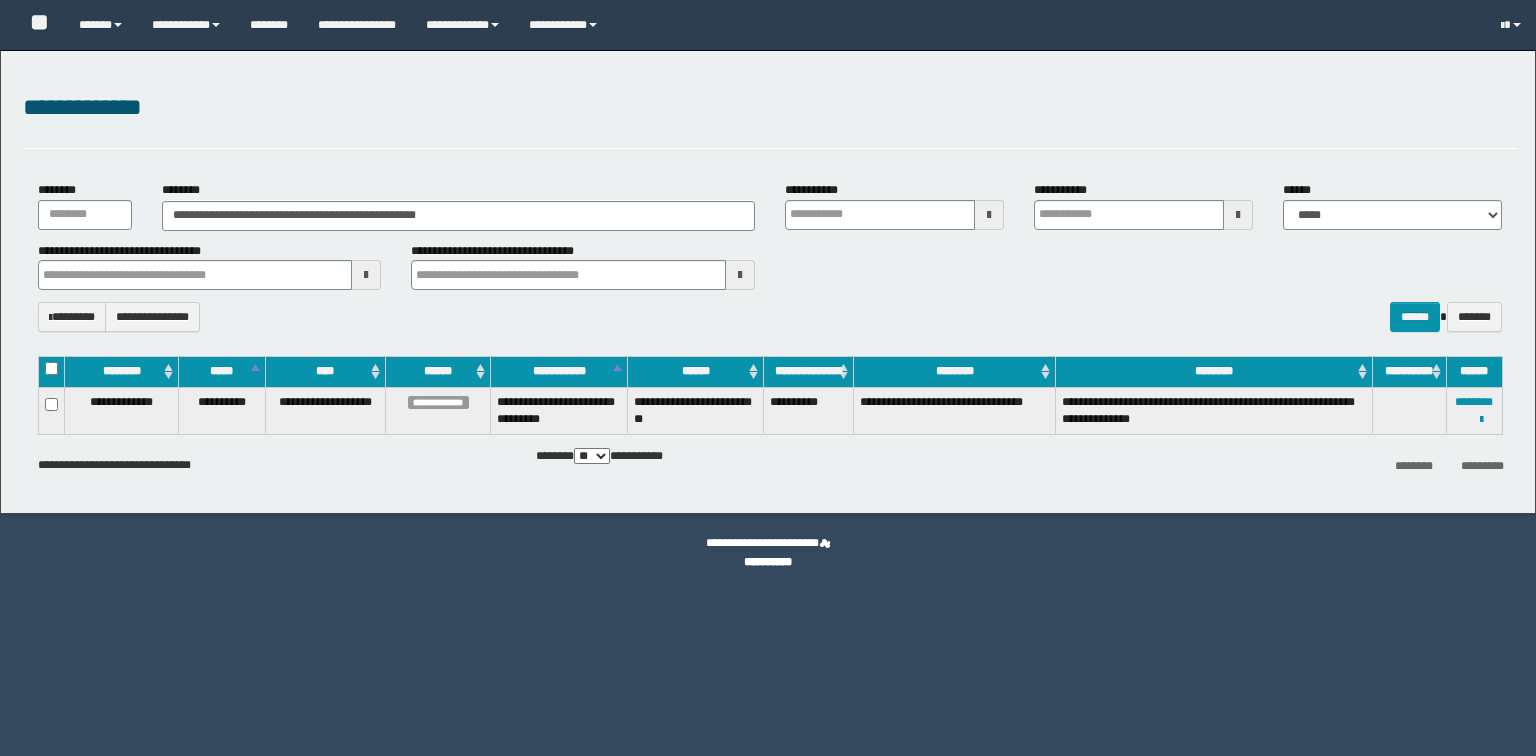 type on "**********" 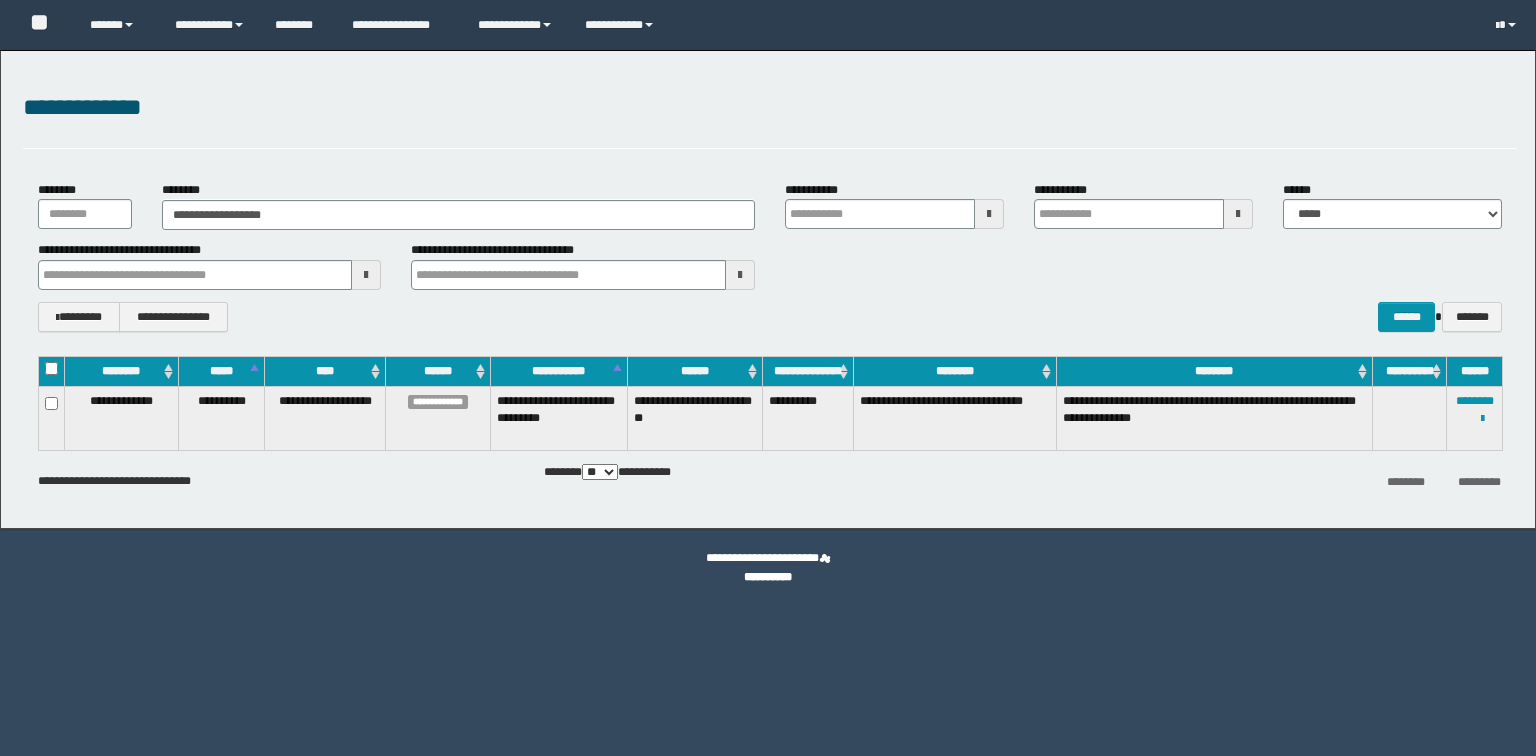 scroll, scrollTop: 0, scrollLeft: 0, axis: both 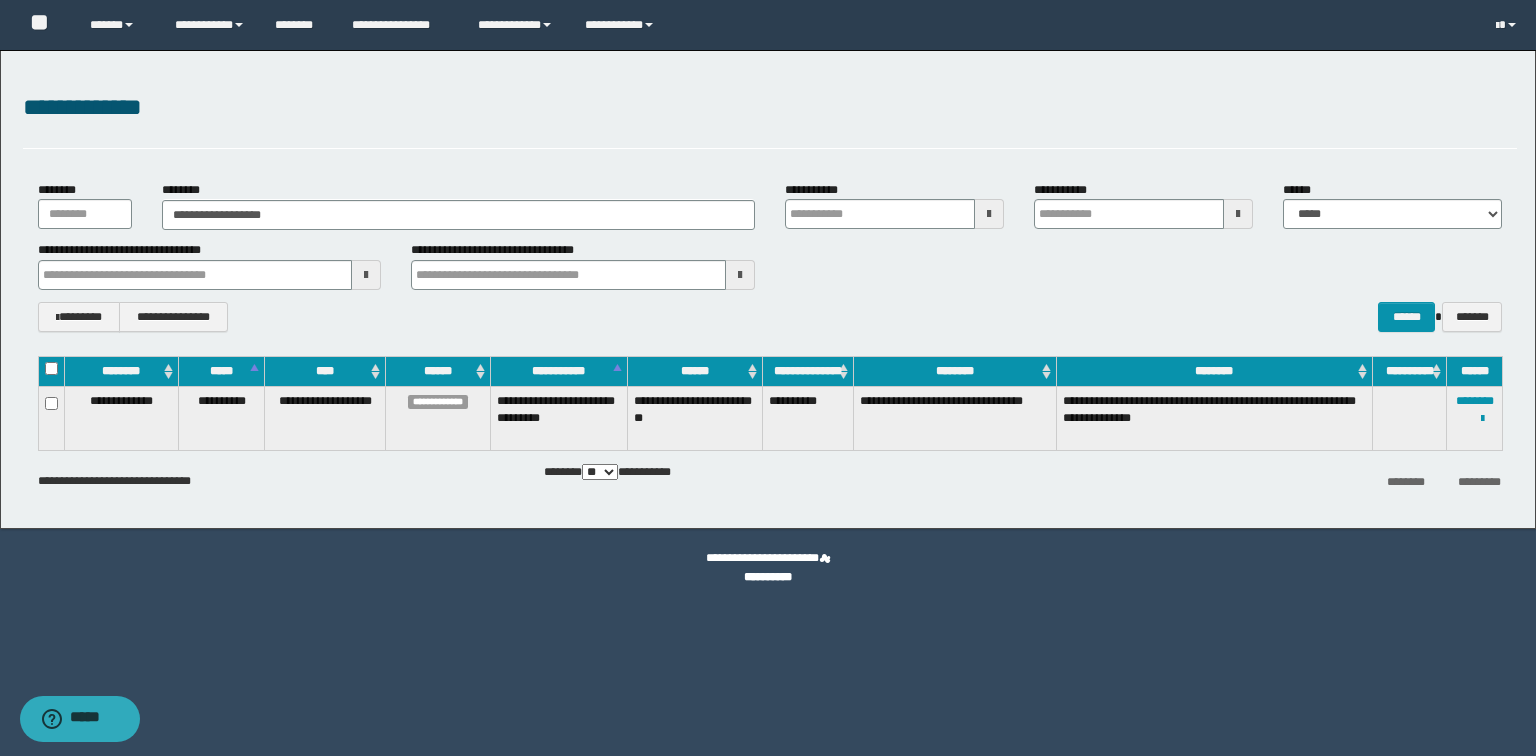 type on "**********" 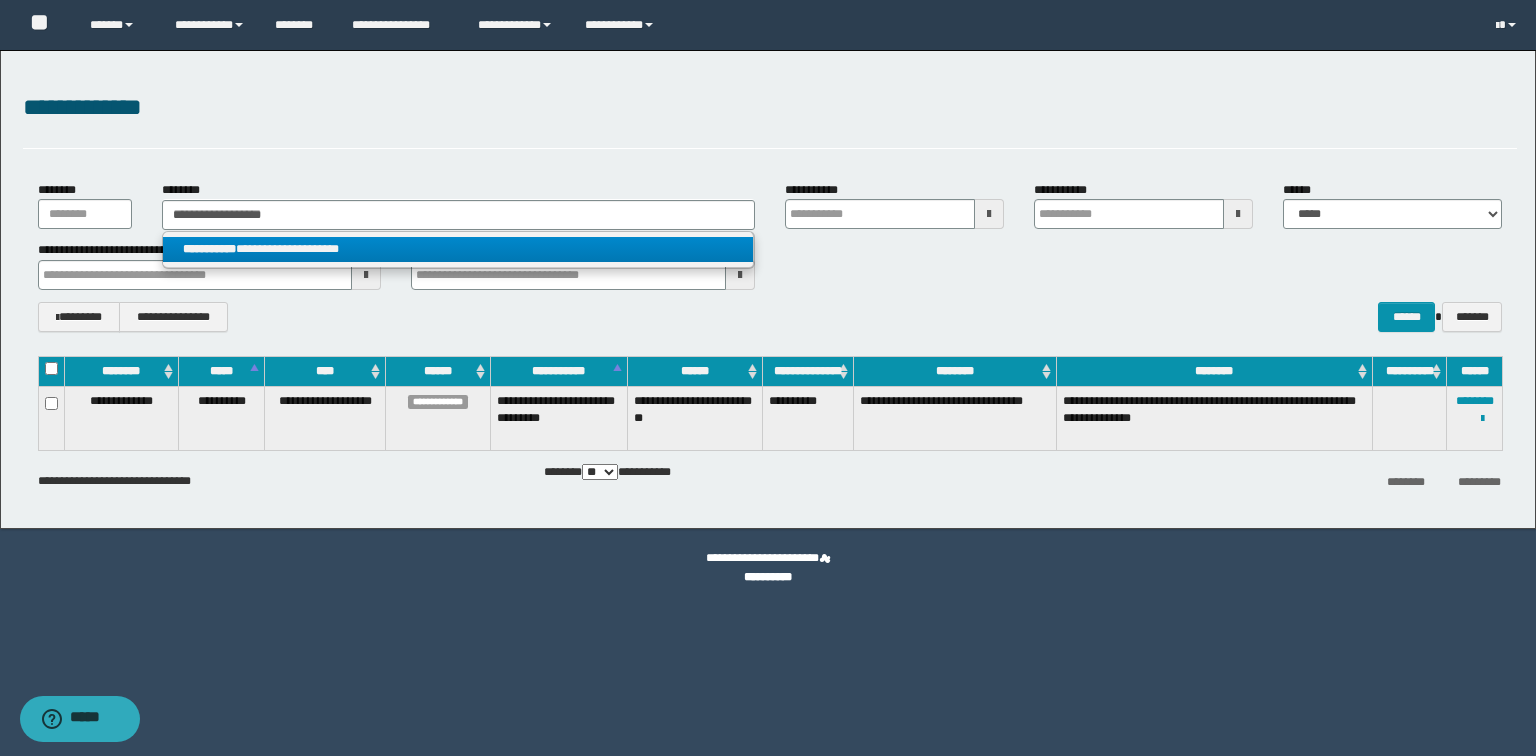 type on "**********" 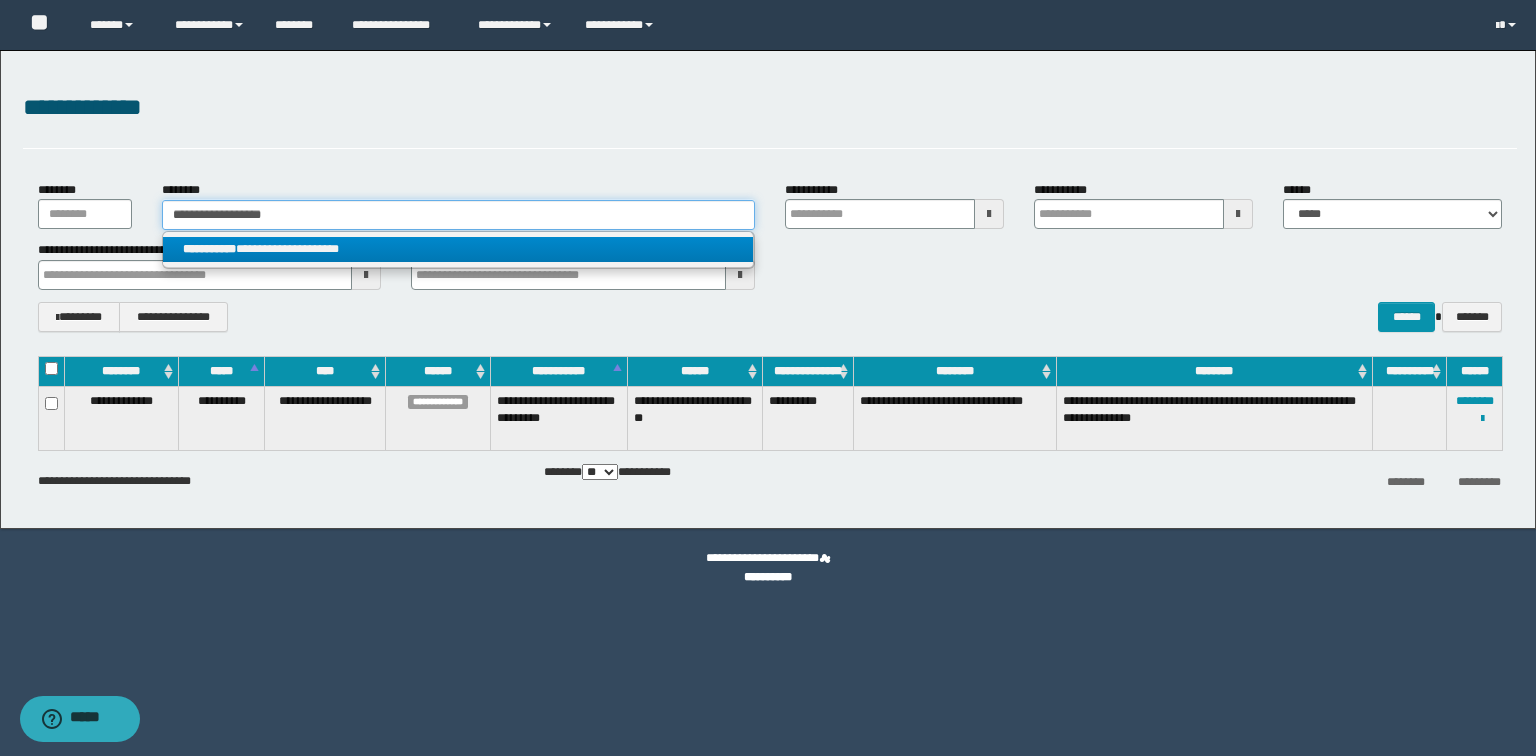 type 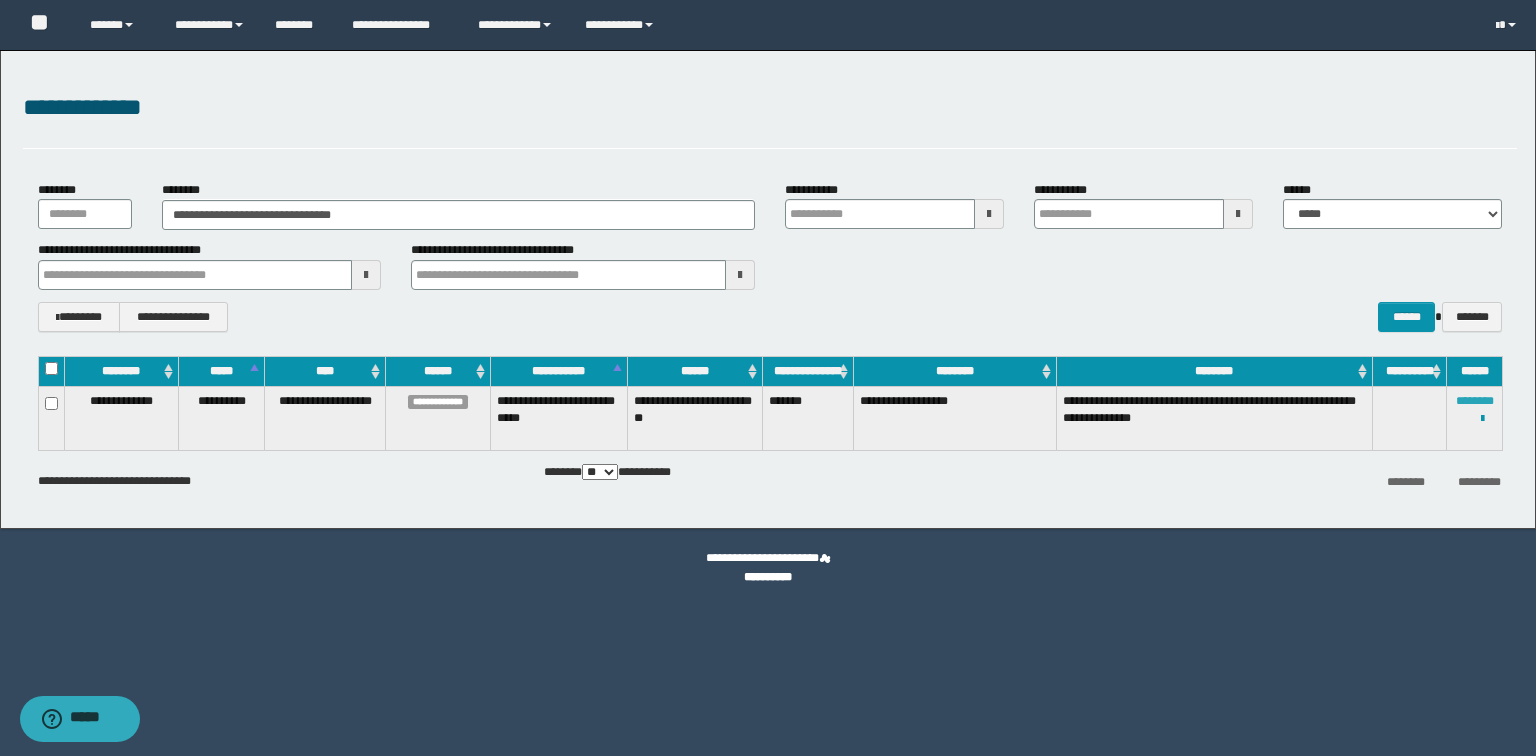 click on "********" at bounding box center (1475, 401) 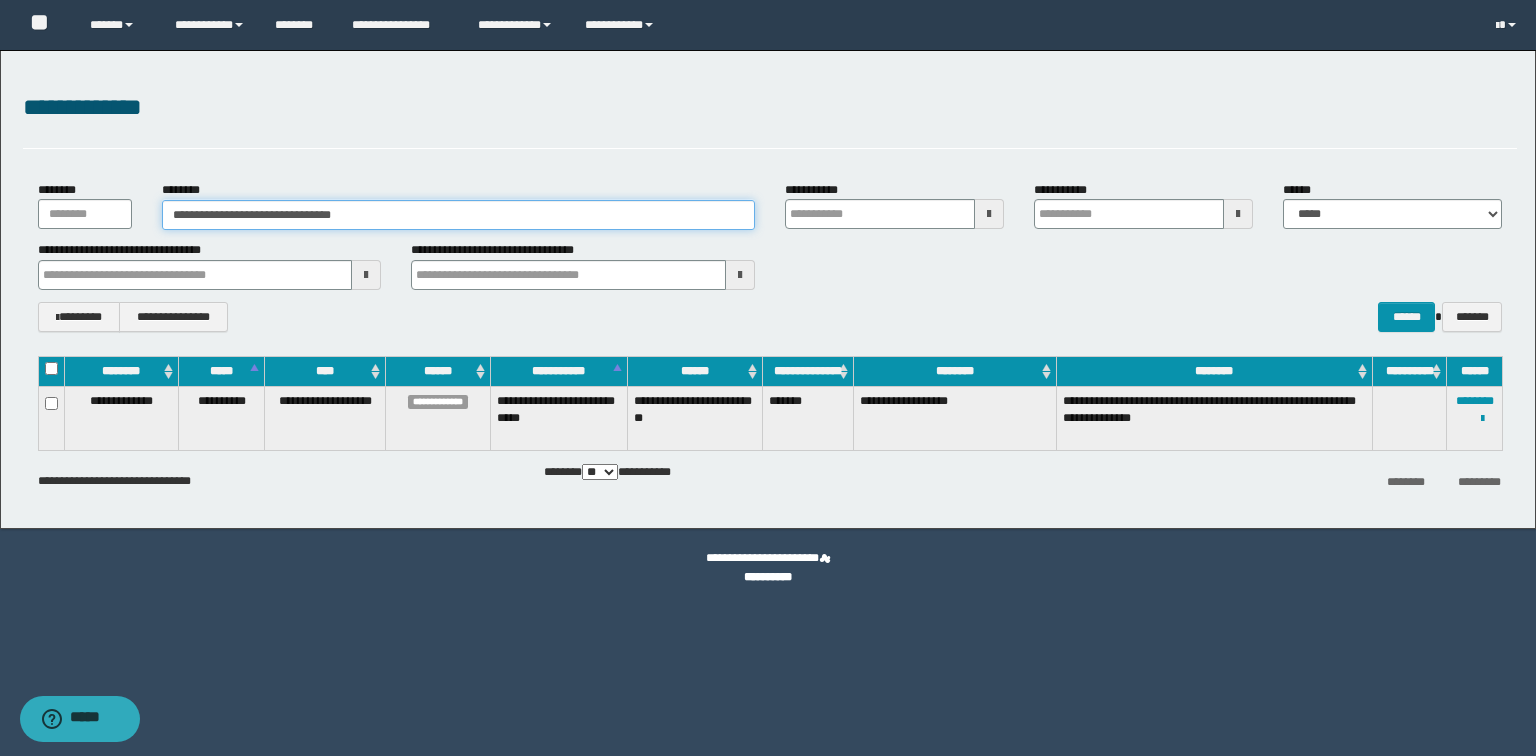 drag, startPoint x: 368, startPoint y: 218, endPoint x: 125, endPoint y: 212, distance: 243.07407 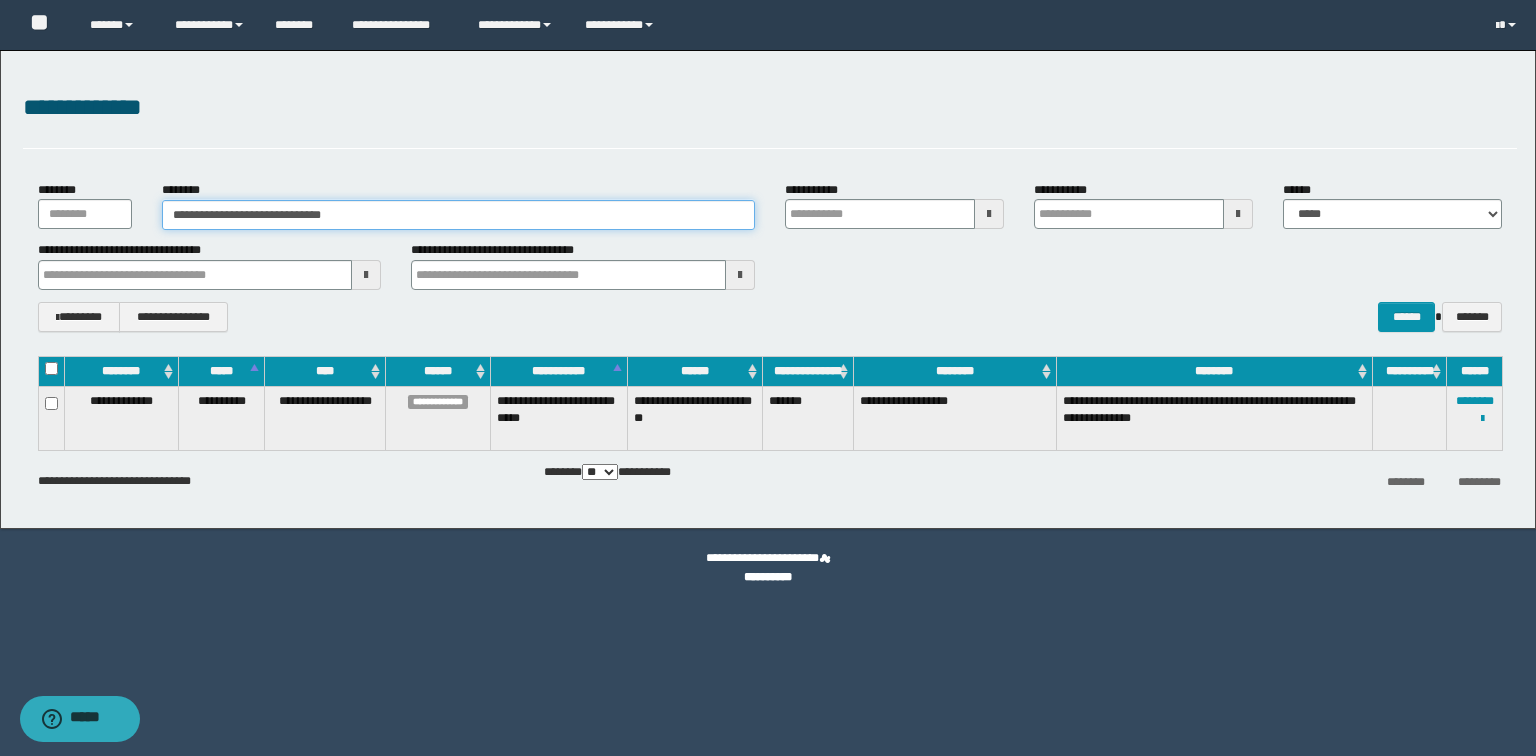 type on "**********" 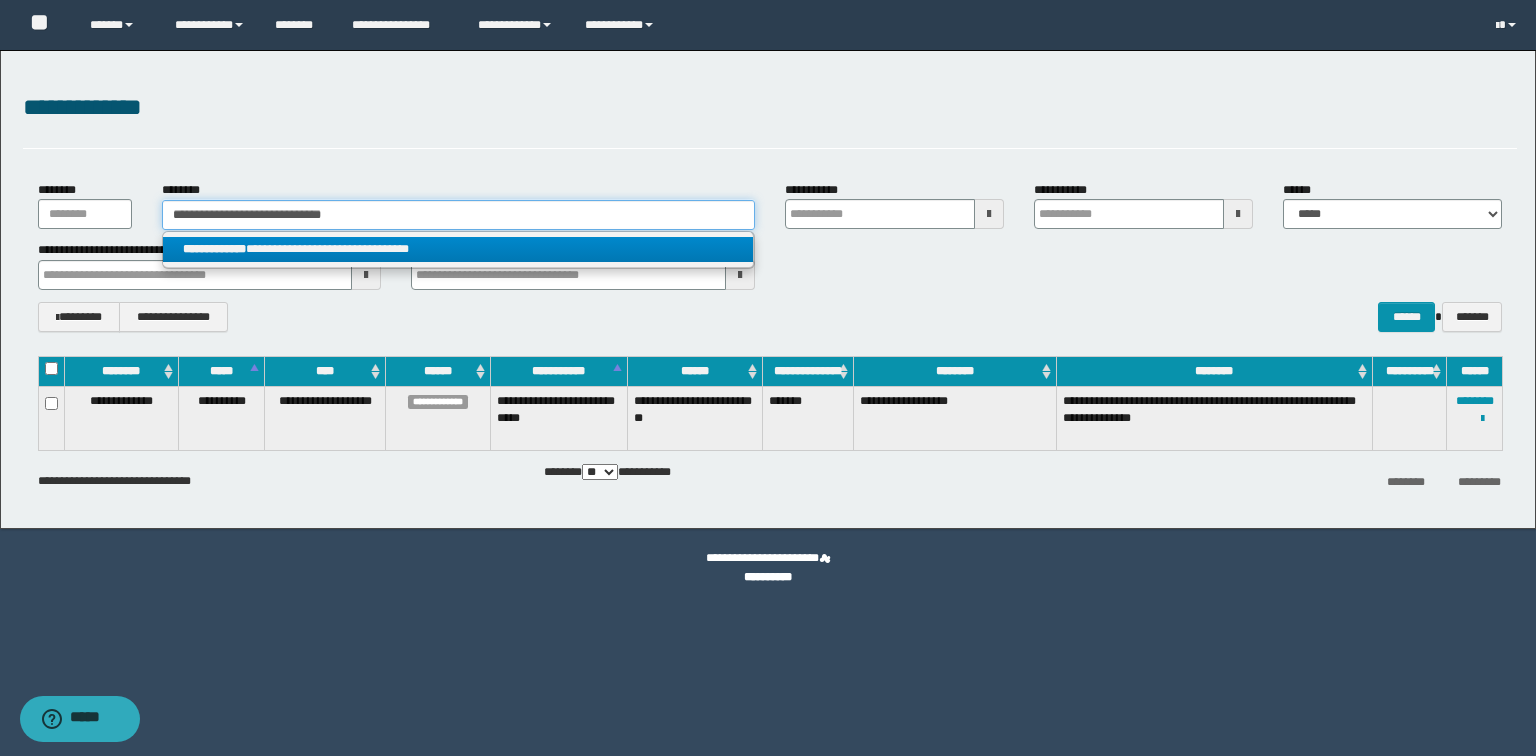 type on "**********" 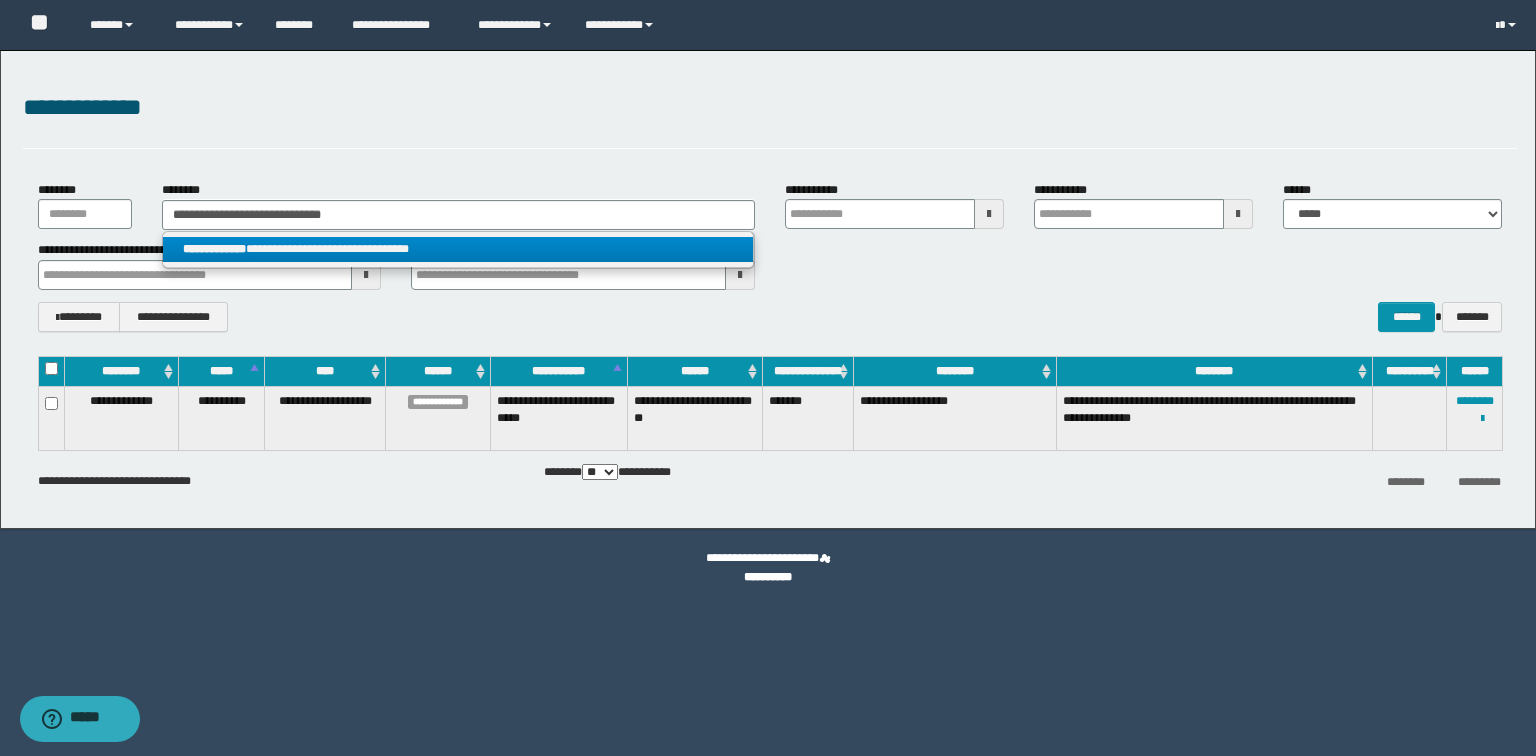 click on "**********" at bounding box center [458, 249] 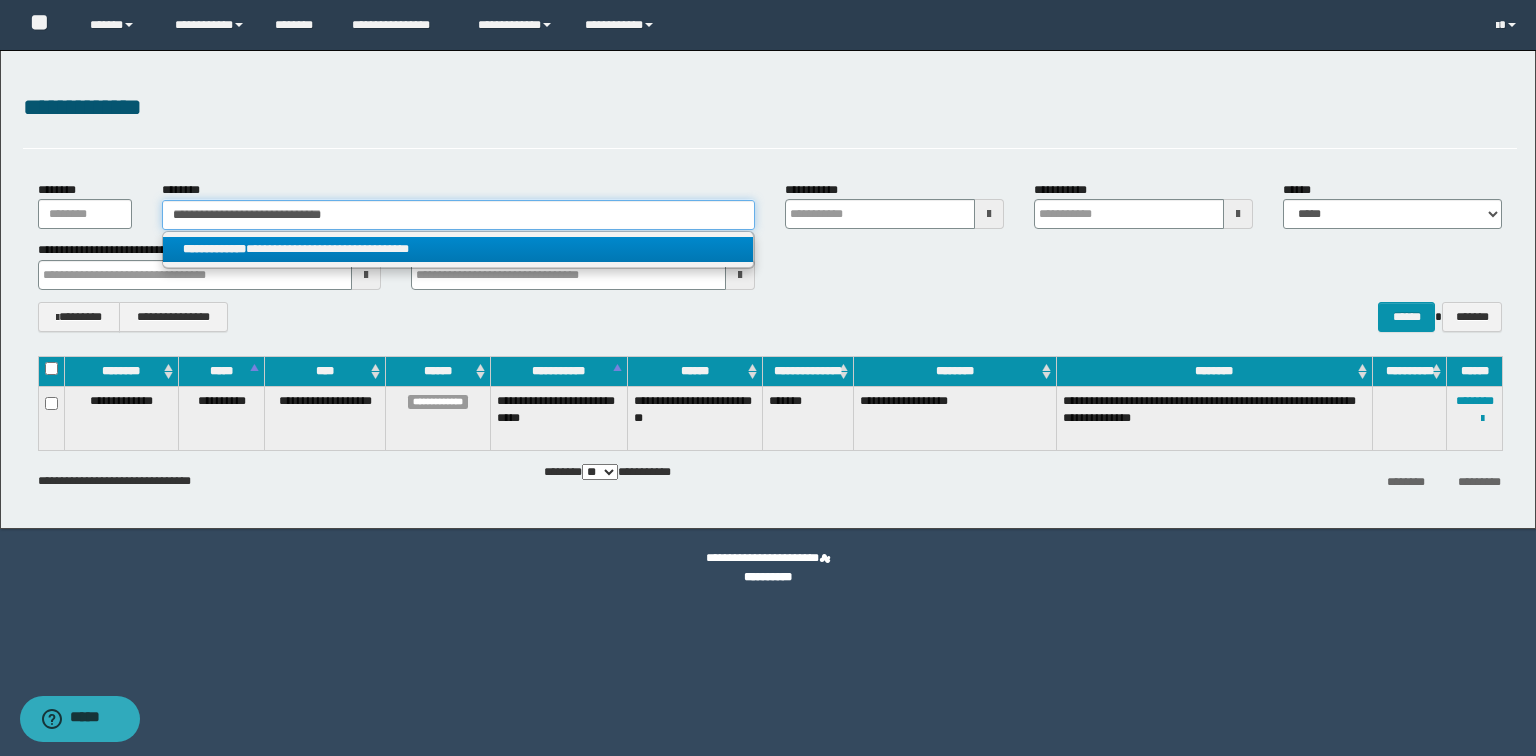 type 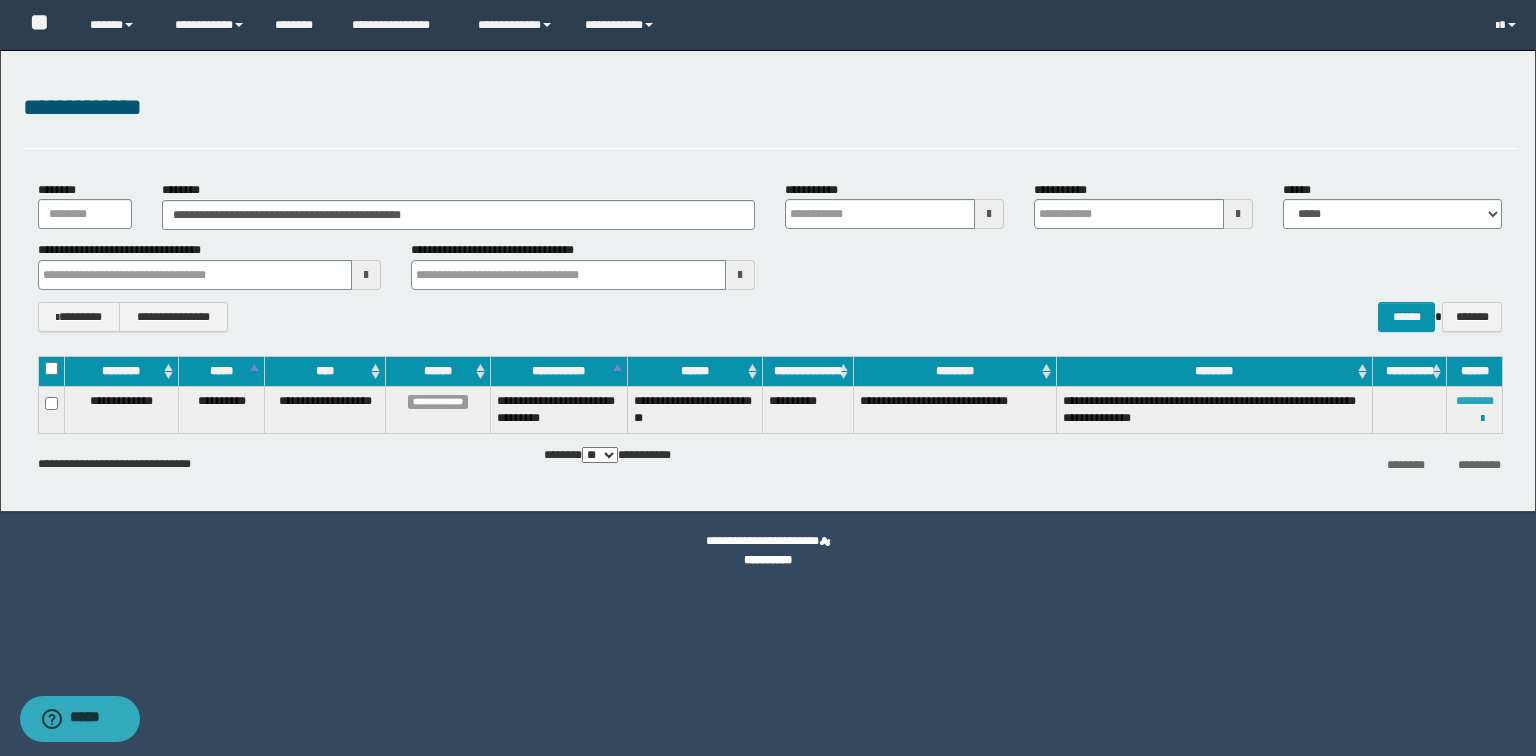 click on "********" at bounding box center [1475, 401] 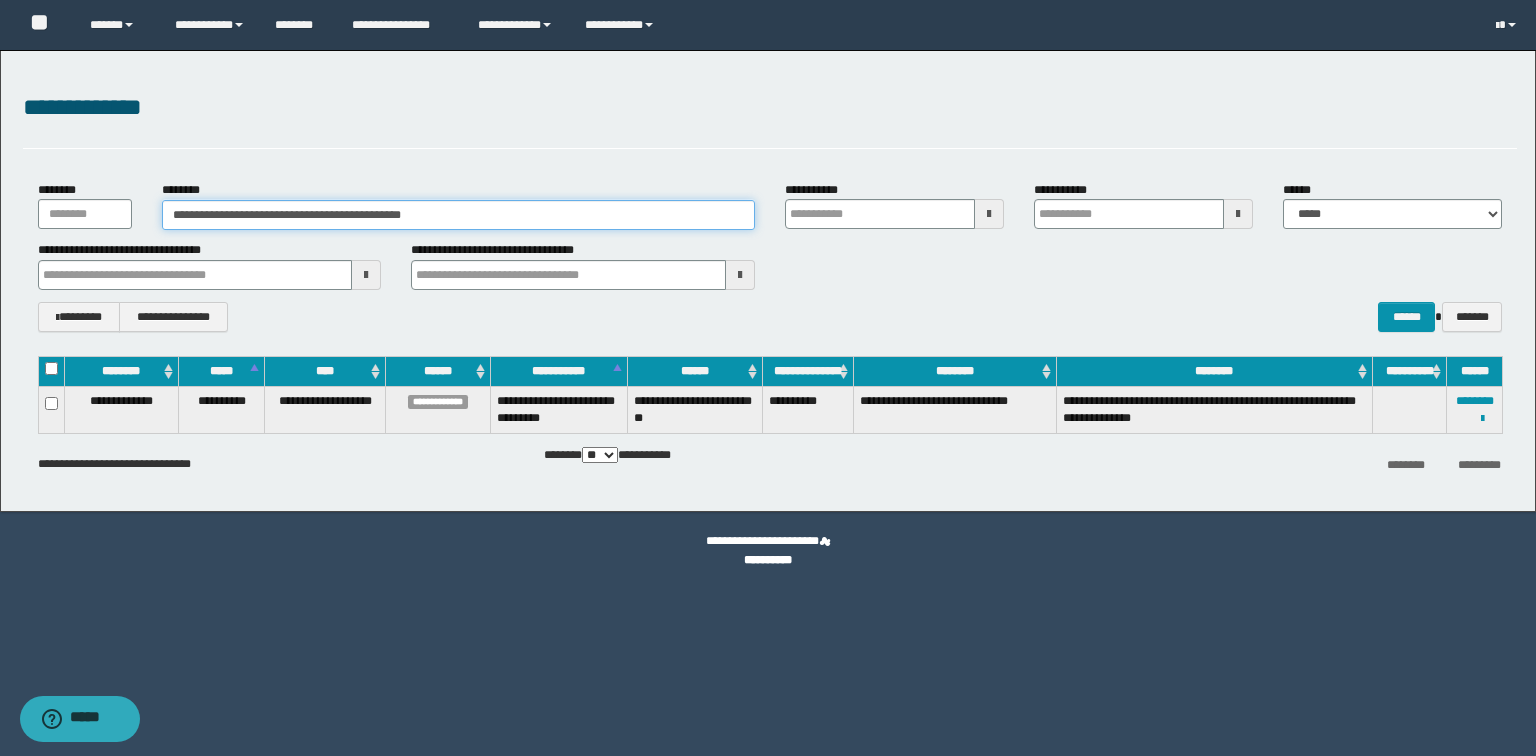 drag, startPoint x: 444, startPoint y: 220, endPoint x: 168, endPoint y: 218, distance: 276.00723 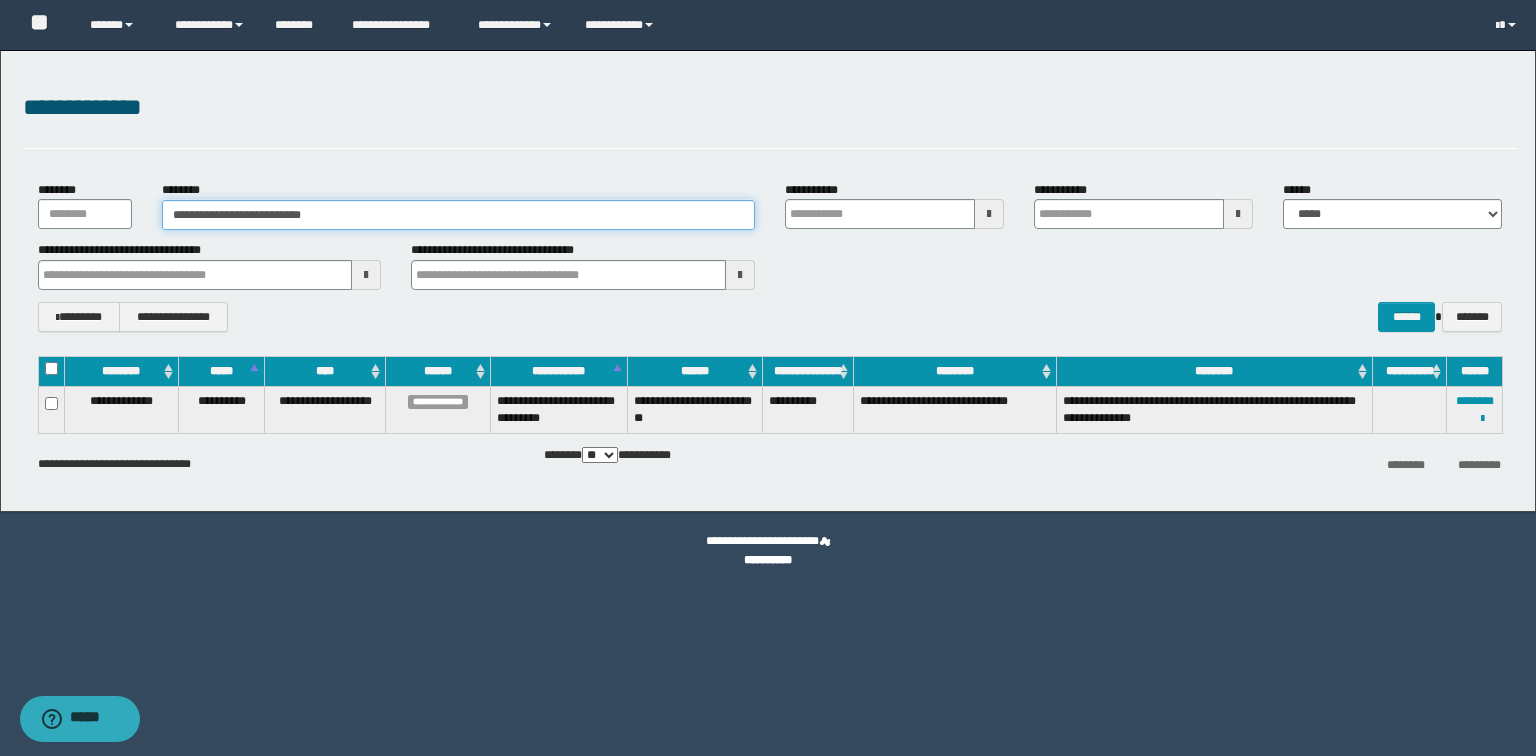 type on "**********" 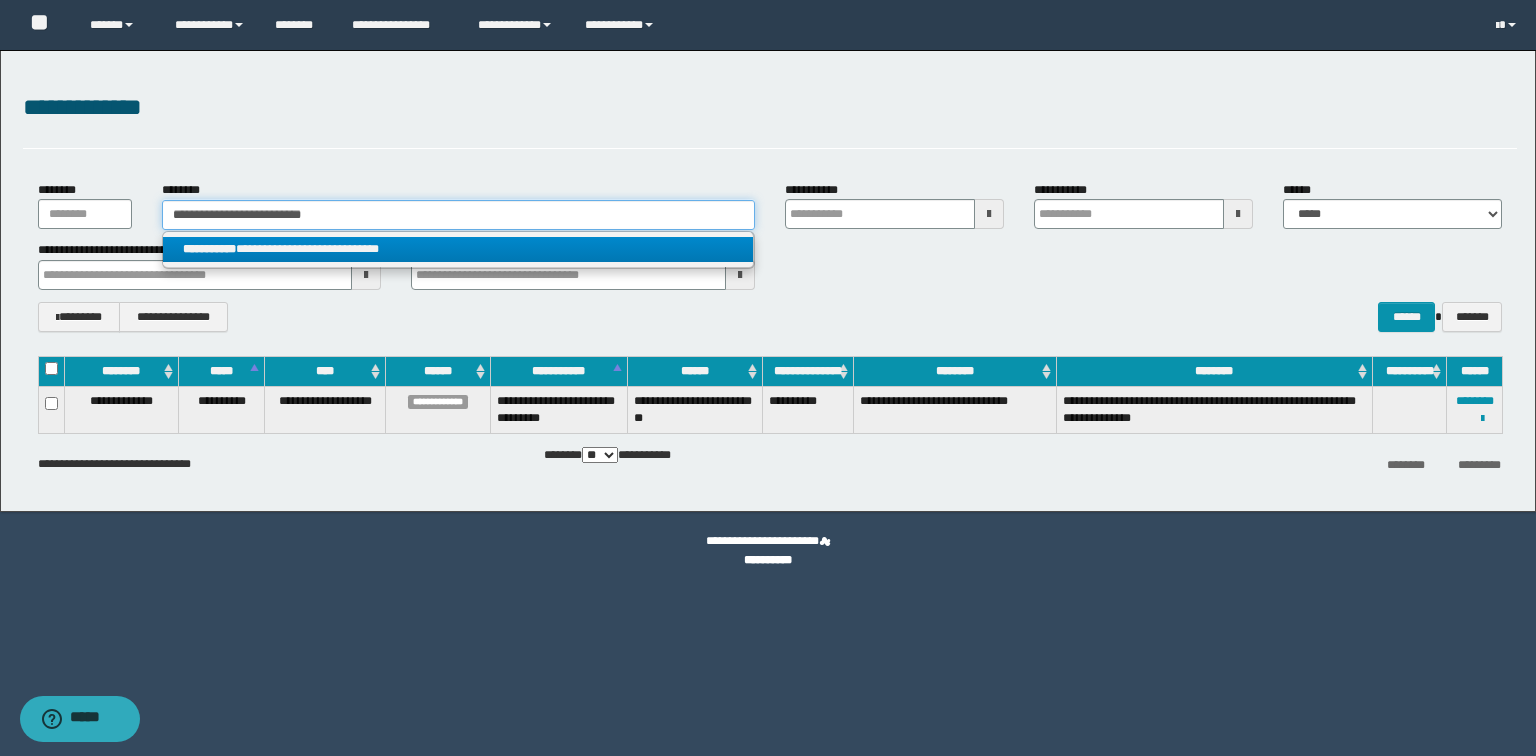 type on "**********" 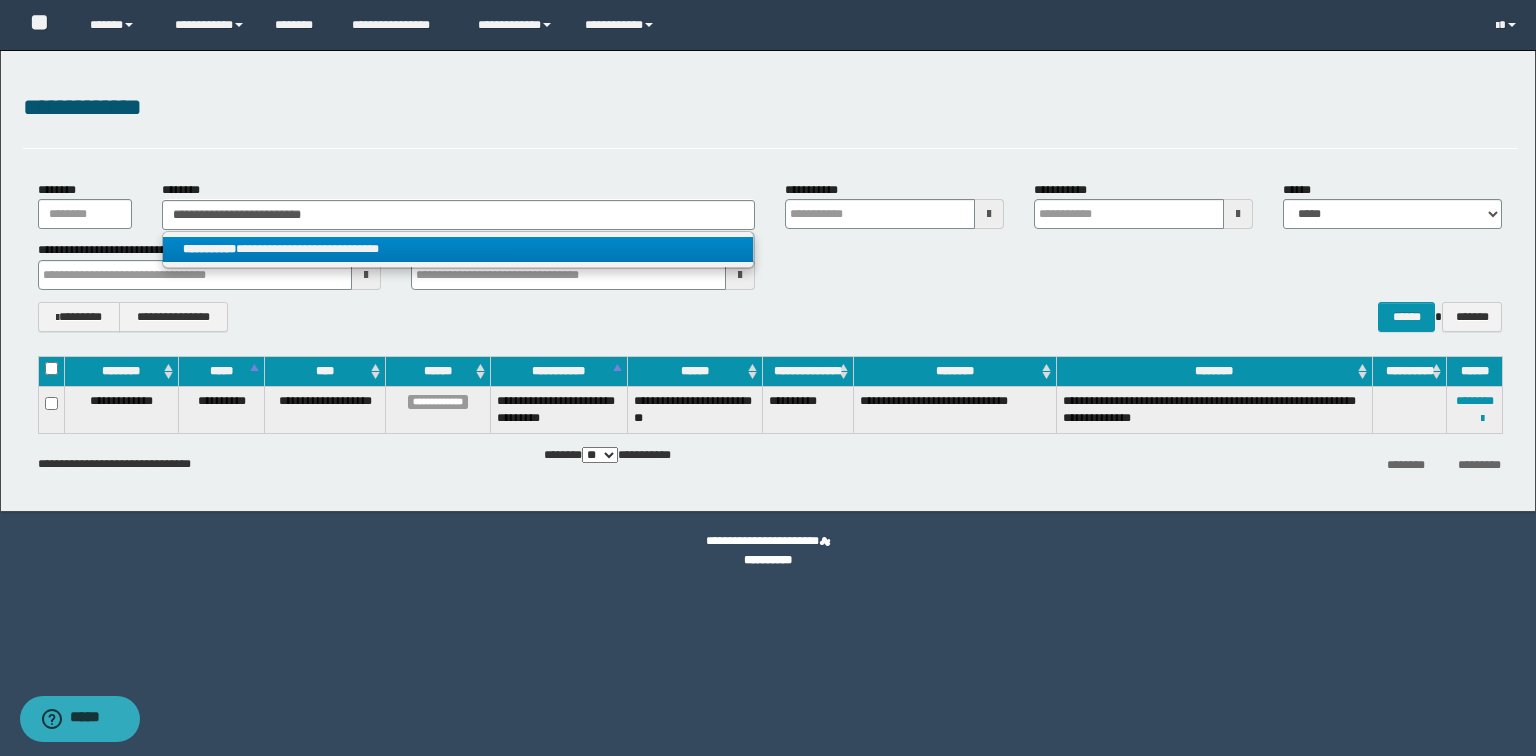 click on "**********" at bounding box center (458, 249) 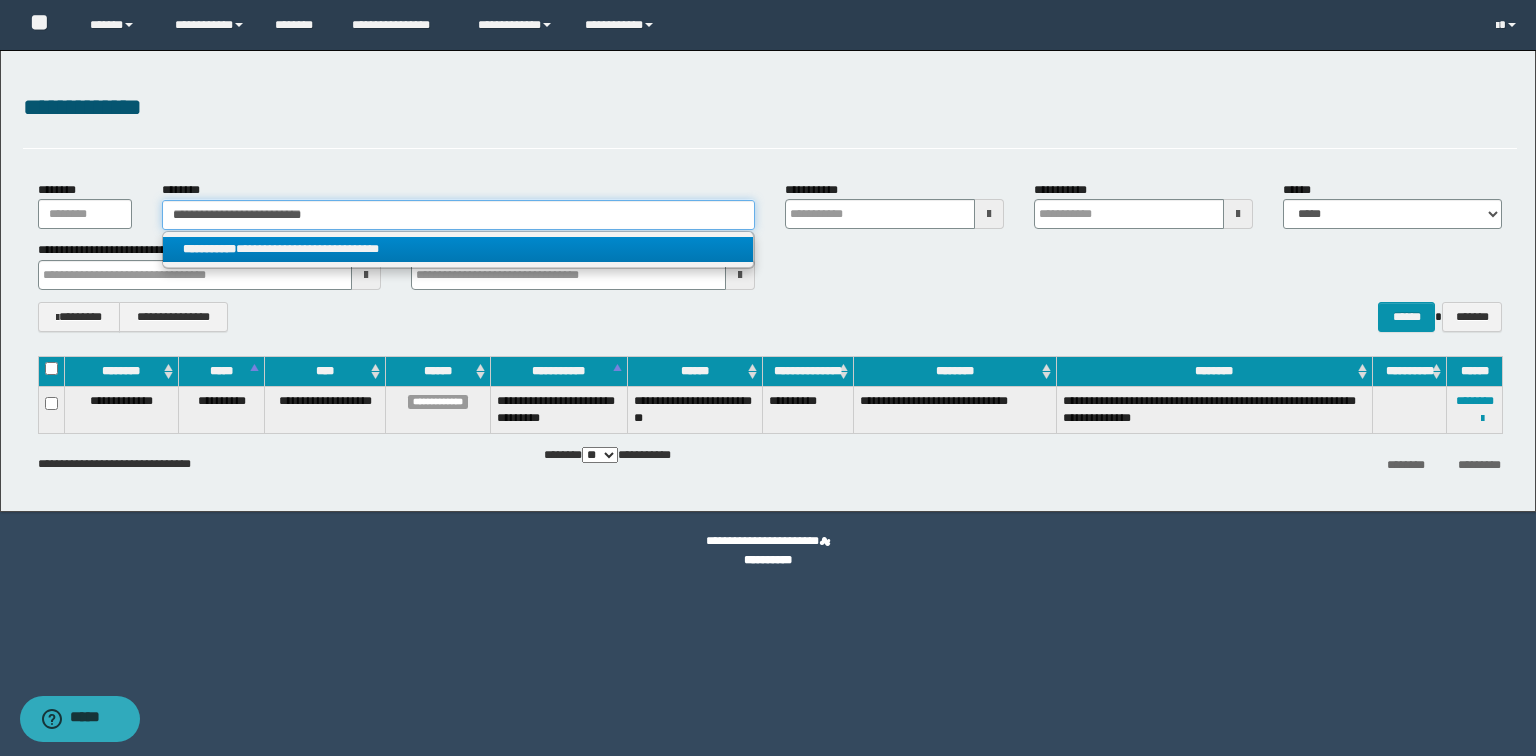 type 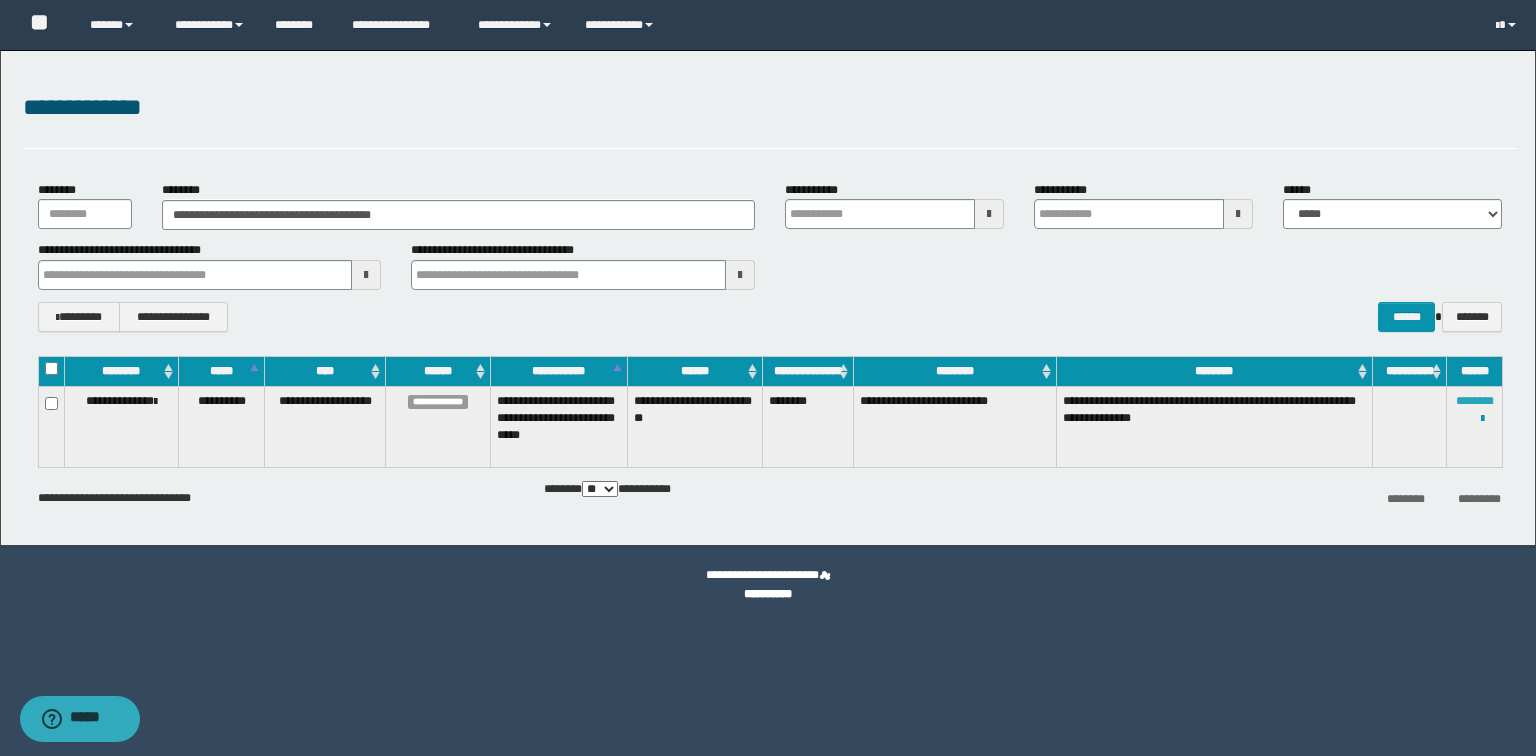 click on "********" at bounding box center (1475, 401) 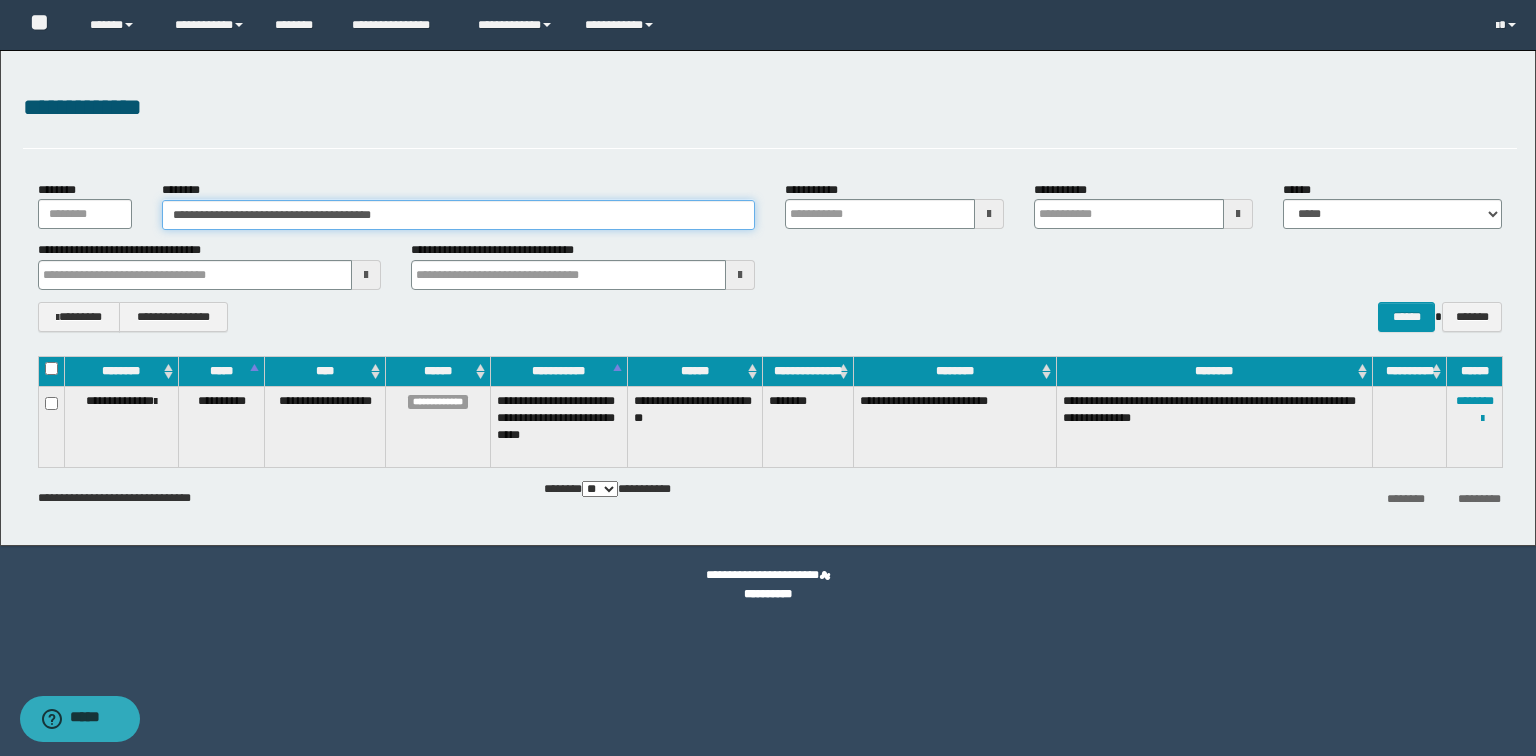 drag, startPoint x: 402, startPoint y: 220, endPoint x: 155, endPoint y: 220, distance: 247 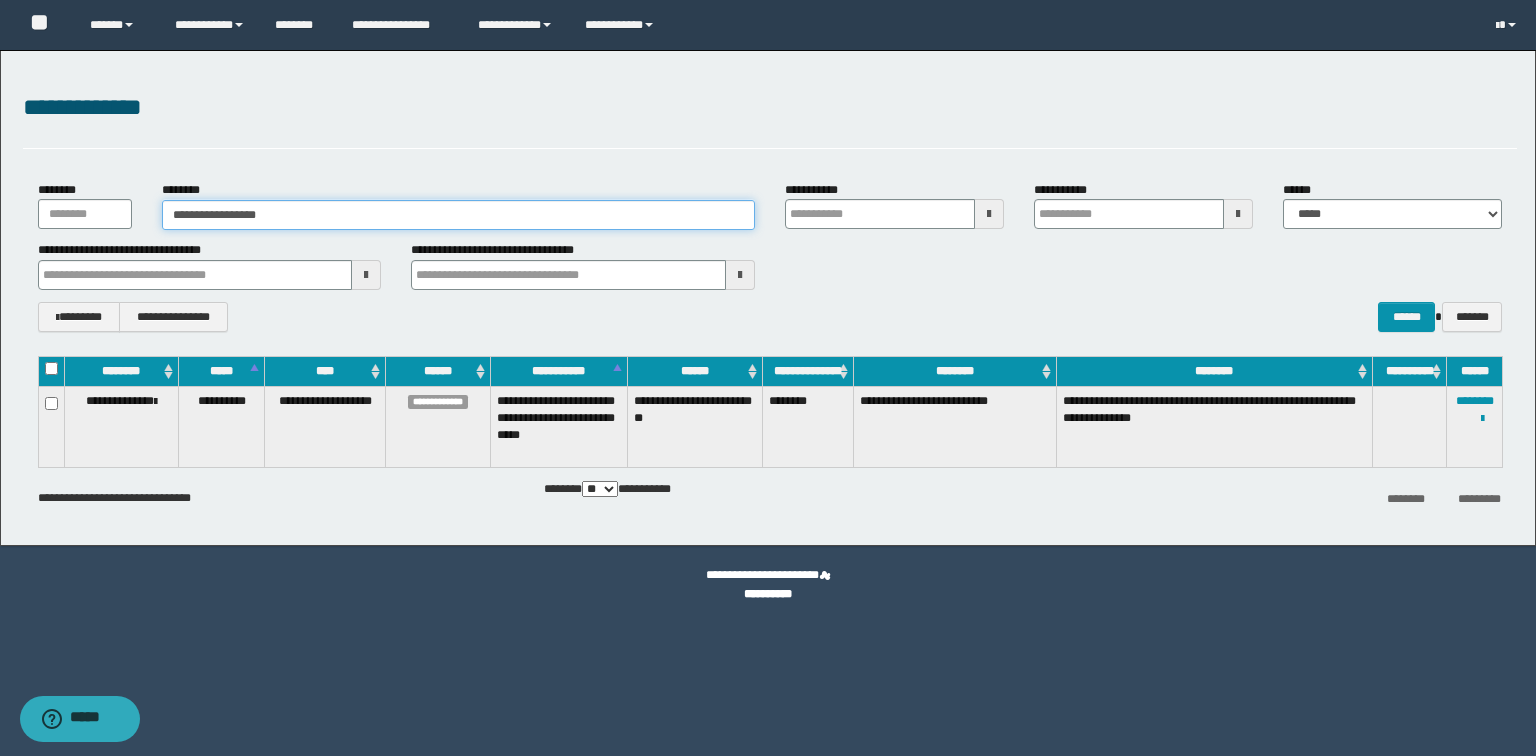 type on "**********" 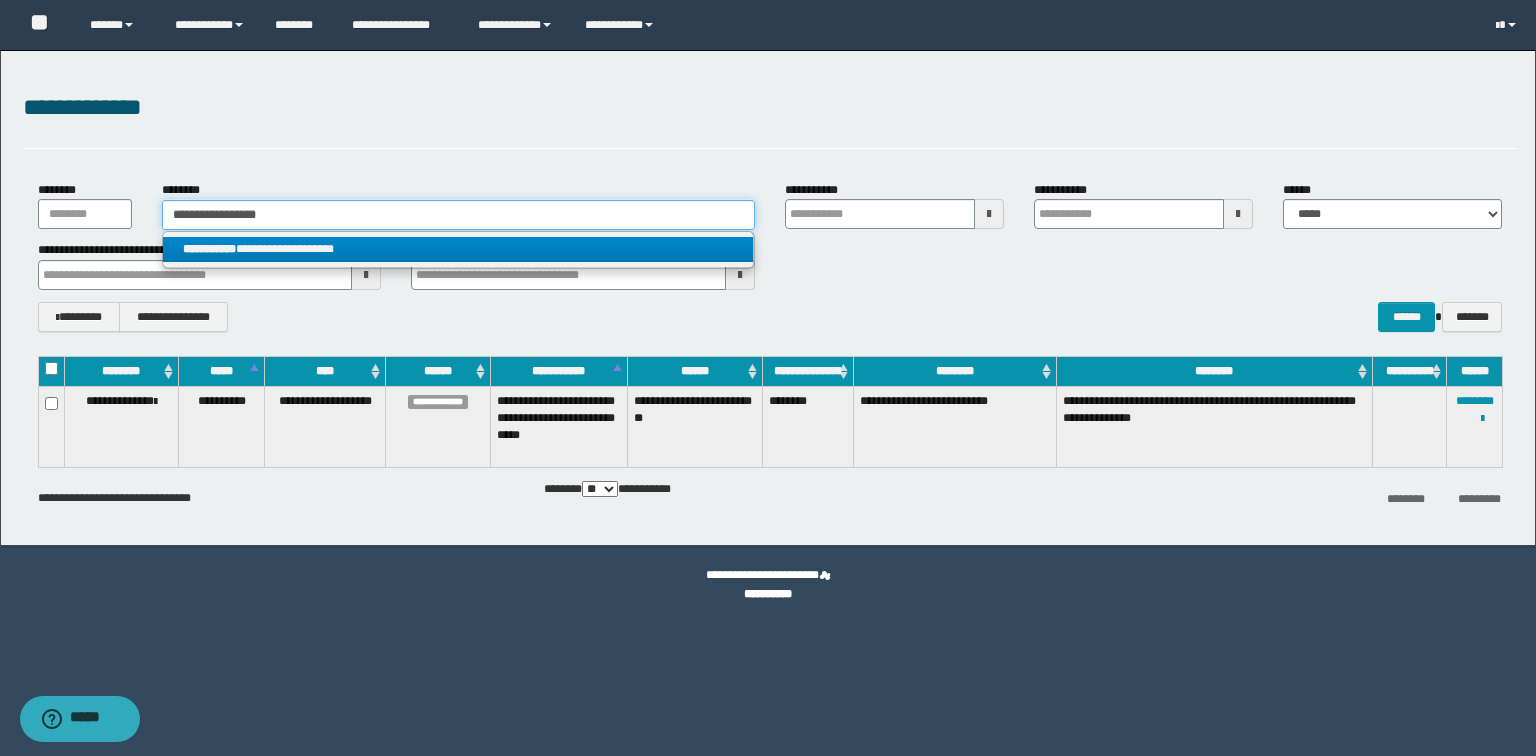type on "**********" 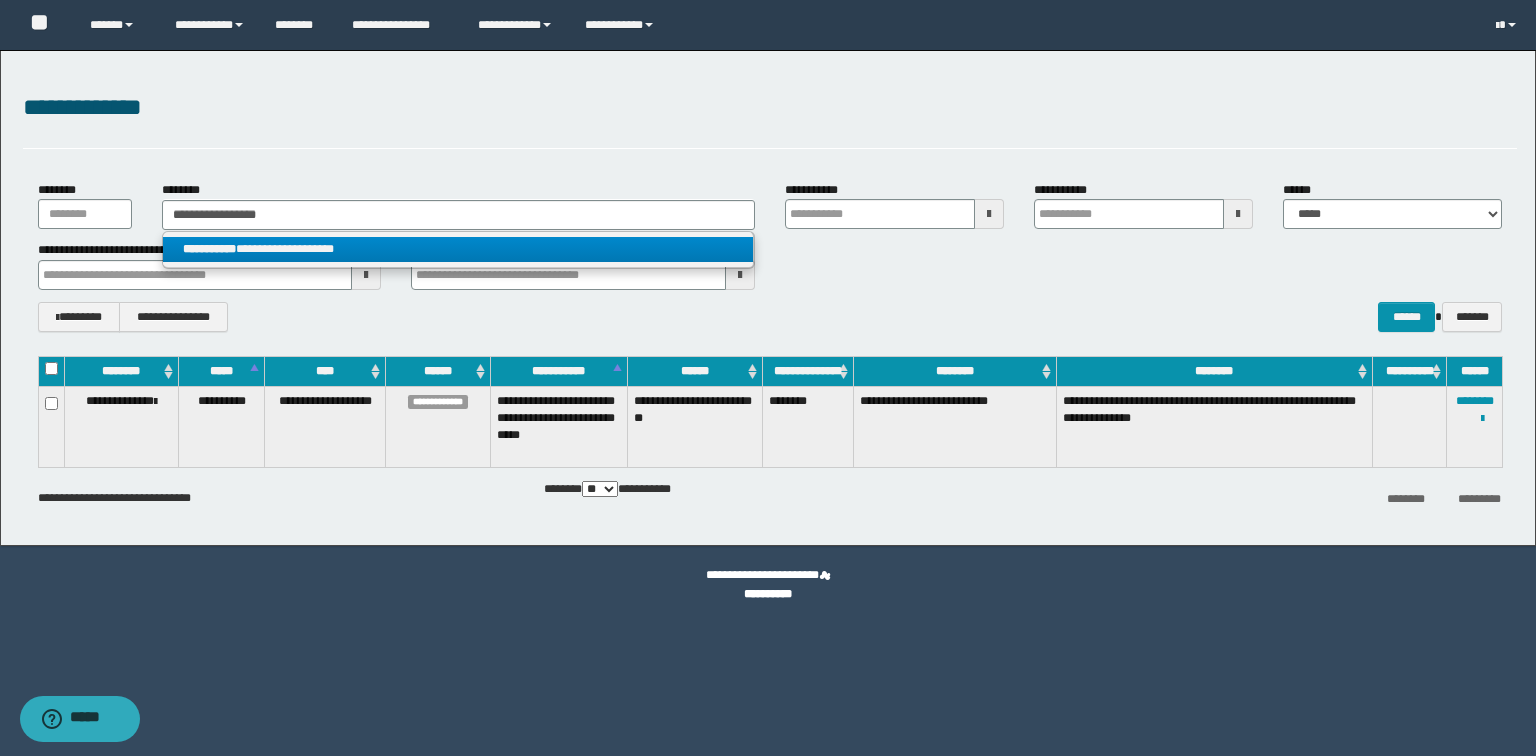 click on "**********" at bounding box center [458, 249] 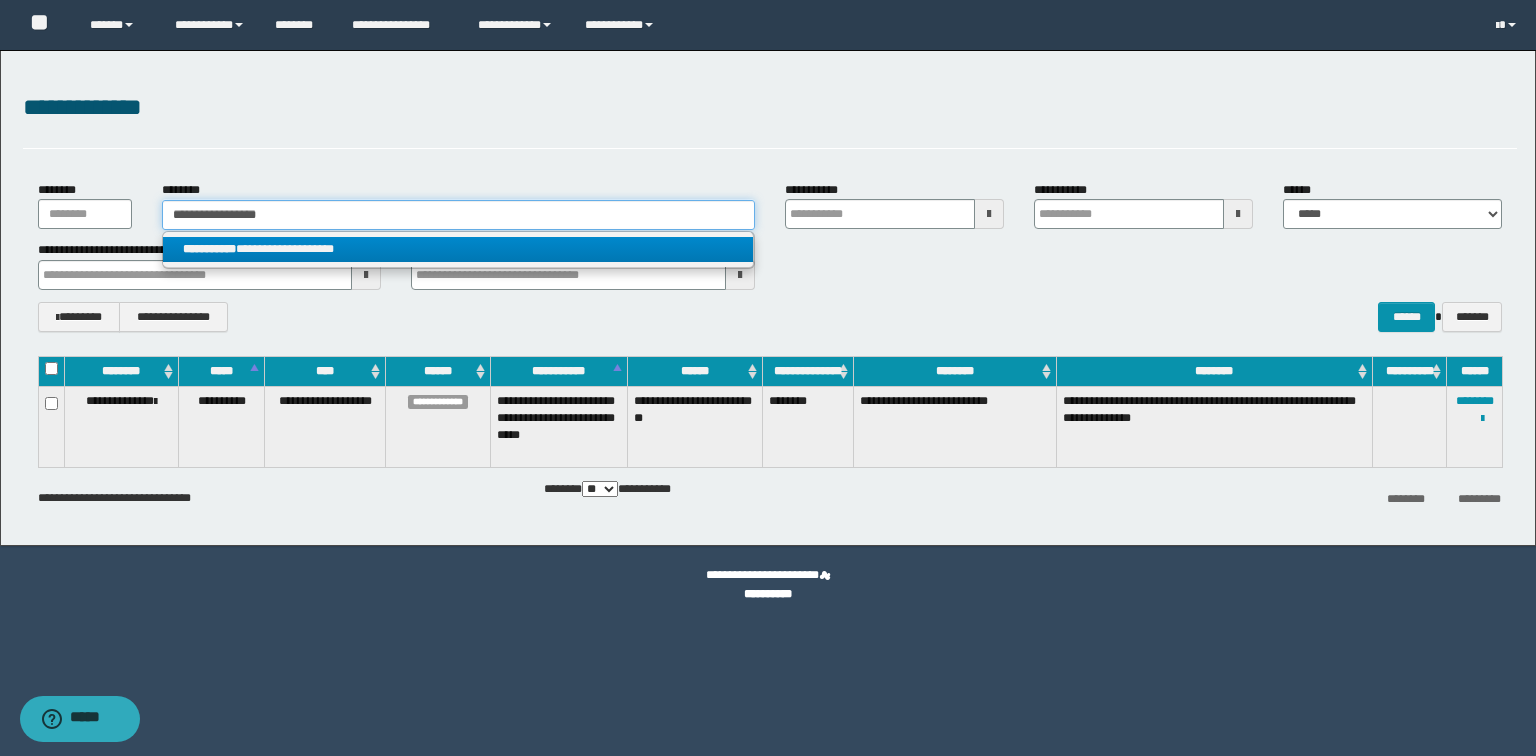 type 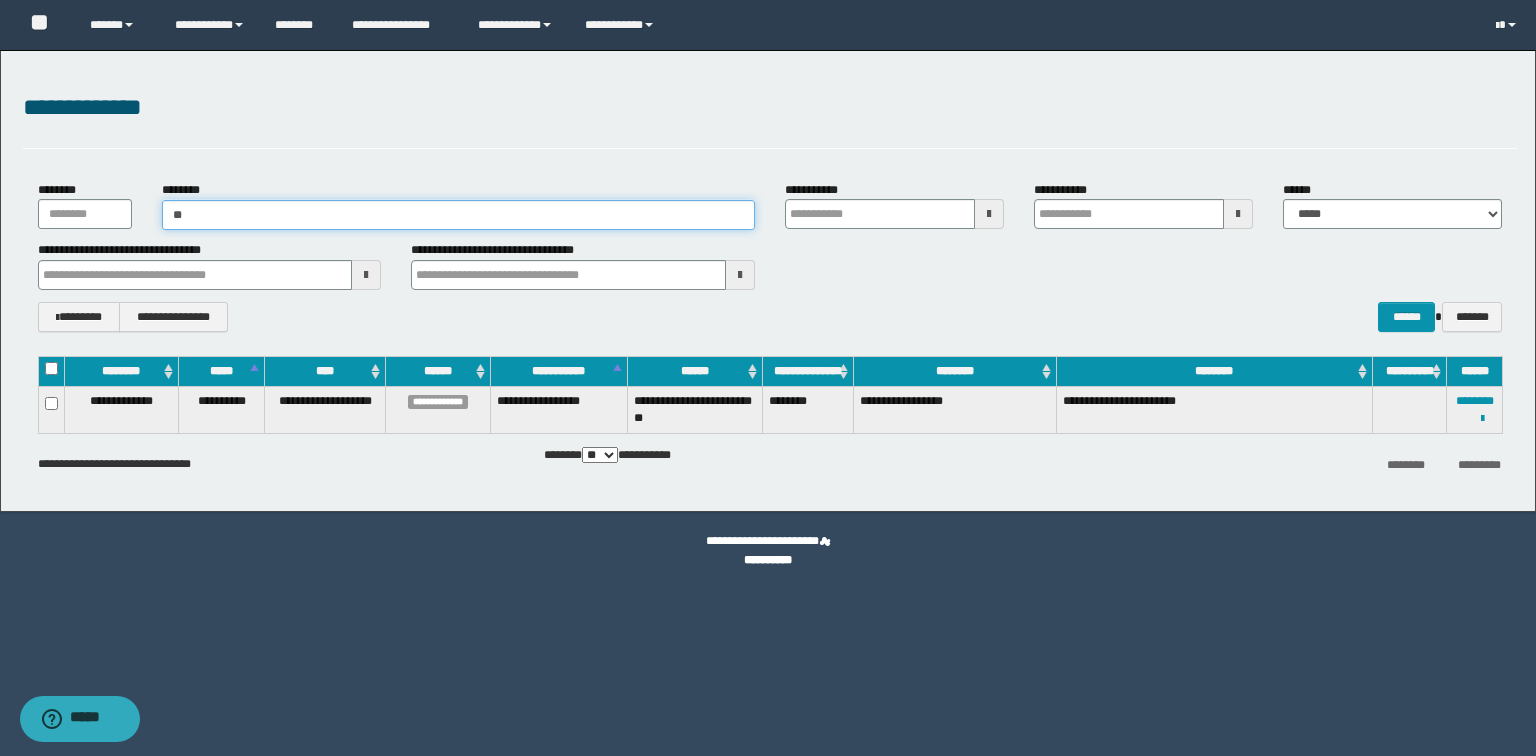 type on "*" 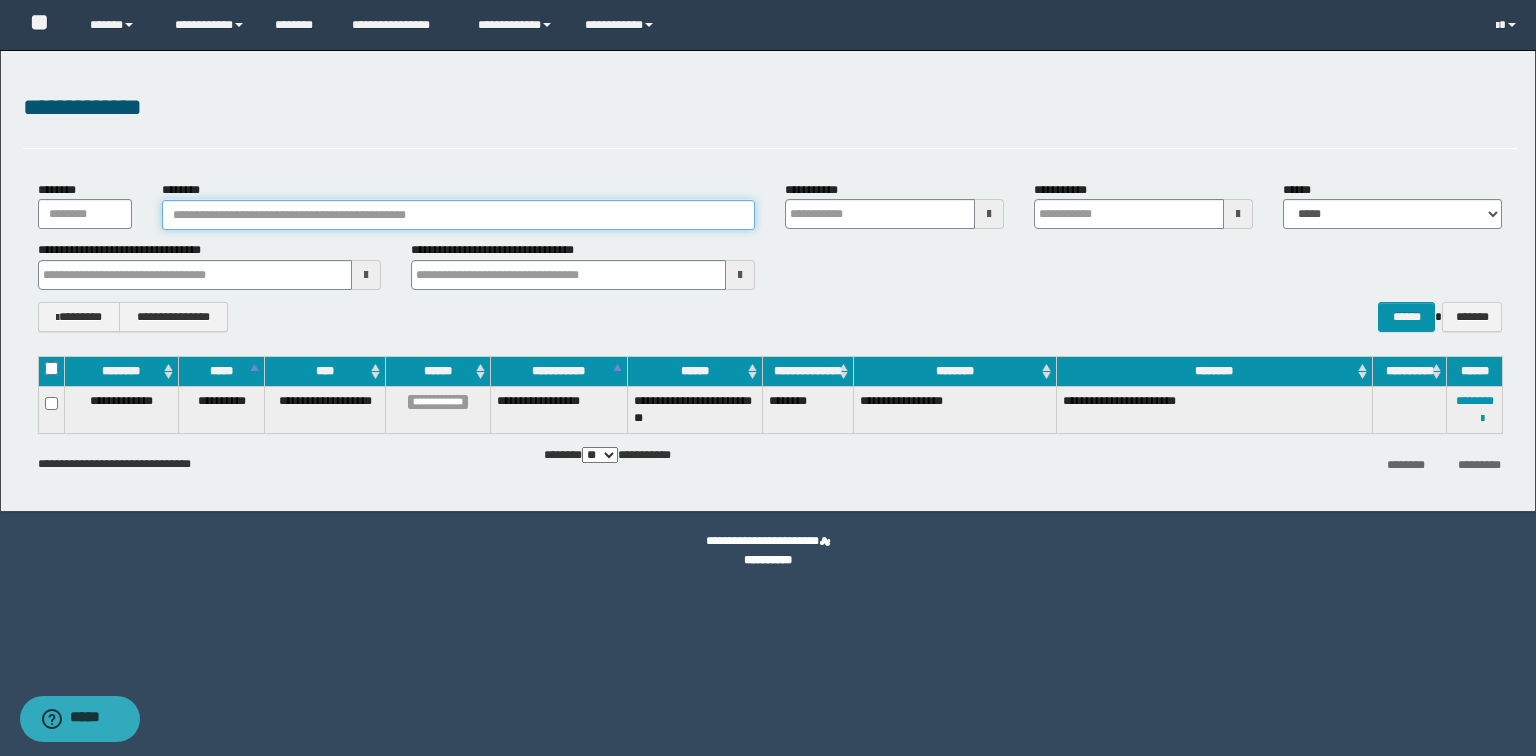 paste on "**********" 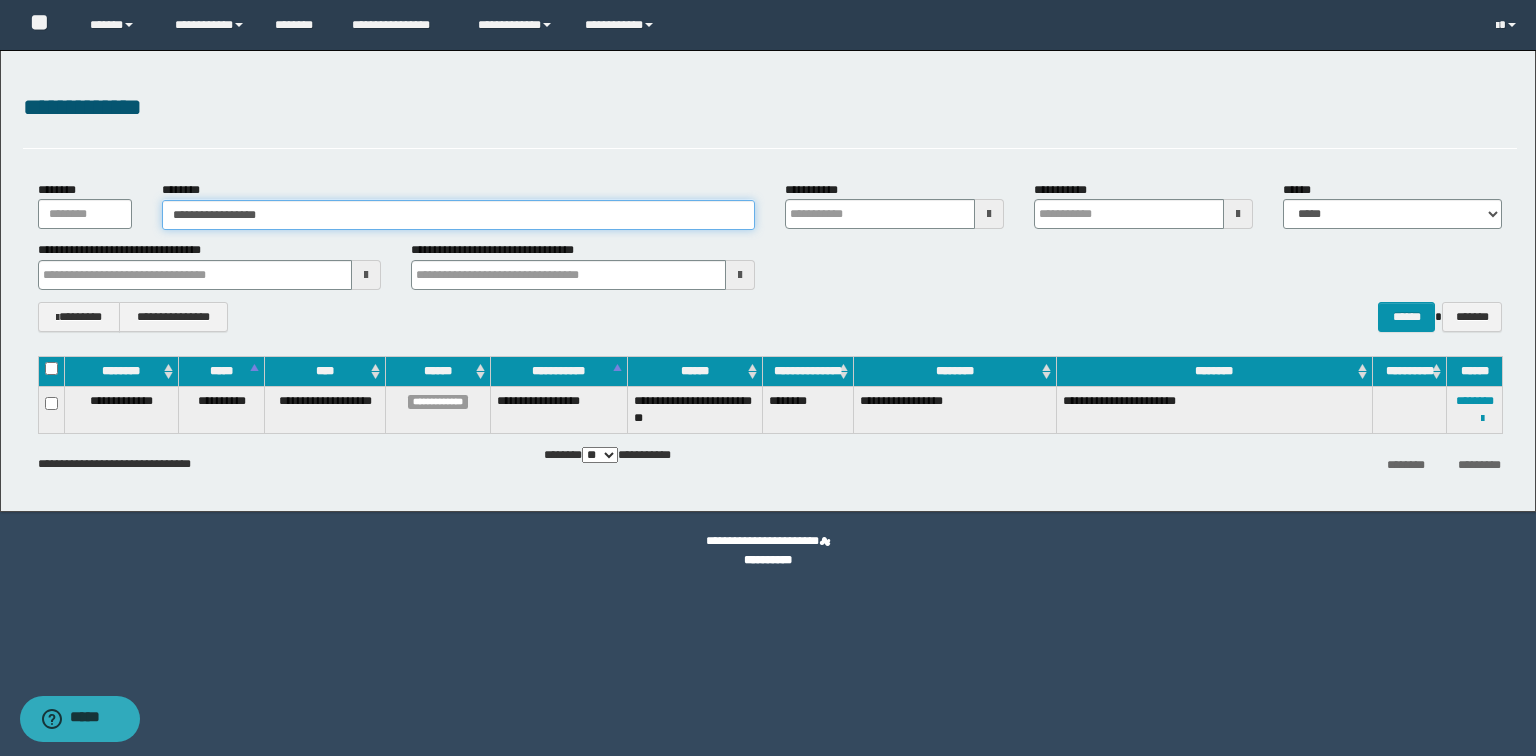 type on "**********" 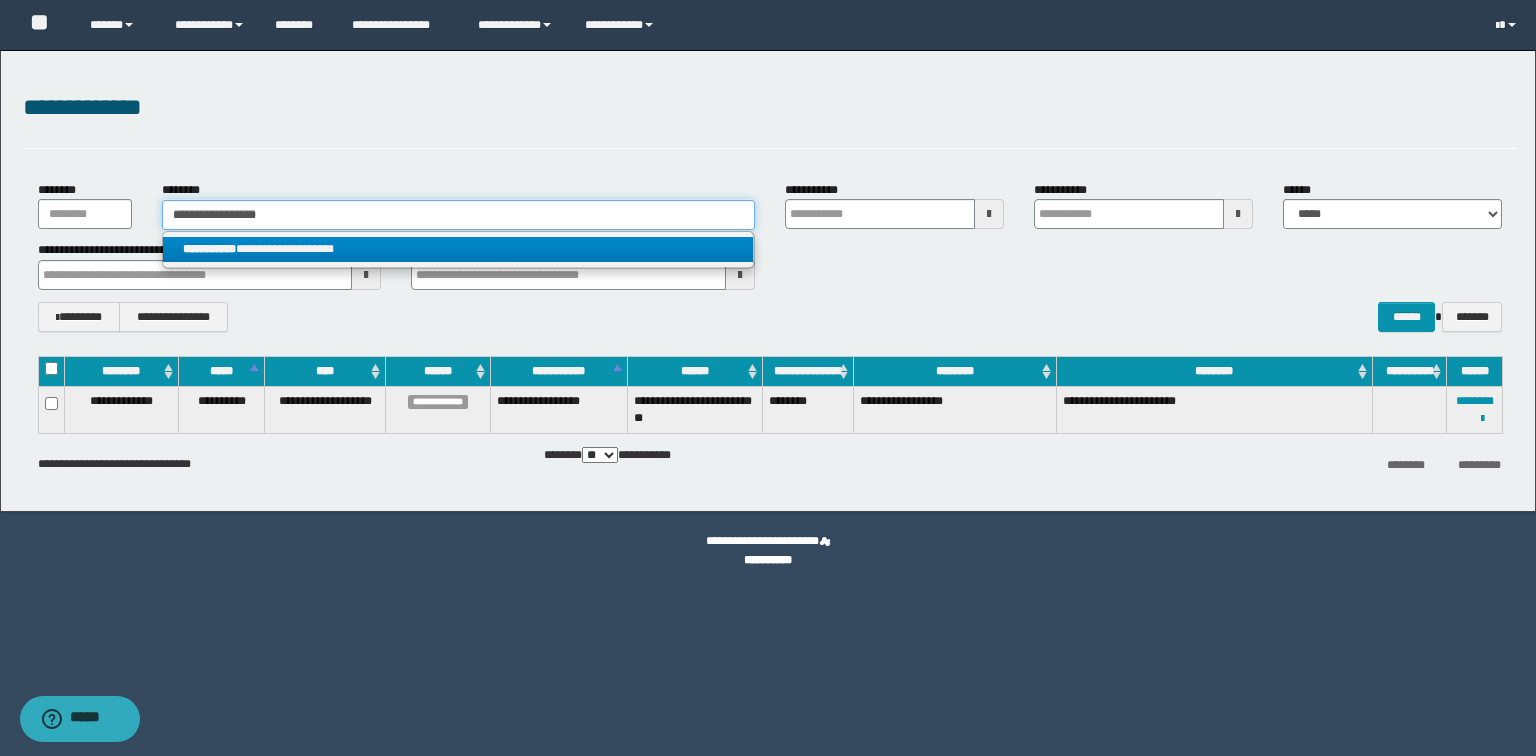 type on "**********" 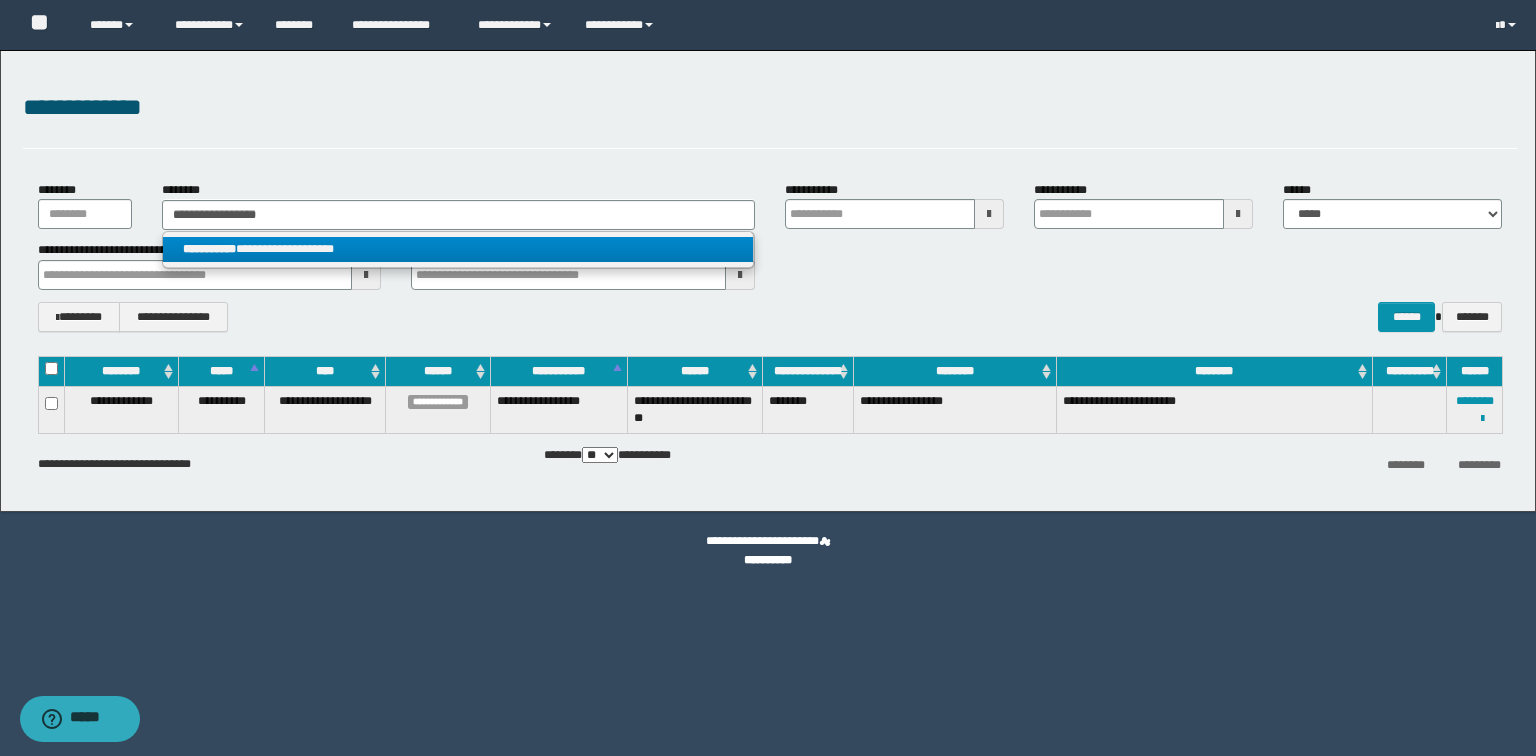 click on "**********" at bounding box center [458, 249] 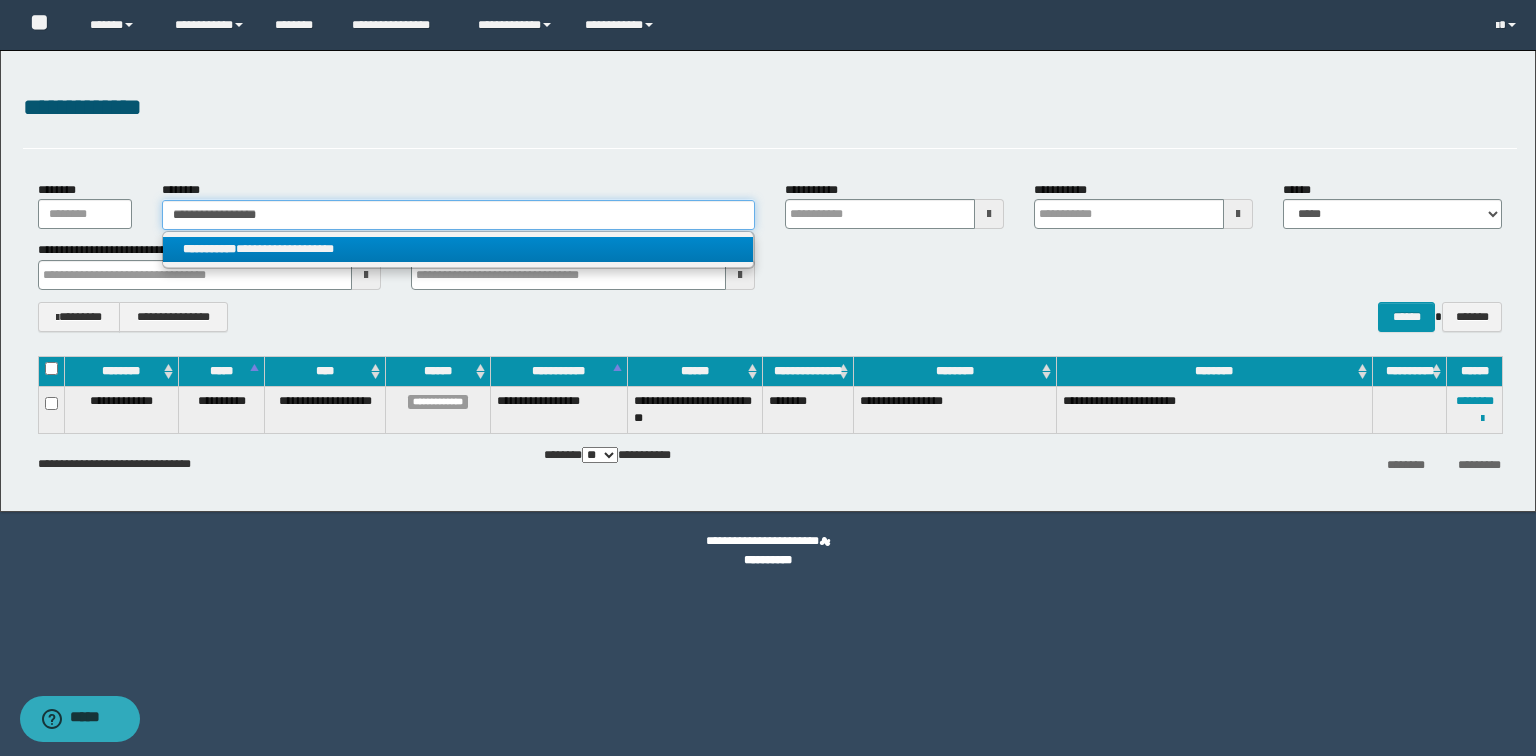 type 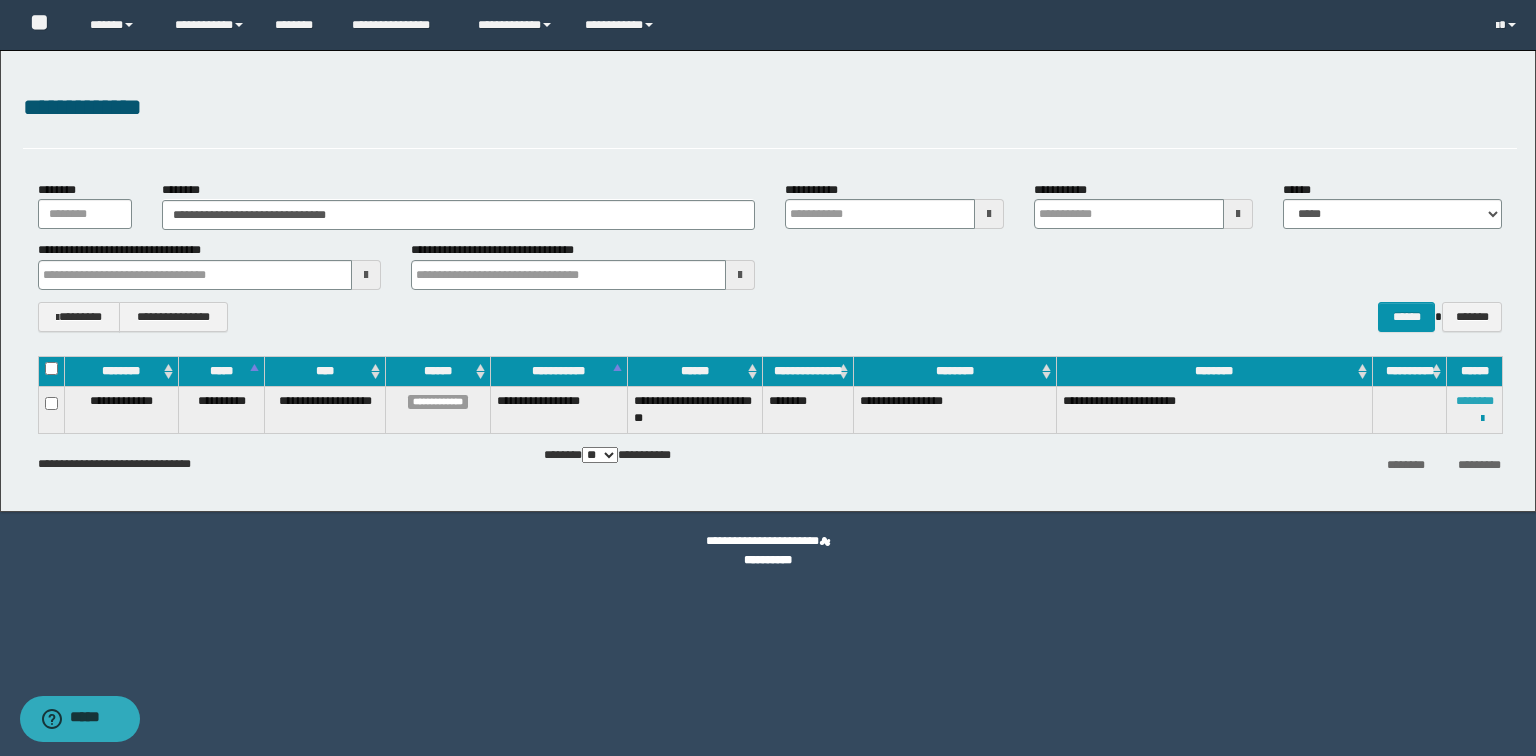 click on "********" at bounding box center [1475, 401] 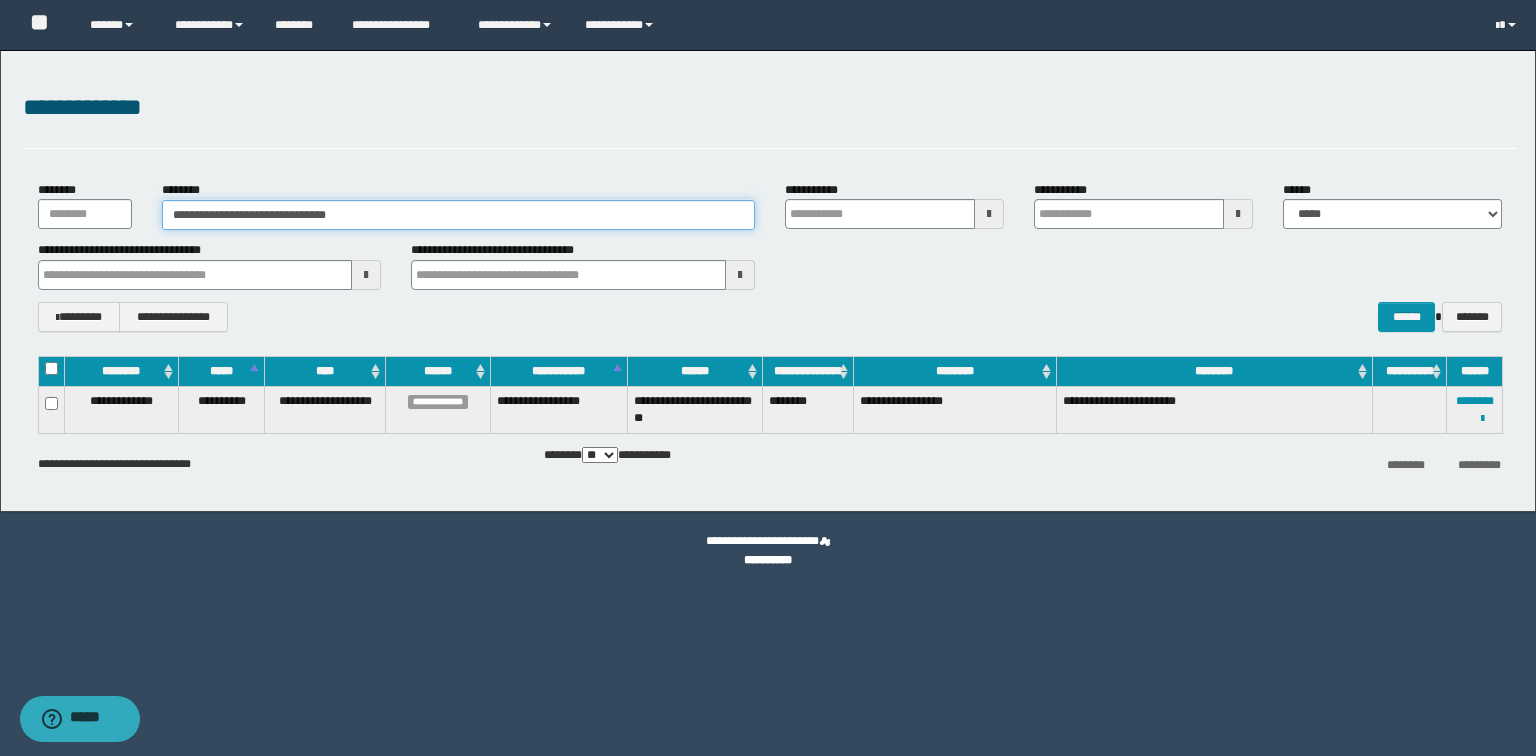 drag, startPoint x: 366, startPoint y: 213, endPoint x: 62, endPoint y: 211, distance: 304.0066 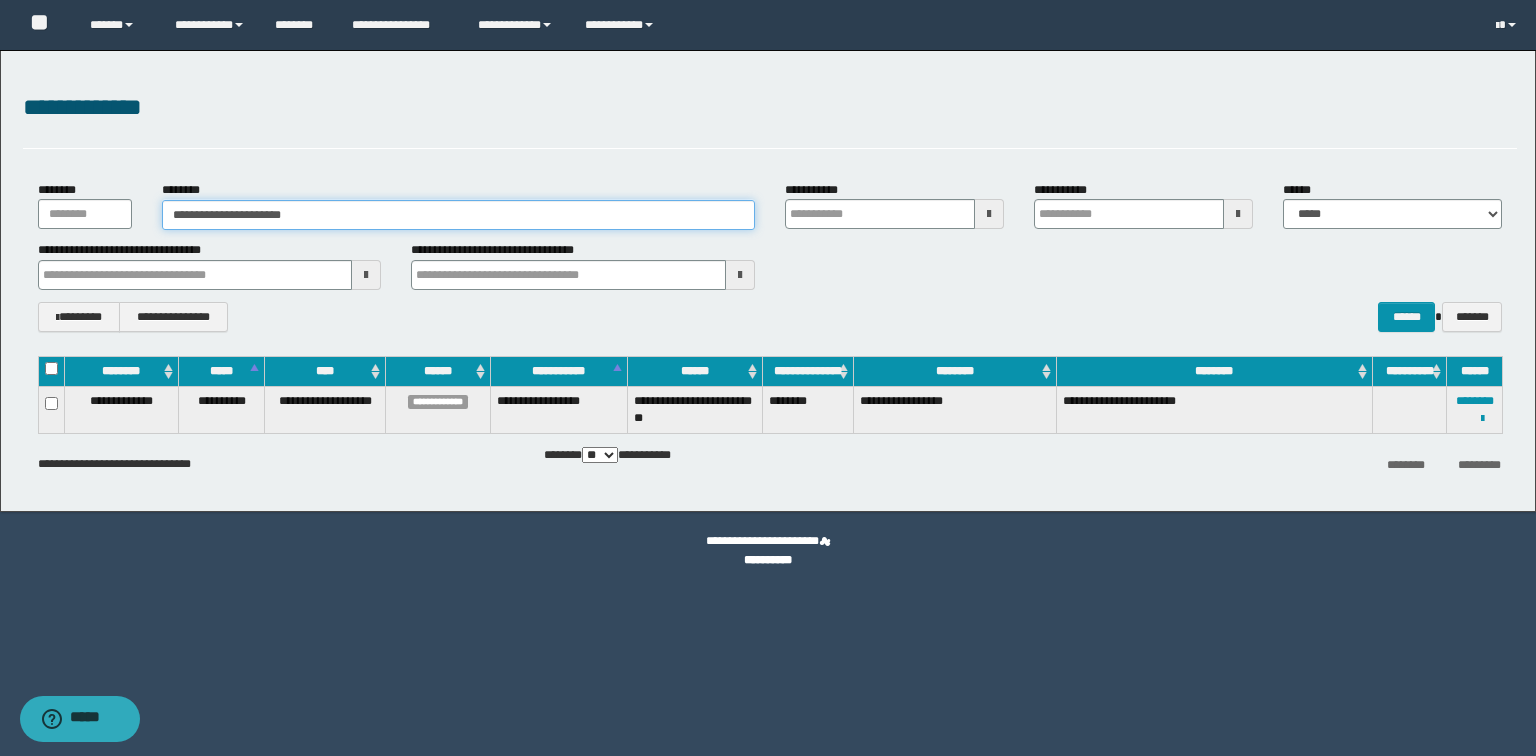 type on "**********" 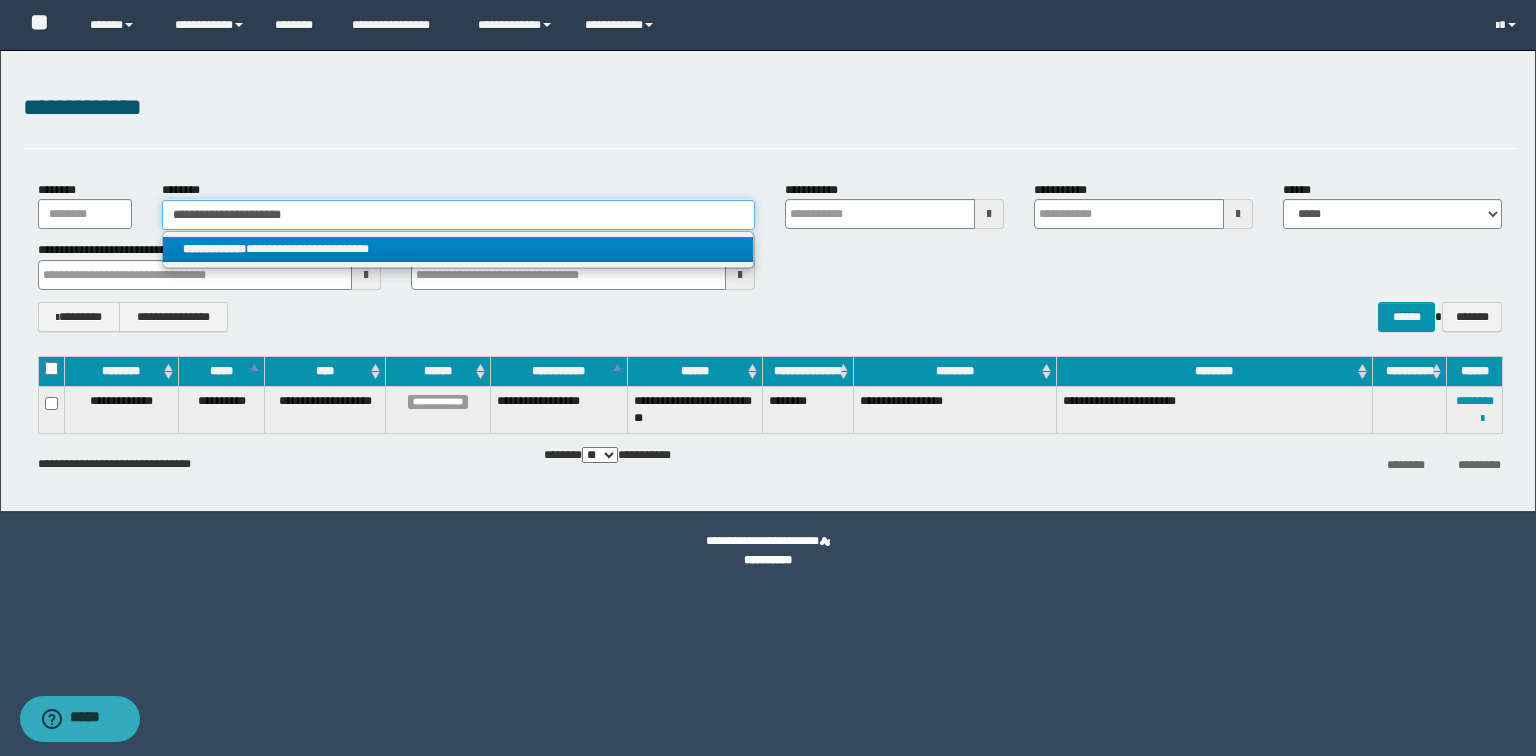 type on "**********" 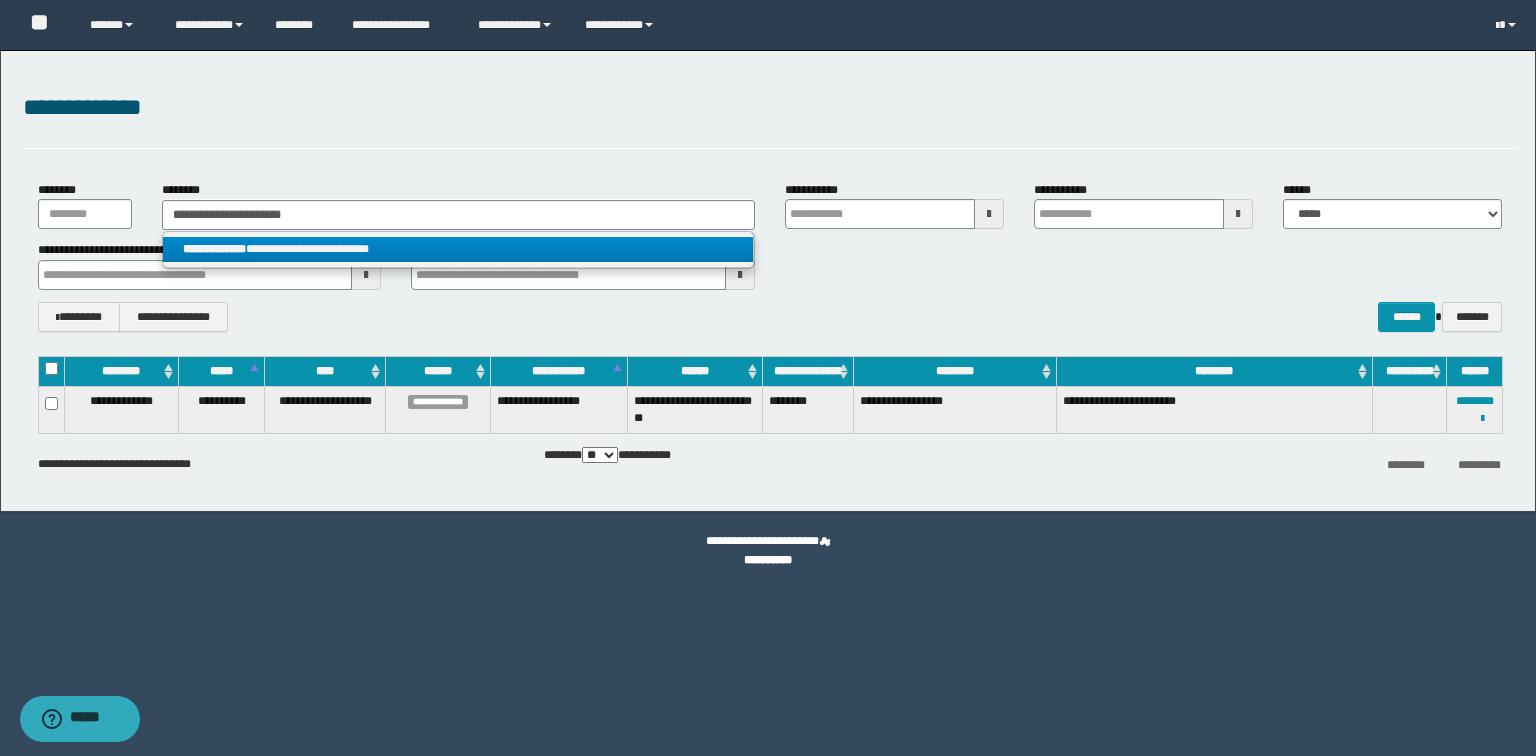 click on "**********" at bounding box center [458, 249] 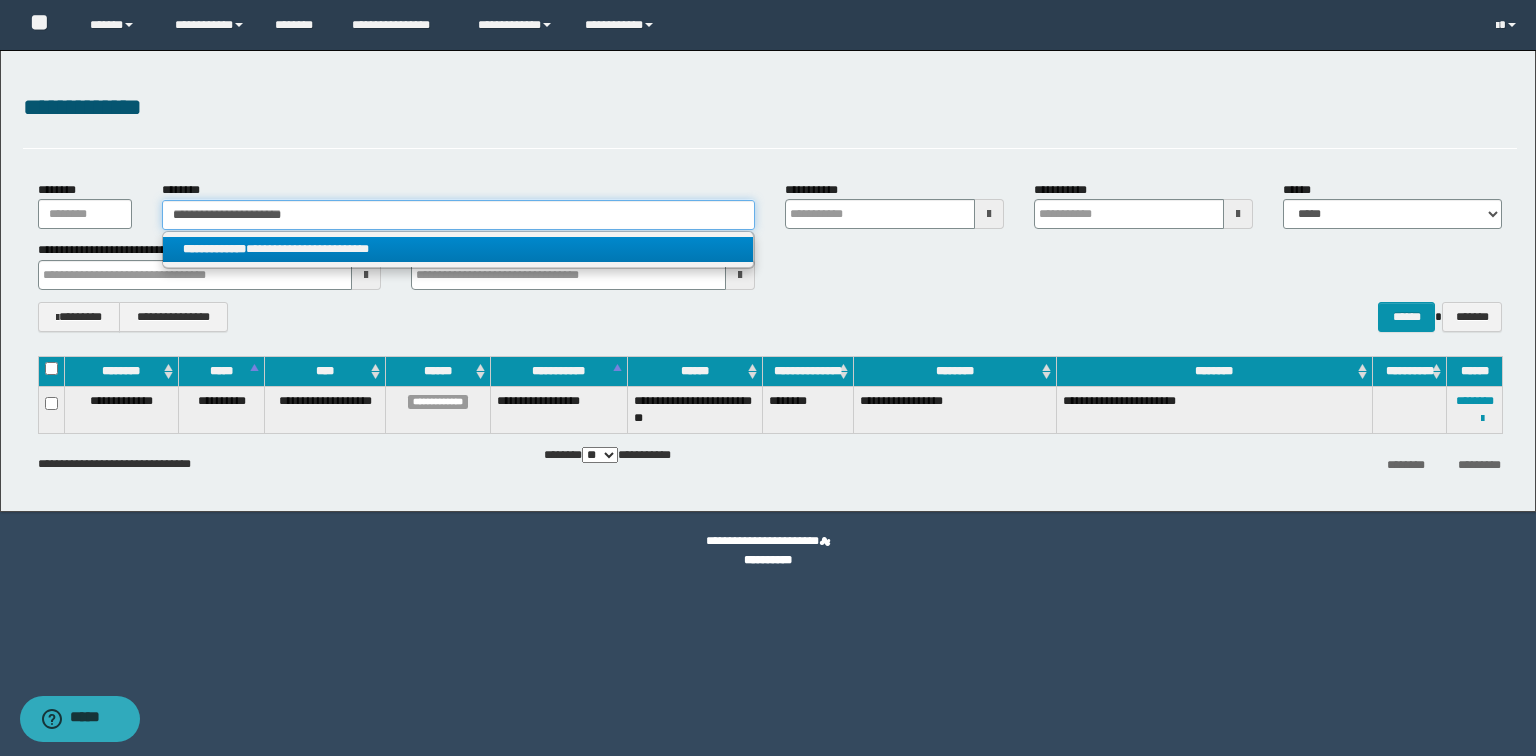 type 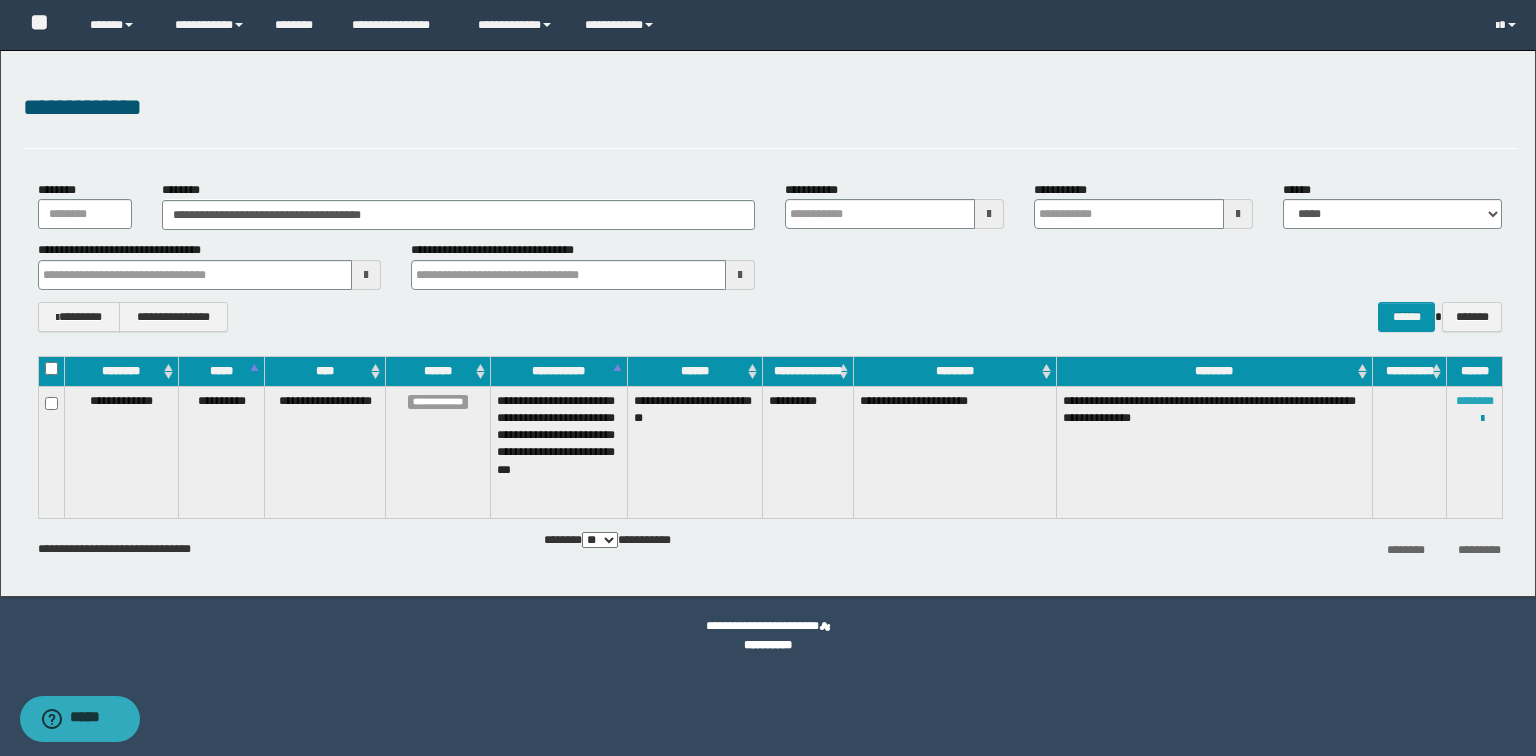 click on "********" at bounding box center [1475, 401] 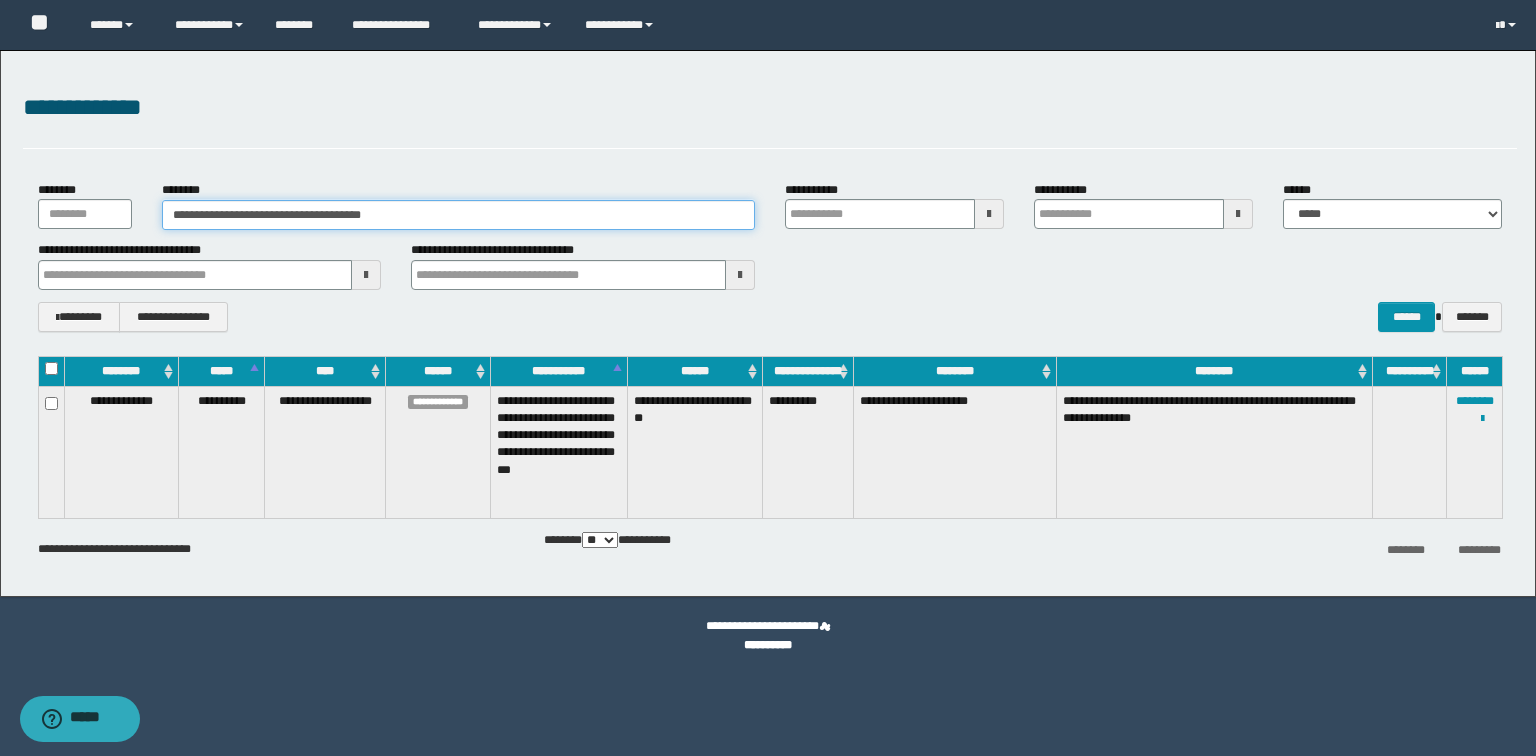 drag, startPoint x: 407, startPoint y: 212, endPoint x: 156, endPoint y: 212, distance: 251 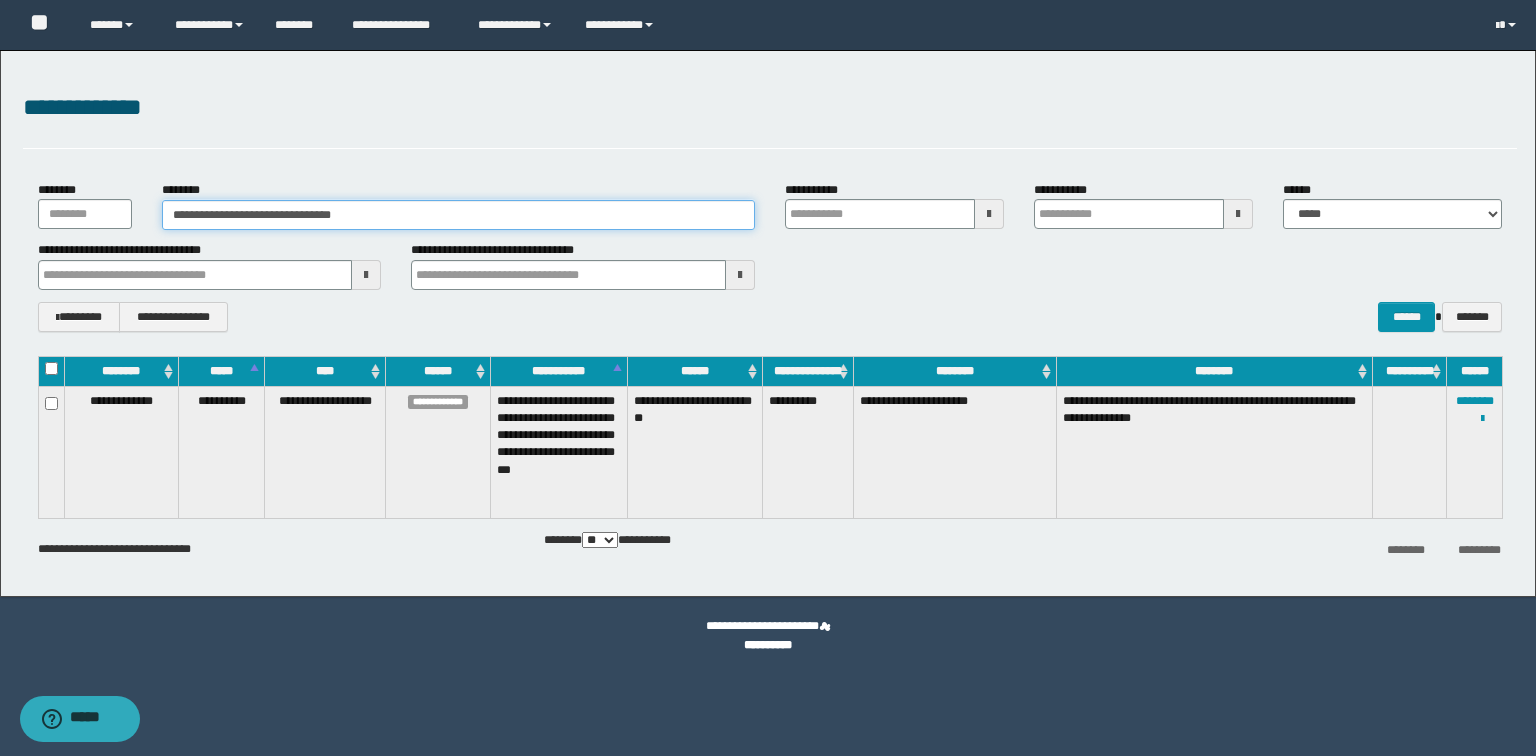 type on "**********" 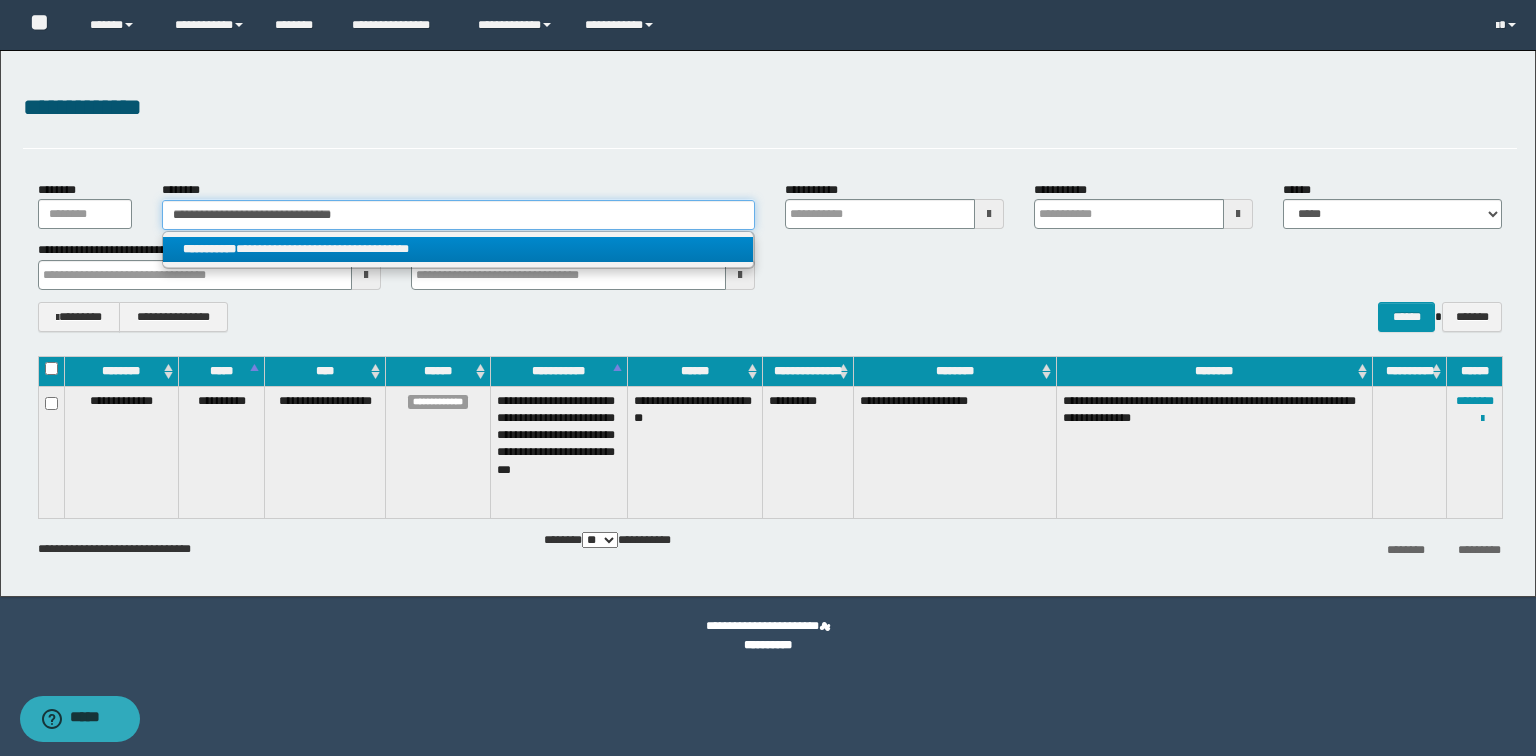 type on "**********" 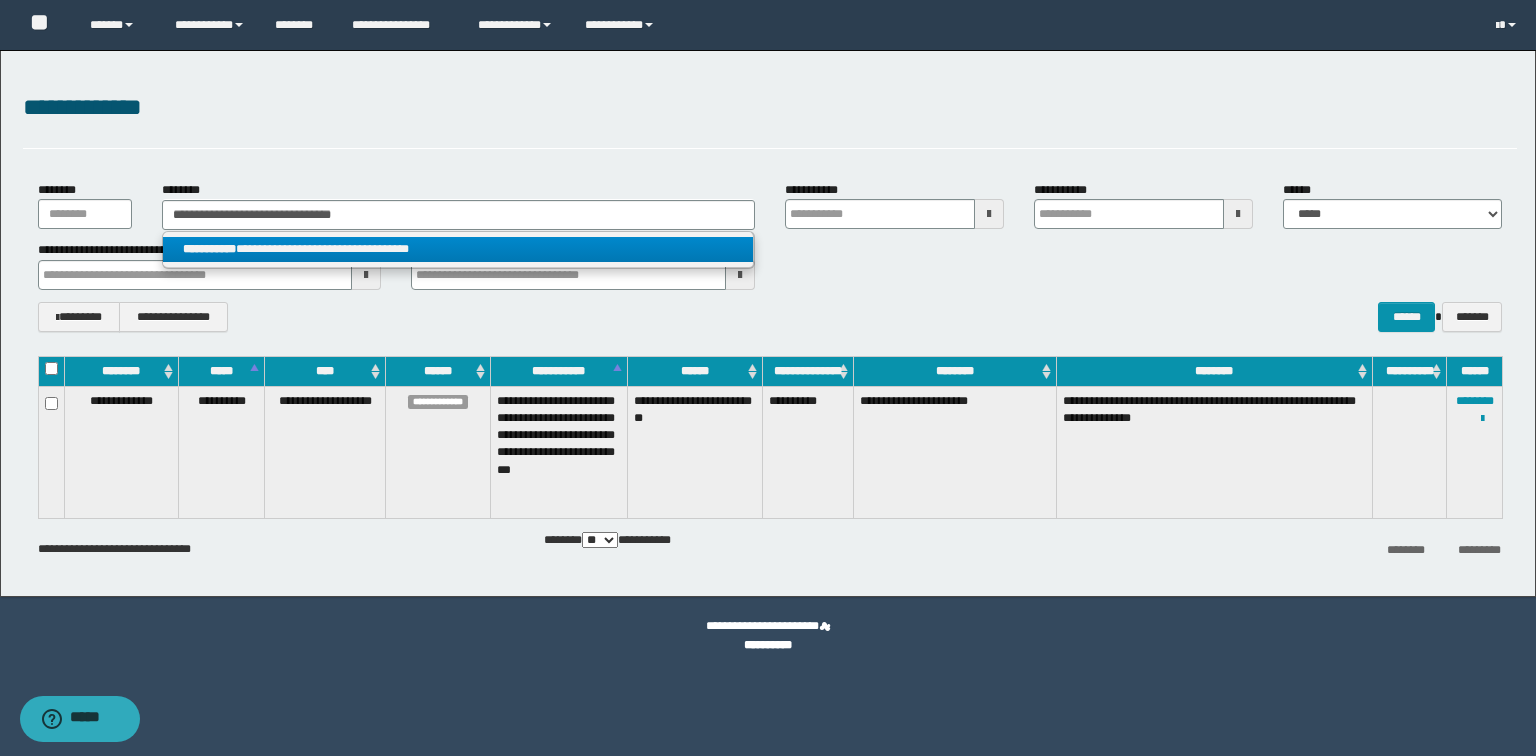 click on "**********" at bounding box center [458, 249] 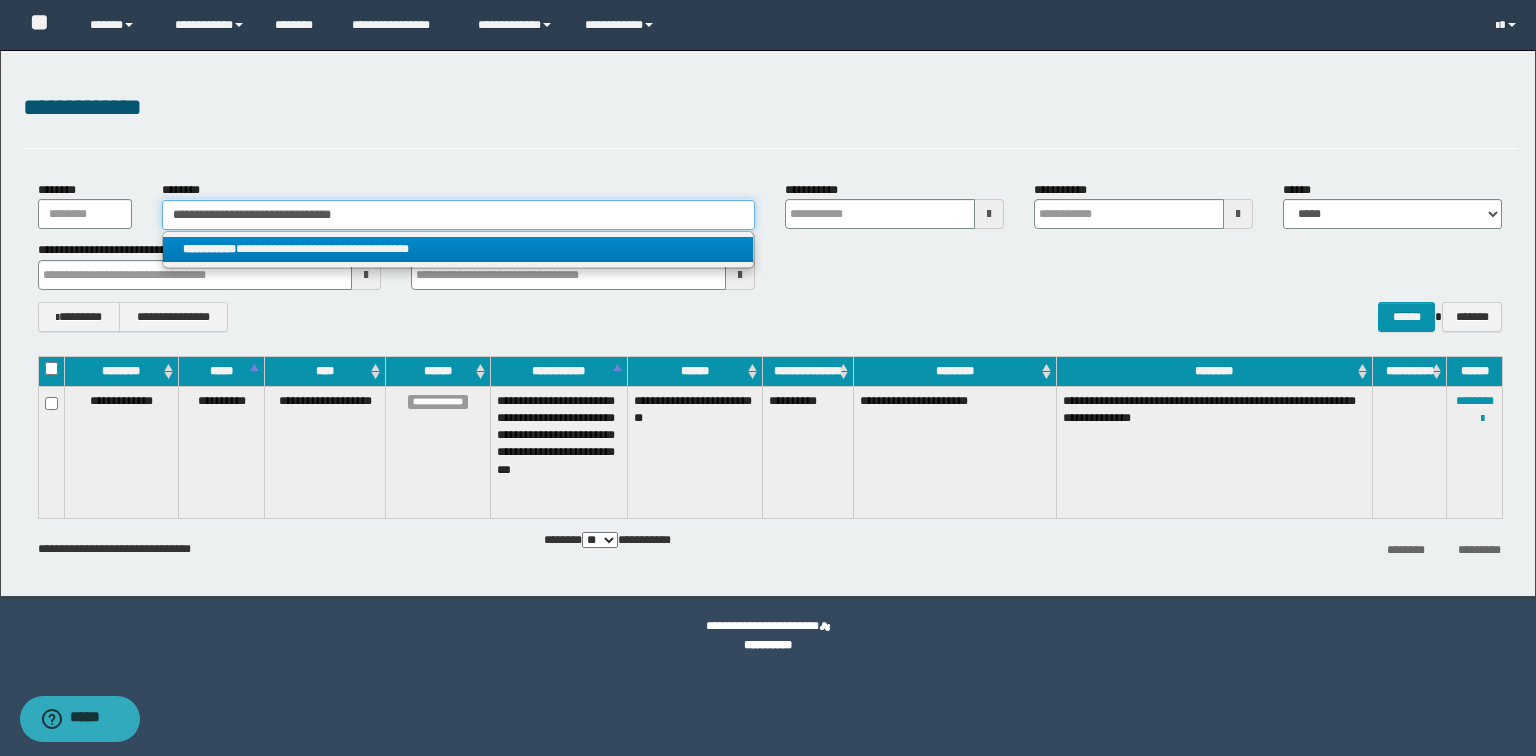 type 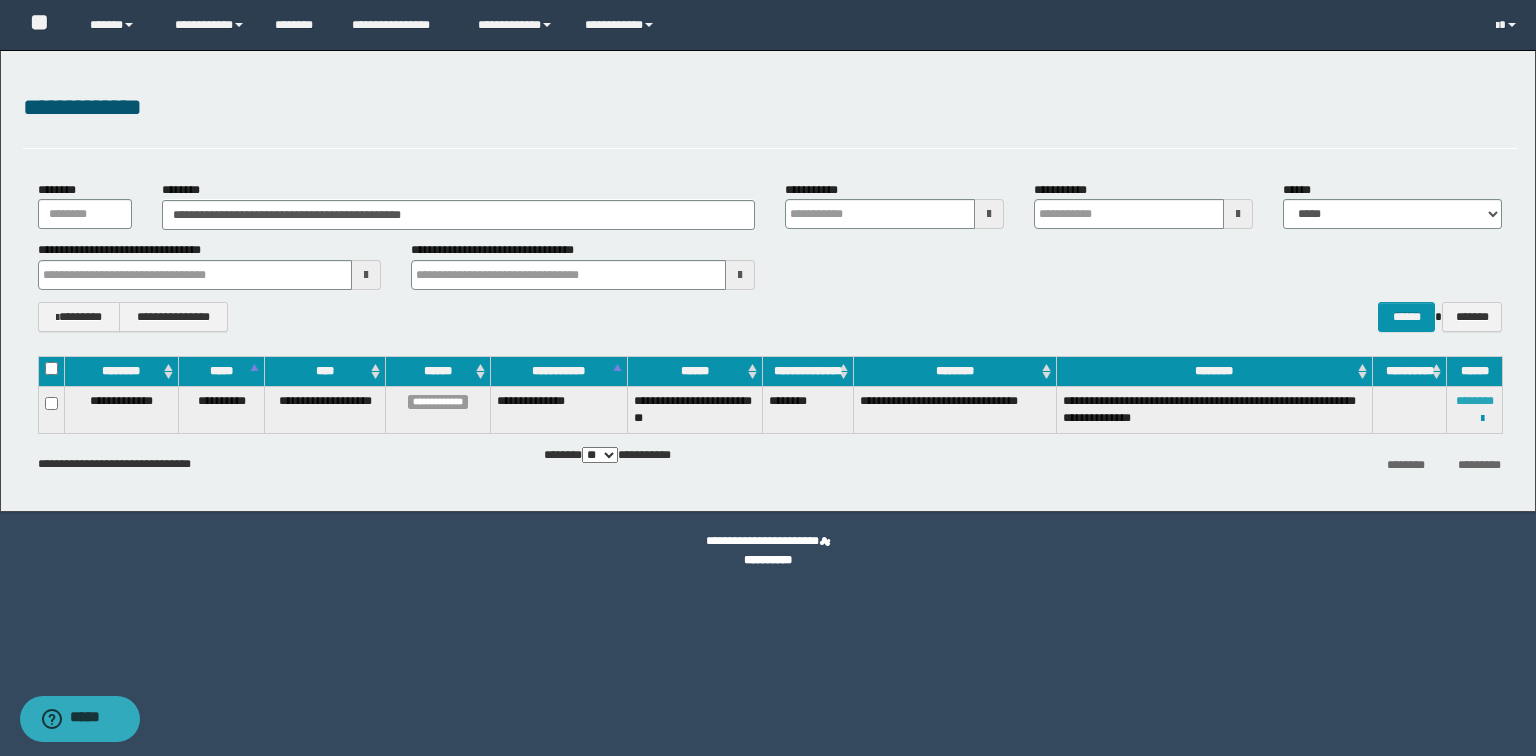 click on "********" at bounding box center [1475, 401] 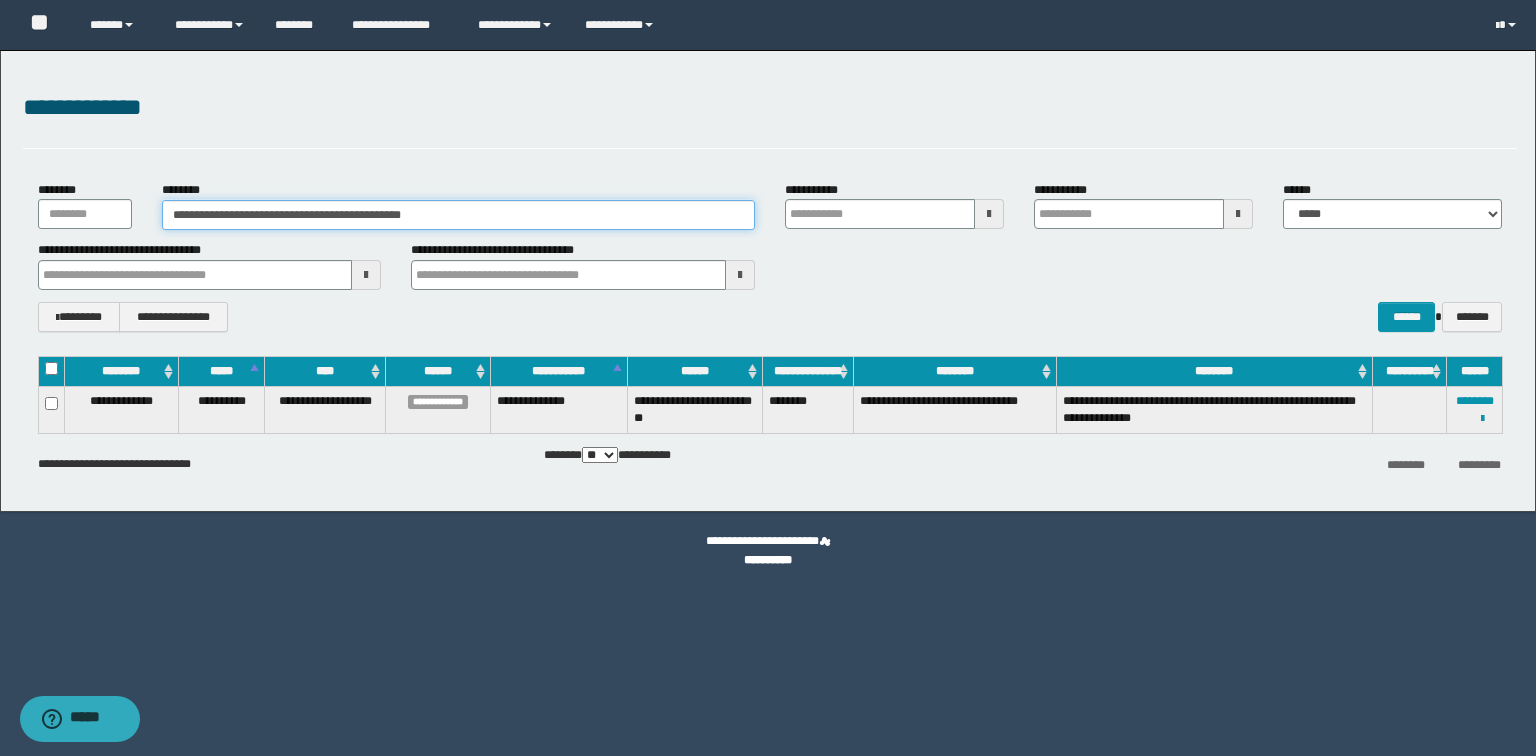 drag, startPoint x: 464, startPoint y: 212, endPoint x: 54, endPoint y: 217, distance: 410.0305 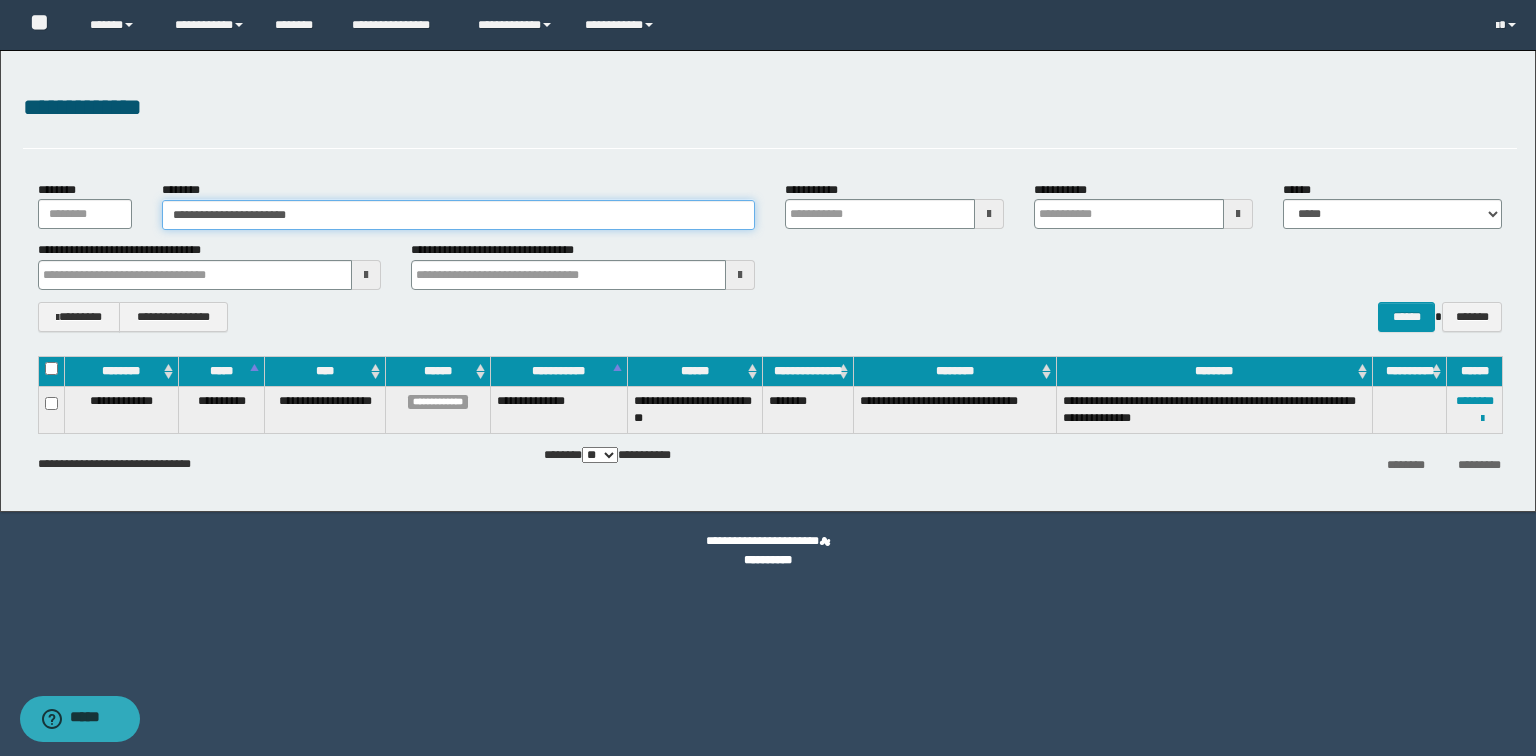 type on "**********" 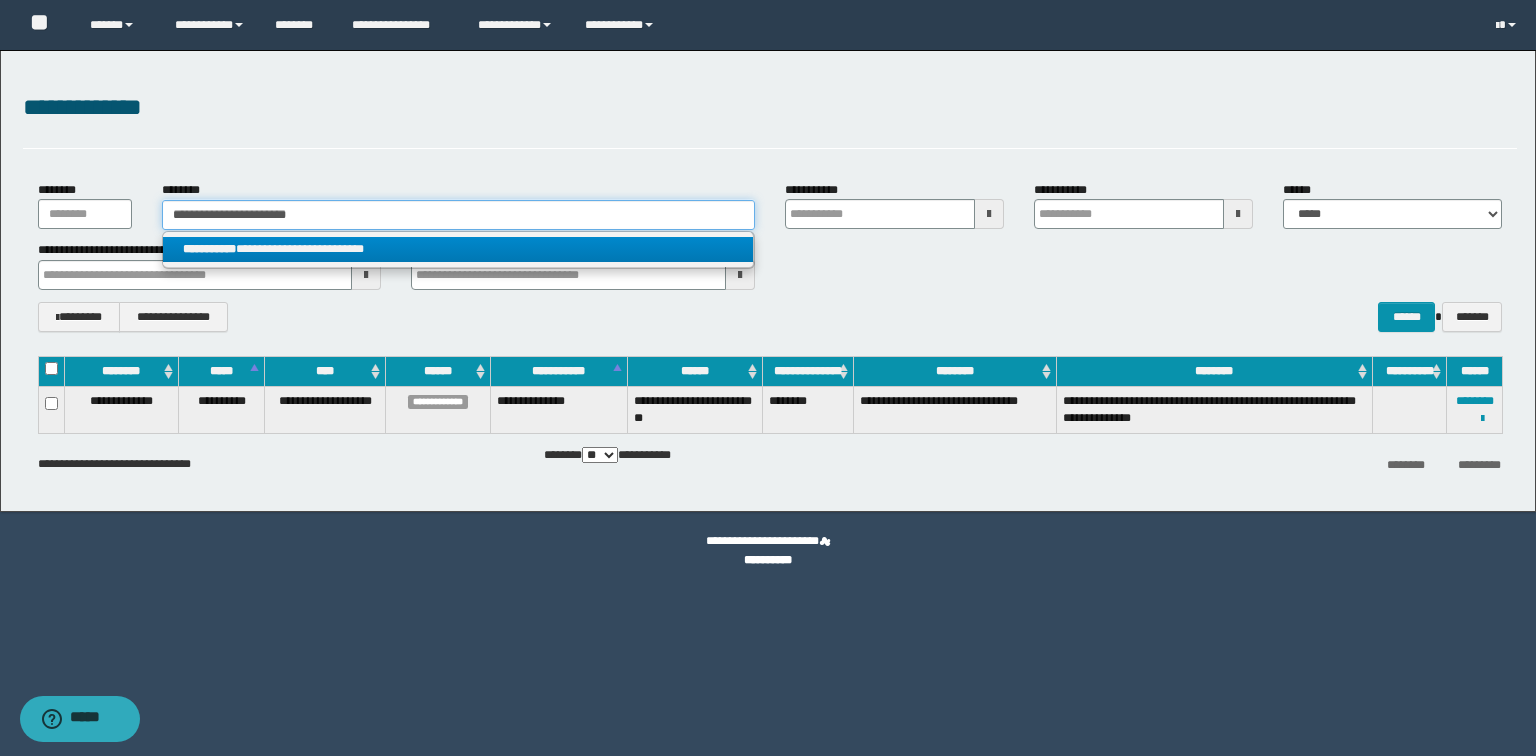 type on "**********" 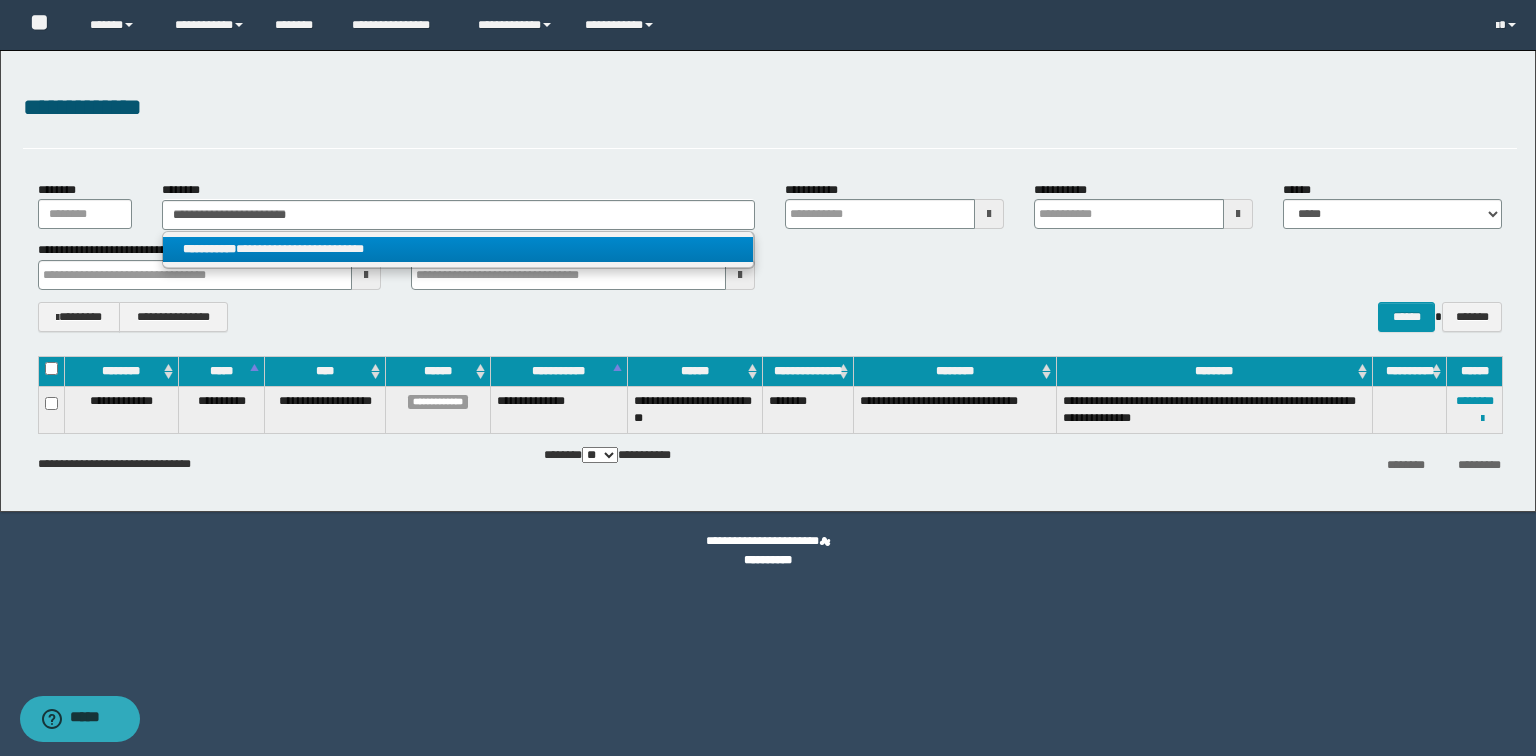 click on "**********" at bounding box center (458, 249) 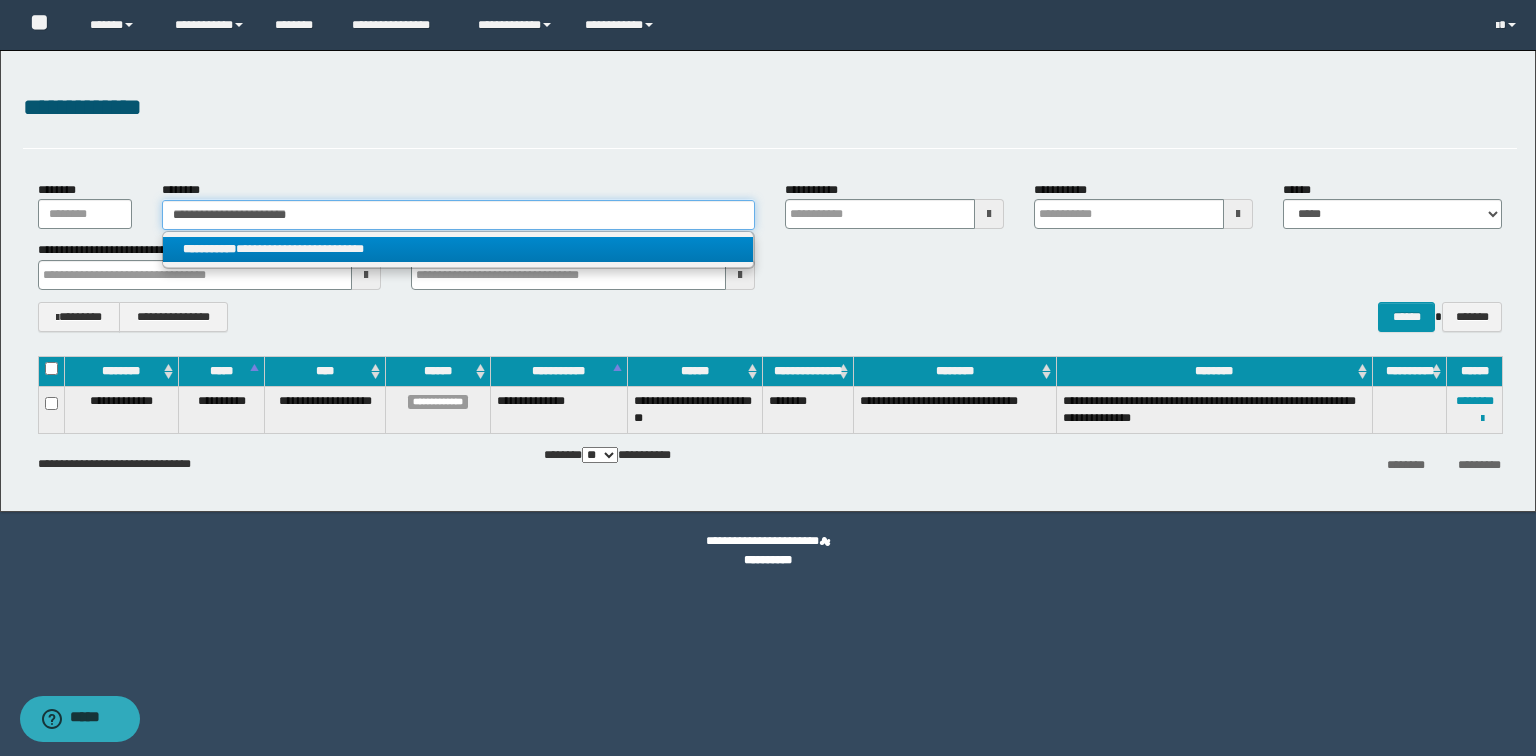 type 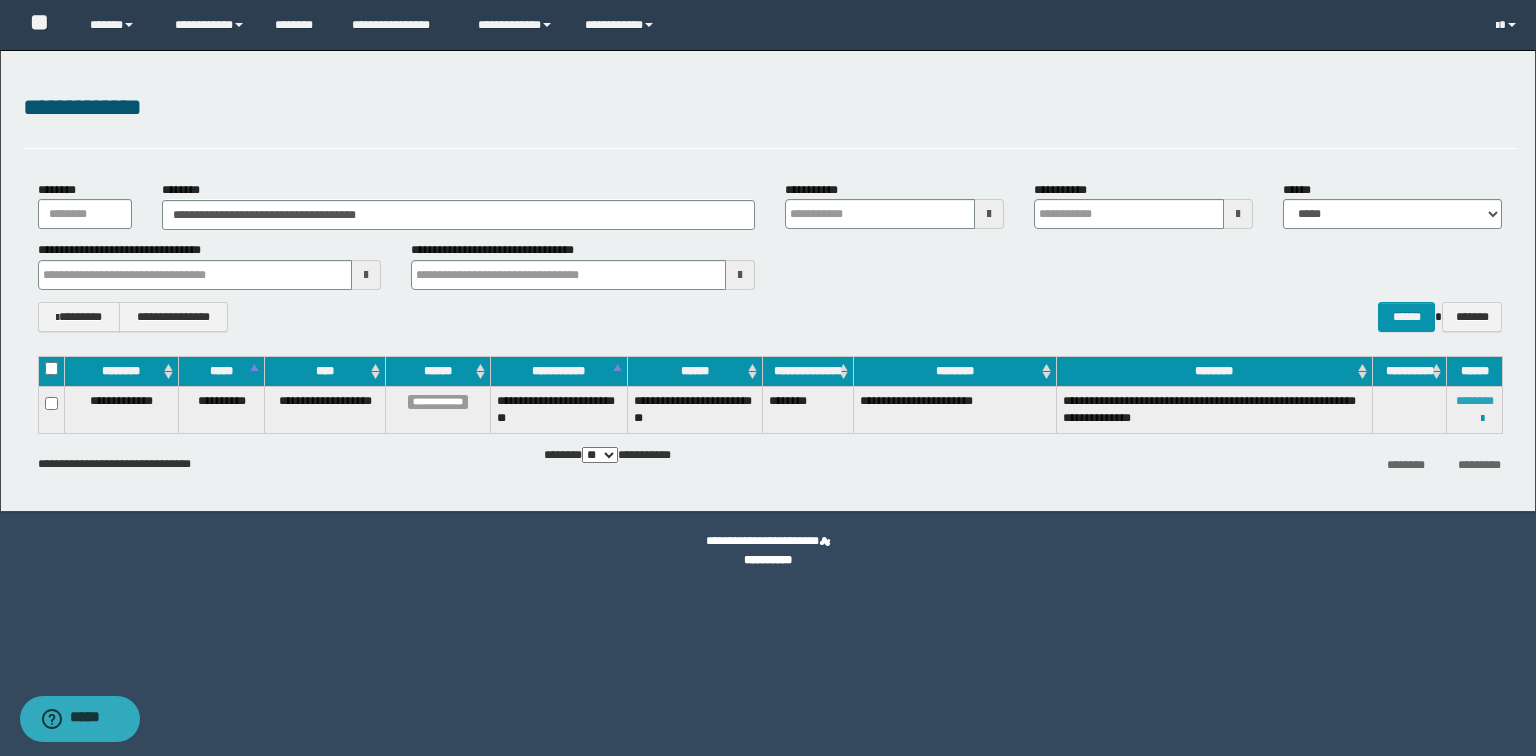 click on "********" at bounding box center (1475, 401) 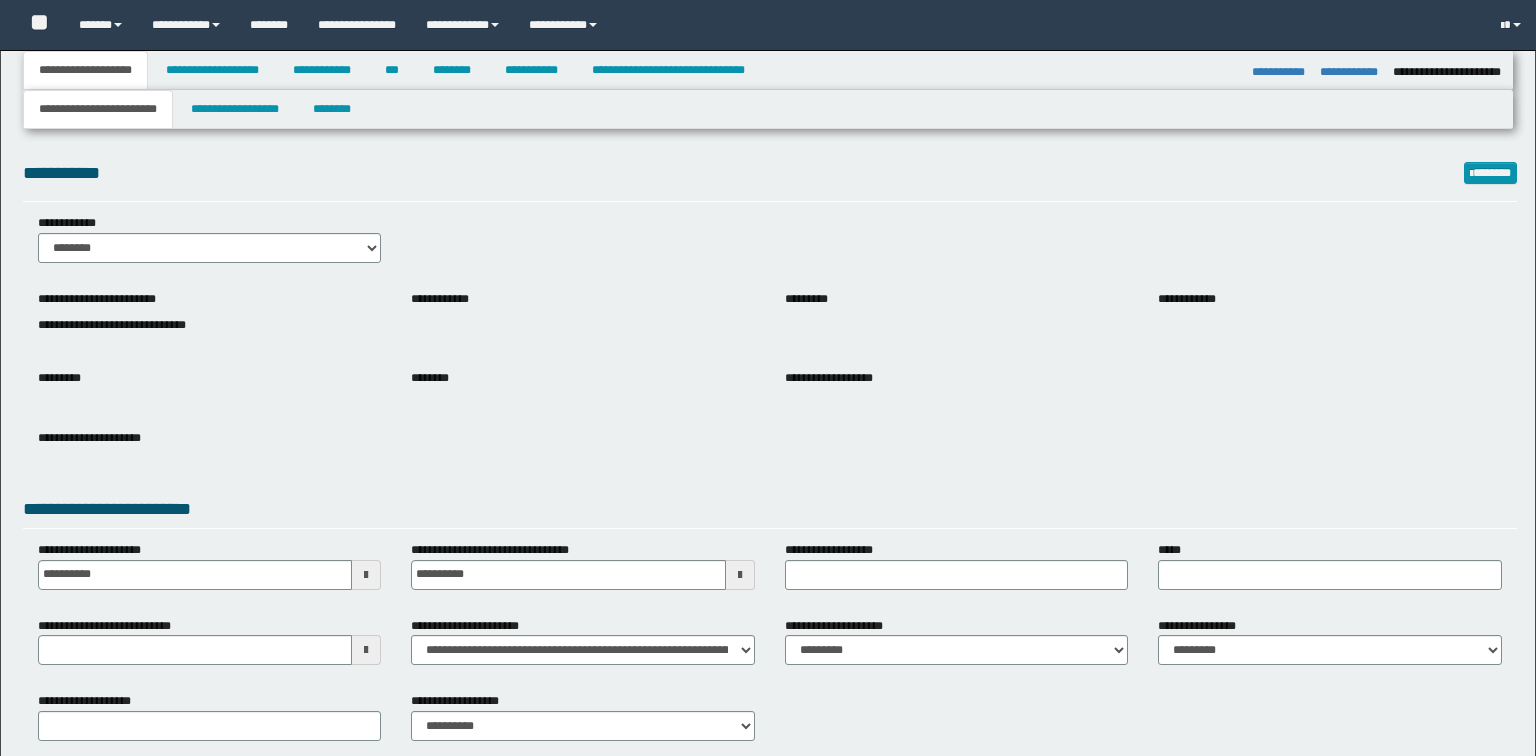 select on "*" 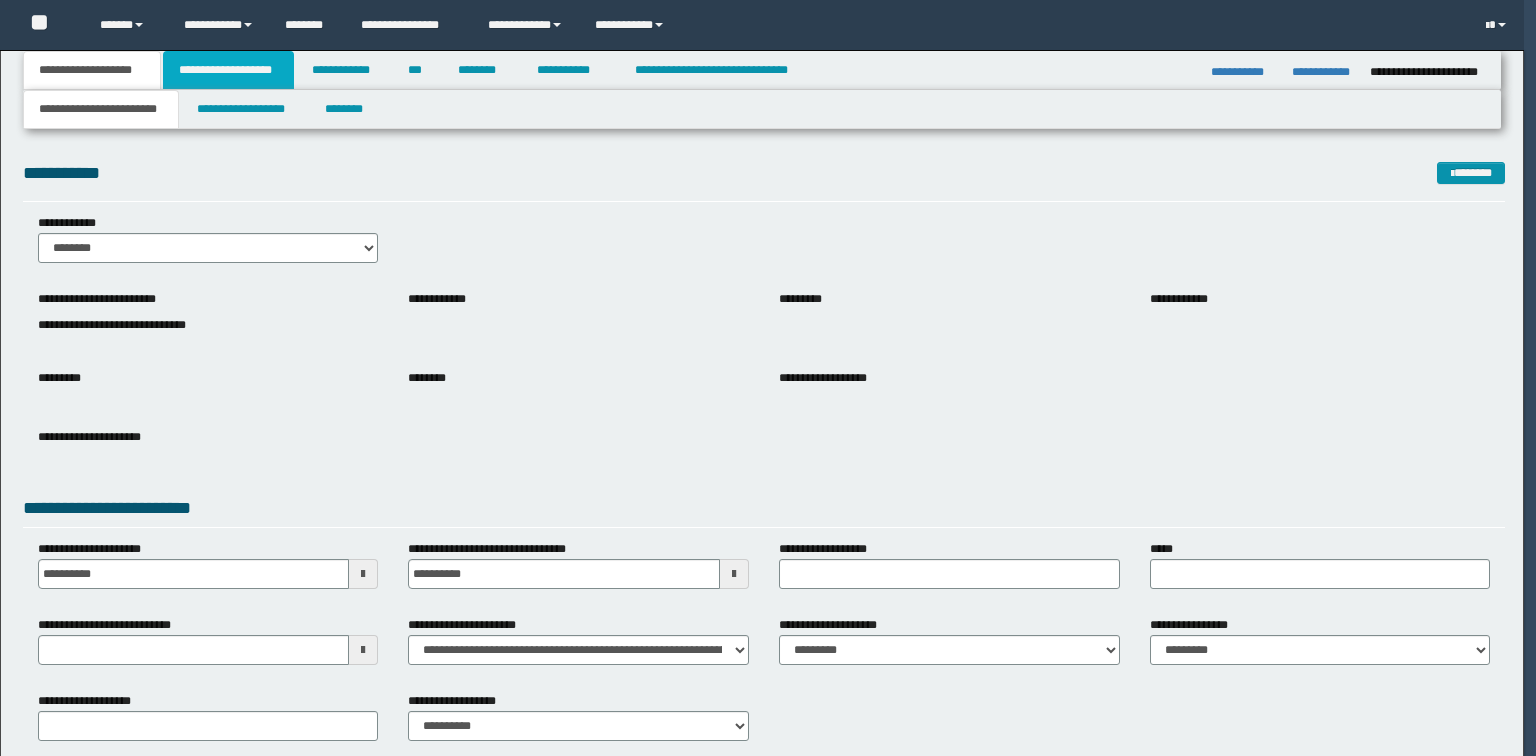 scroll, scrollTop: 0, scrollLeft: 0, axis: both 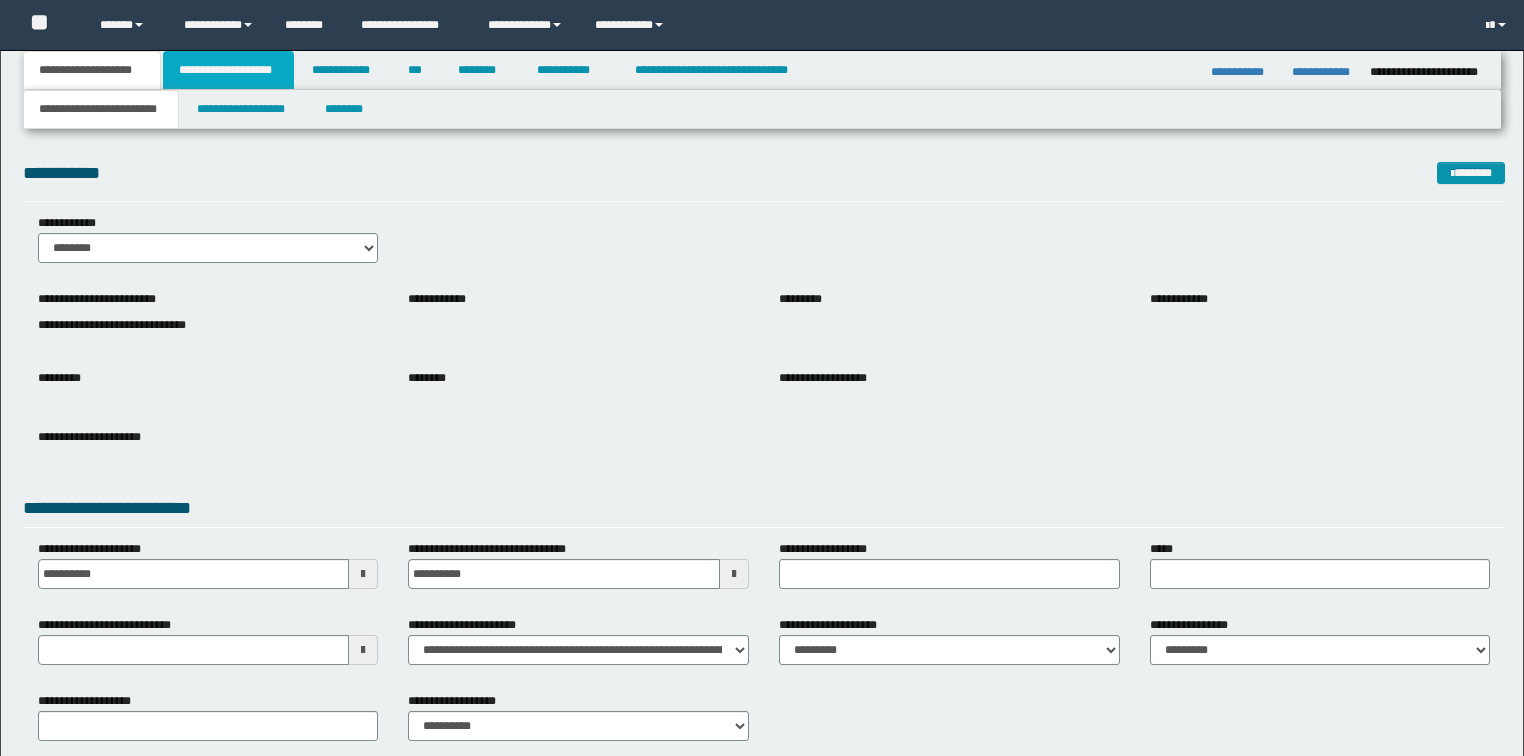 click on "**********" at bounding box center (228, 70) 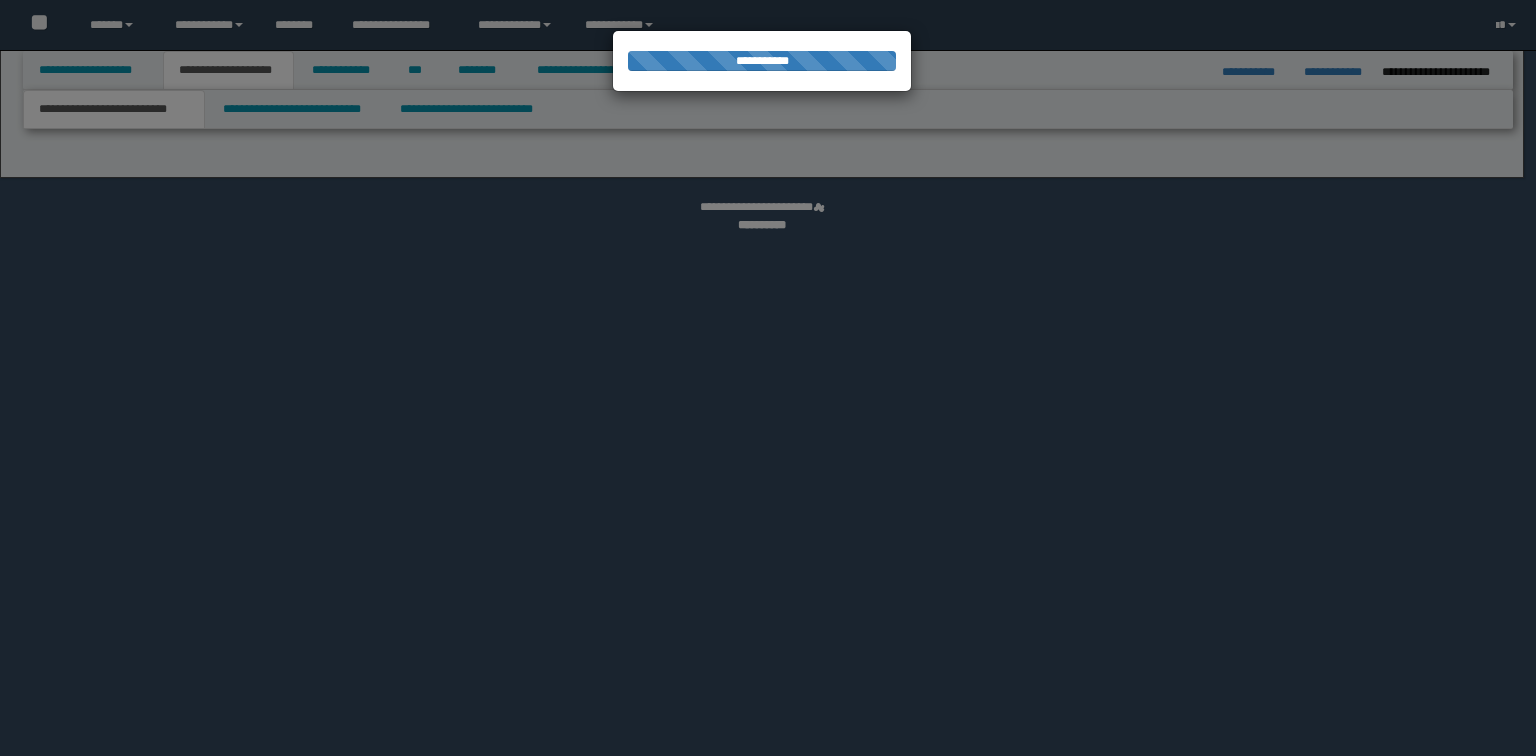 scroll, scrollTop: 0, scrollLeft: 0, axis: both 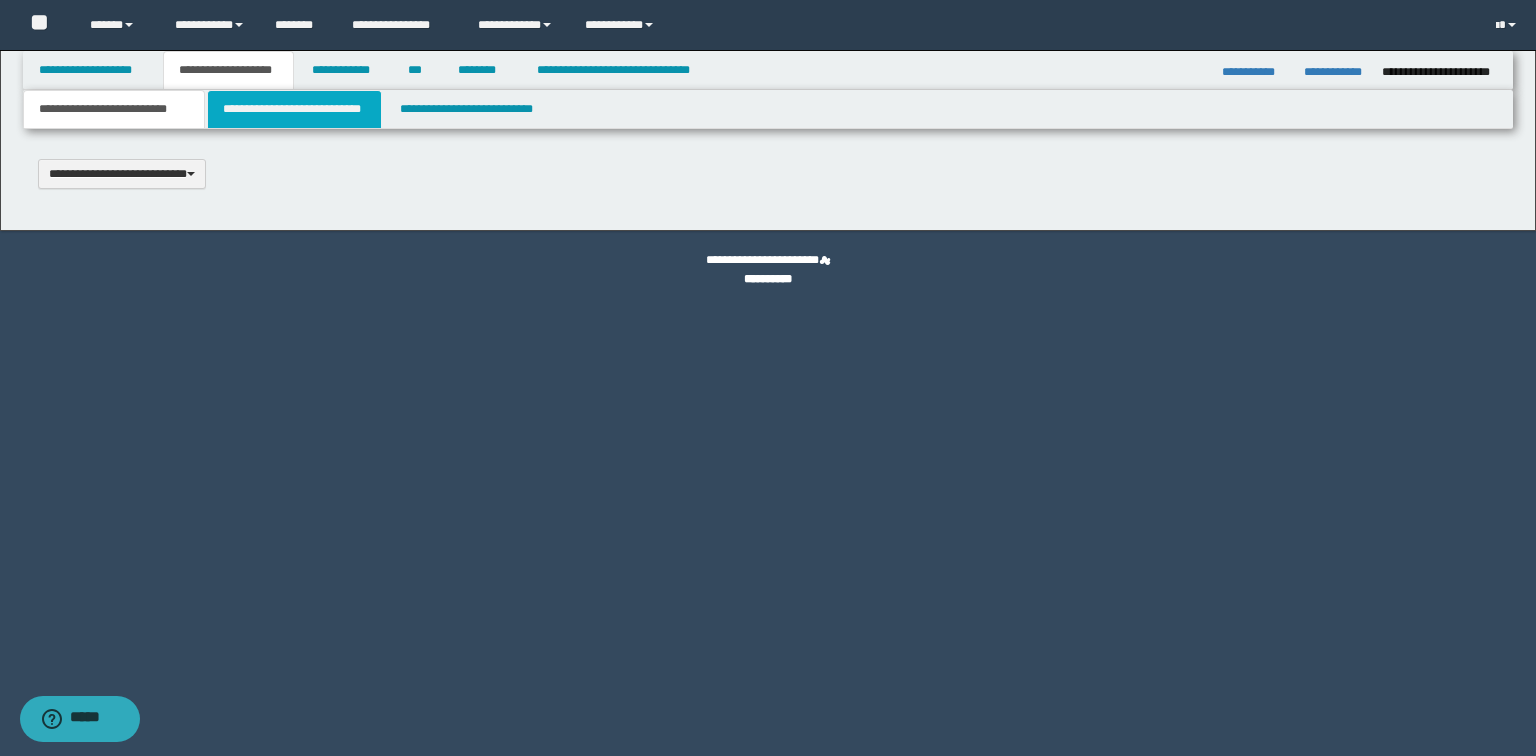 type 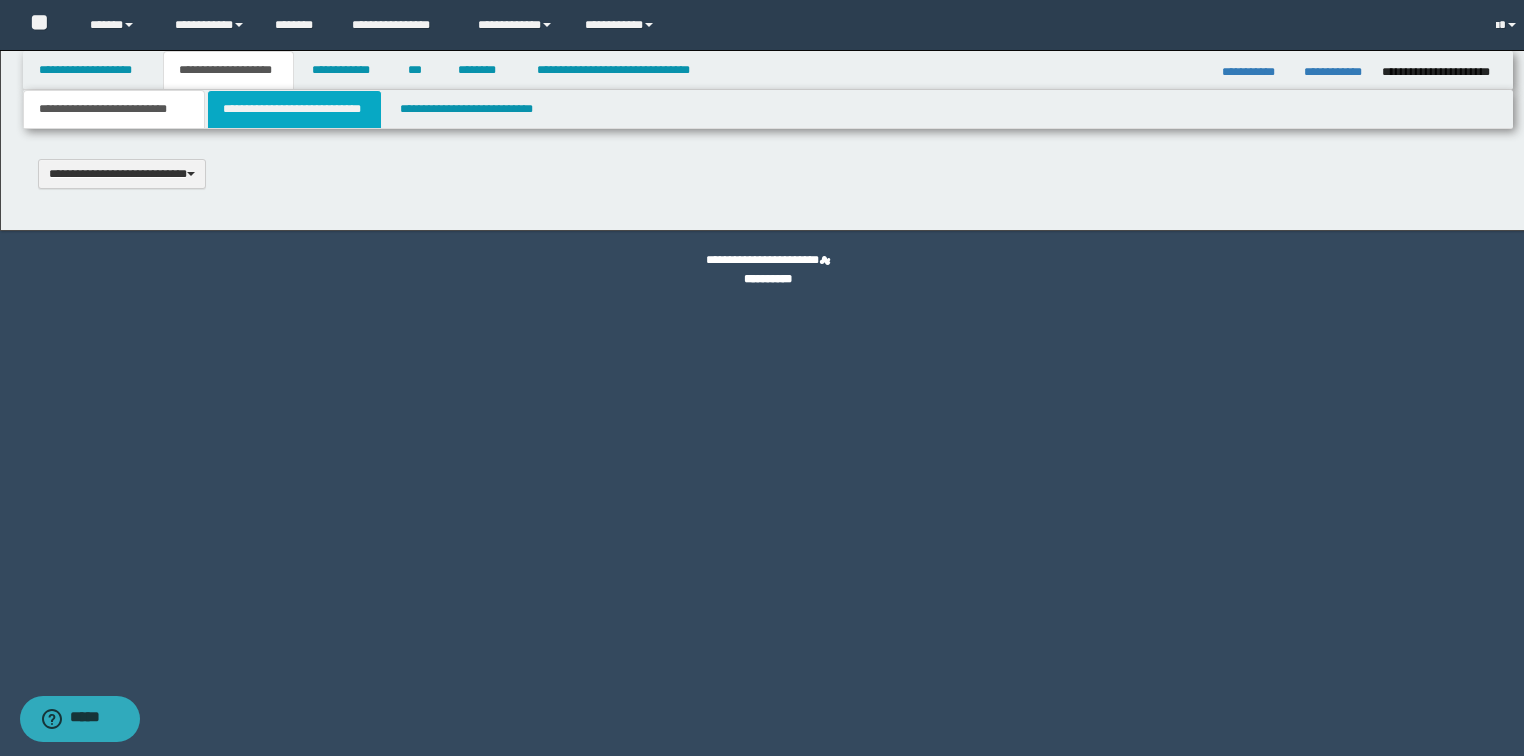 click on "**********" at bounding box center (294, 109) 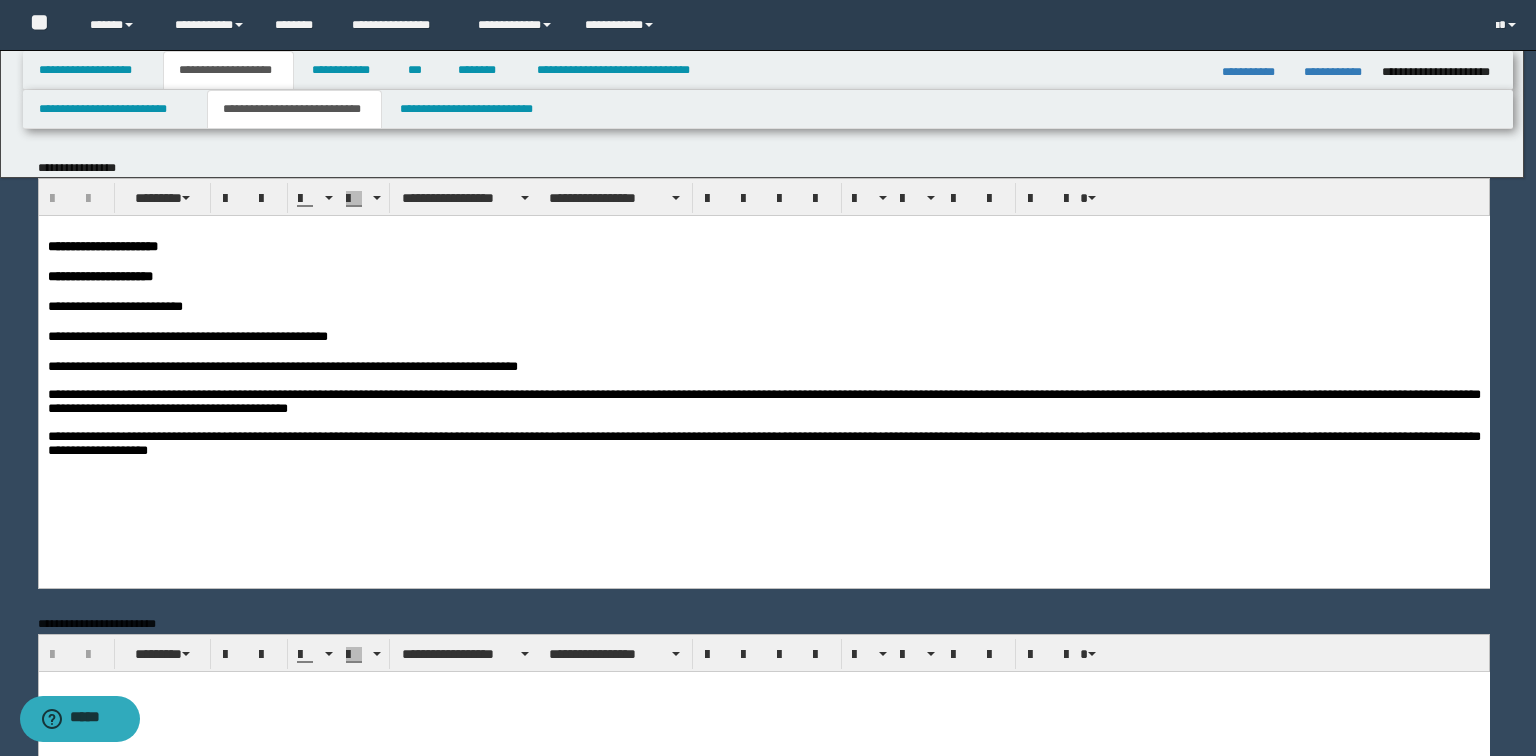 scroll, scrollTop: 0, scrollLeft: 0, axis: both 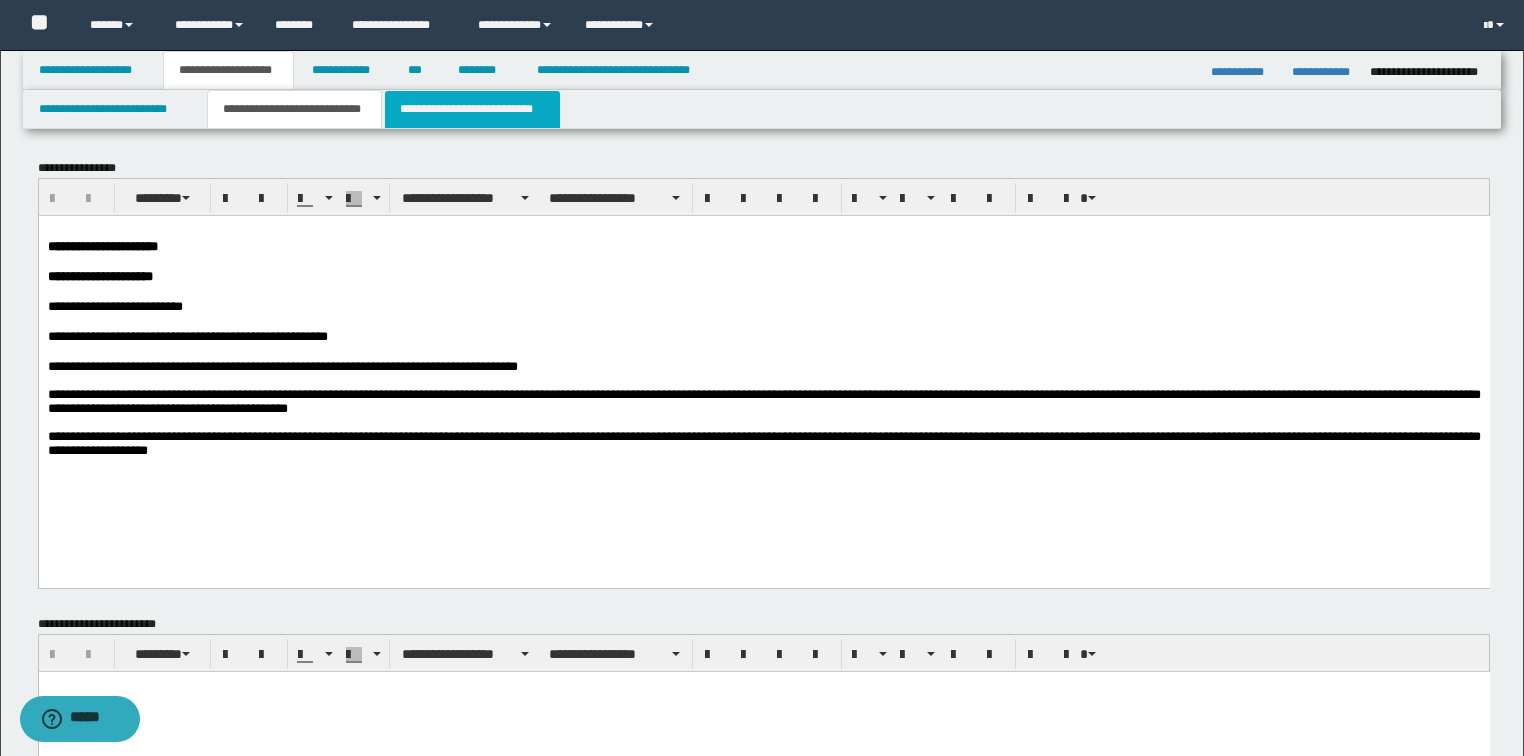 click on "**********" at bounding box center [472, 109] 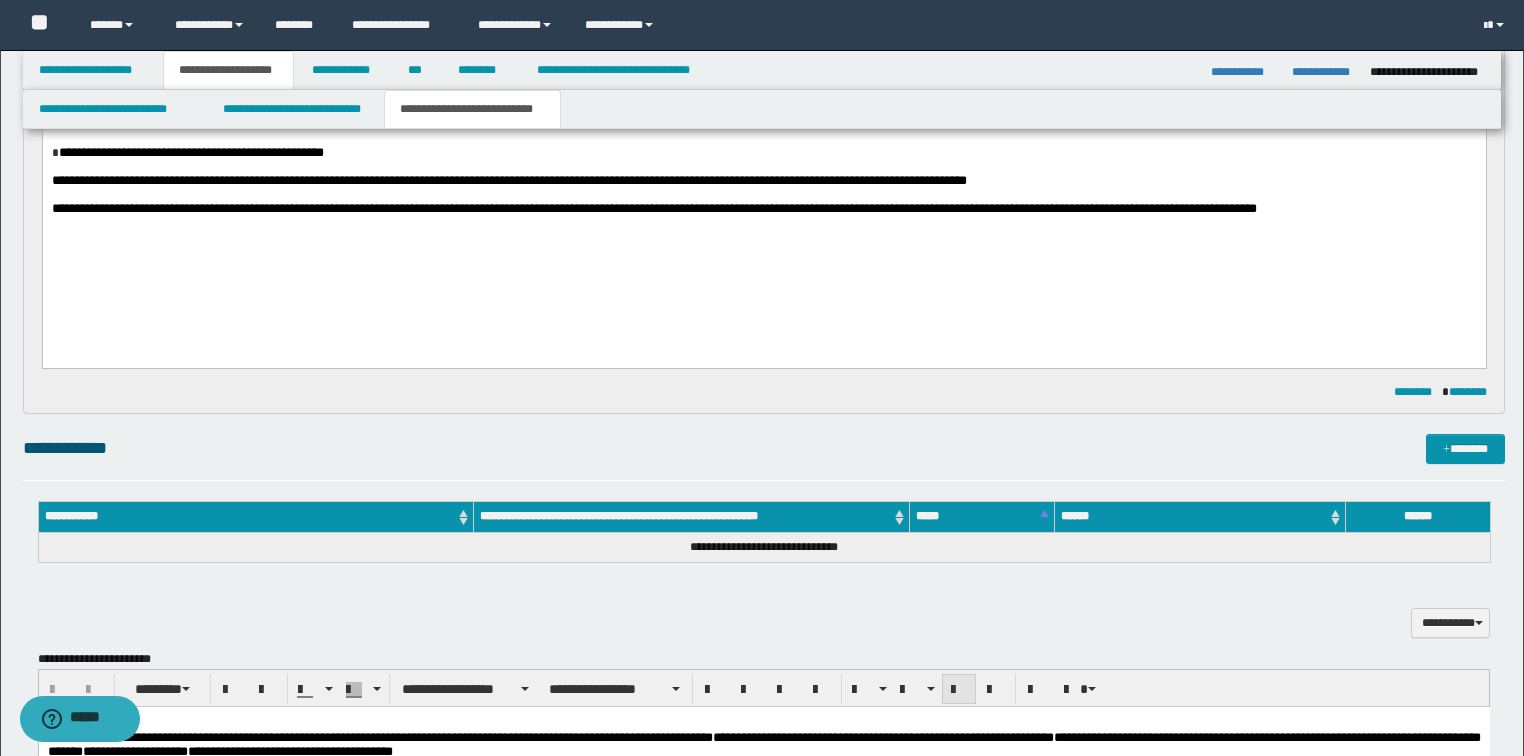 scroll, scrollTop: 400, scrollLeft: 0, axis: vertical 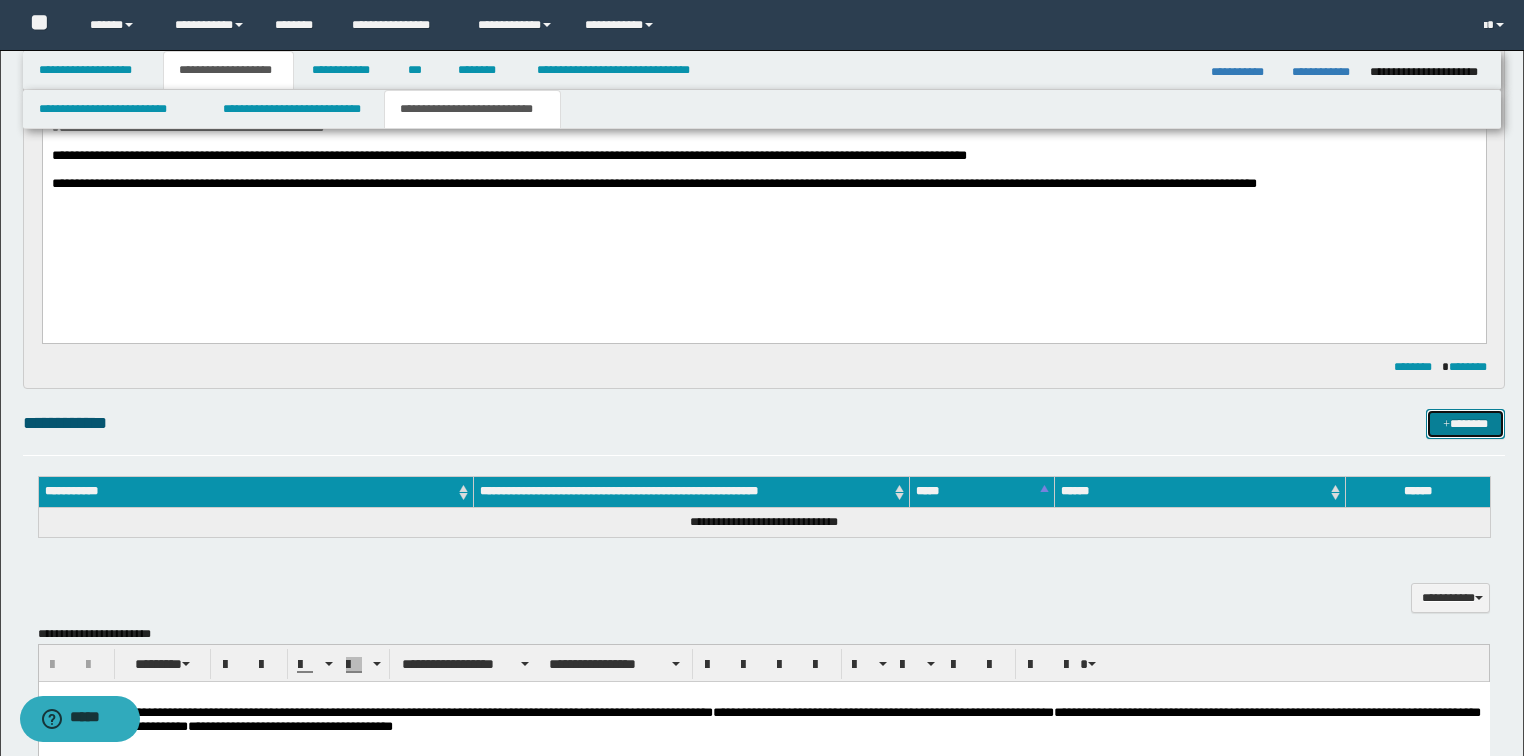 click on "*******" at bounding box center [1465, 424] 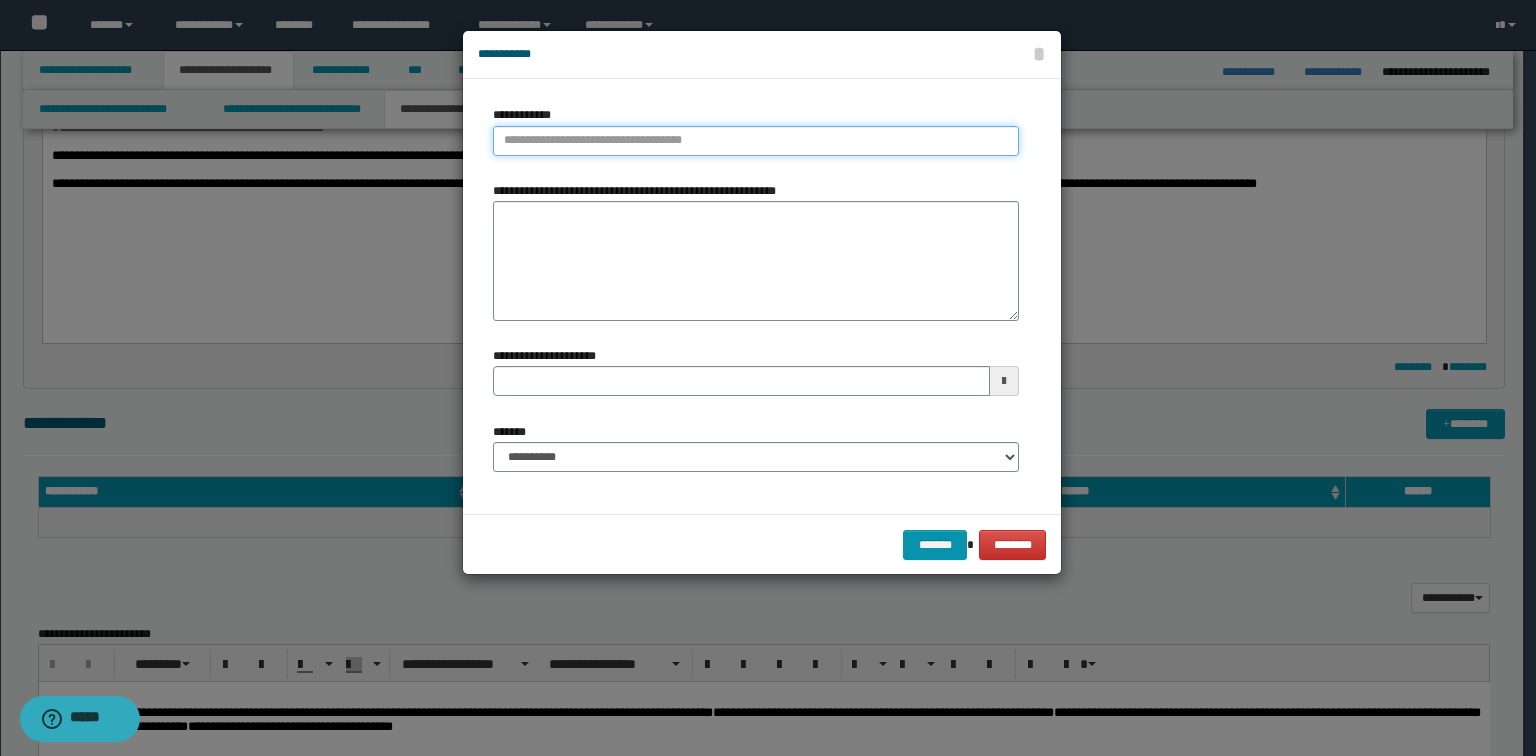 click on "**********" at bounding box center (756, 141) 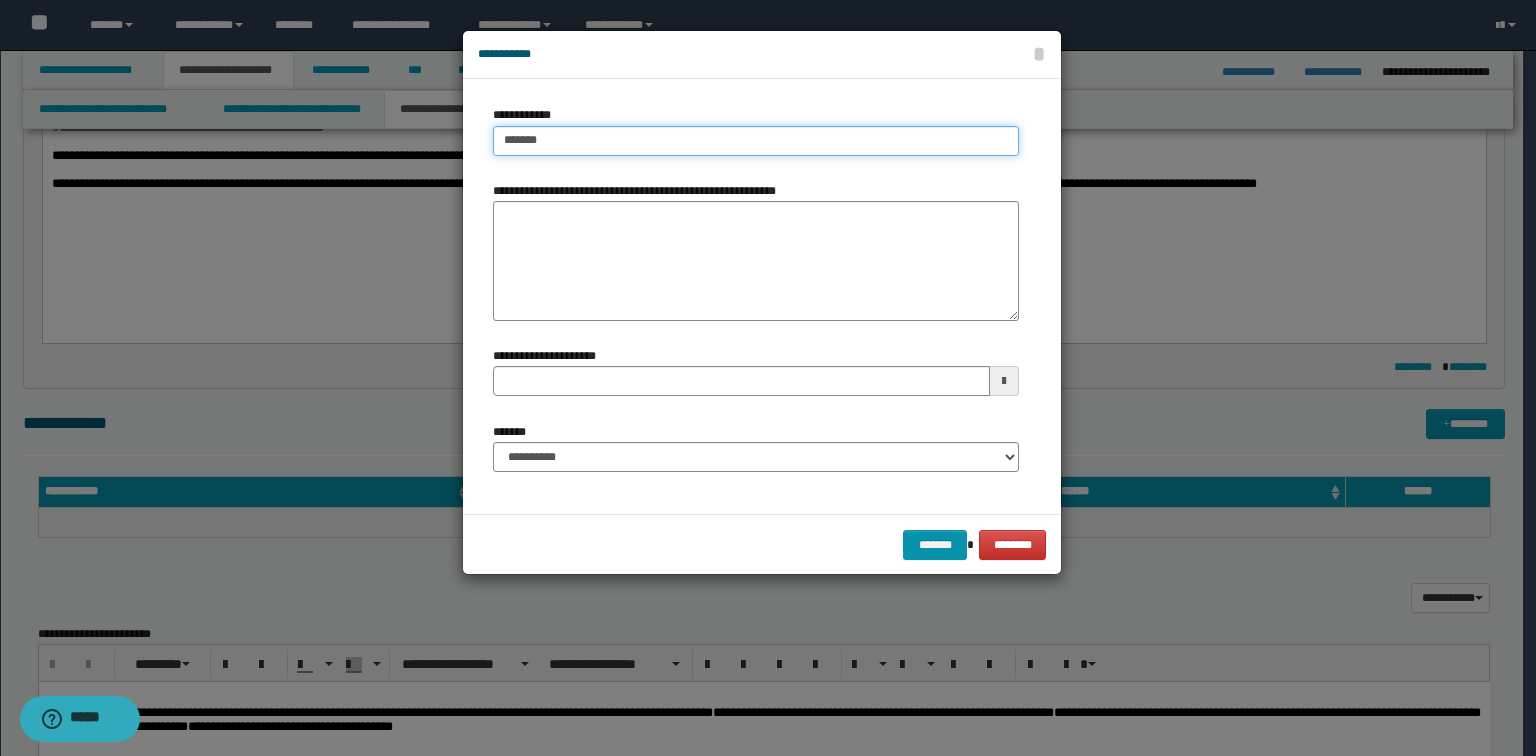 type on "********" 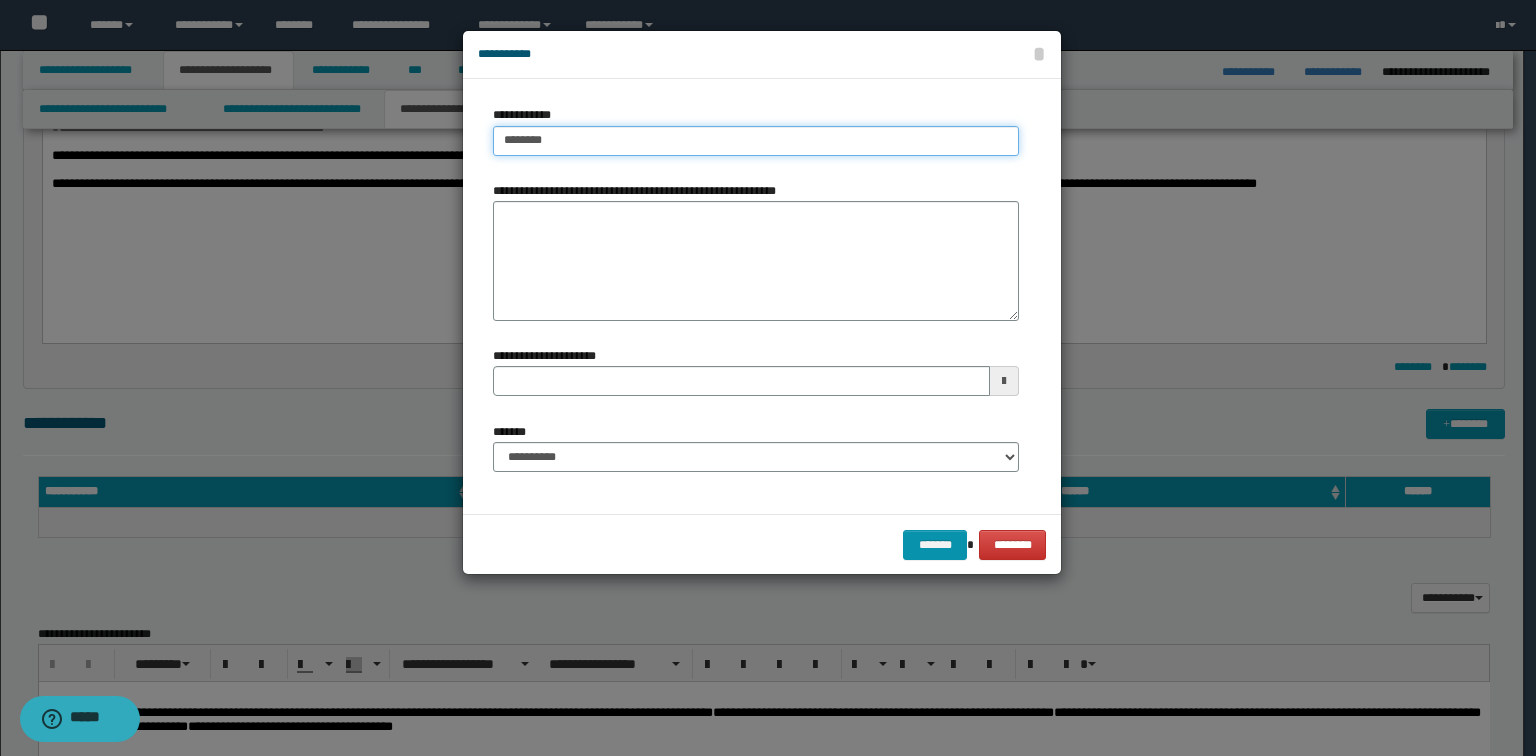type on "**********" 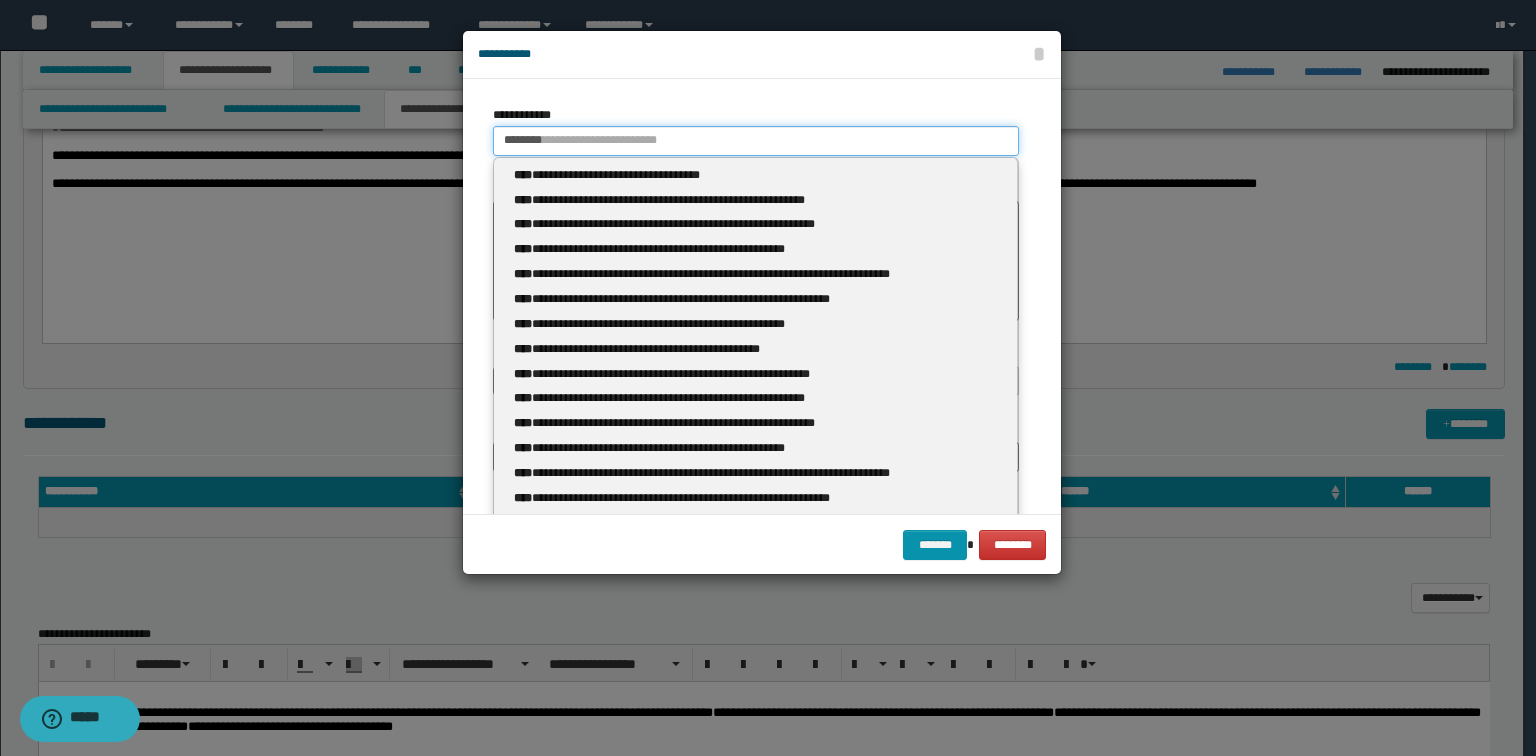 type 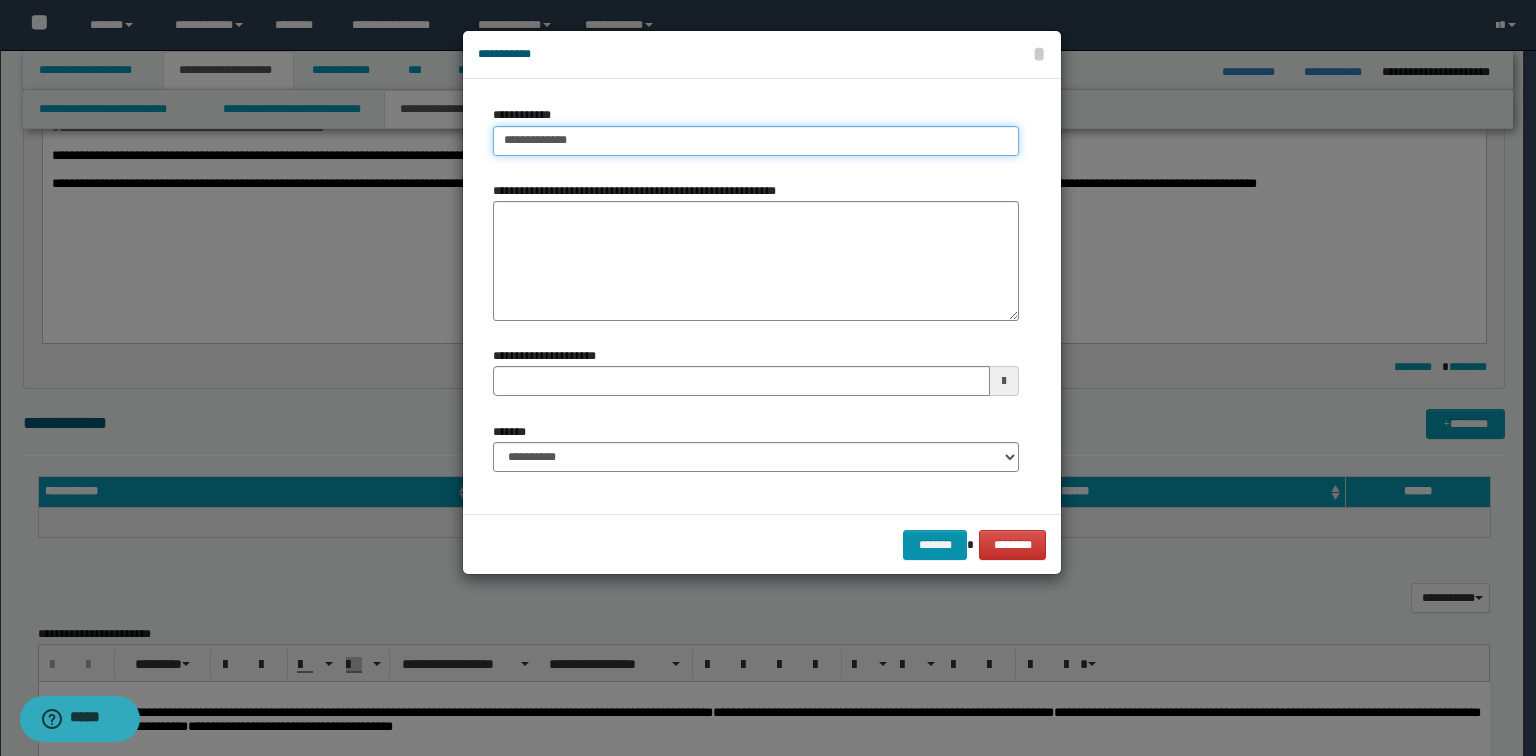 type on "**********" 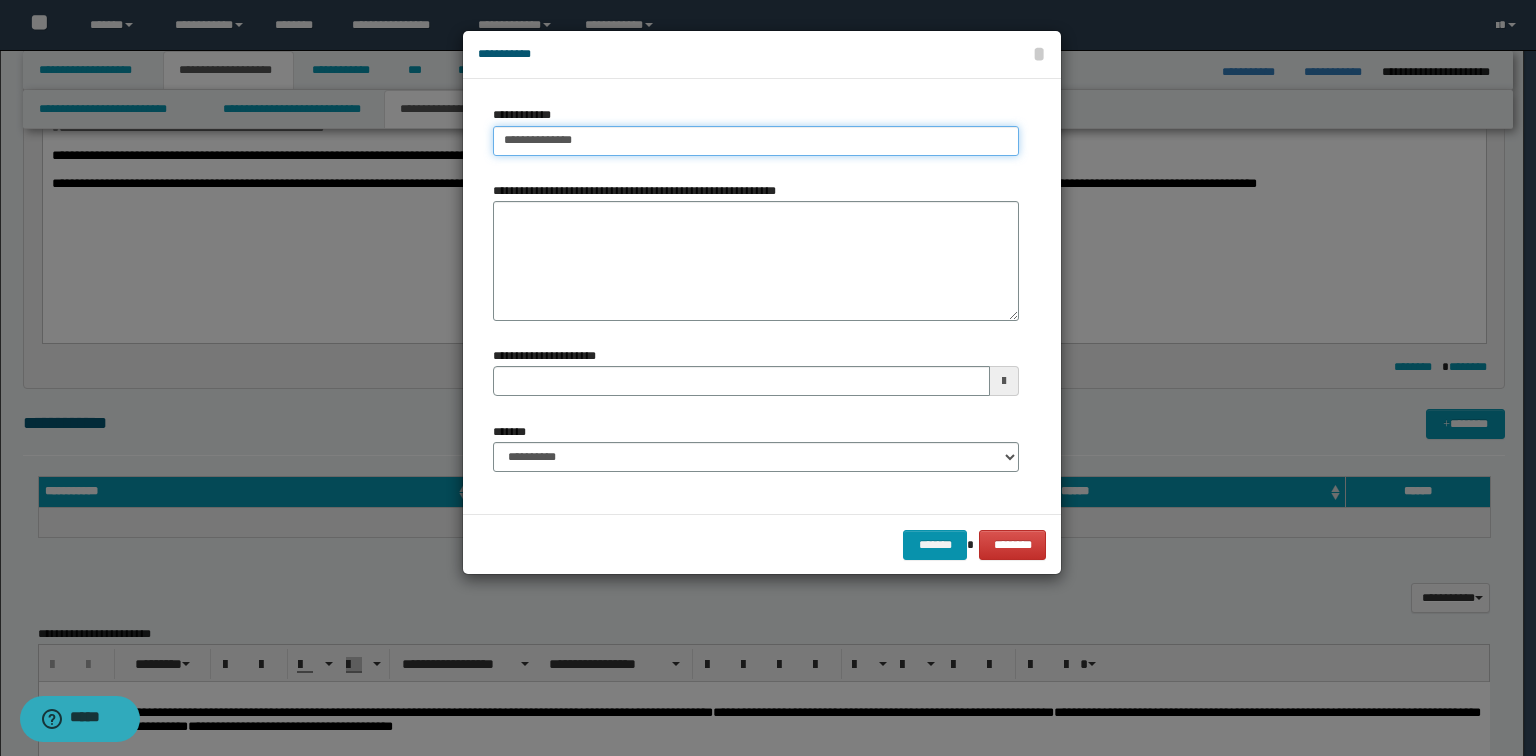 type on "**********" 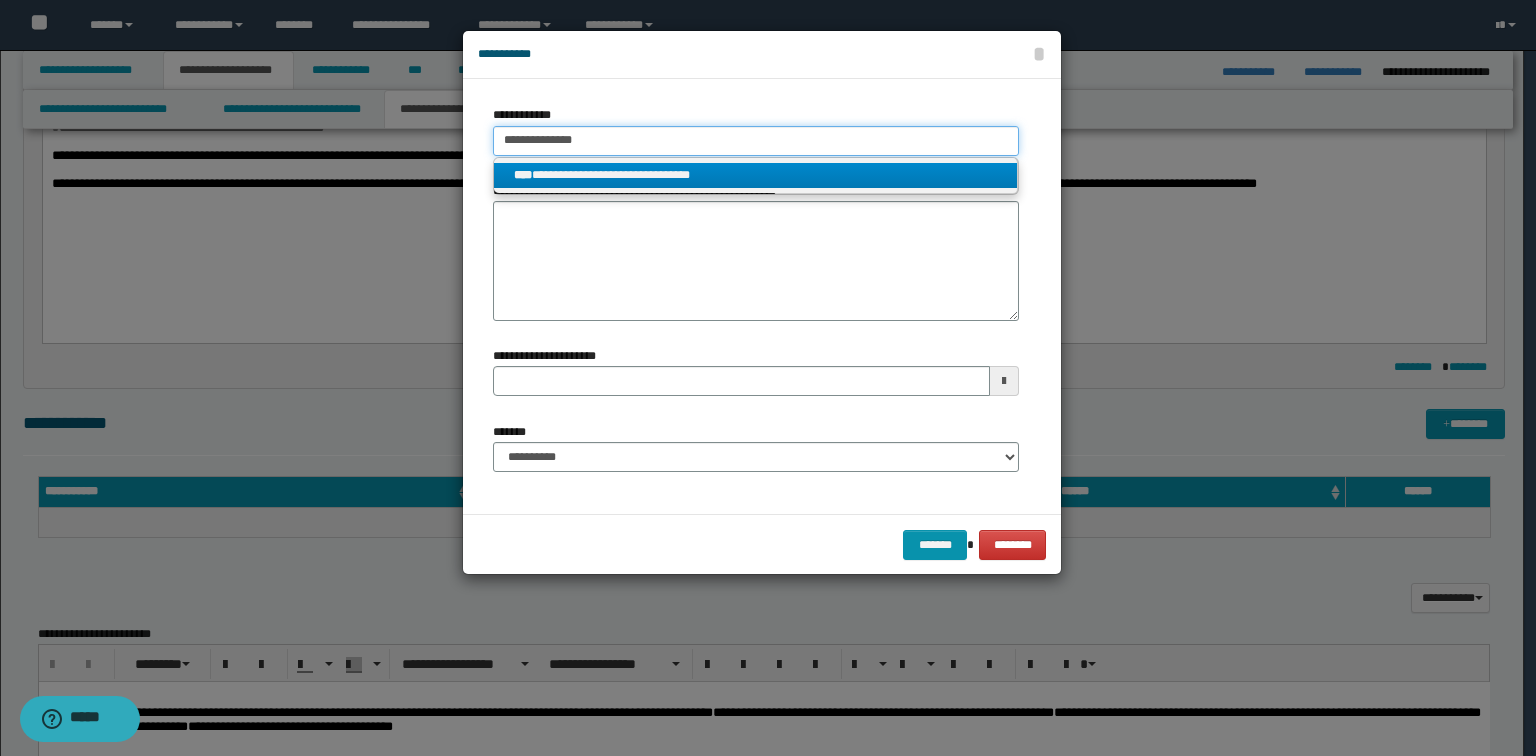 type on "**********" 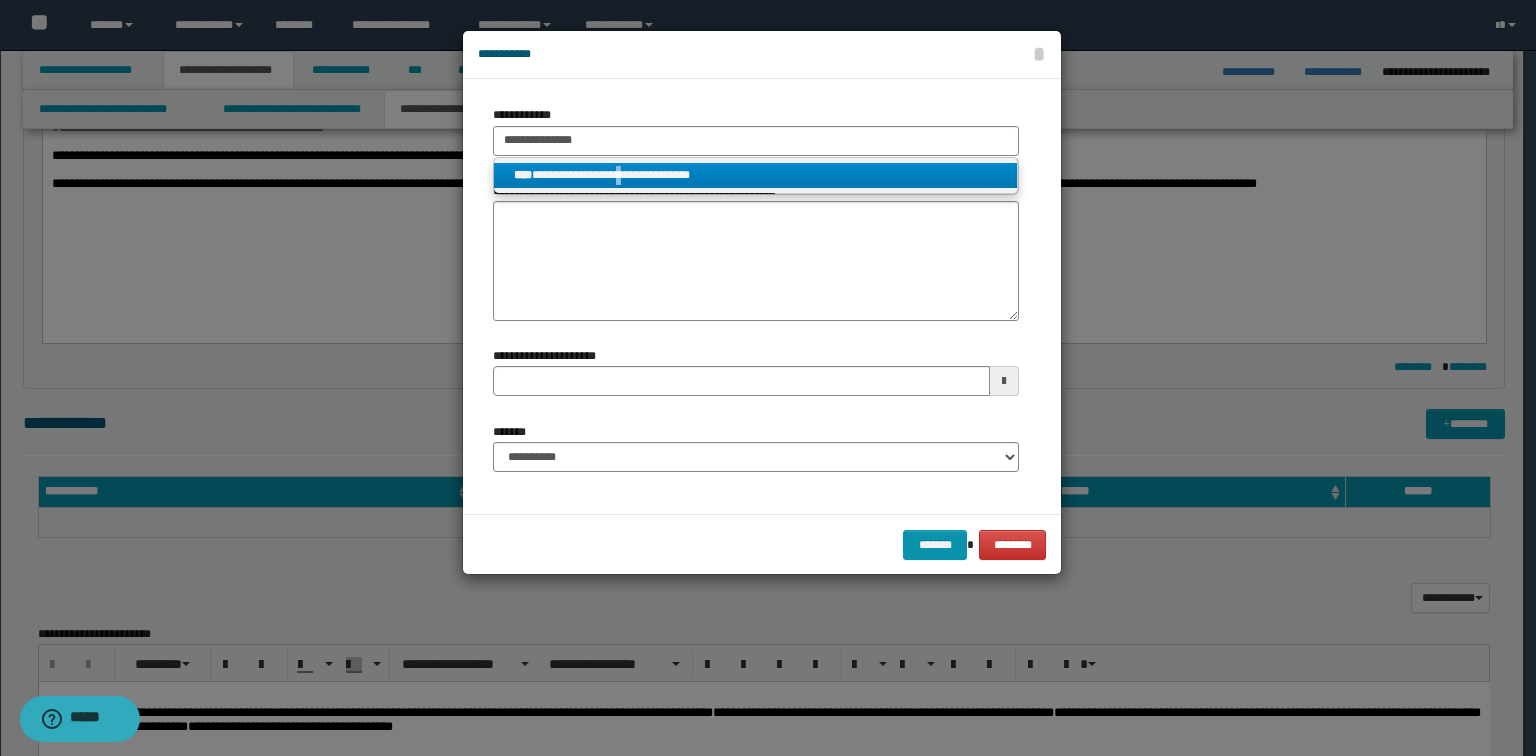 click on "**********" at bounding box center (756, 175) 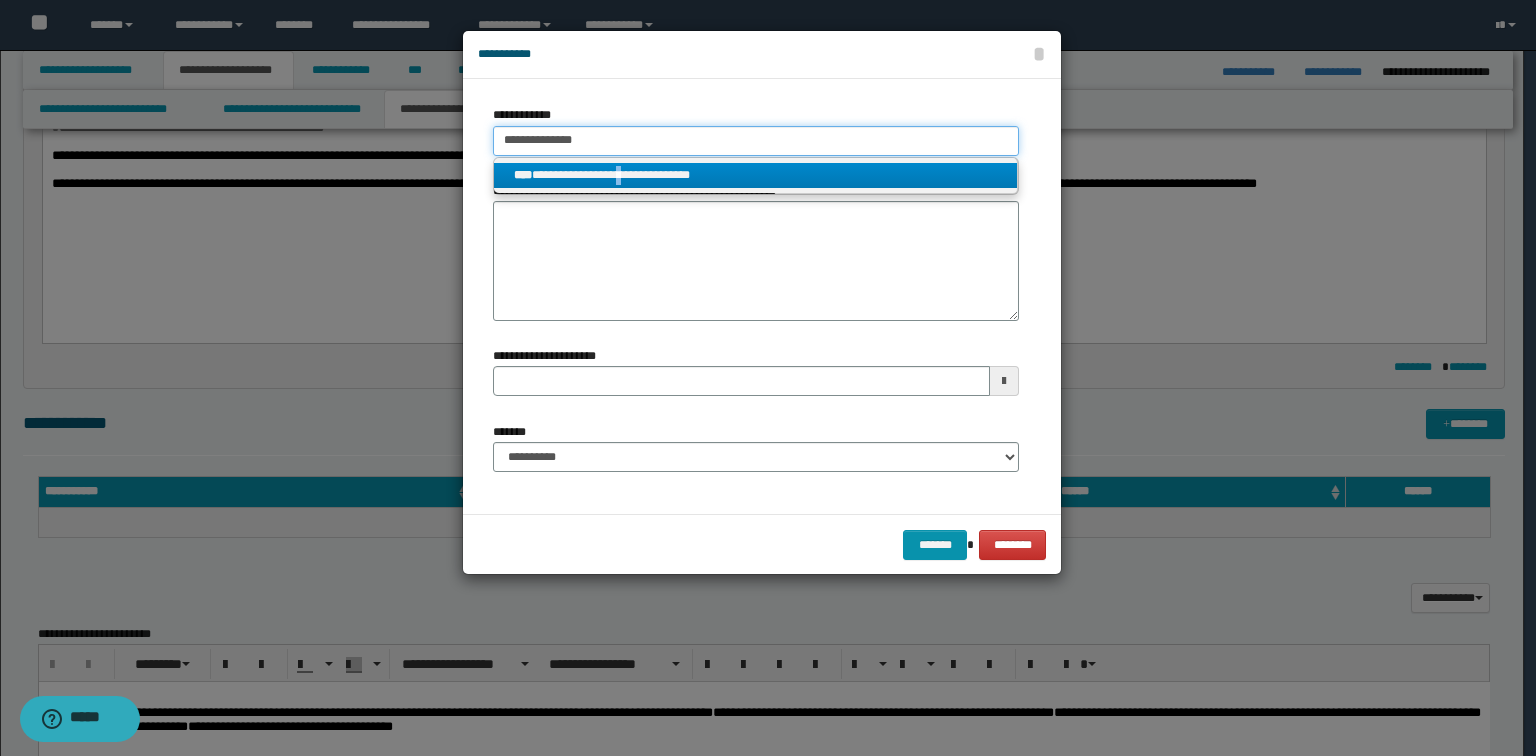 type 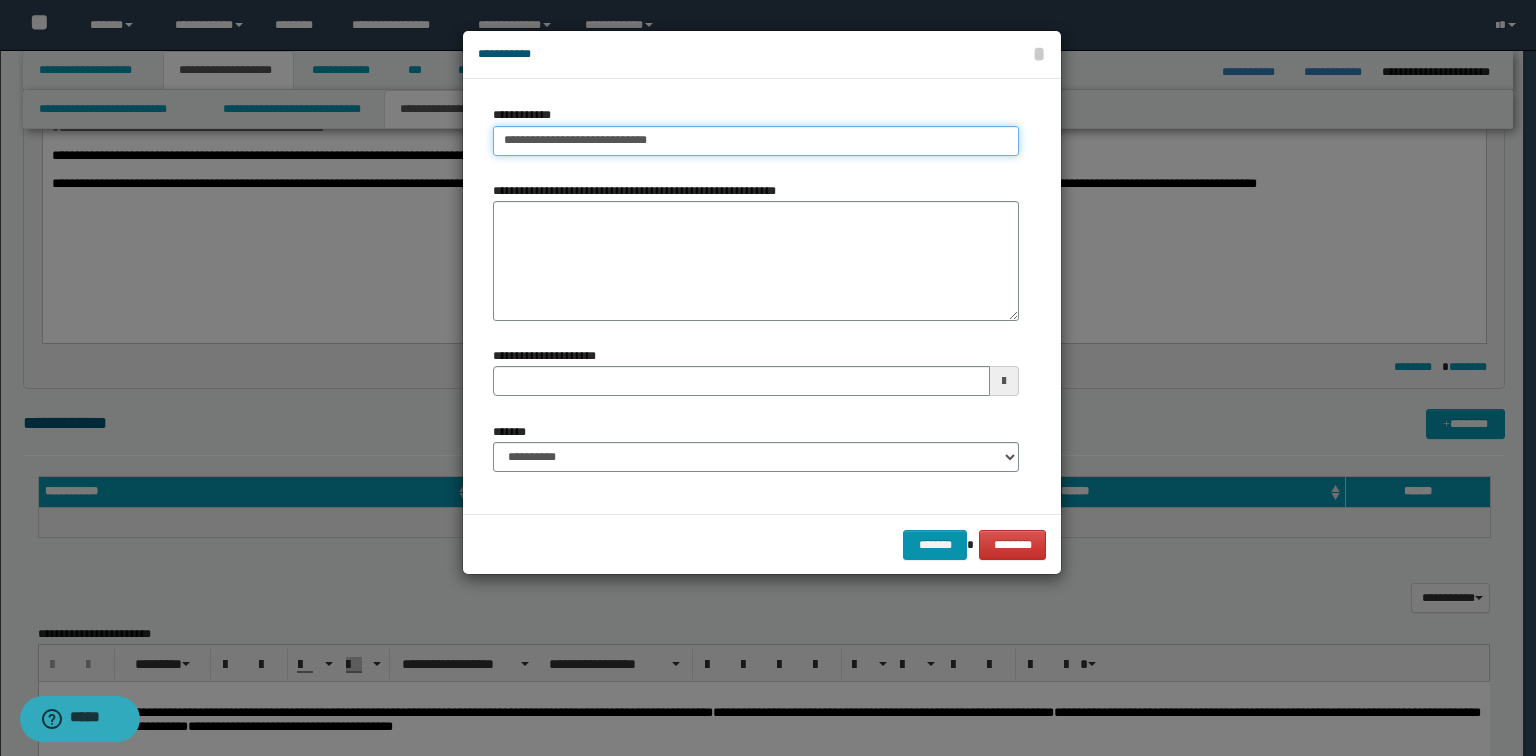 type 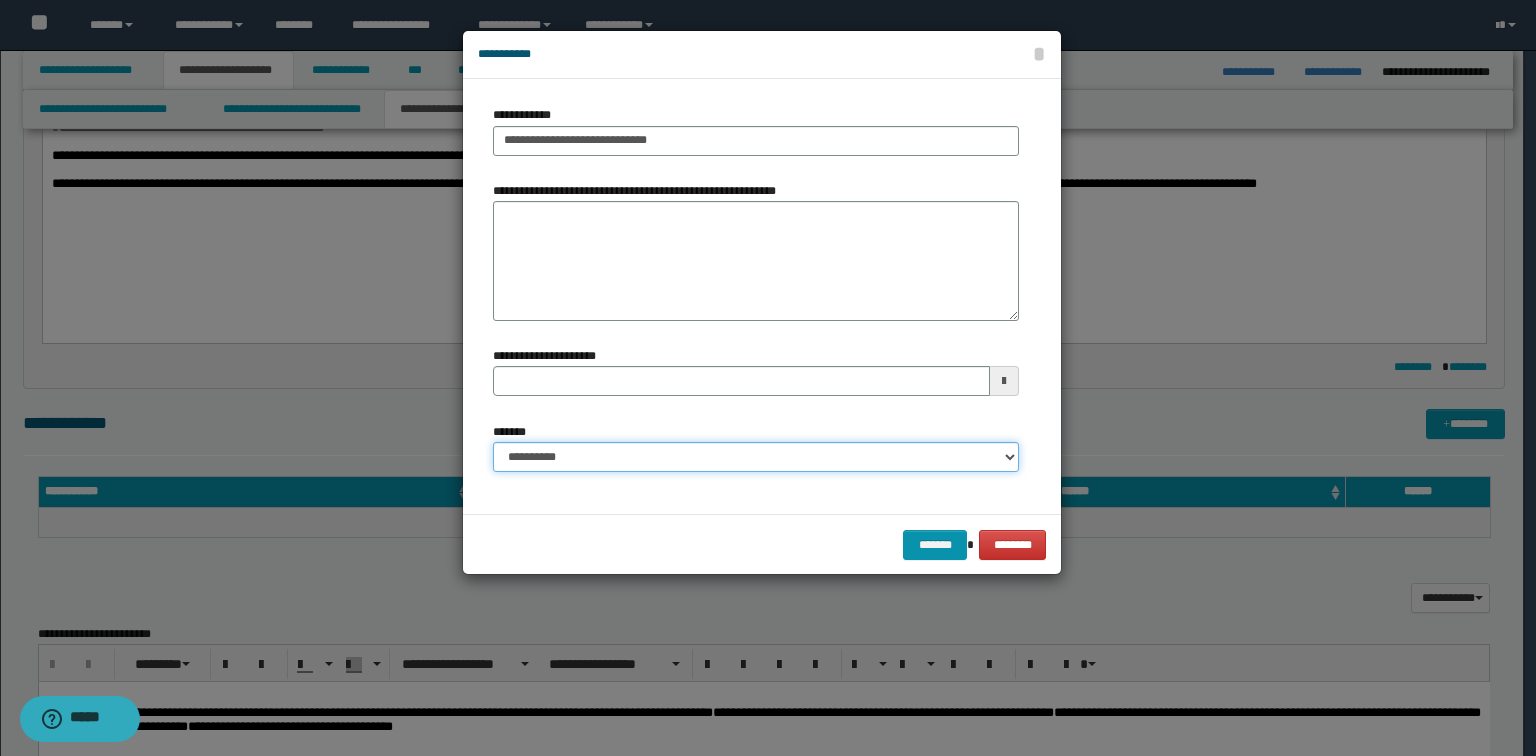 click on "**********" at bounding box center [756, 457] 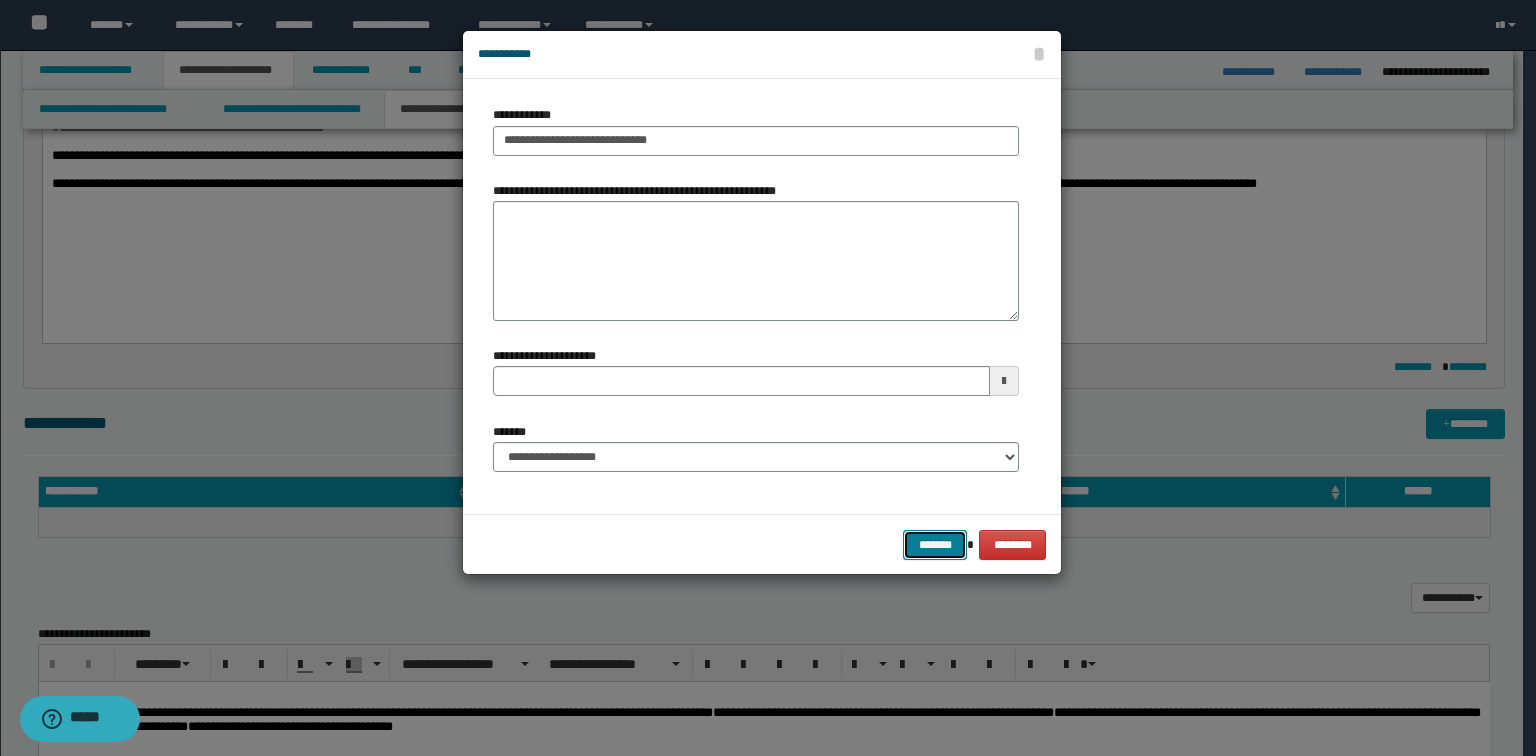 click on "*******" at bounding box center (935, 545) 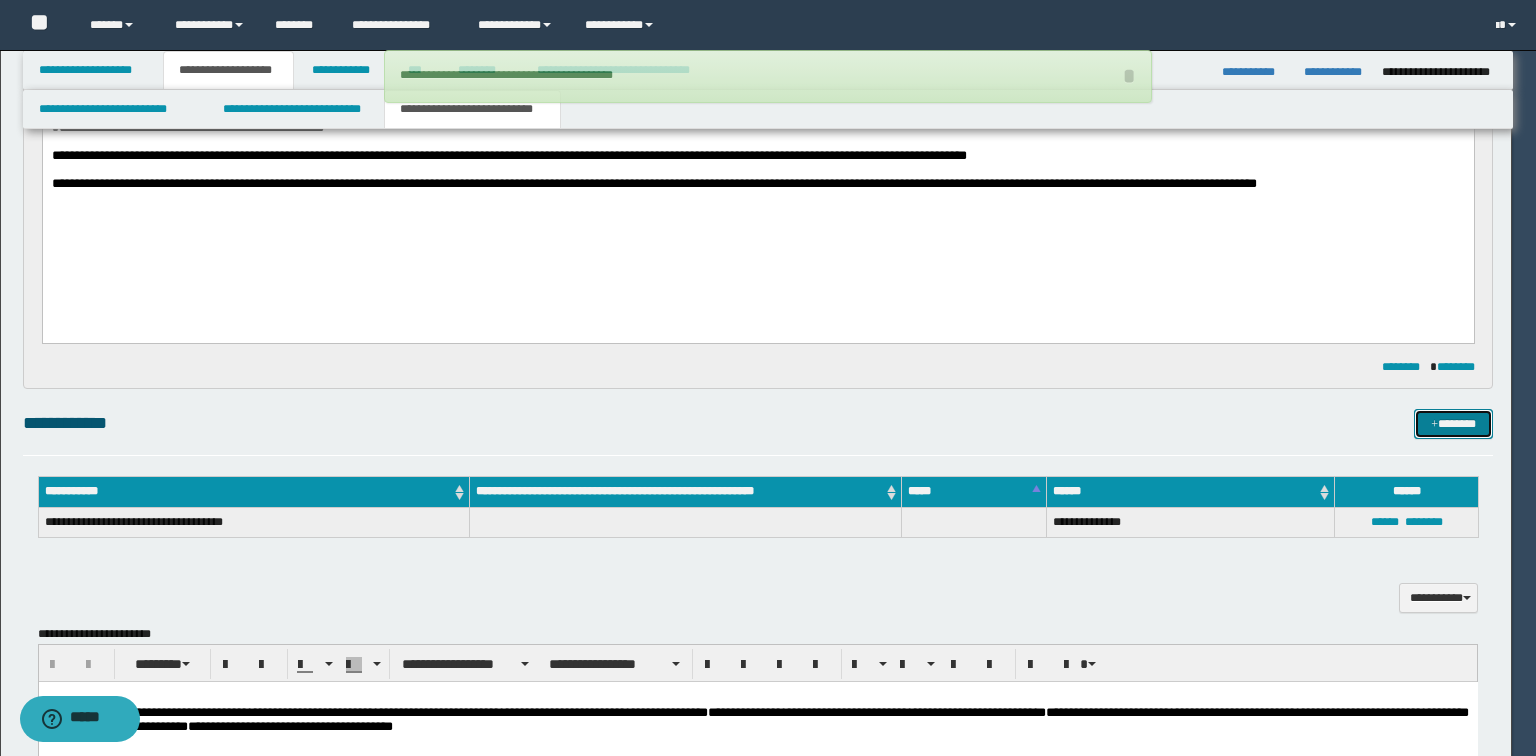type 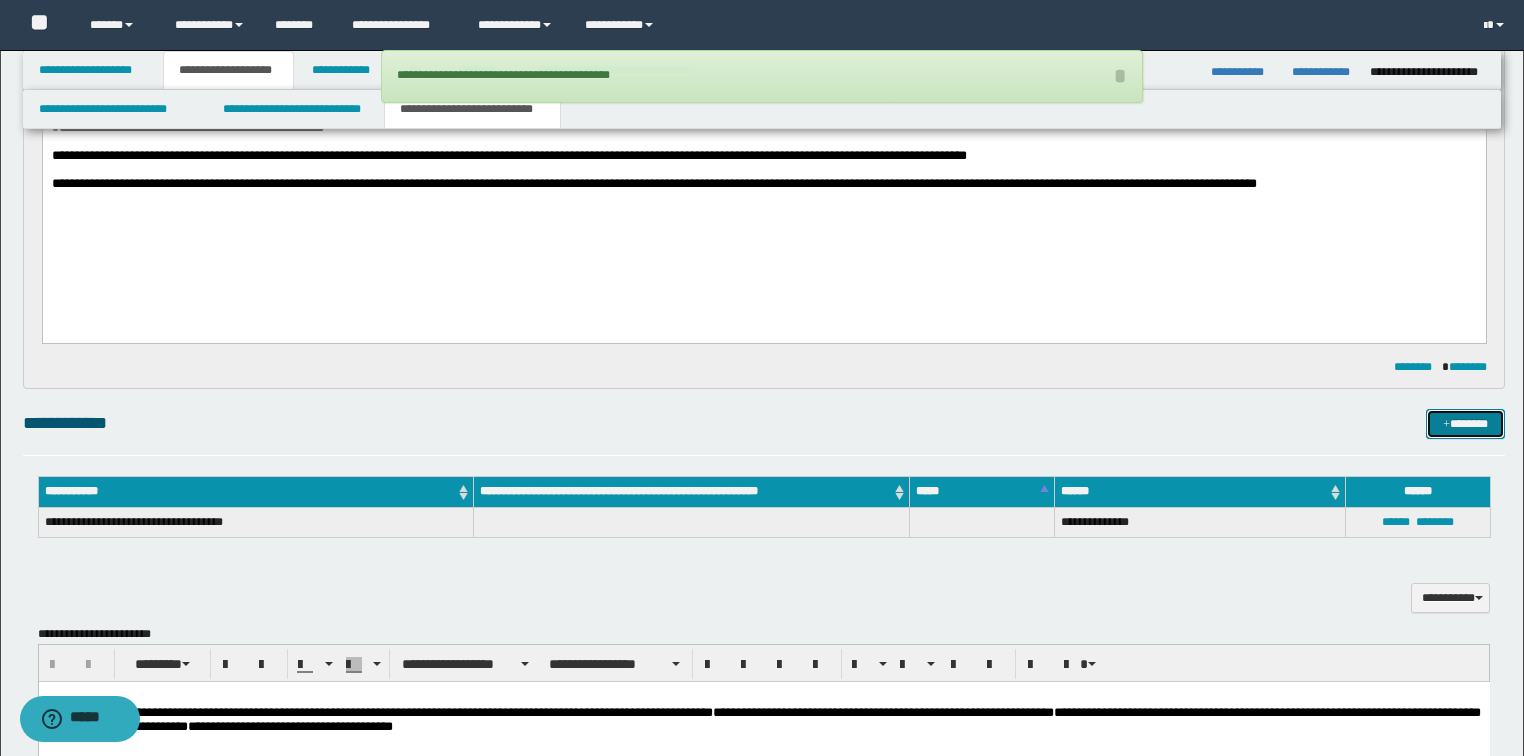 click on "*******" at bounding box center [1465, 424] 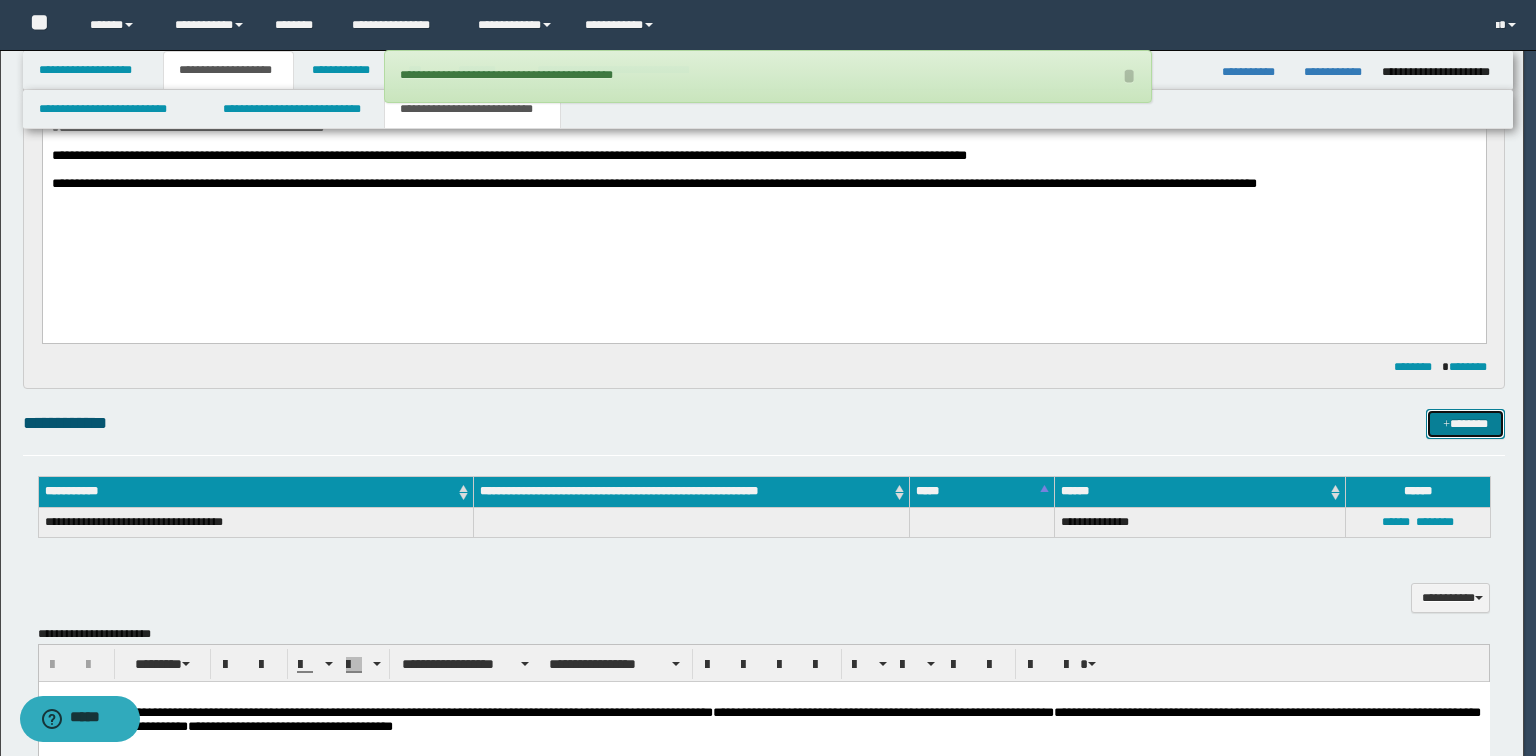 type 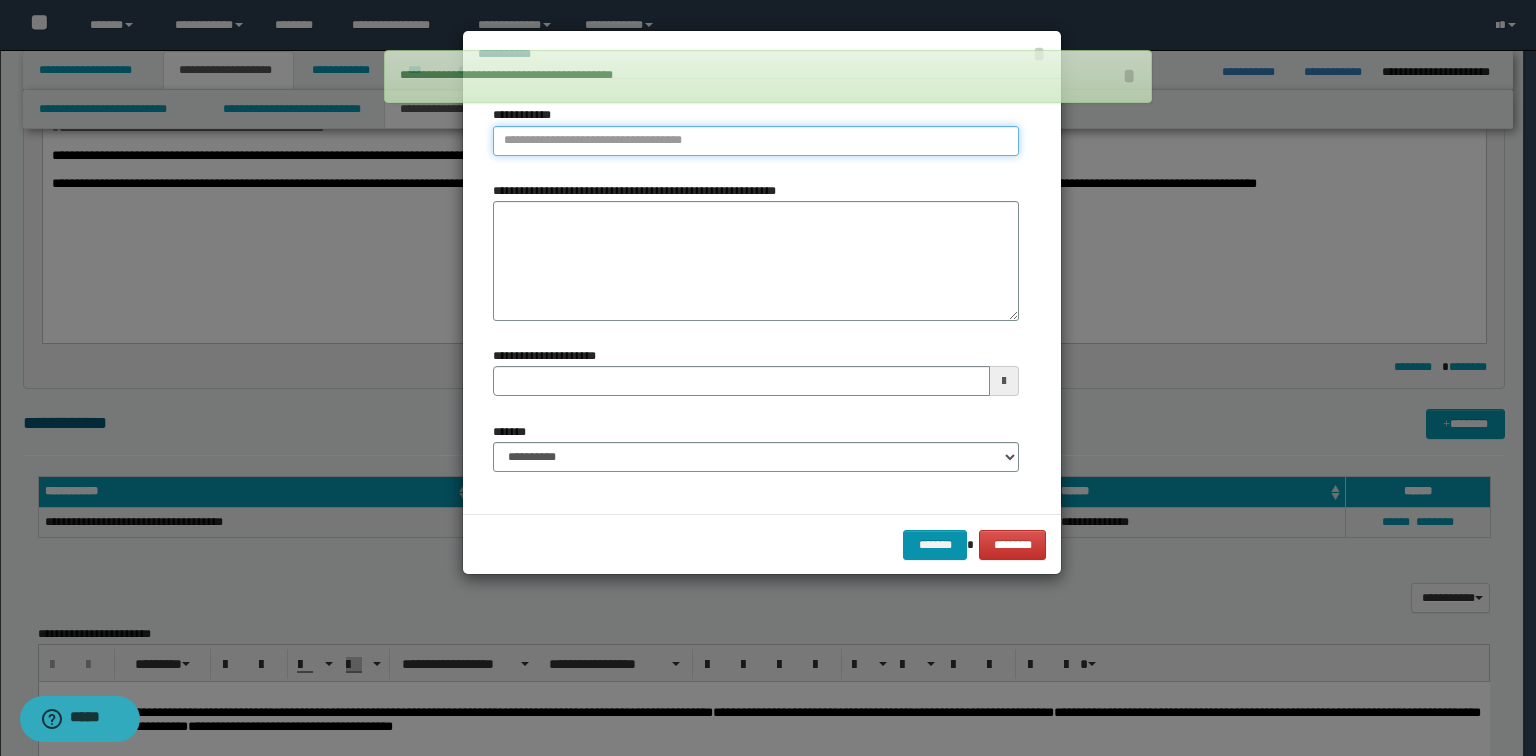 type on "**********" 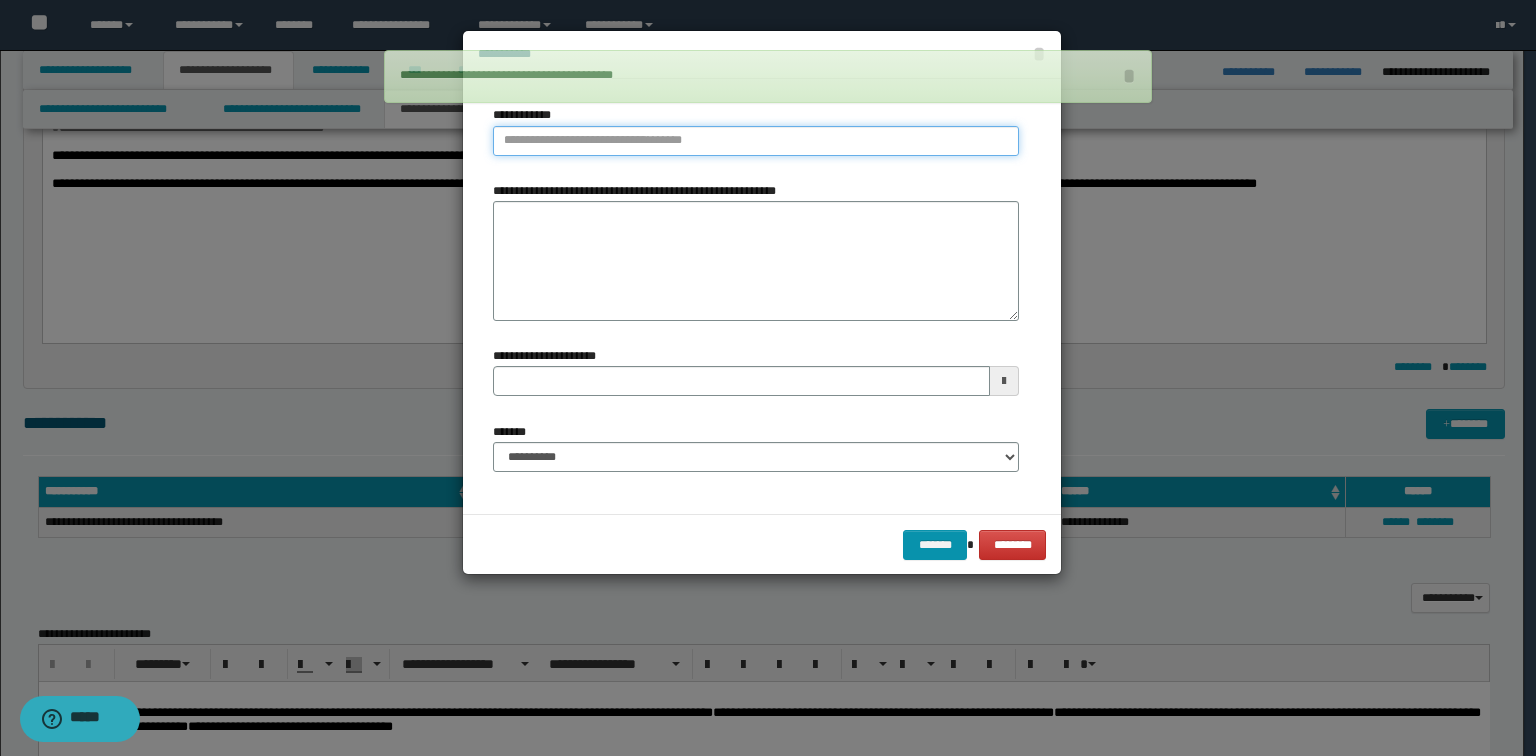 click on "**********" at bounding box center [756, 141] 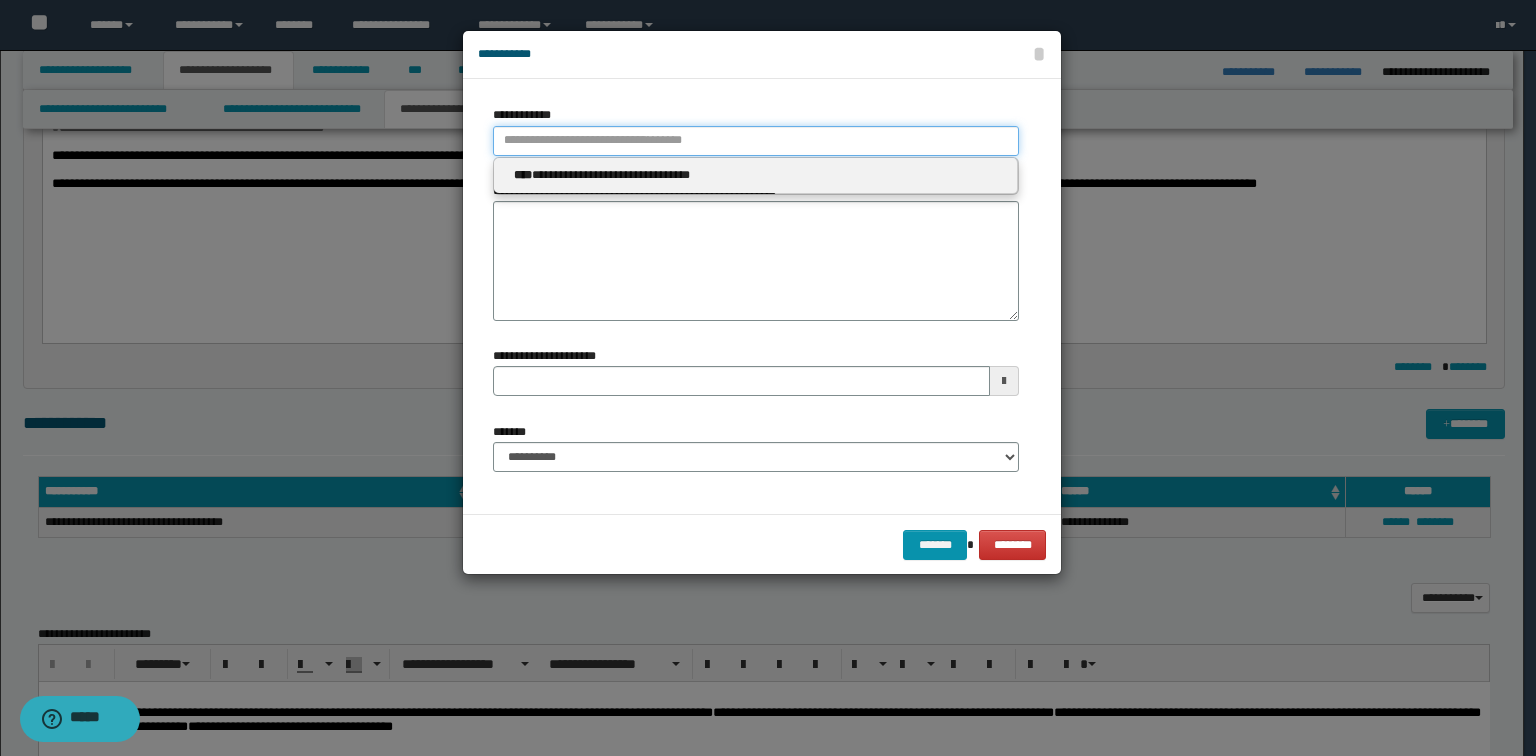 type 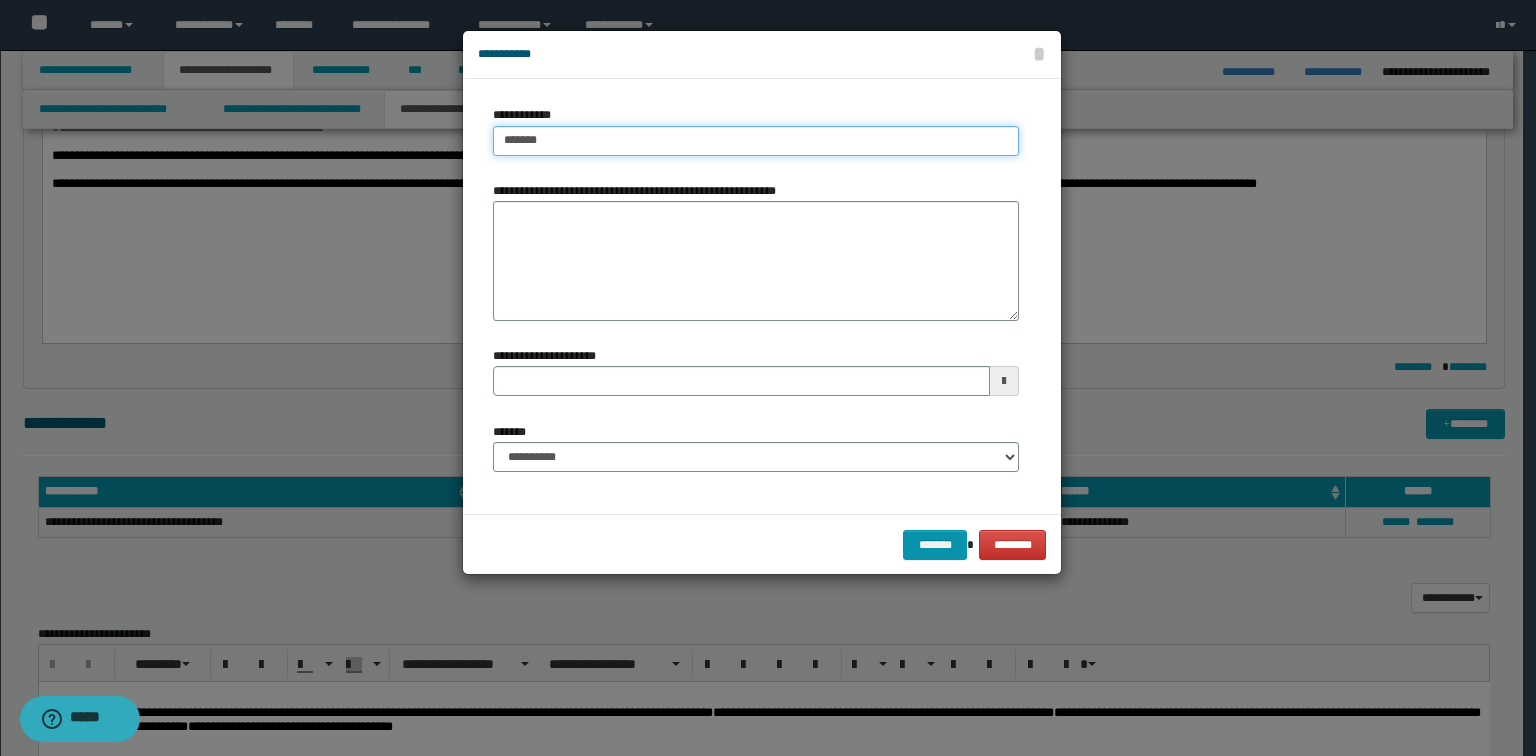 type on "********" 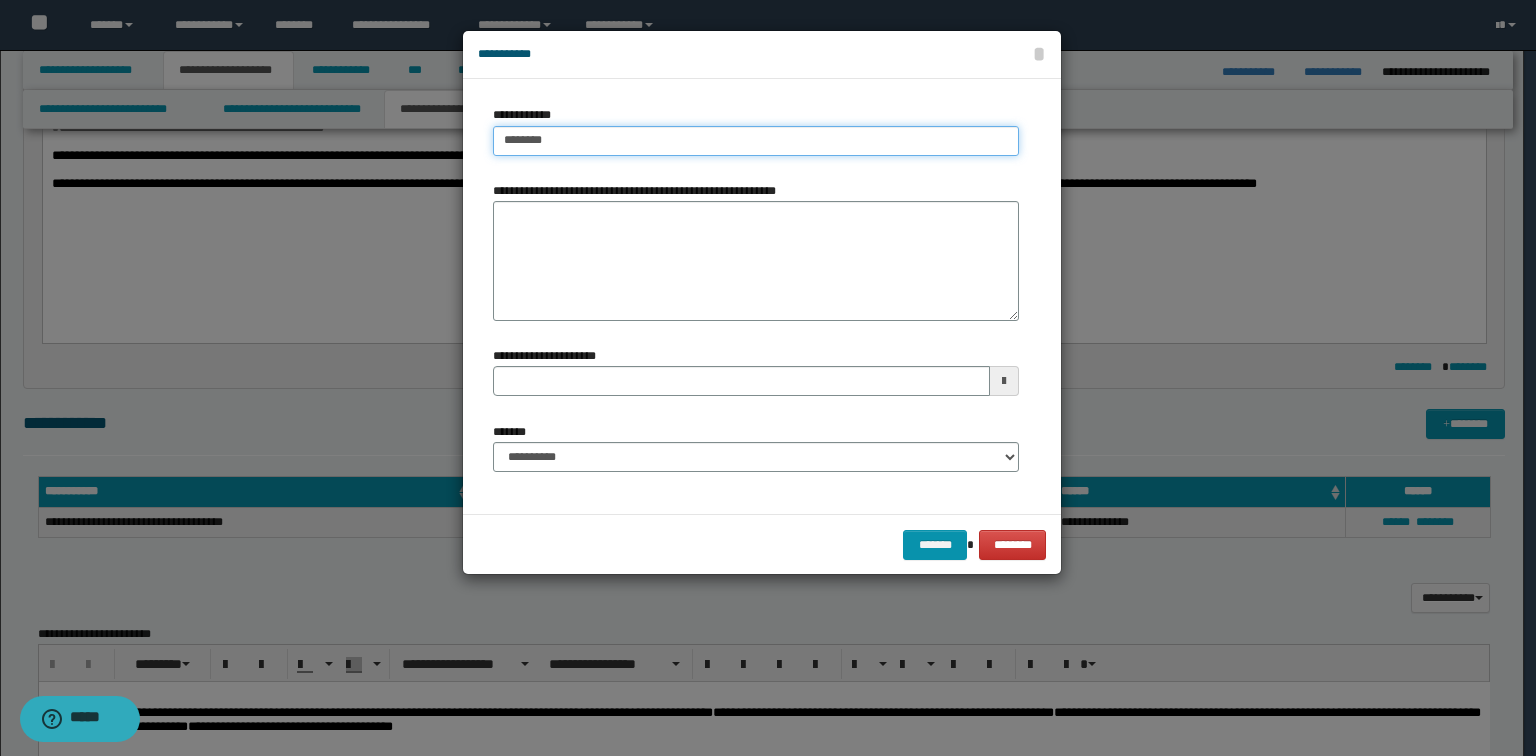 type on "**********" 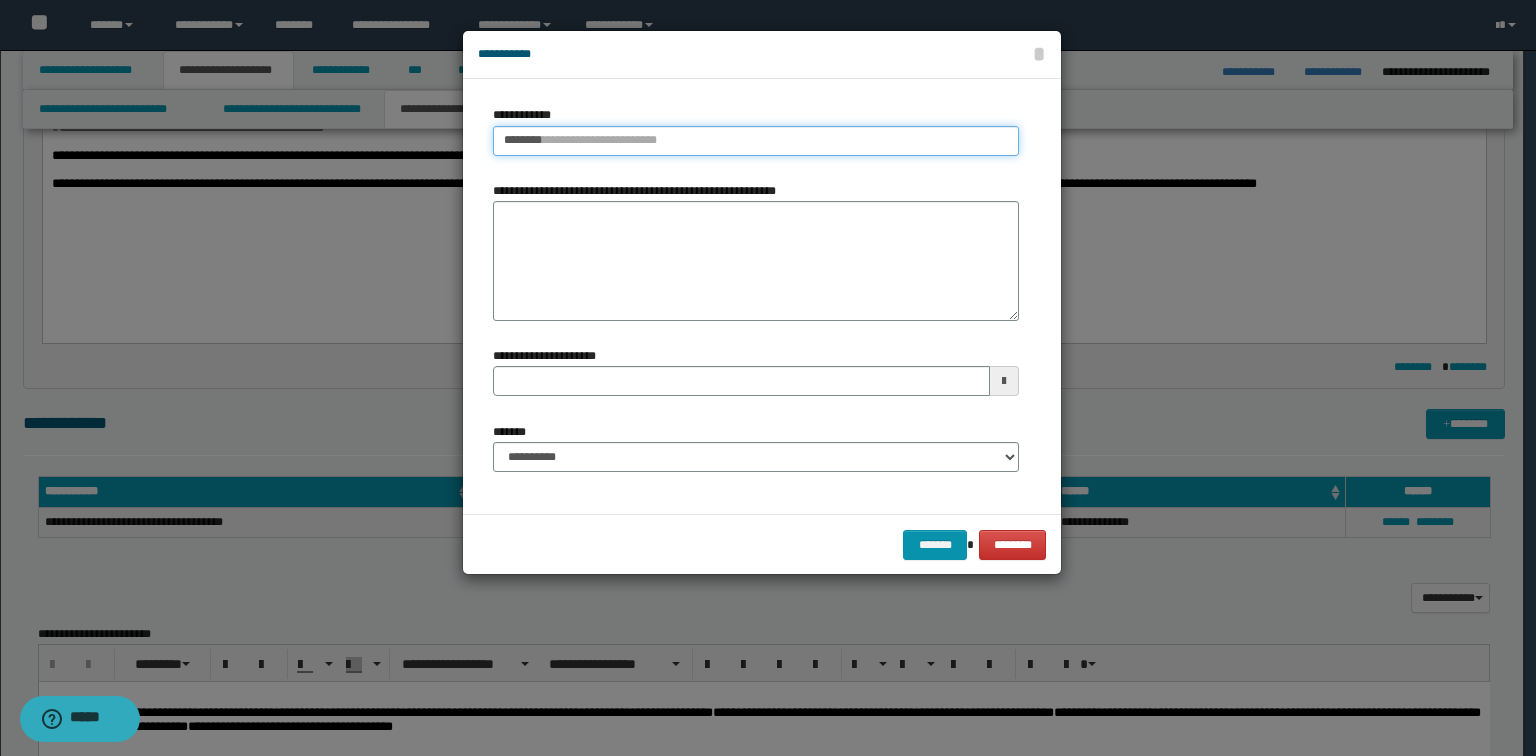 type 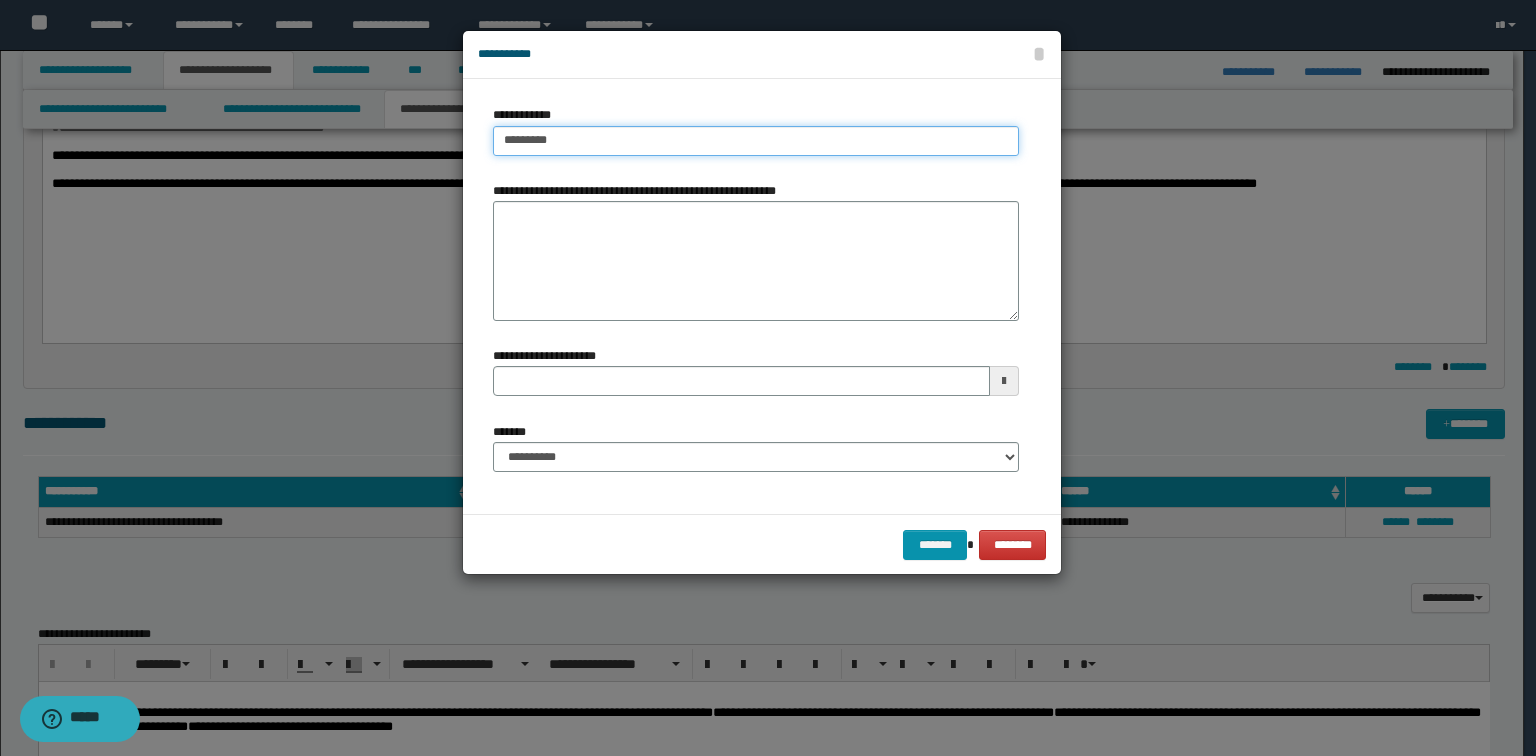 type on "**********" 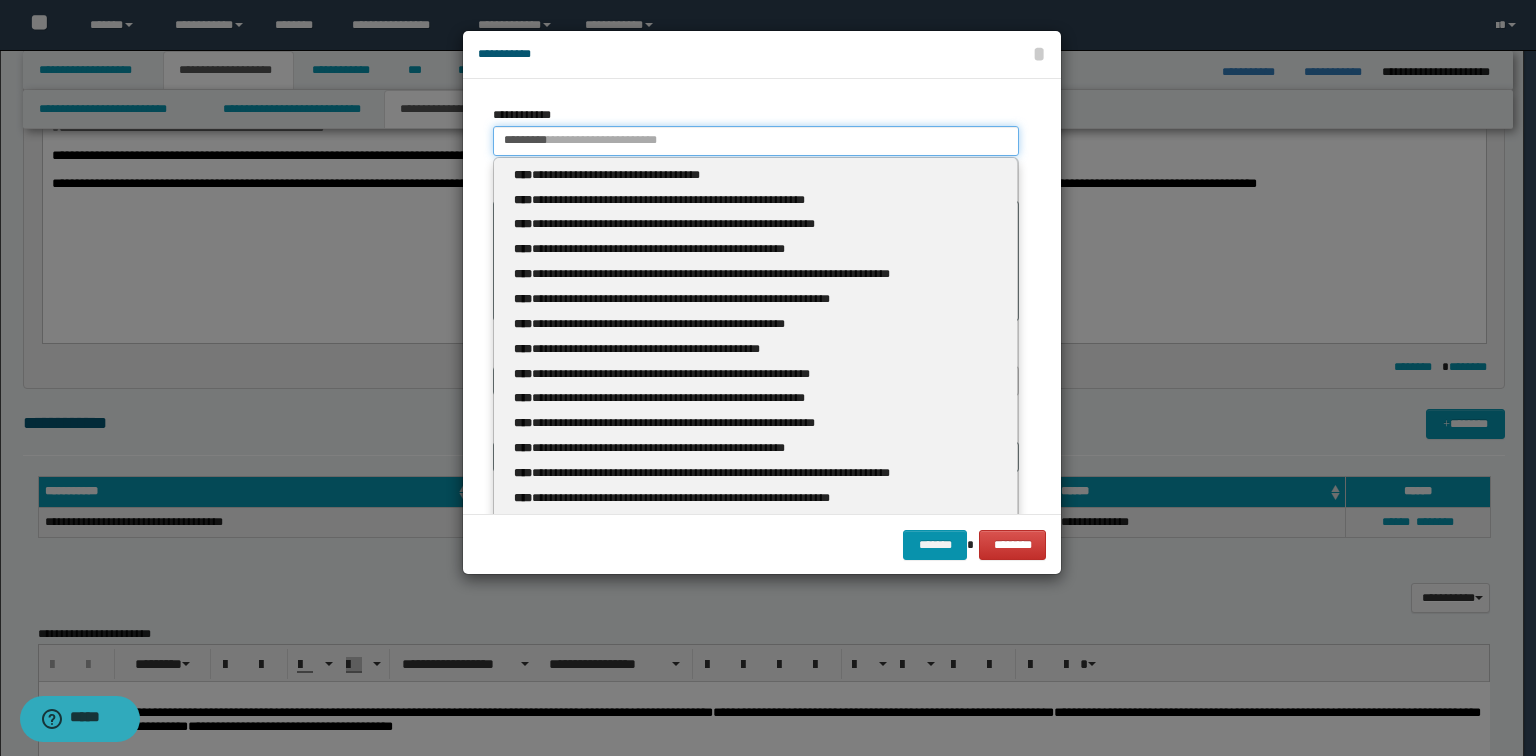 type 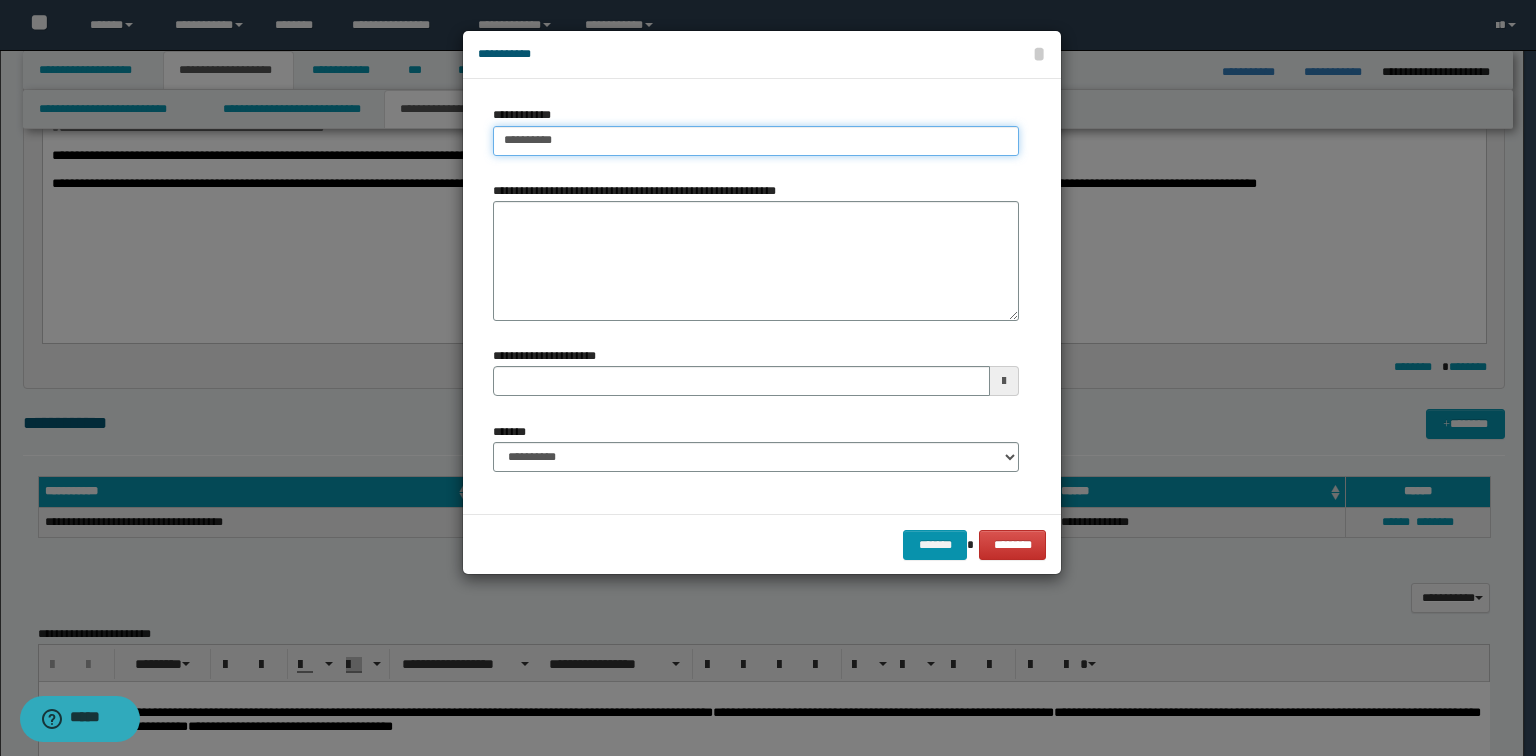 type on "**********" 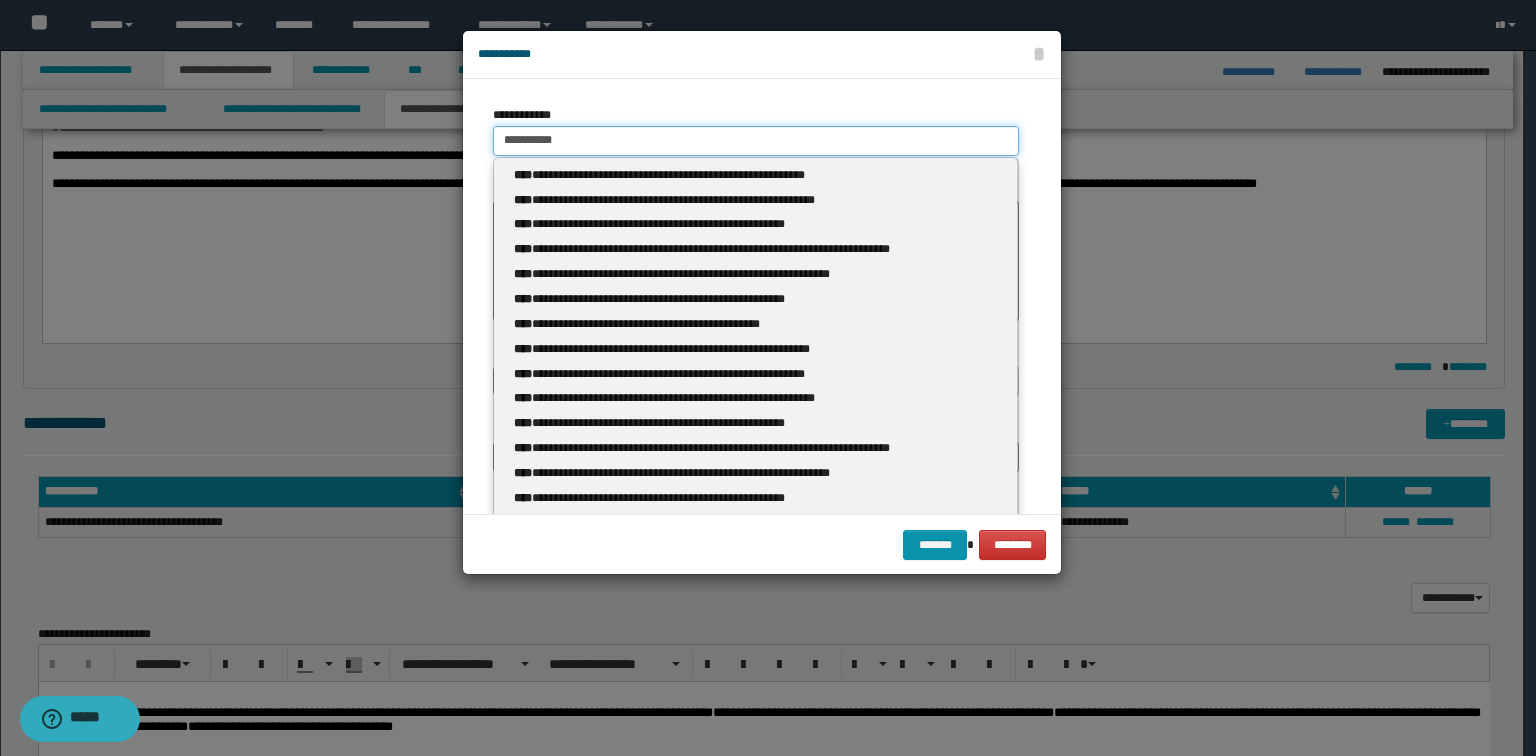 type 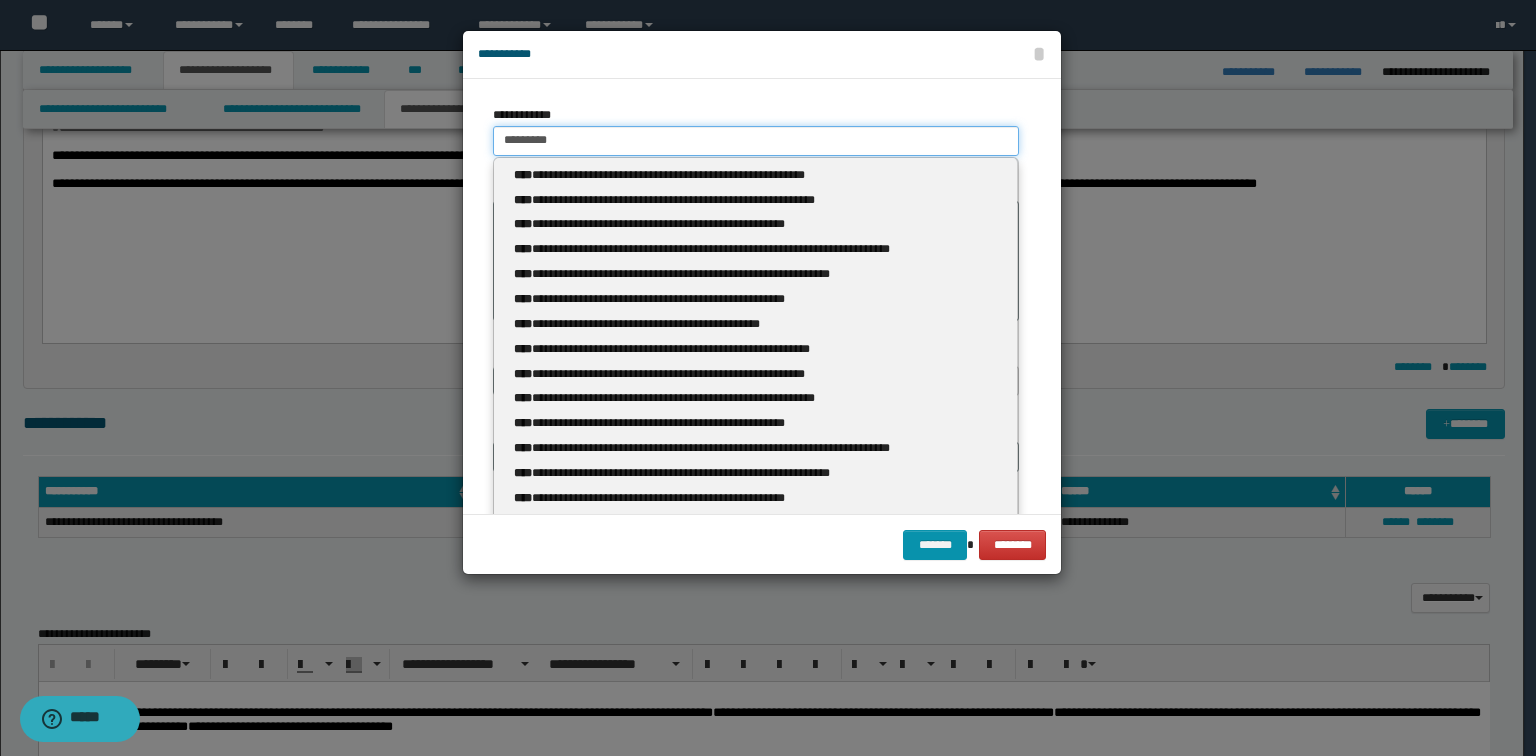 type on "**********" 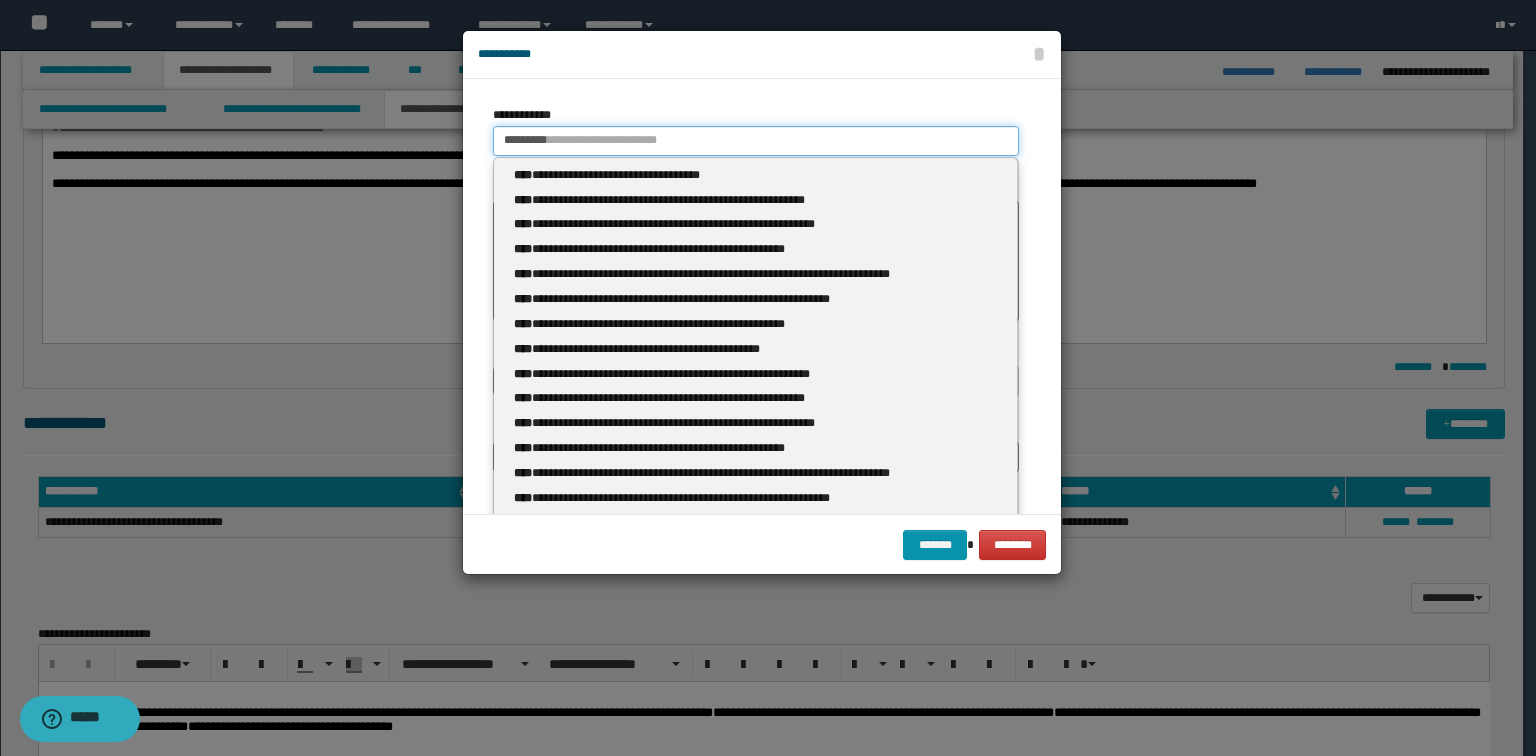 type 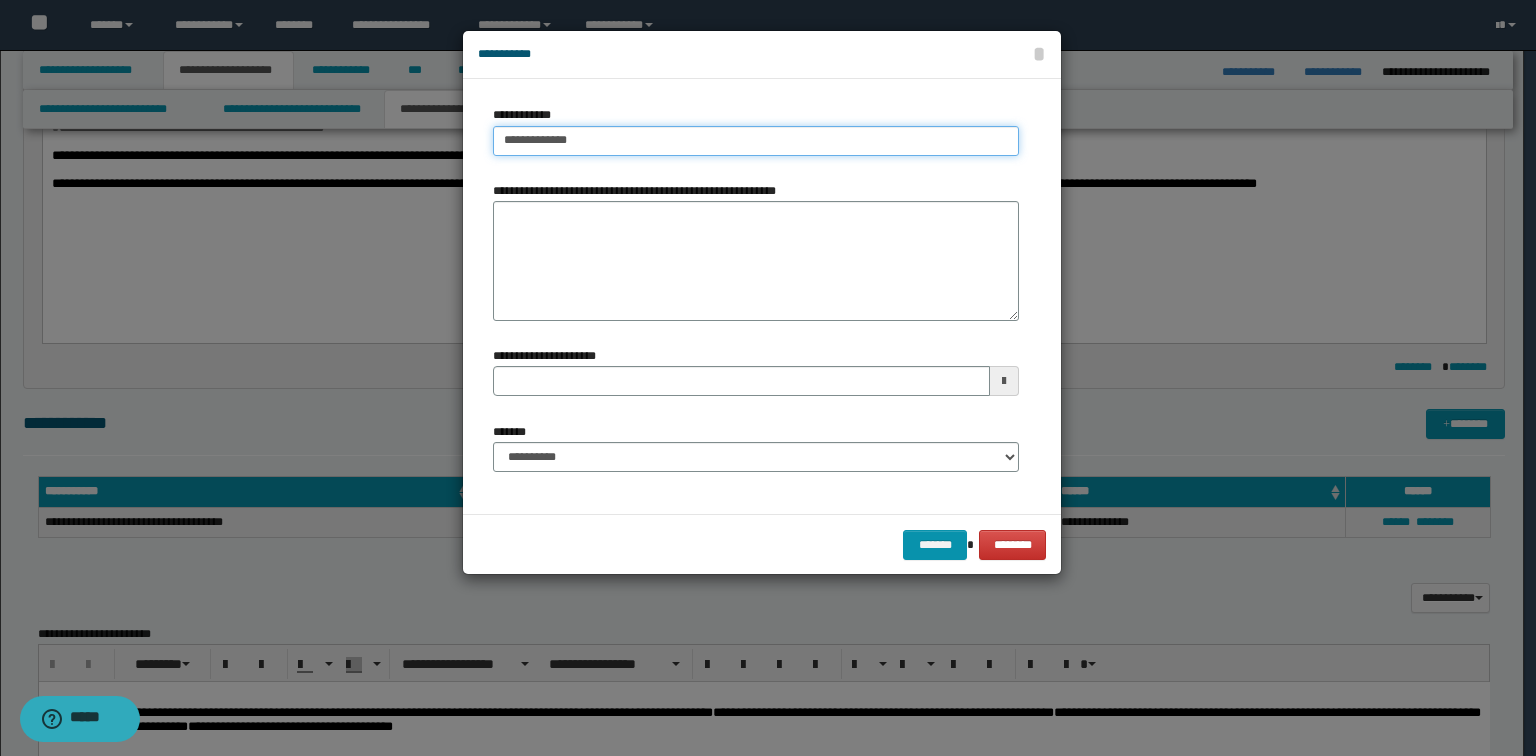 type on "**********" 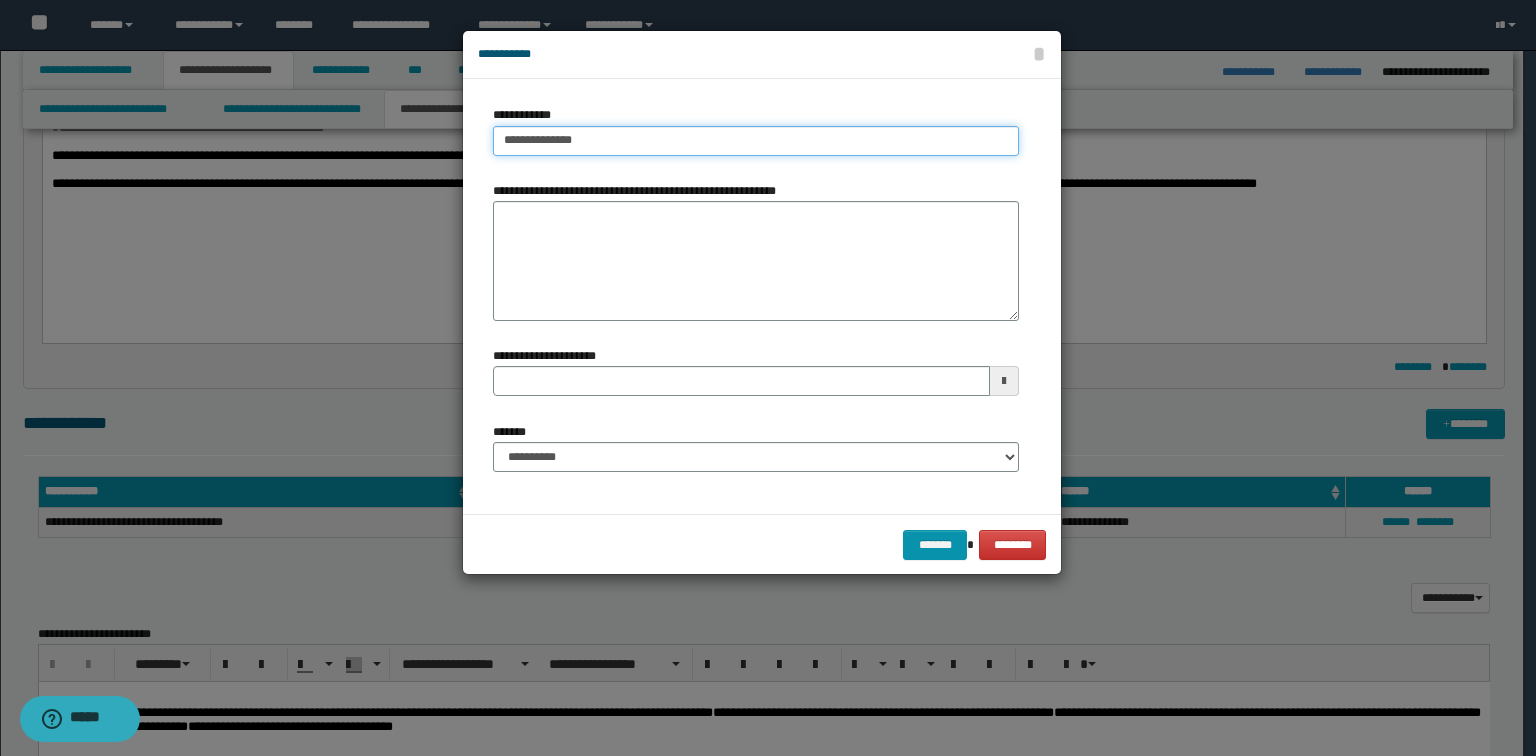 type on "**********" 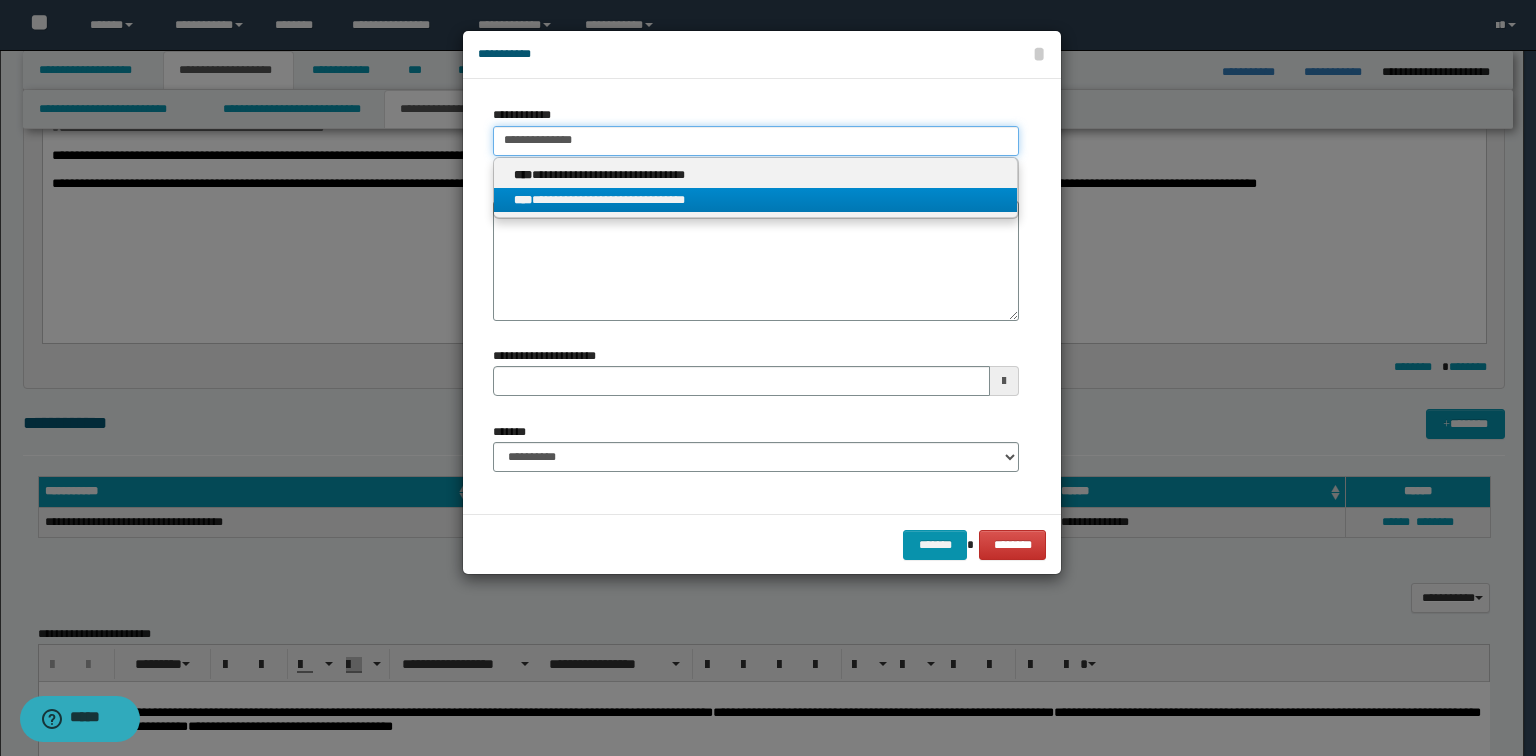 type on "**********" 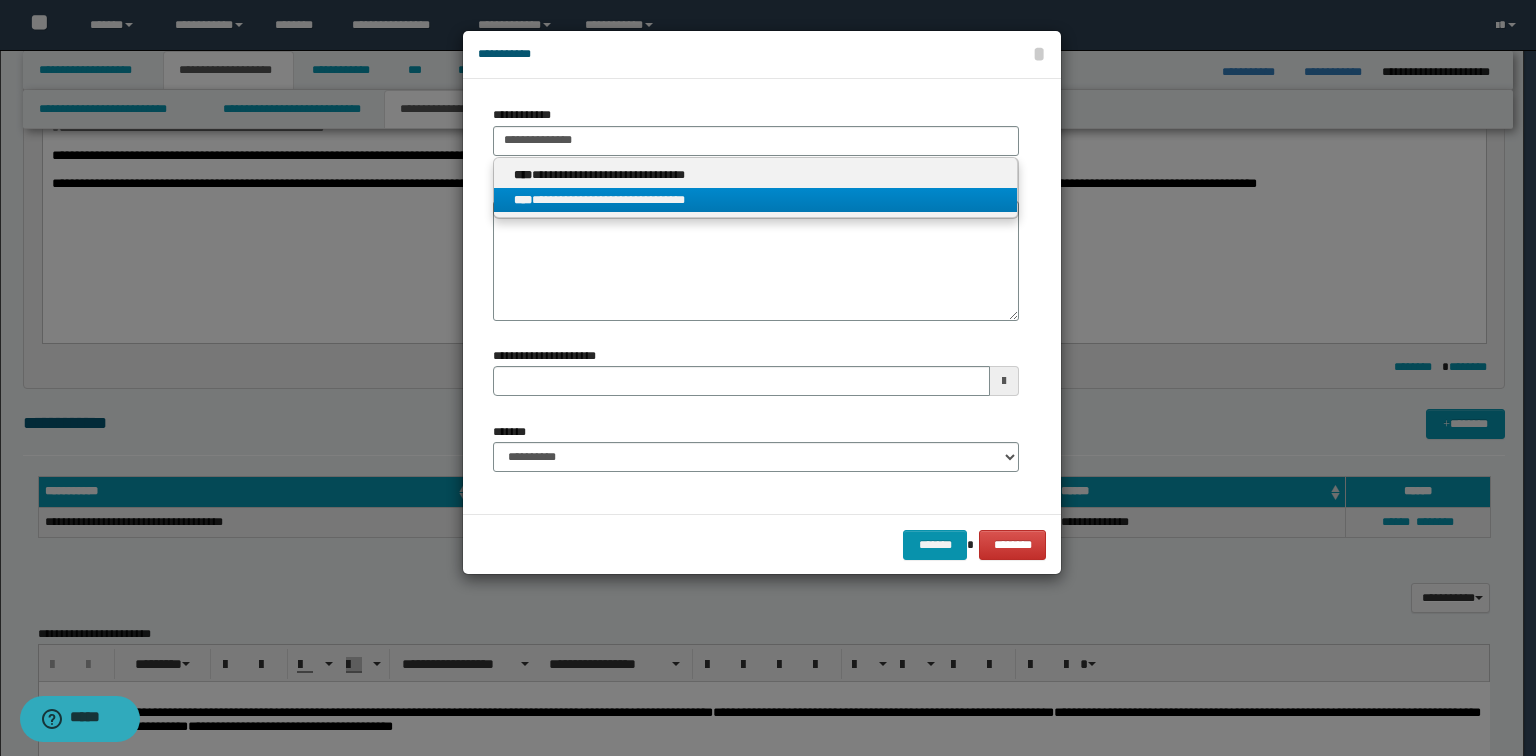 click on "**********" at bounding box center (756, 200) 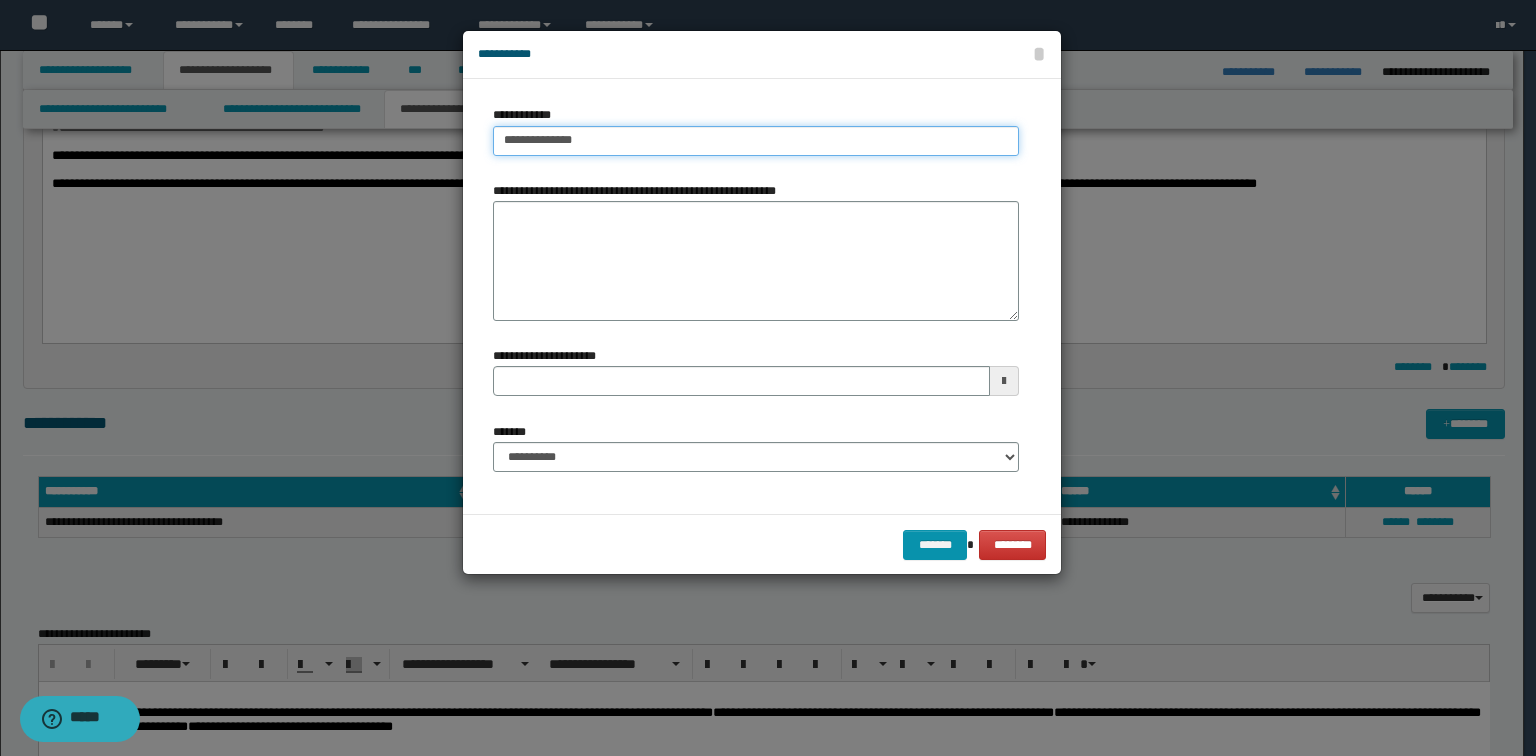 type 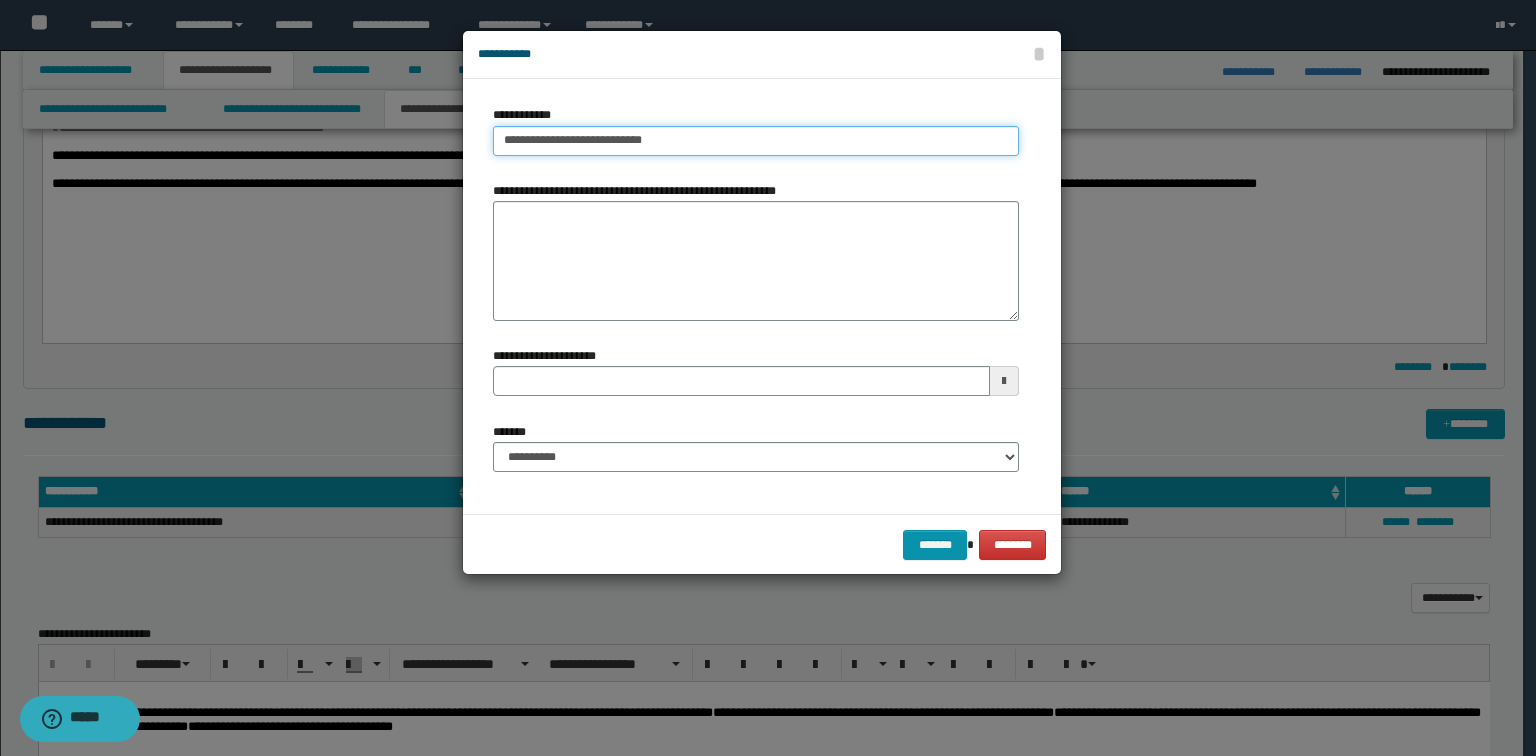 type 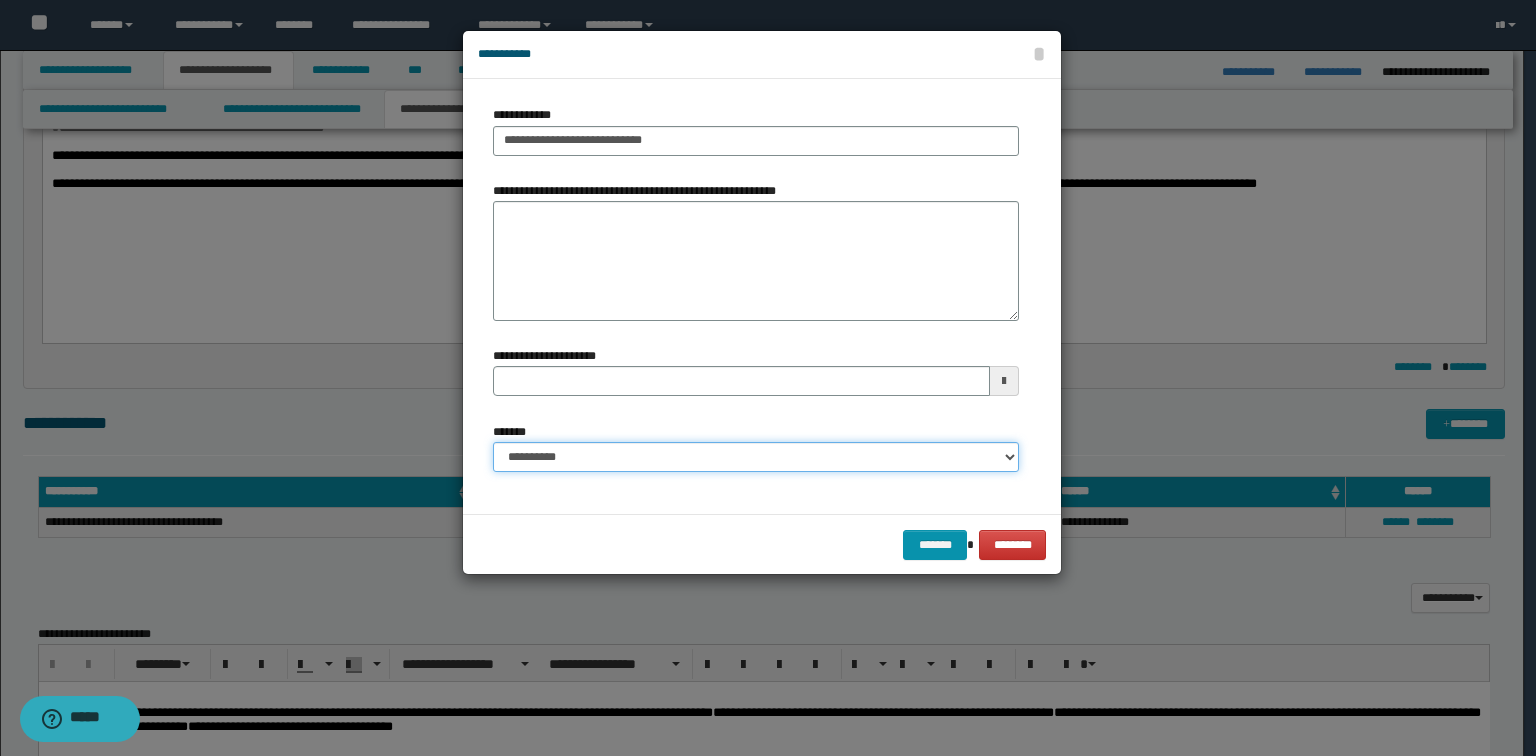 click on "**********" at bounding box center (756, 457) 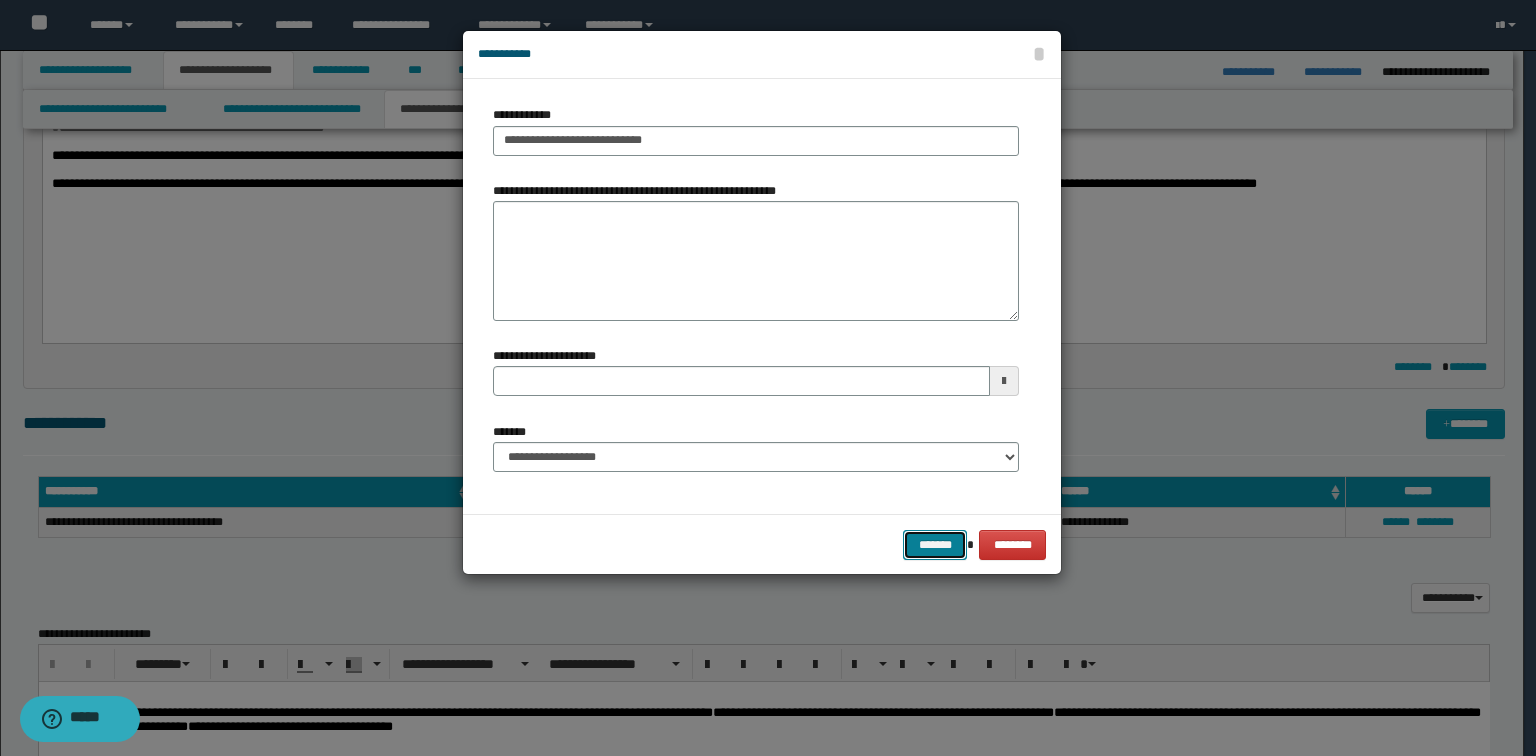 click on "*******" at bounding box center (935, 545) 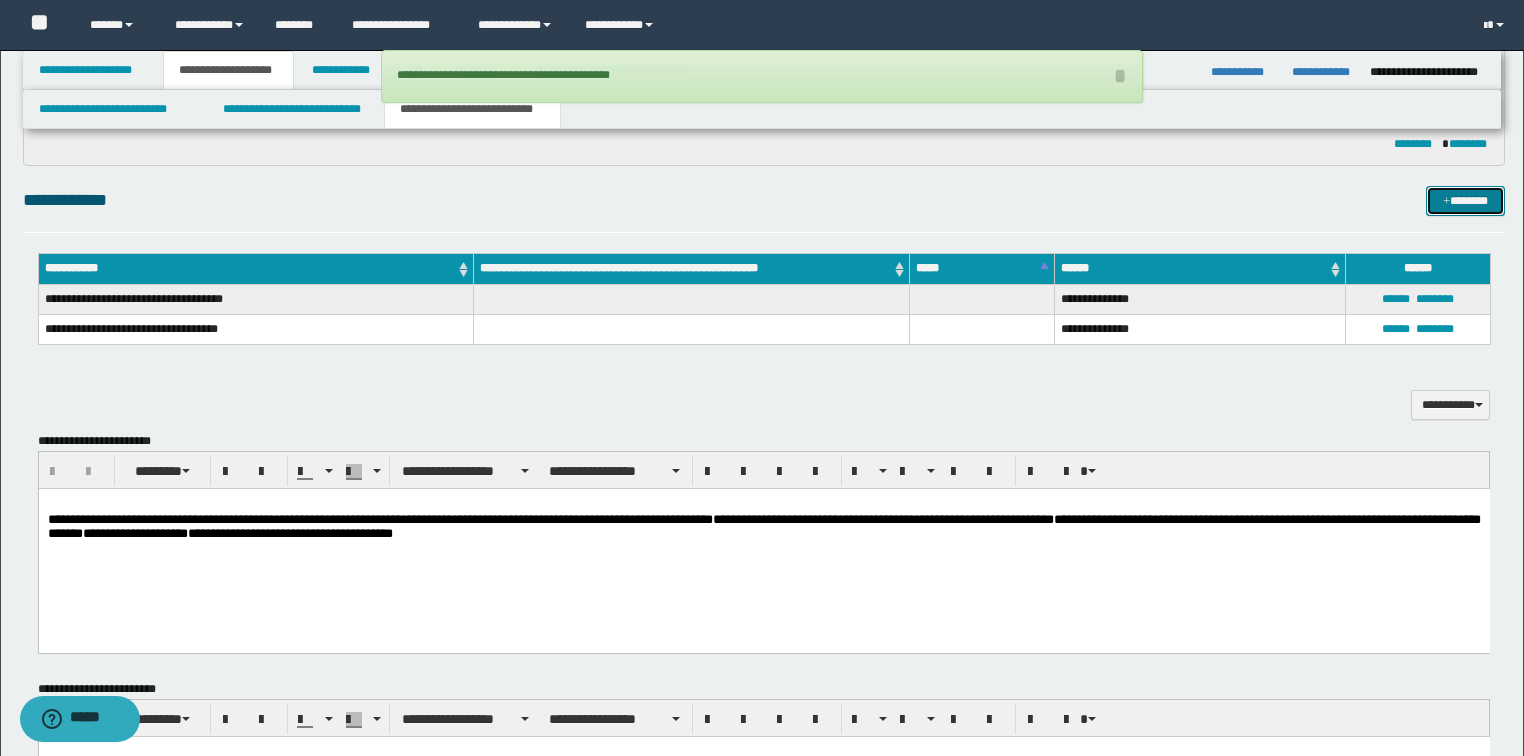 scroll, scrollTop: 640, scrollLeft: 0, axis: vertical 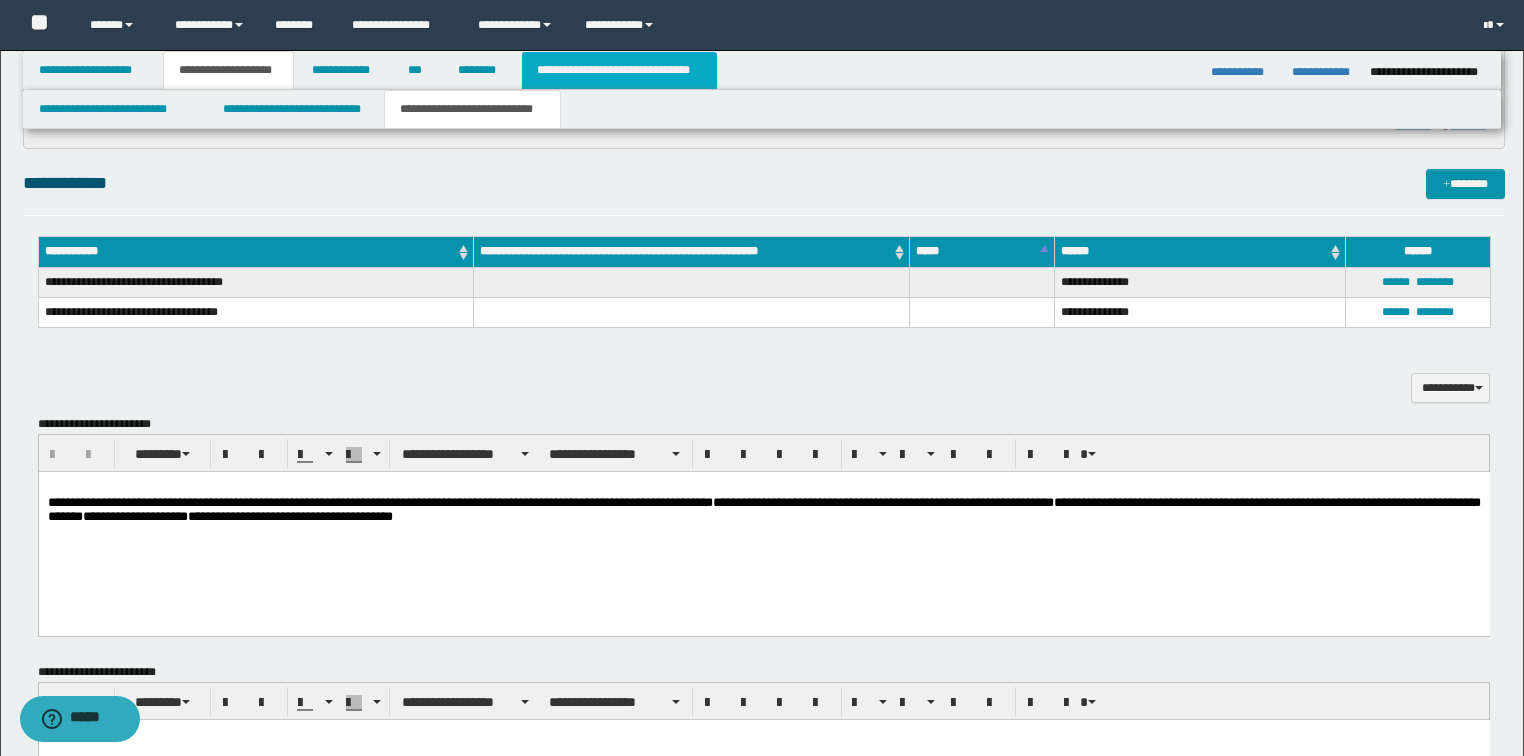 click on "**********" at bounding box center [619, 70] 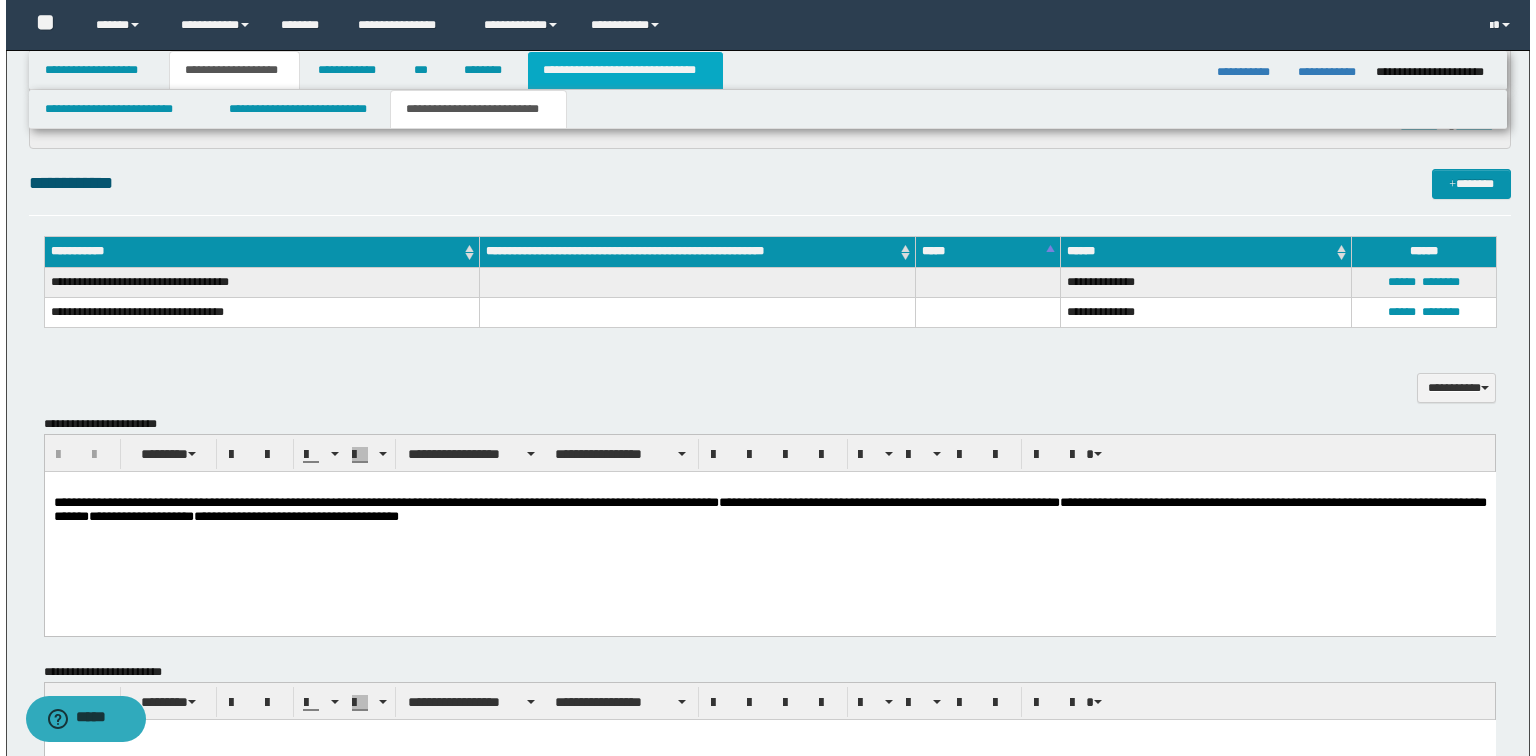 scroll, scrollTop: 0, scrollLeft: 0, axis: both 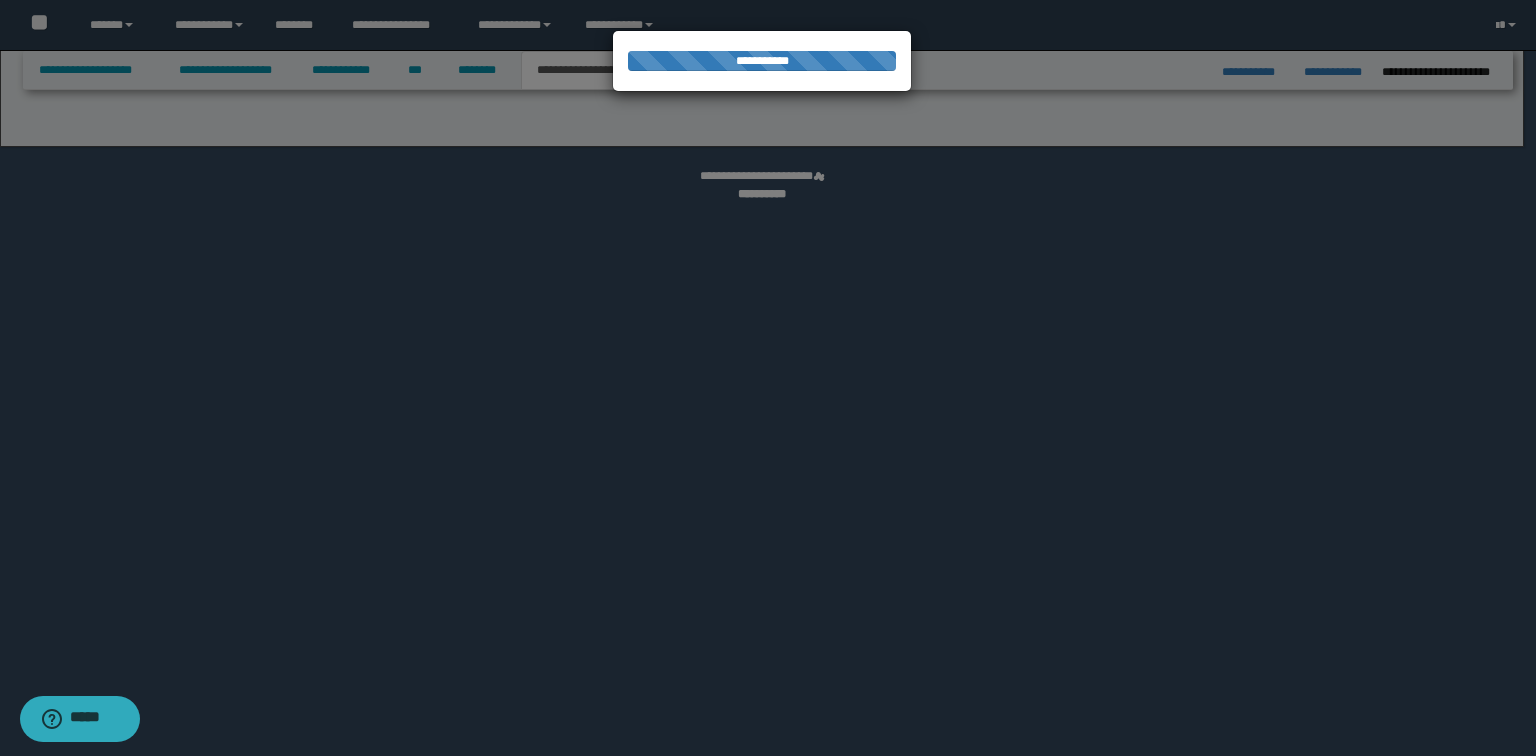 select on "*" 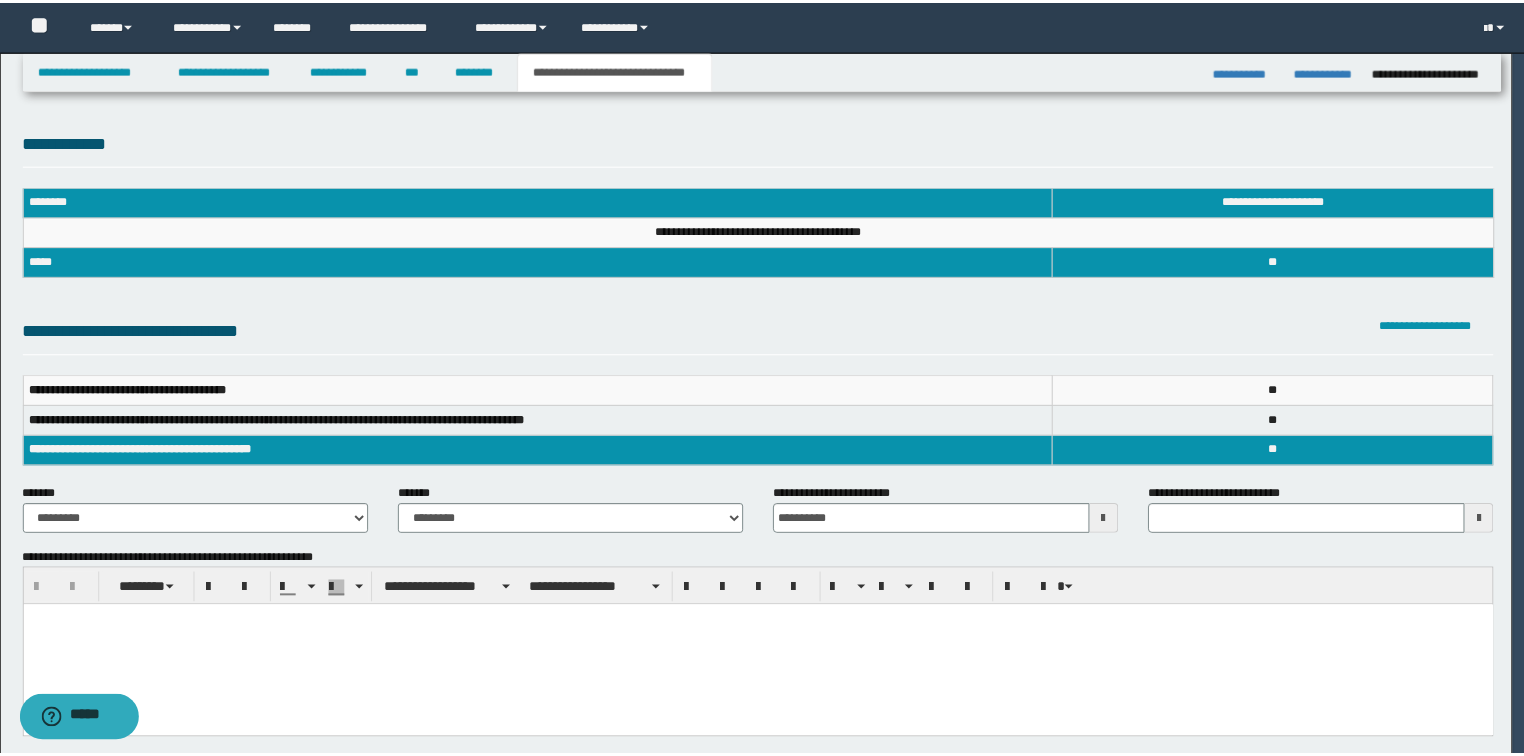 scroll, scrollTop: 0, scrollLeft: 0, axis: both 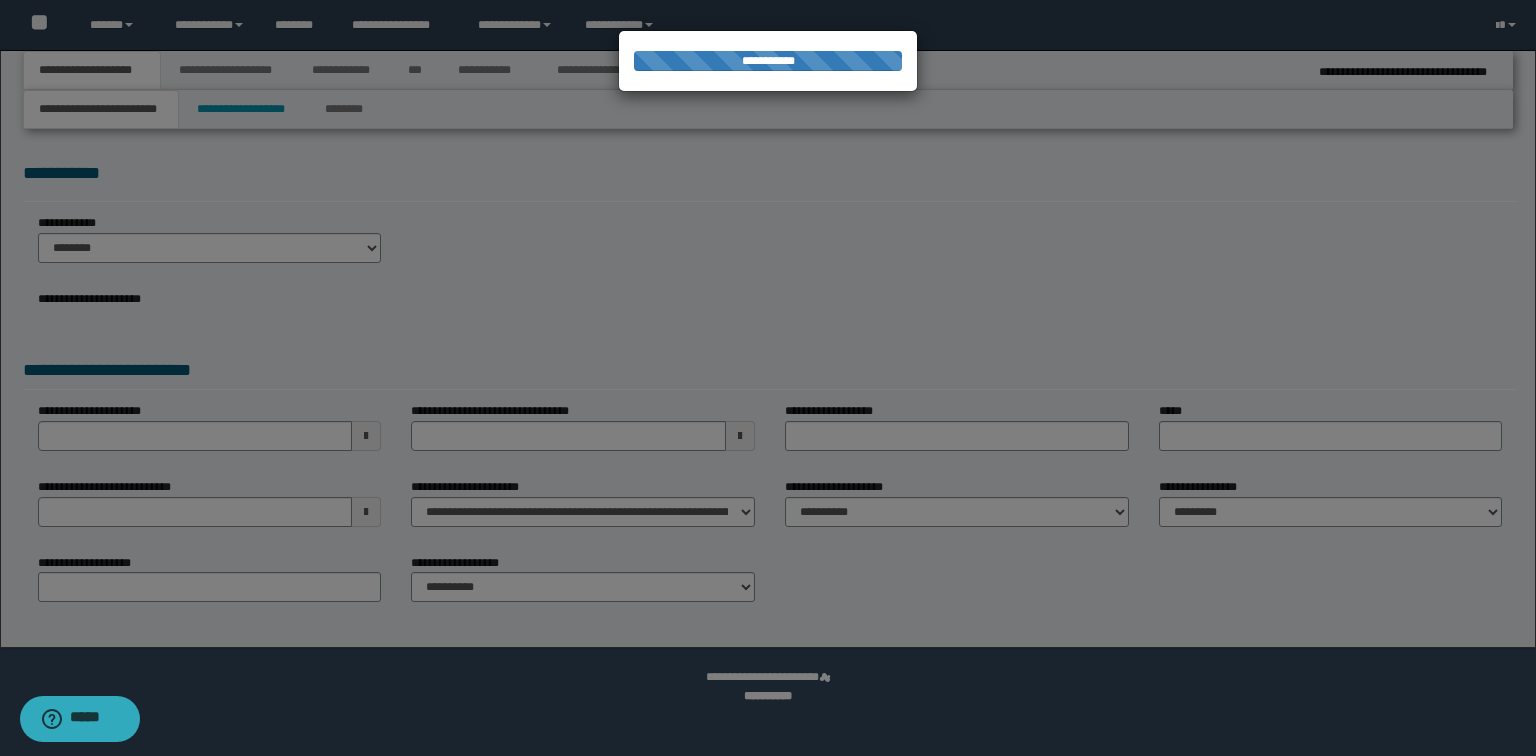 select on "*" 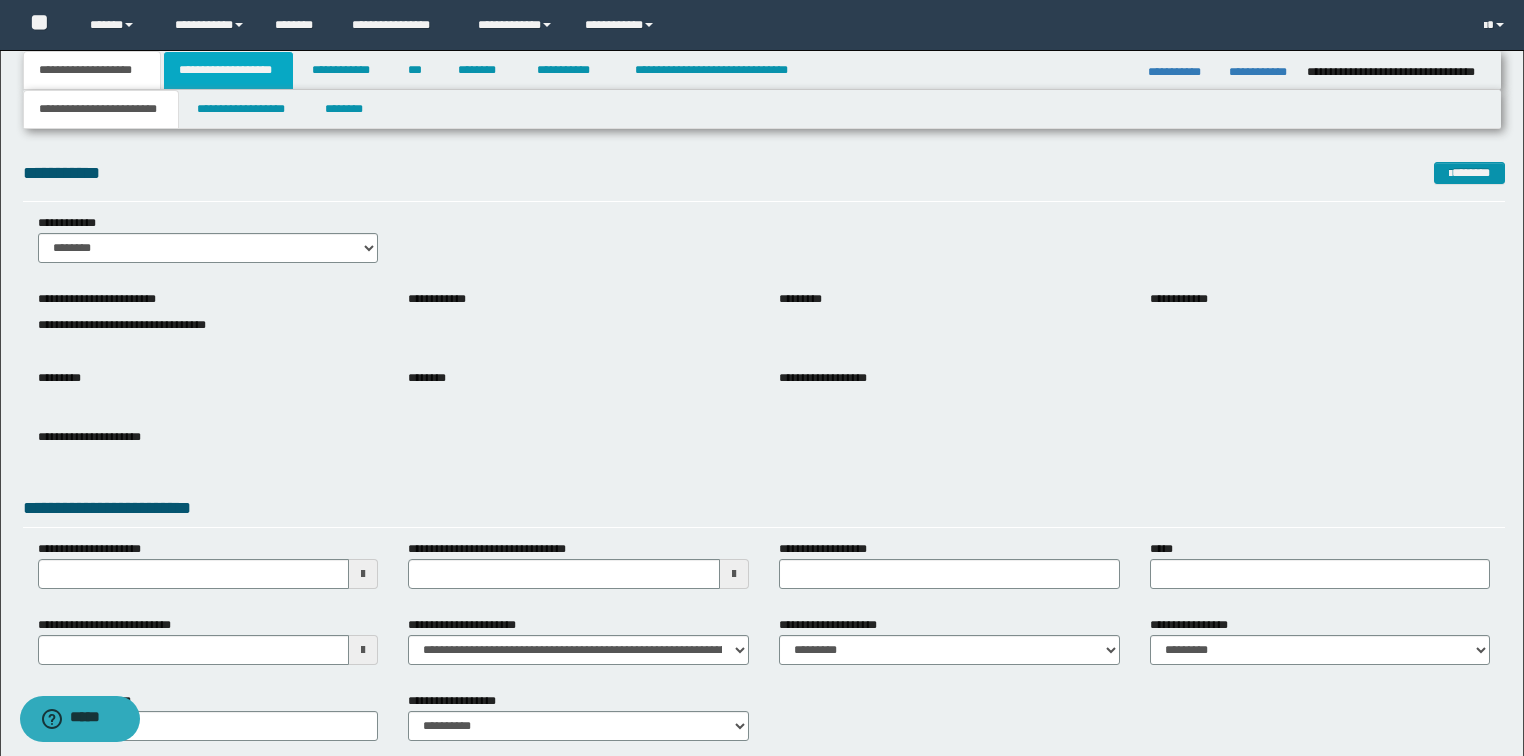 click on "**********" at bounding box center [228, 70] 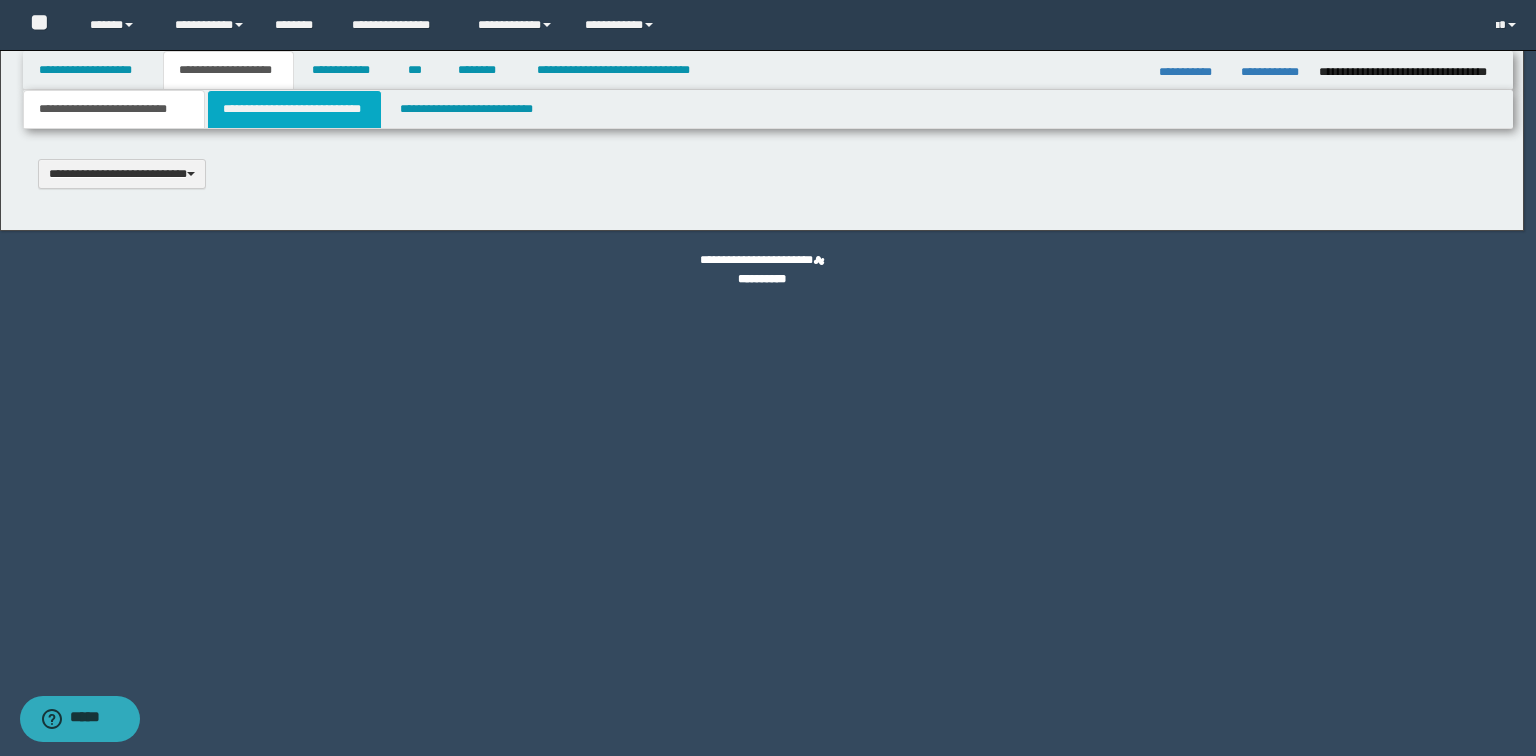 scroll, scrollTop: 0, scrollLeft: 0, axis: both 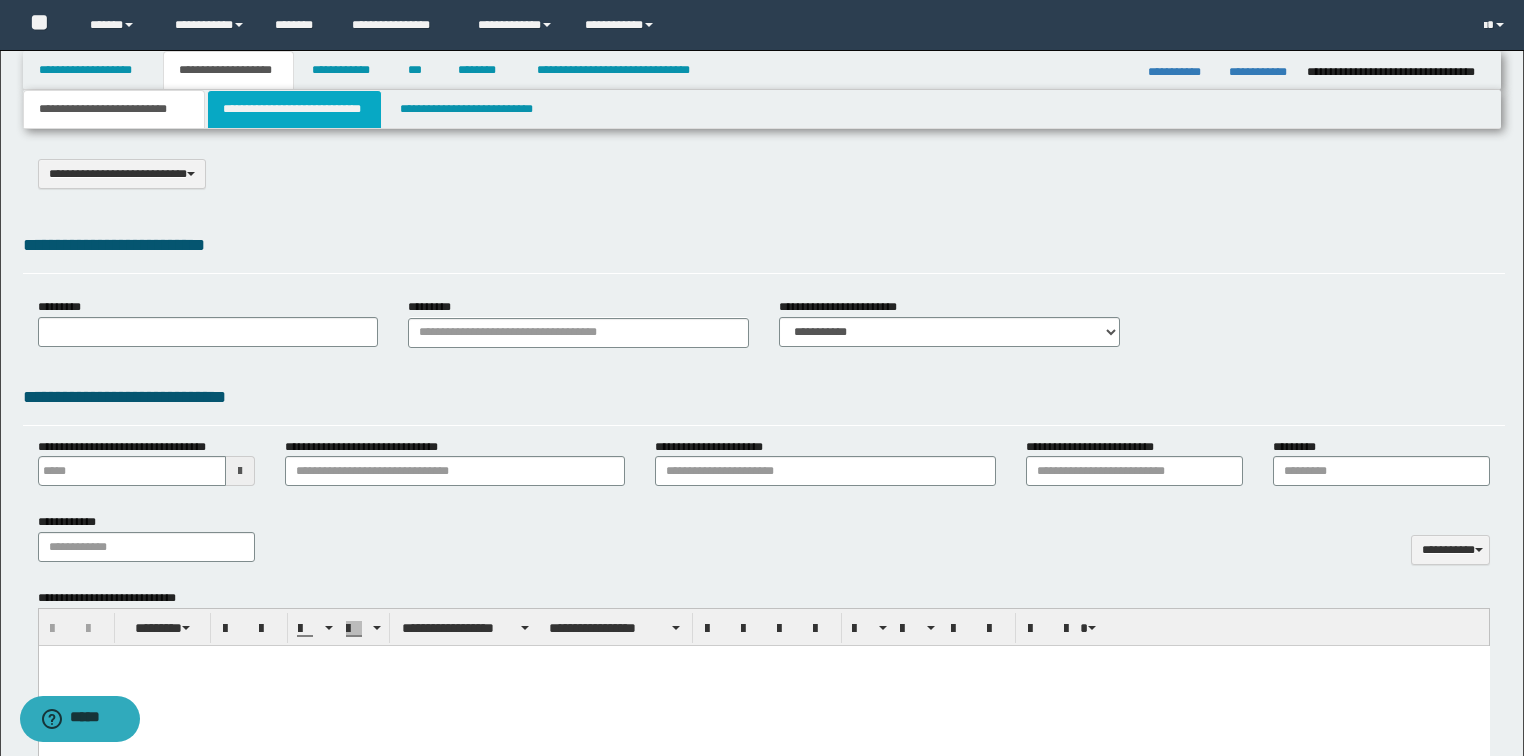 select on "*" 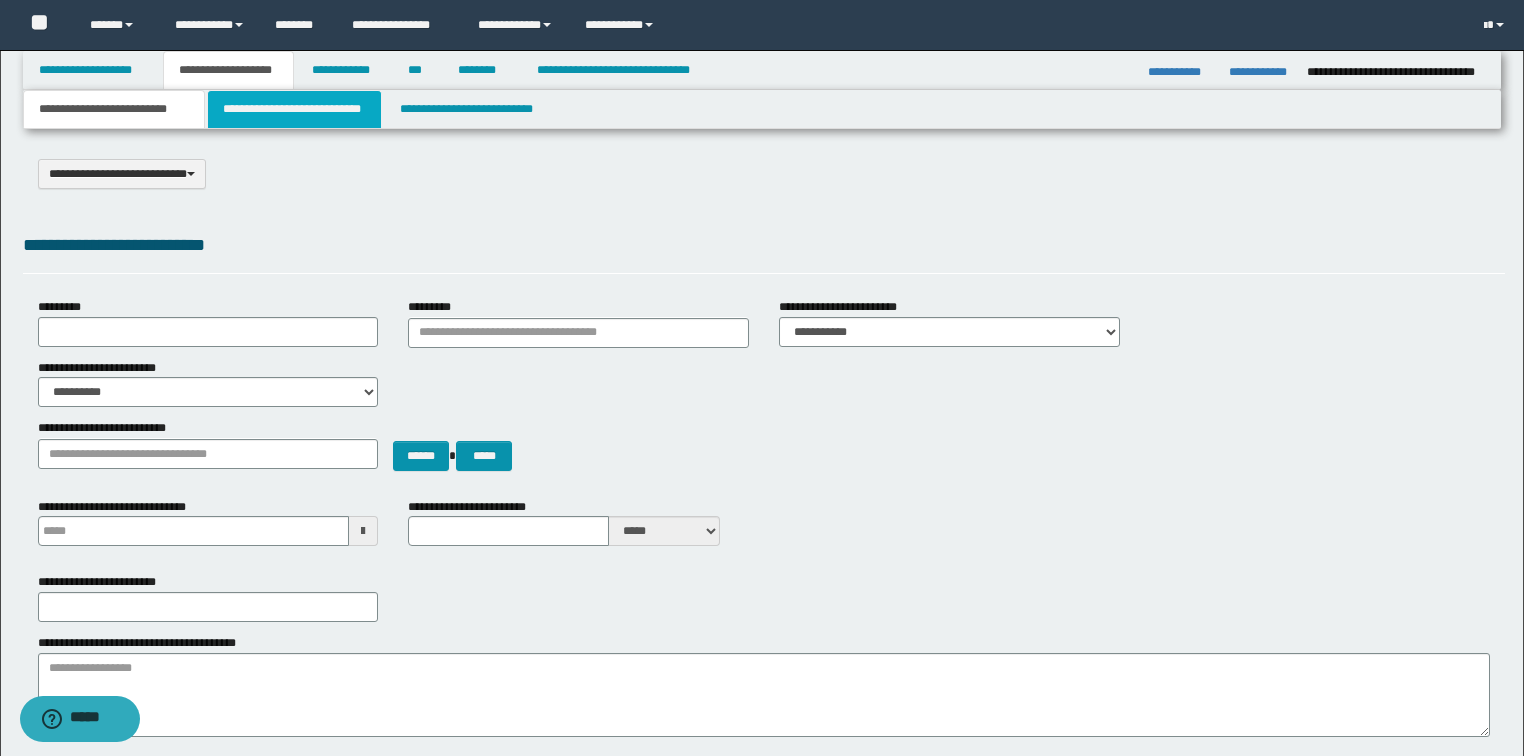 click on "**********" at bounding box center (294, 109) 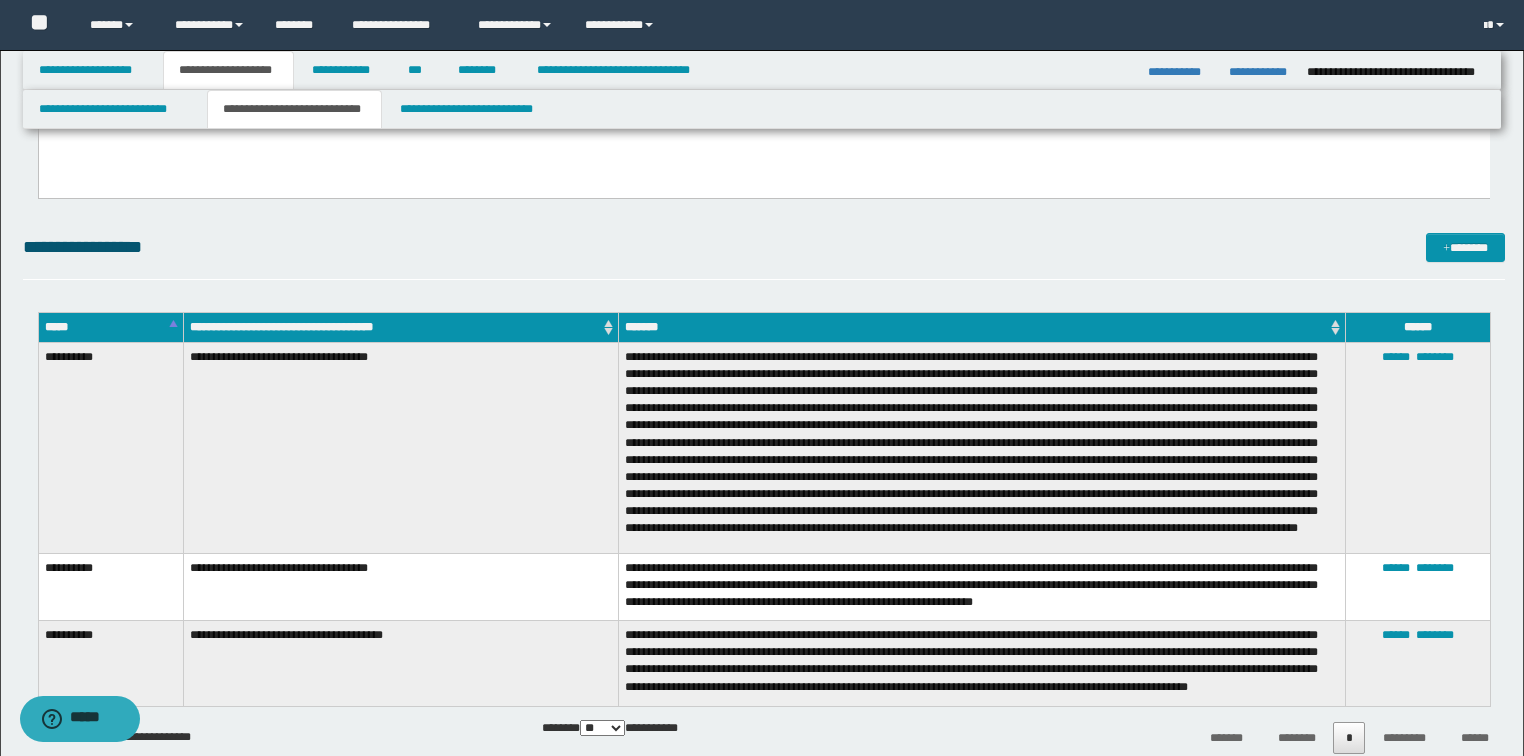 scroll, scrollTop: 880, scrollLeft: 0, axis: vertical 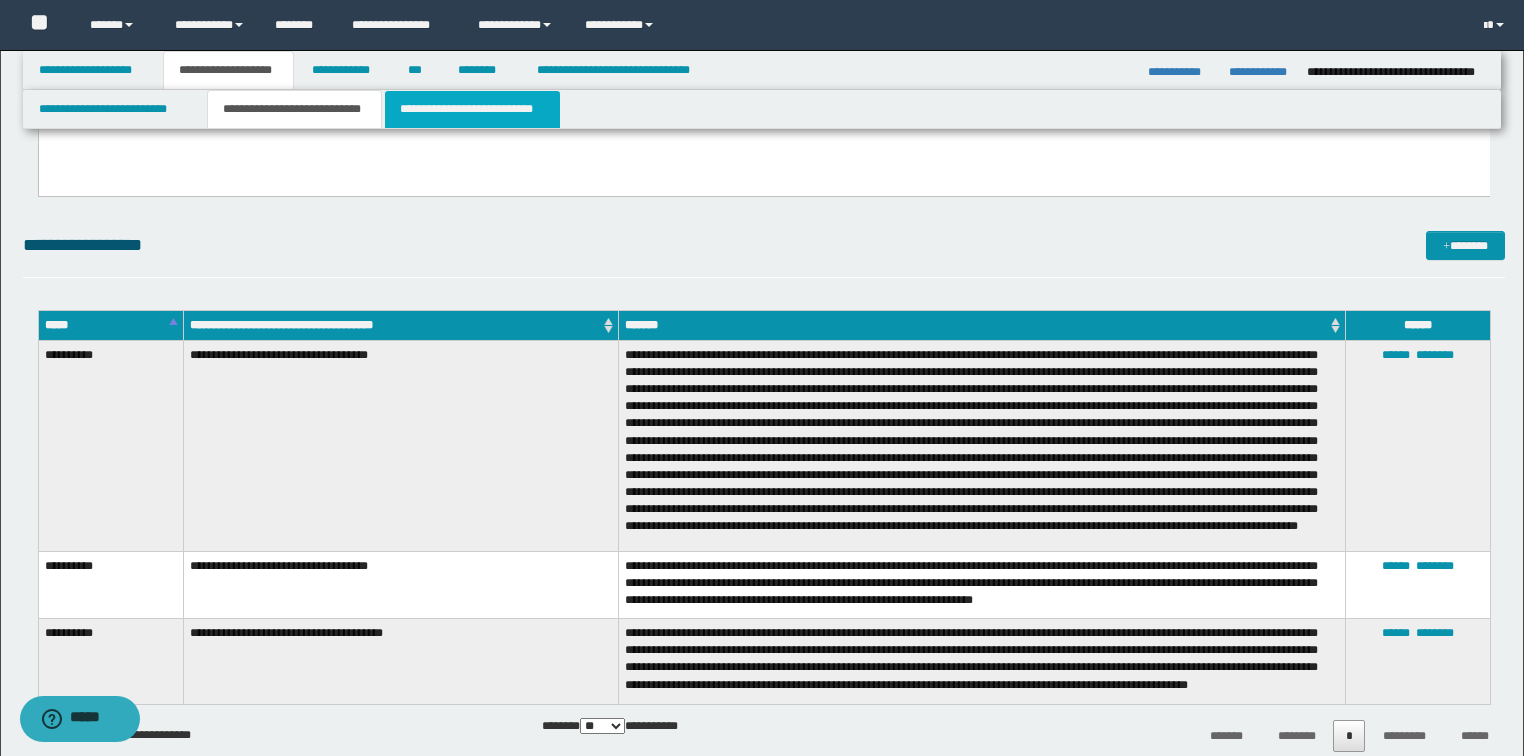 click on "**********" at bounding box center (472, 109) 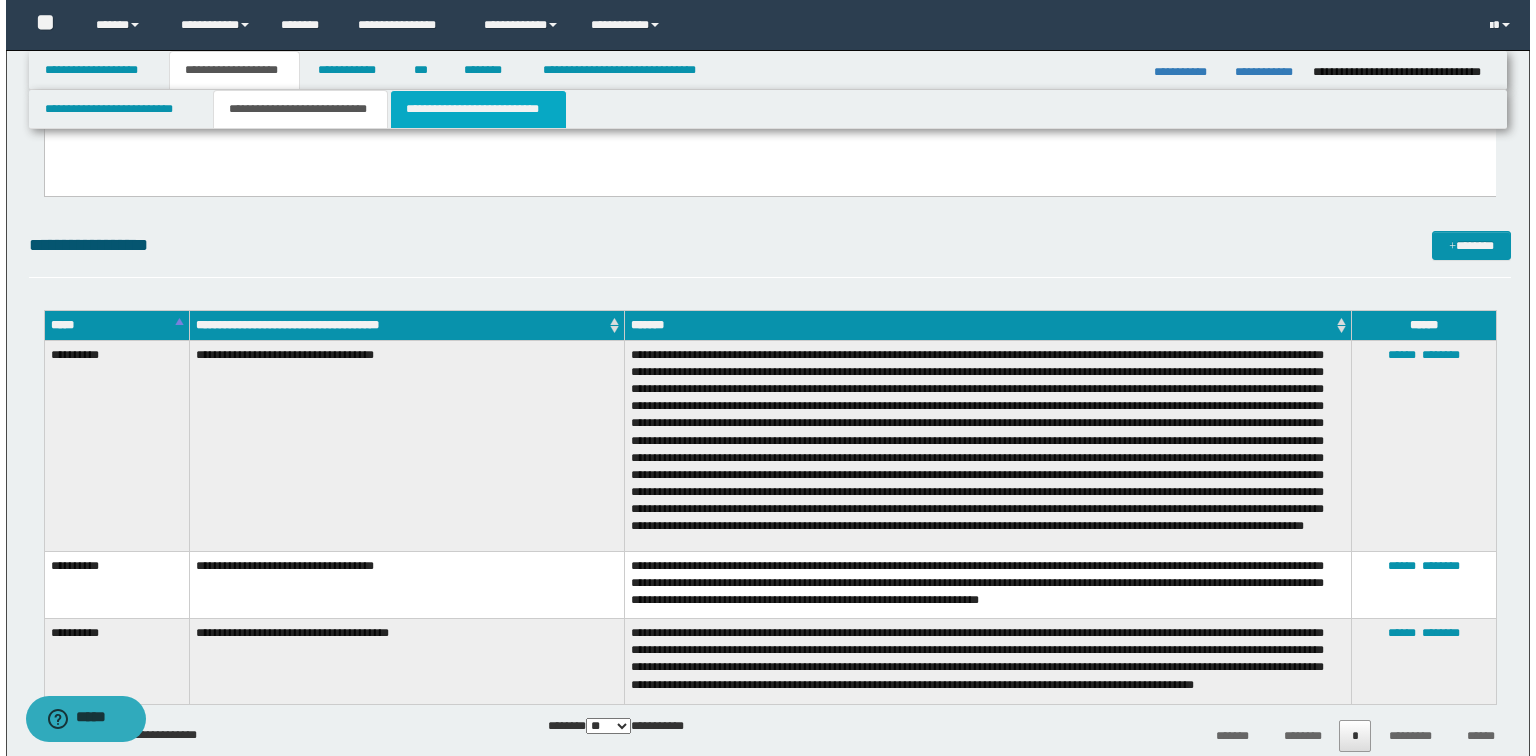 scroll, scrollTop: 0, scrollLeft: 0, axis: both 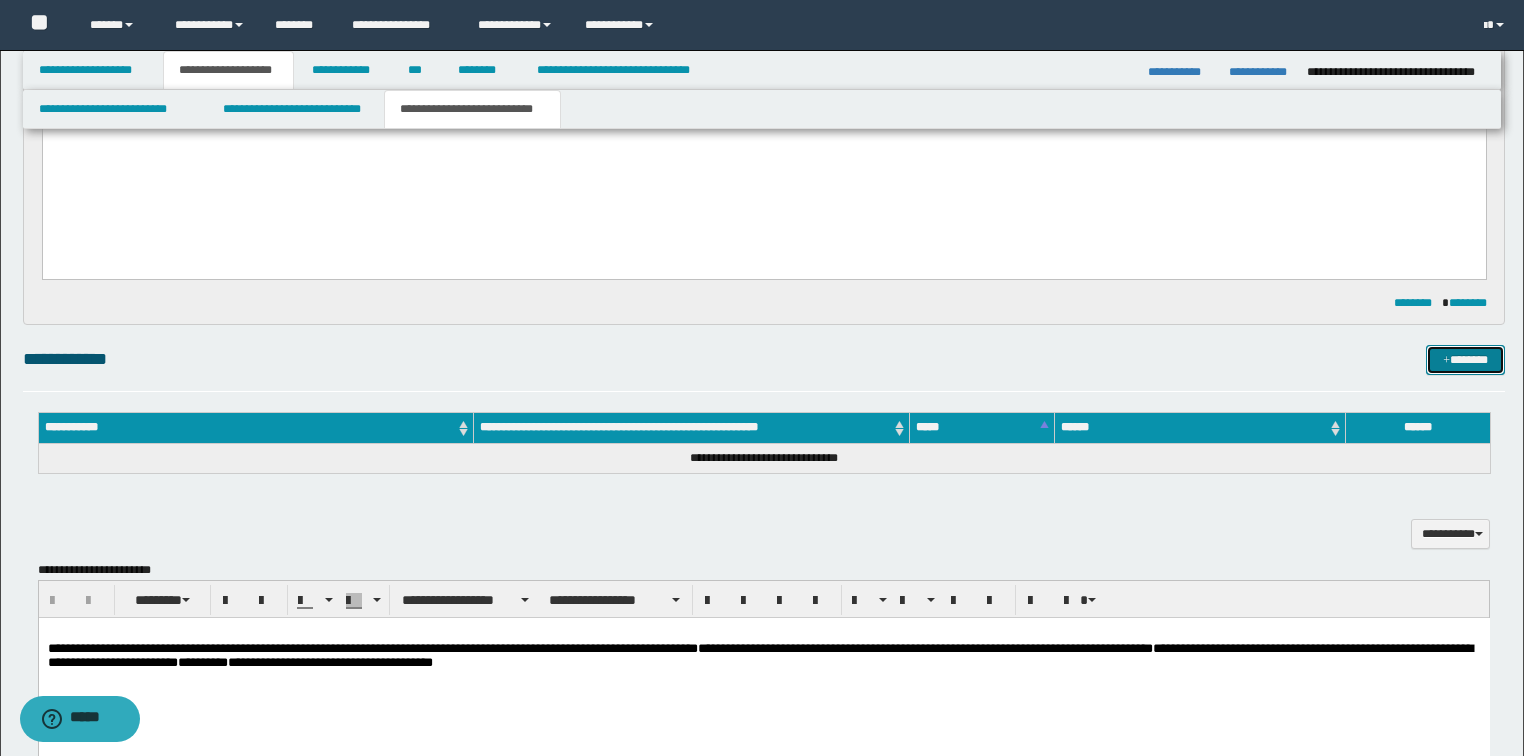 click on "*******" at bounding box center [1465, 360] 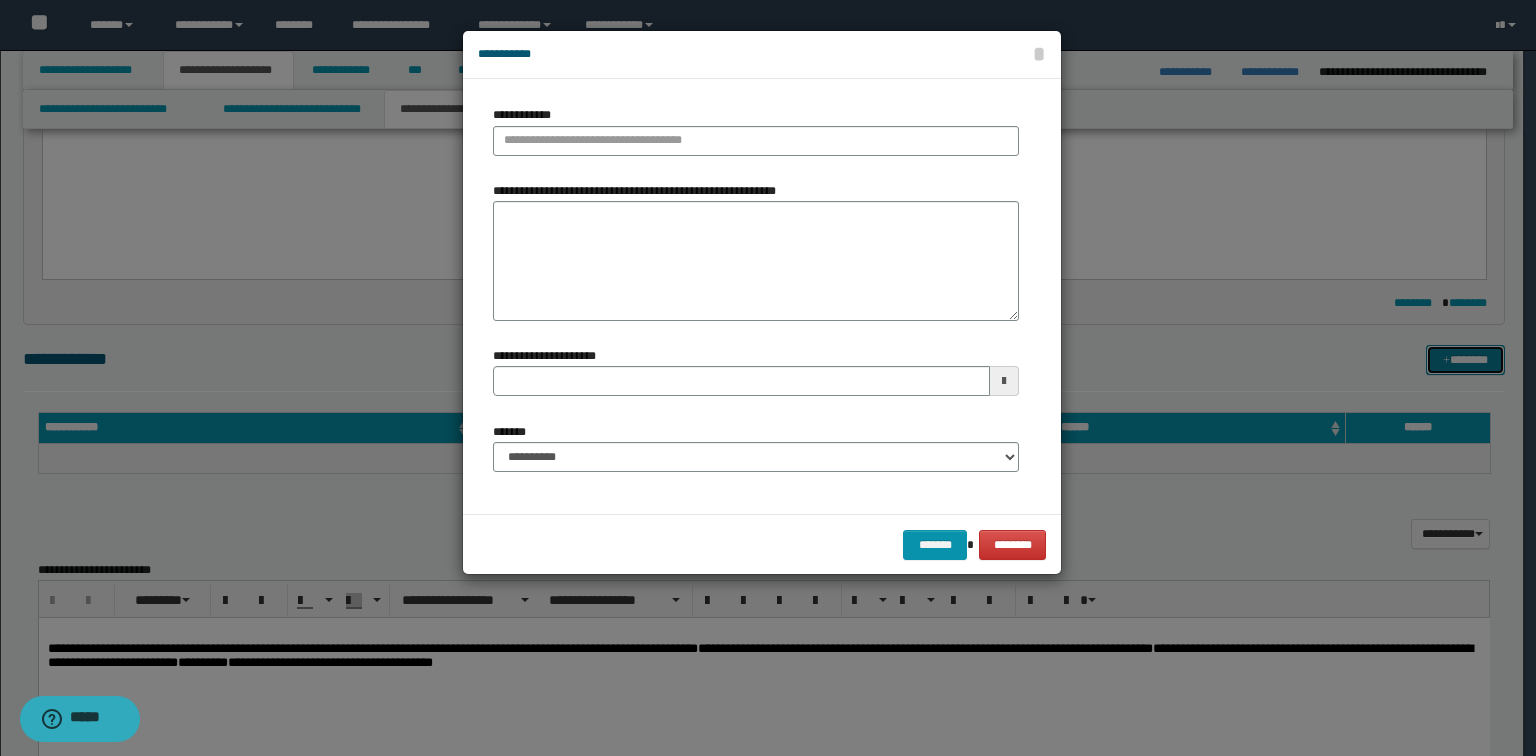 type 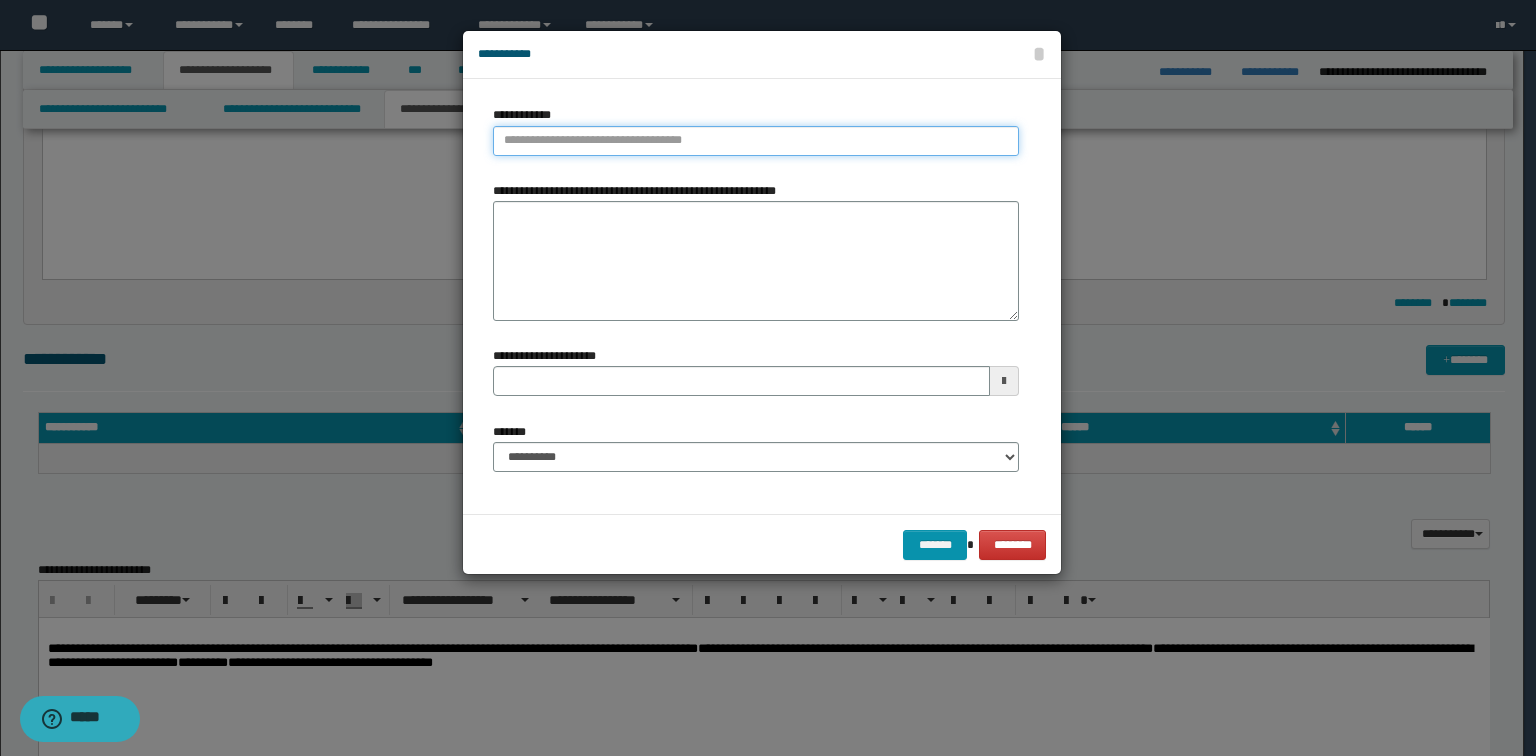 click on "**********" at bounding box center (756, 141) 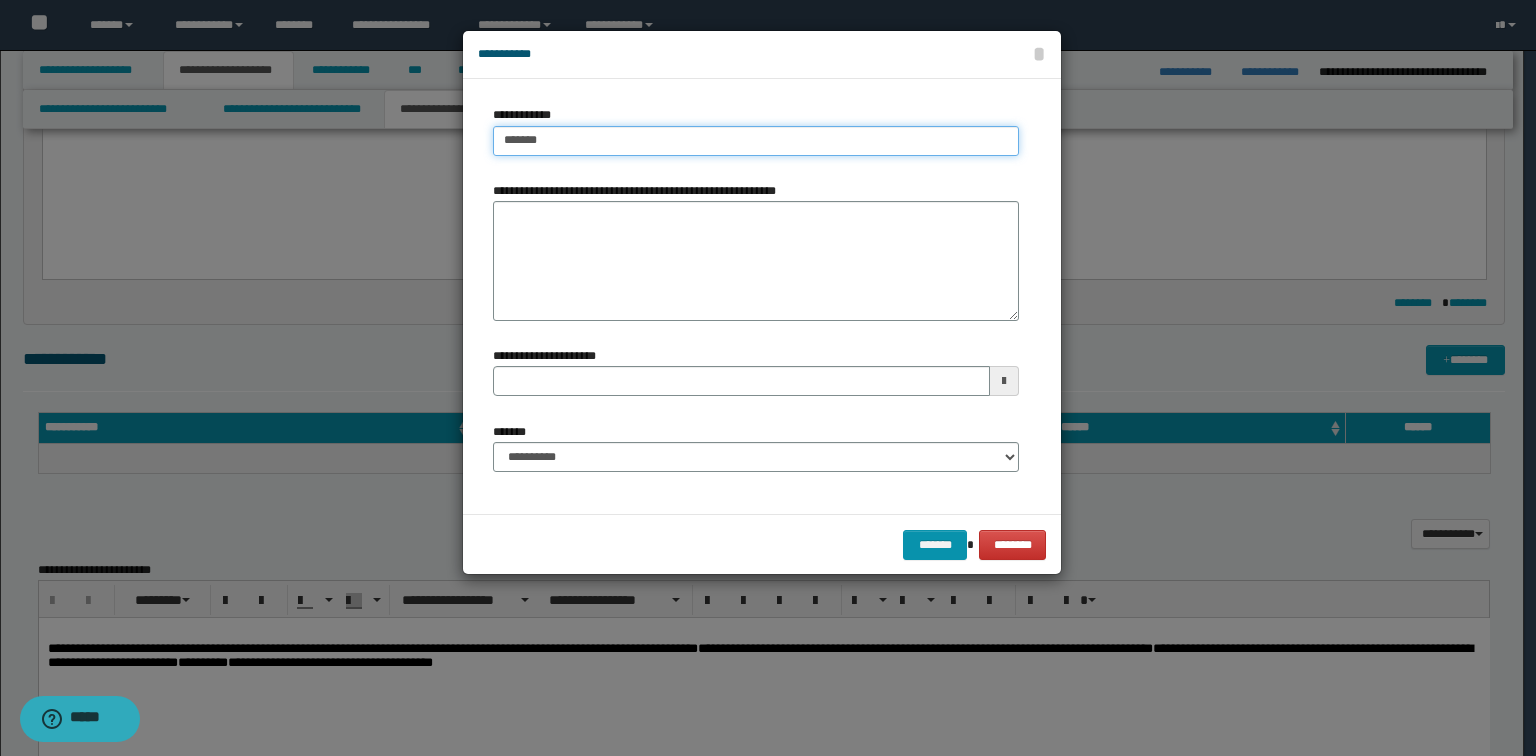 type on "********" 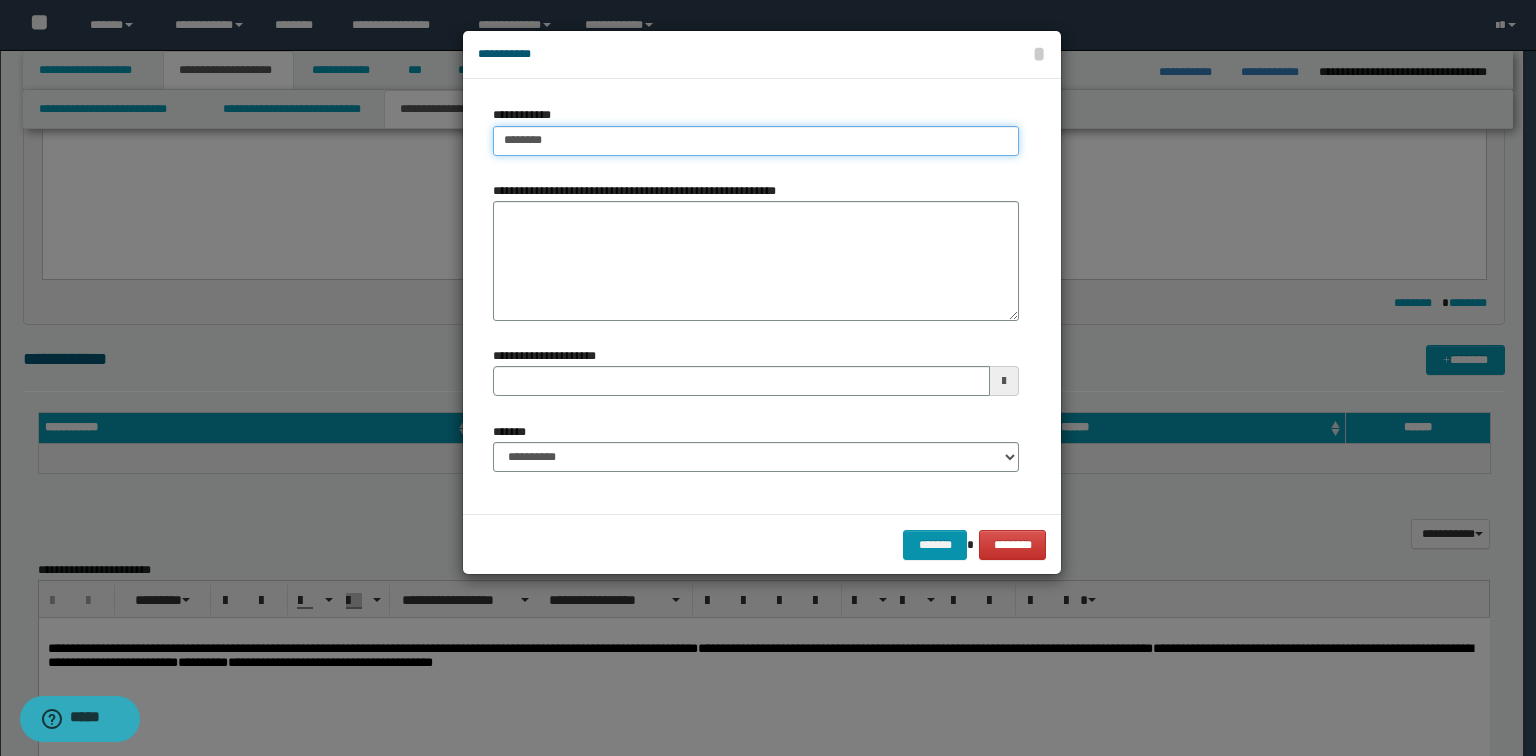 type on "**********" 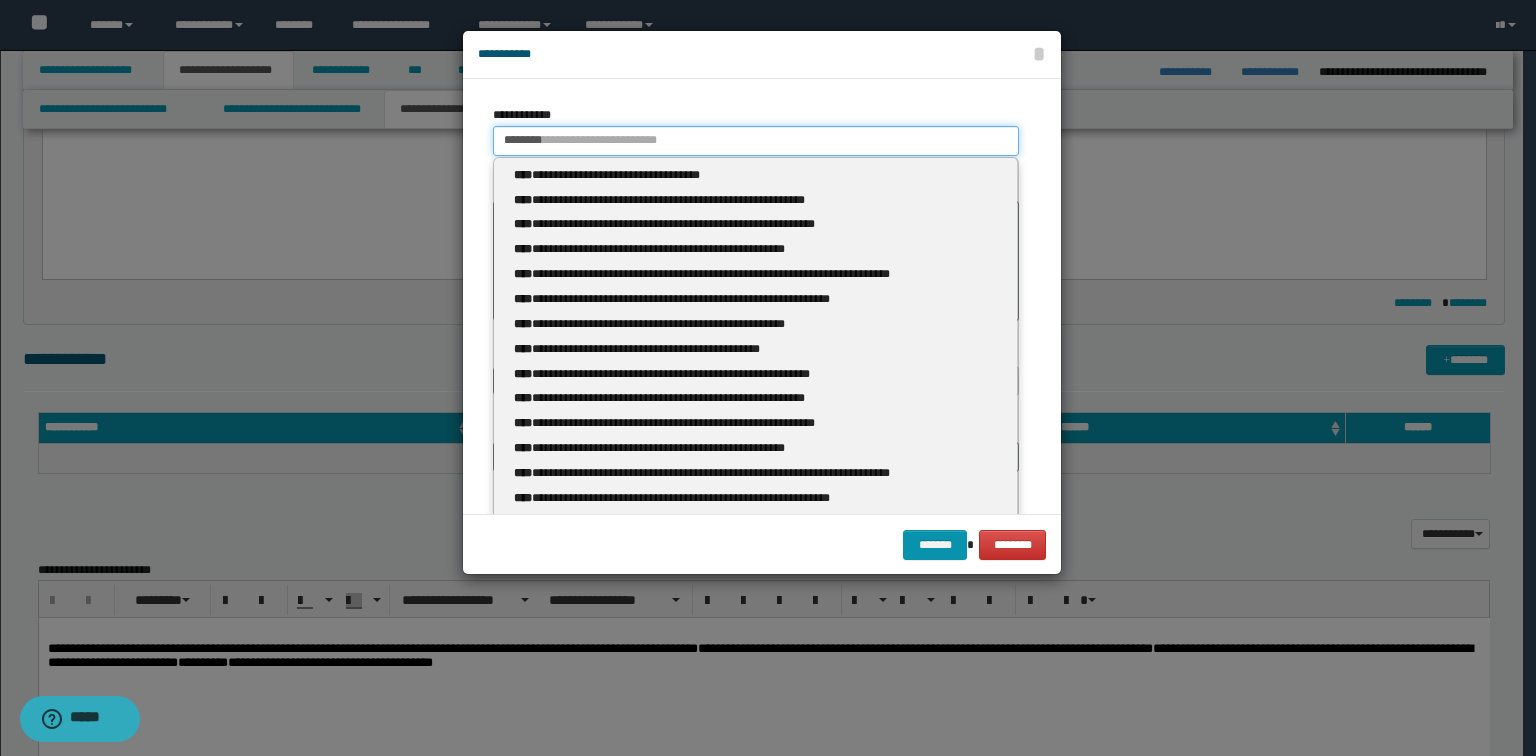 type 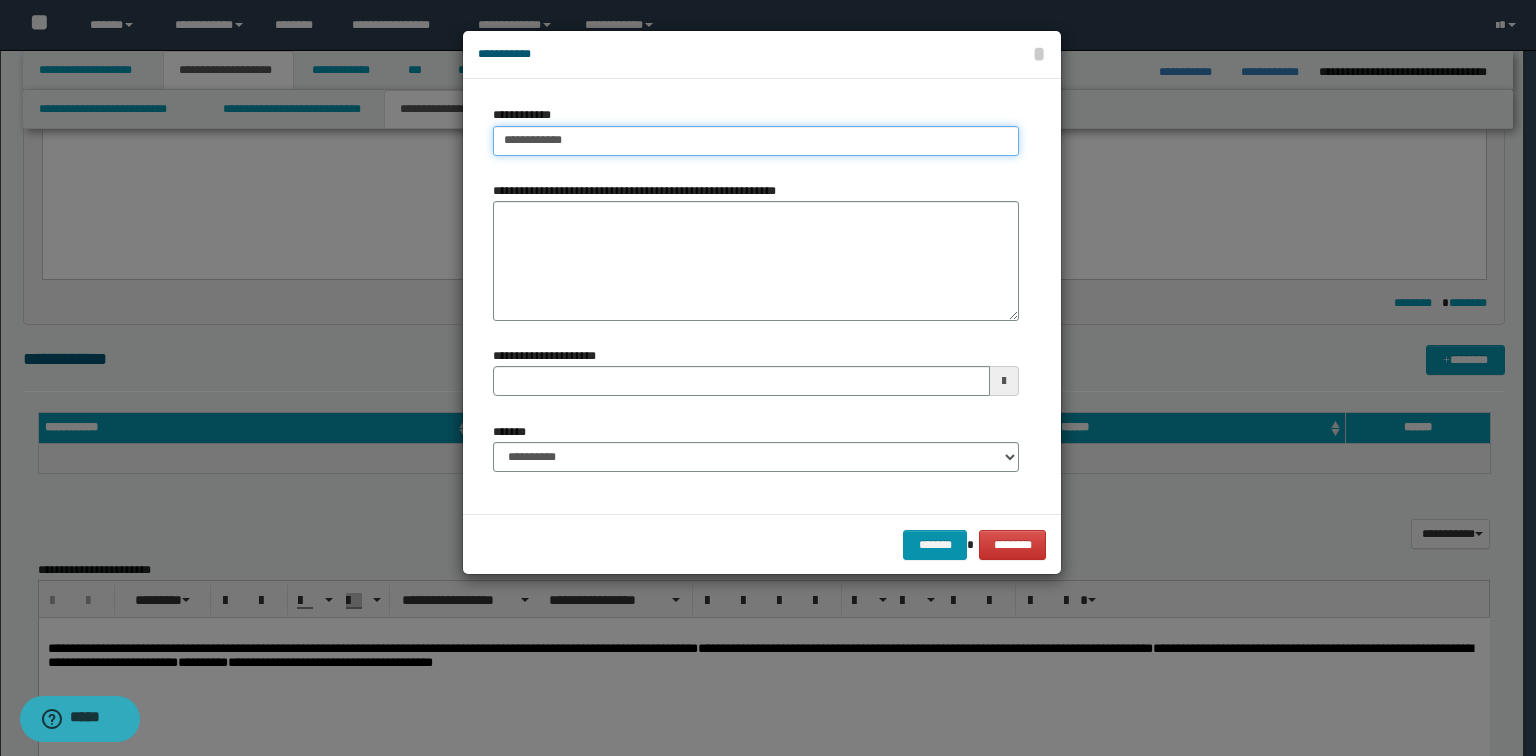 type on "**********" 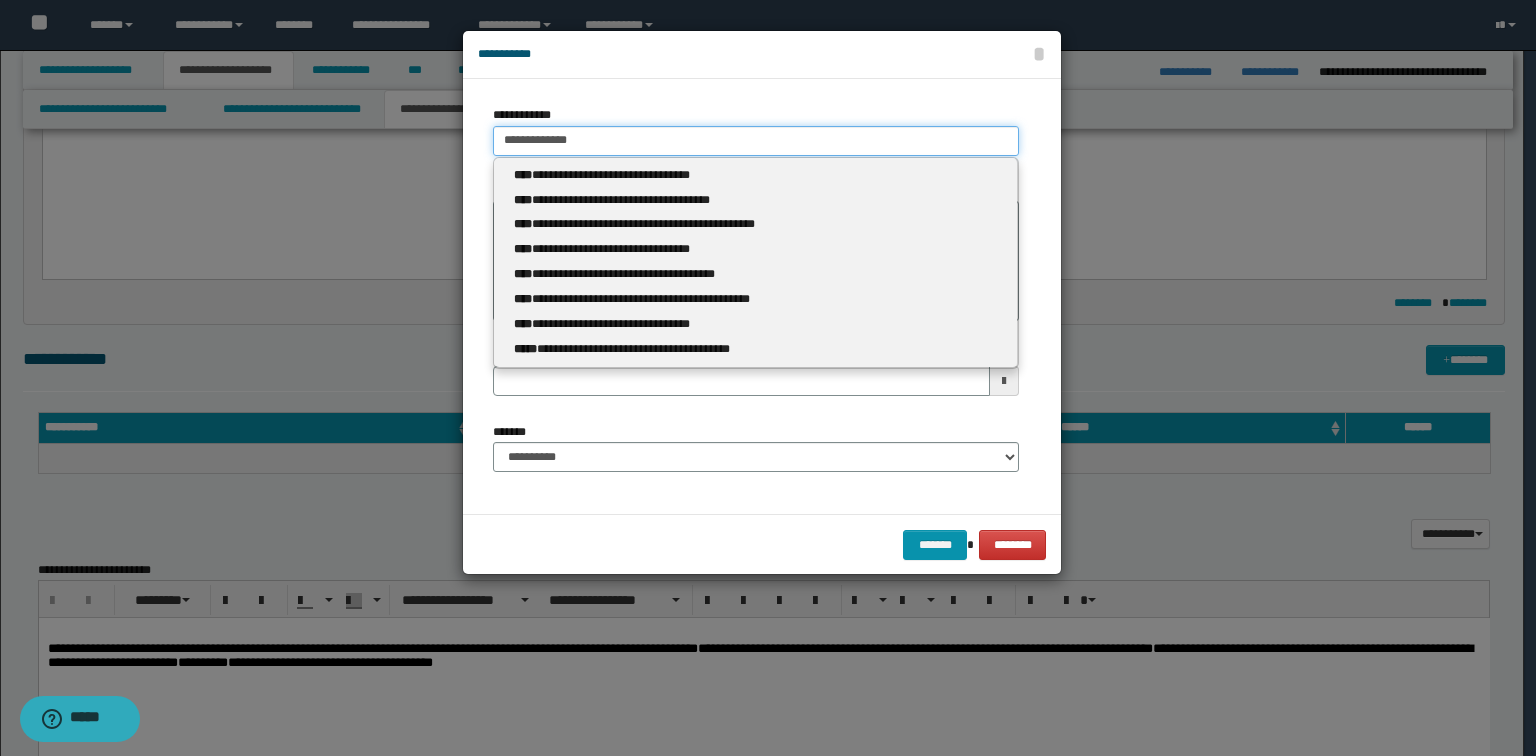 type on "**********" 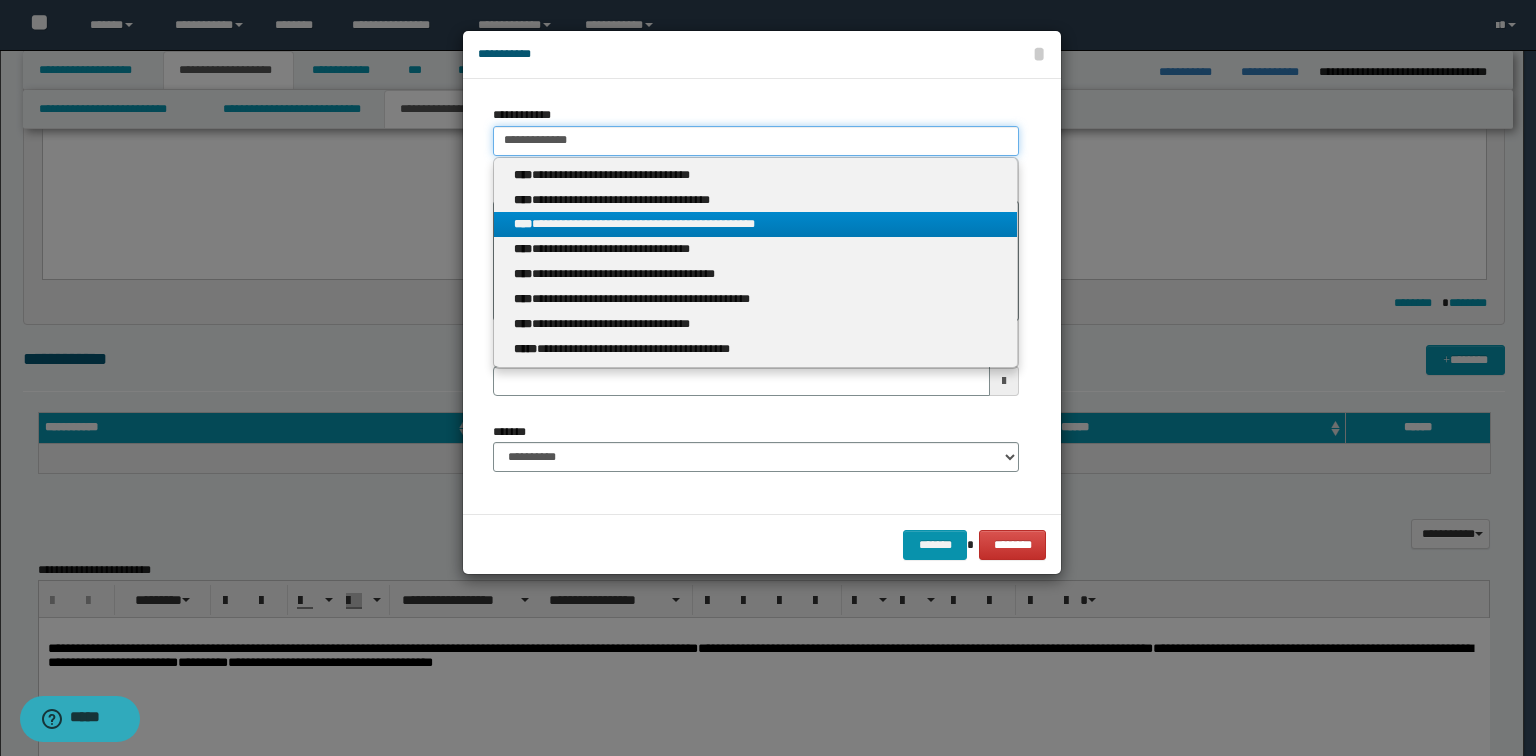 type 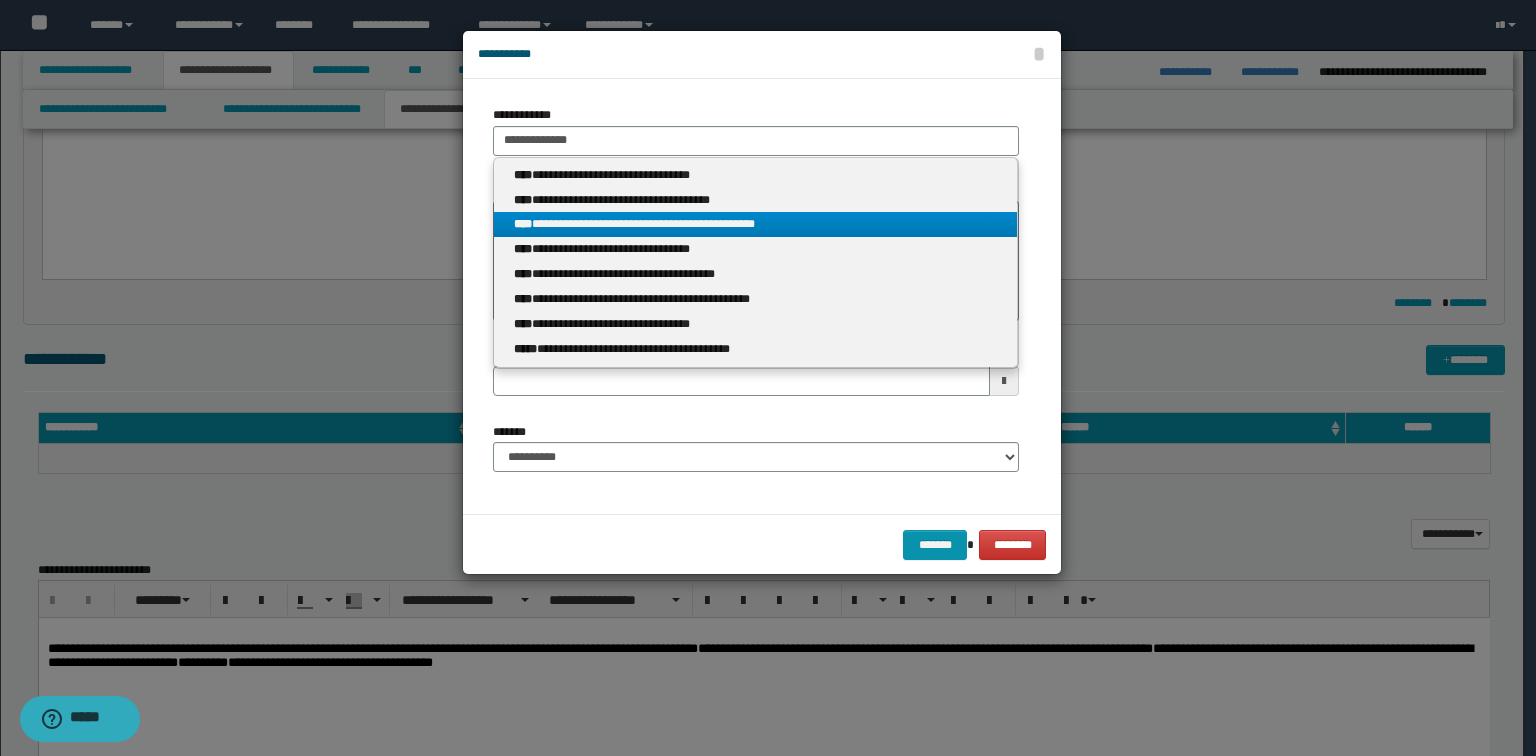 click on "**********" at bounding box center (756, 224) 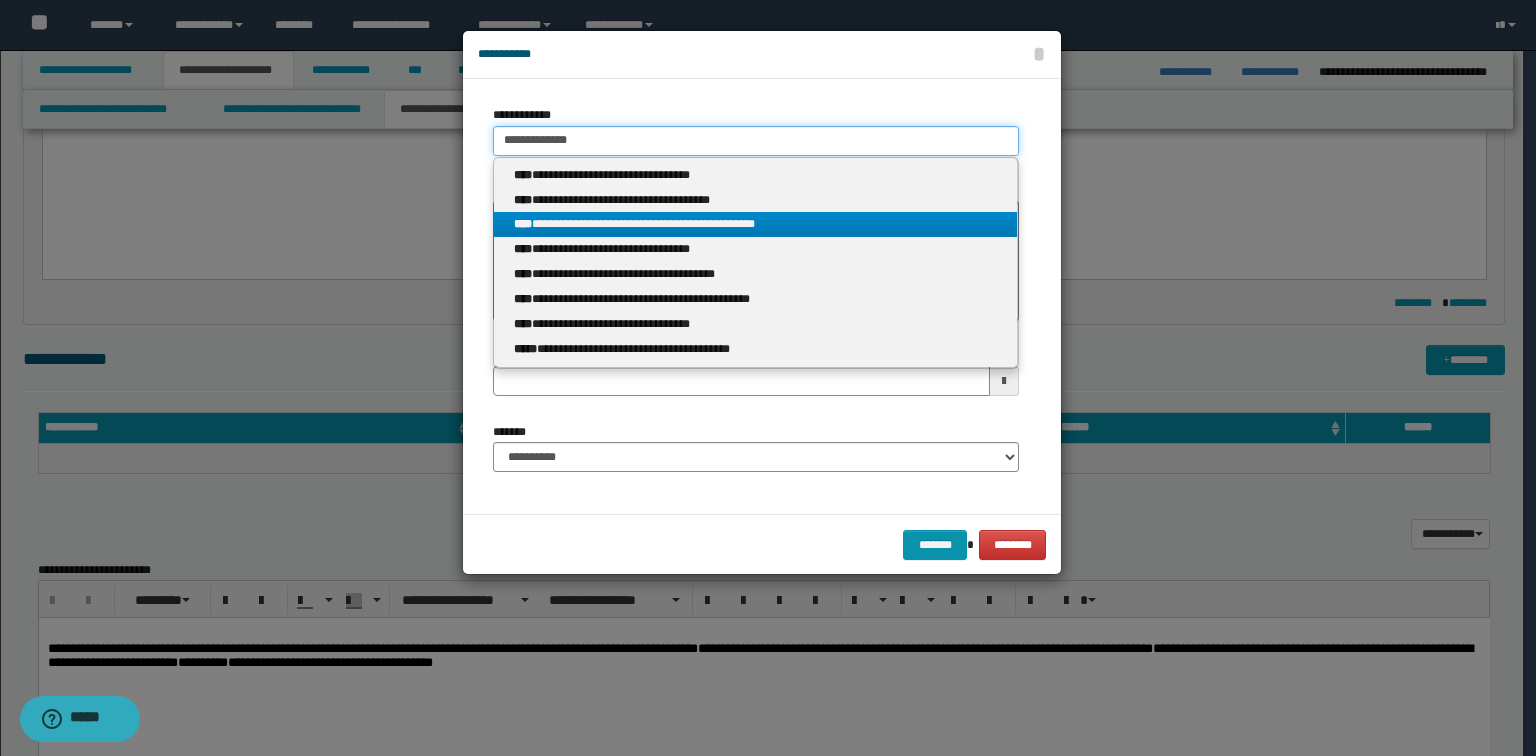 type 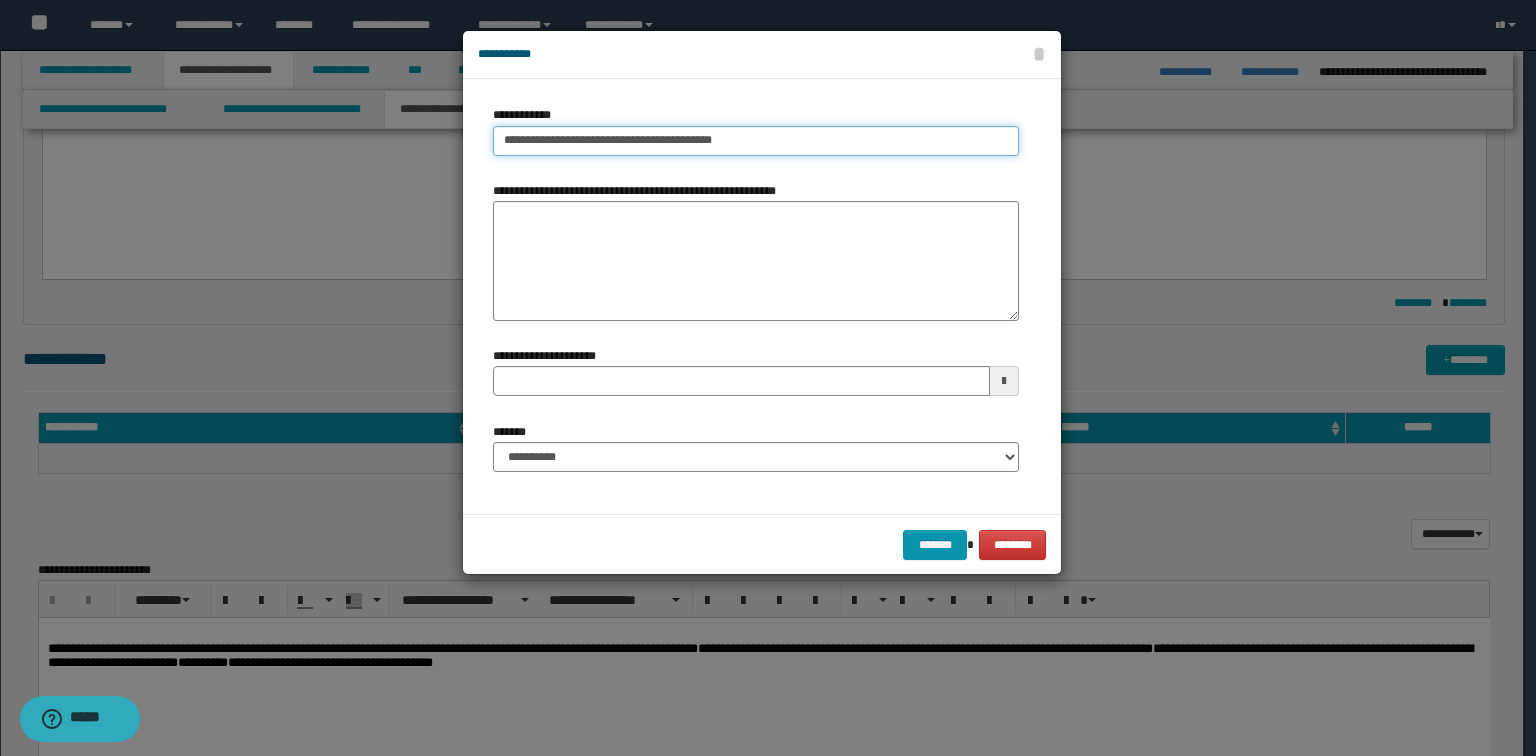 type 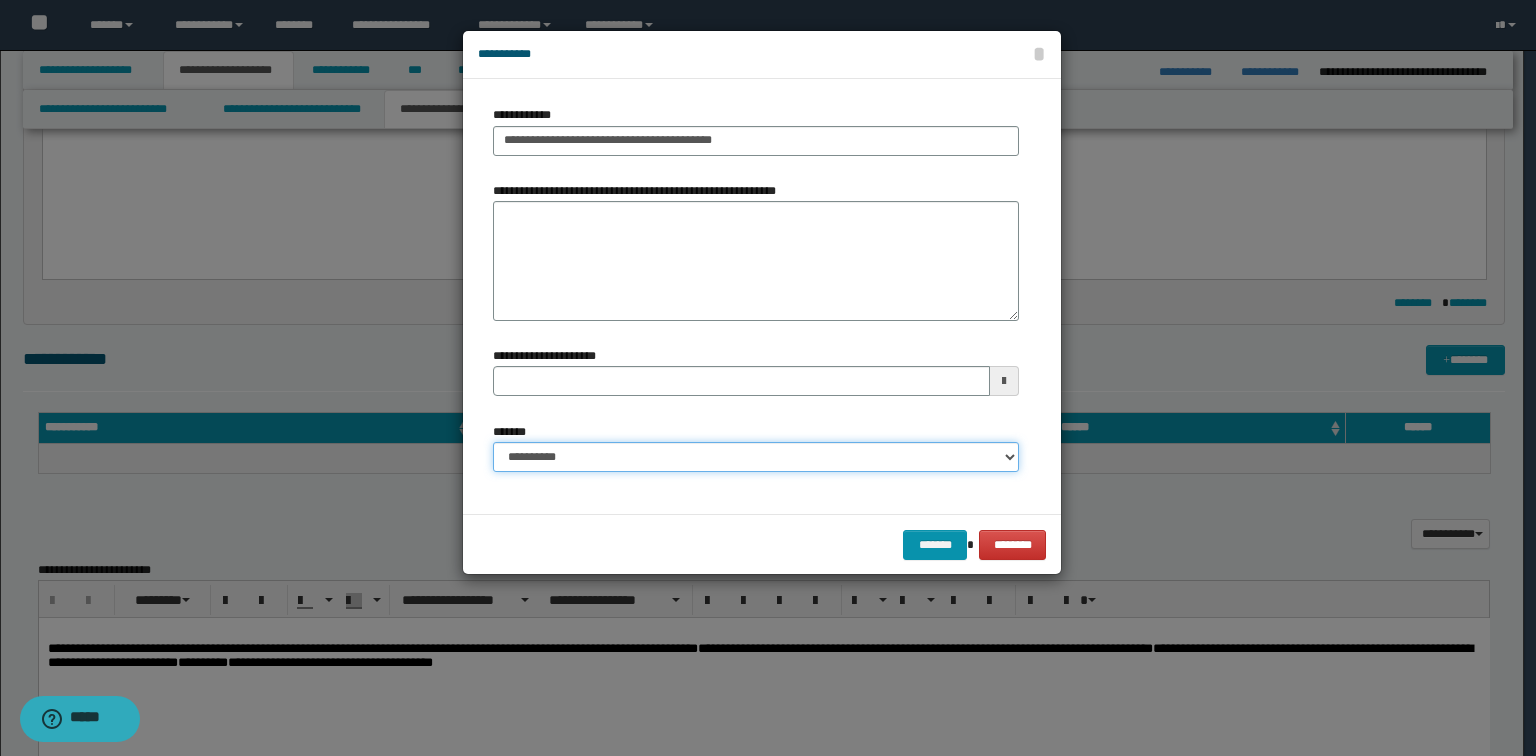 click on "**********" at bounding box center [756, 457] 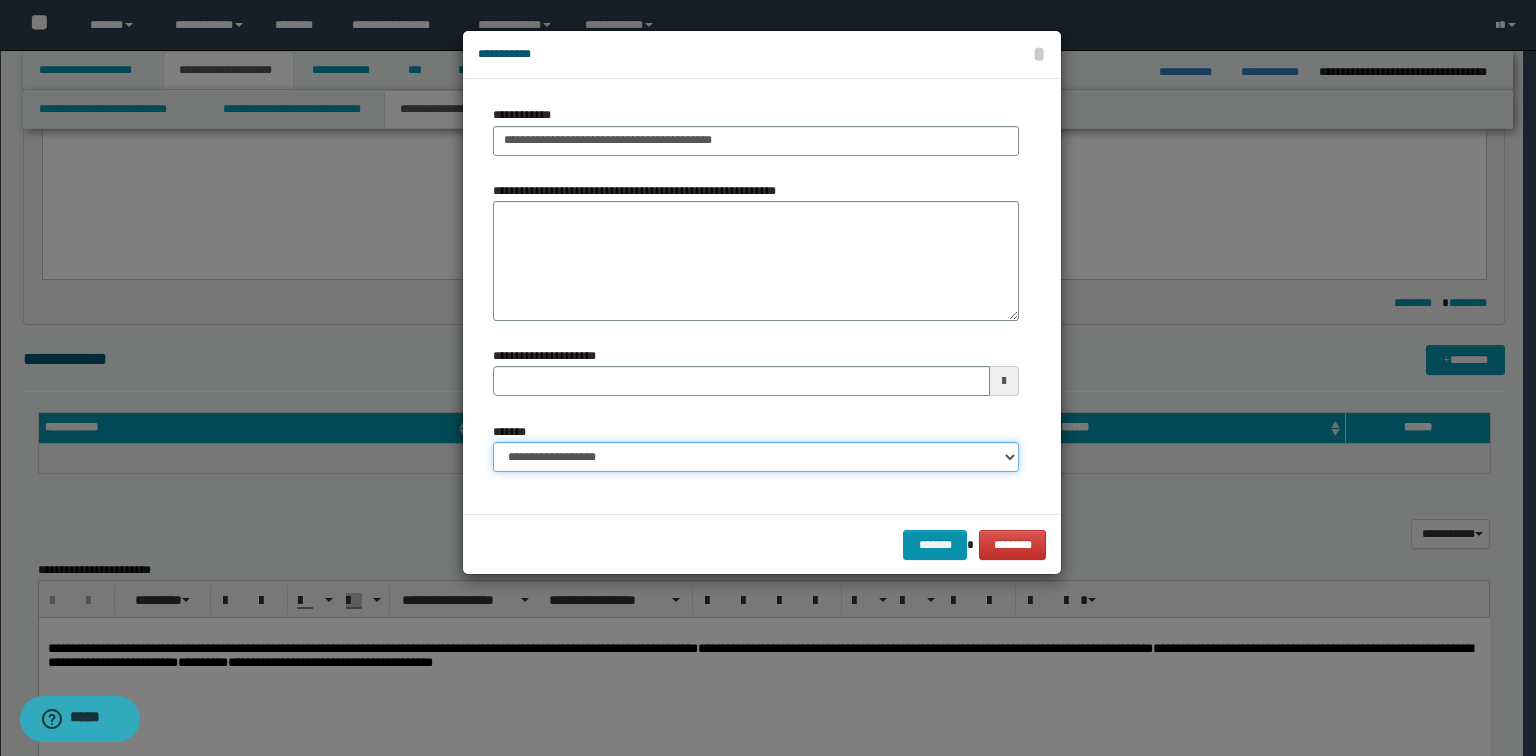 type 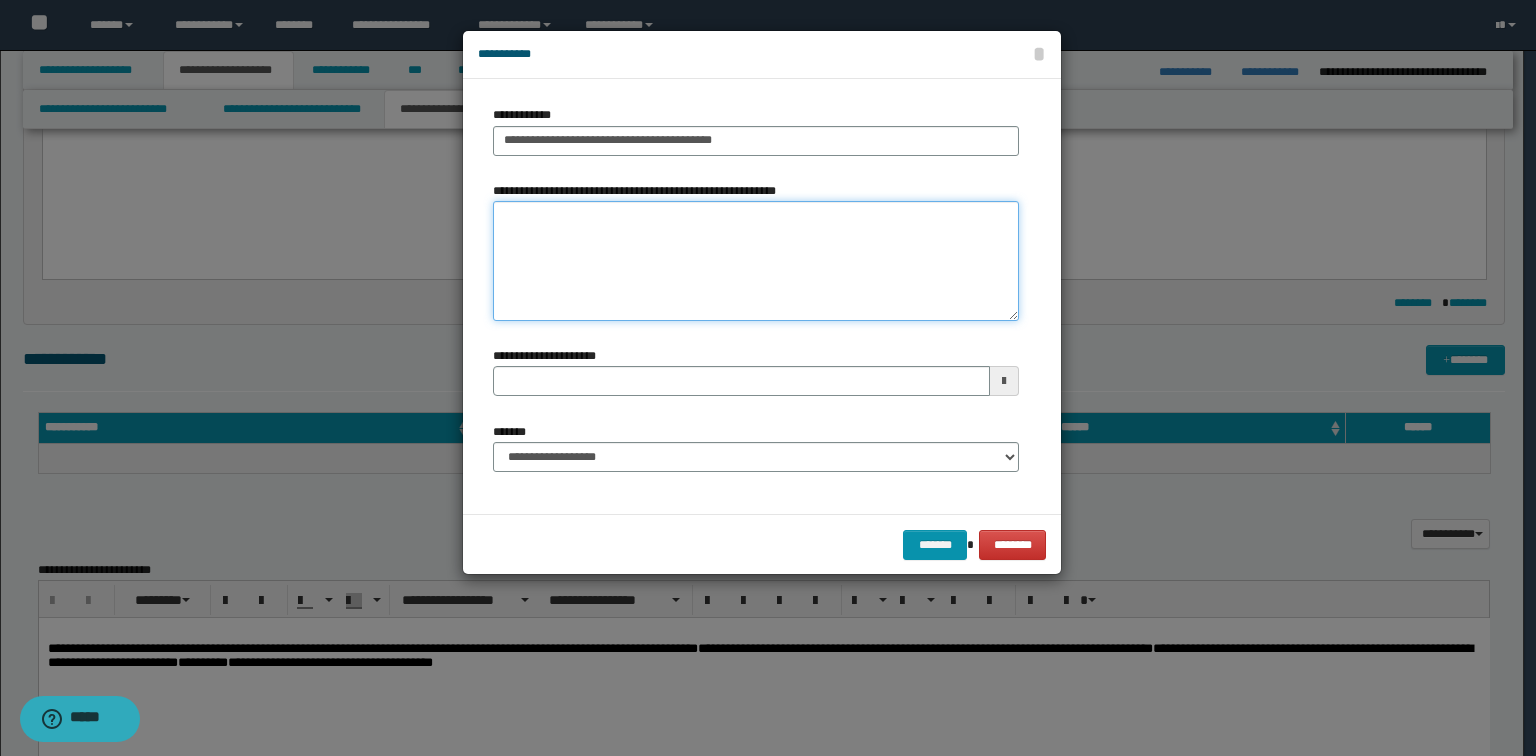 click on "**********" at bounding box center (756, 261) 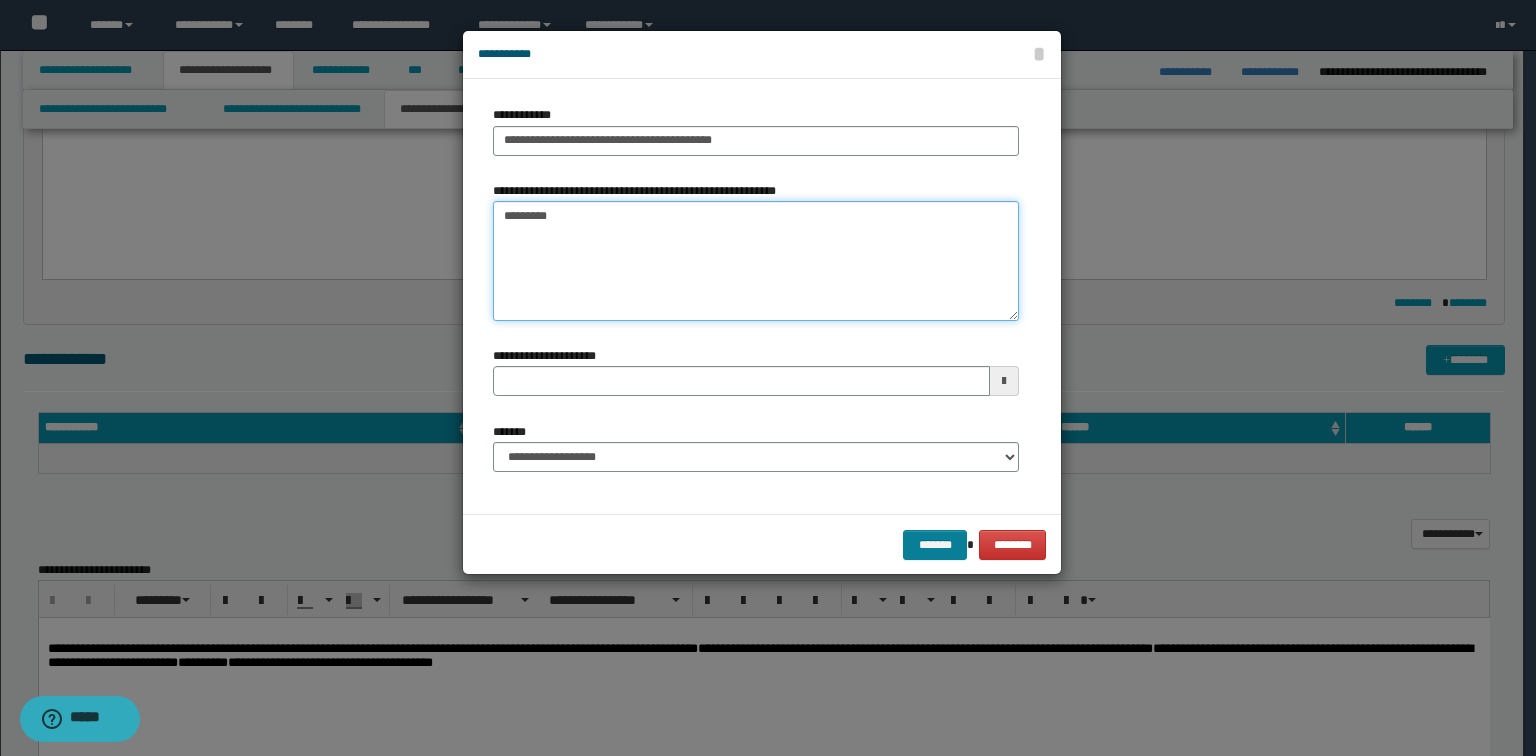 type on "*********" 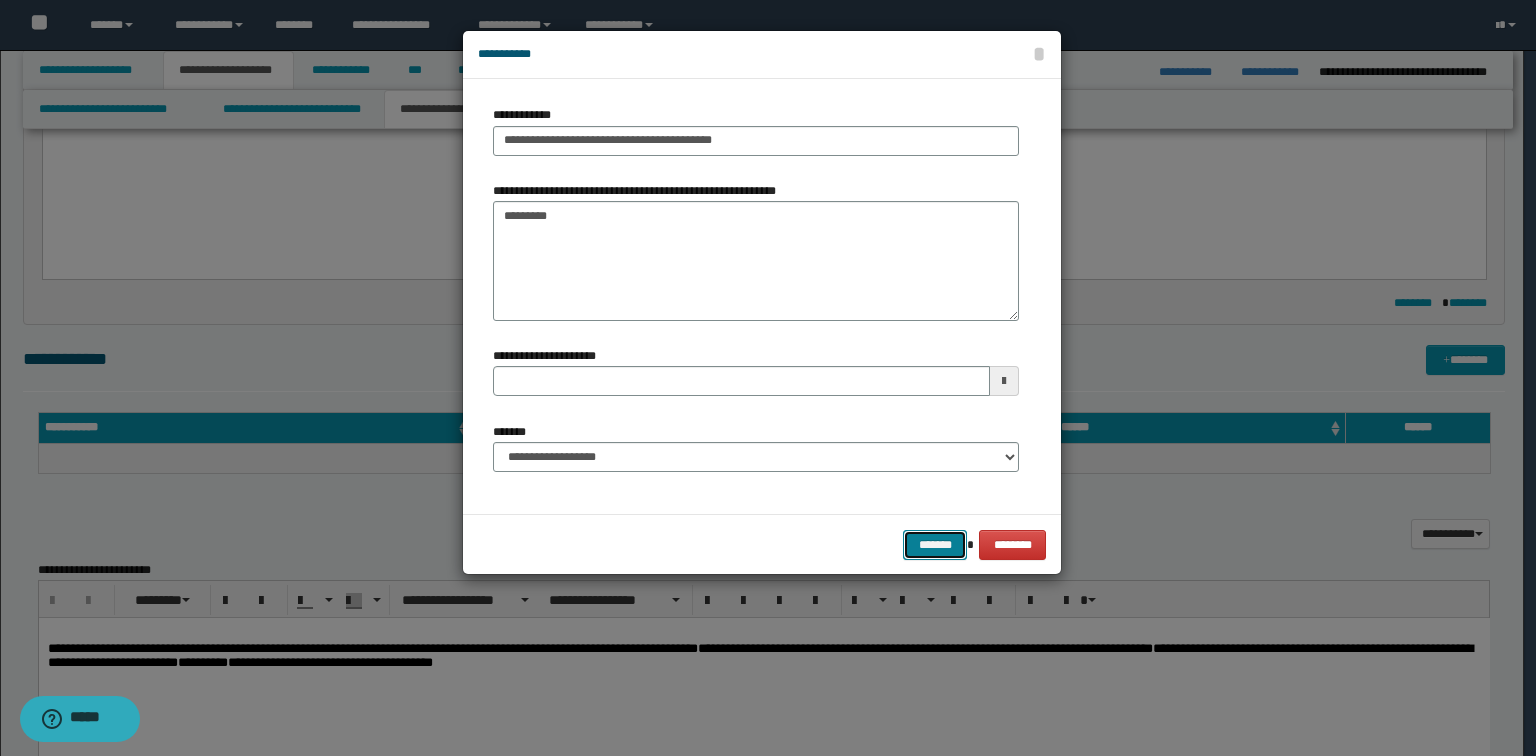 click on "*******" at bounding box center [935, 545] 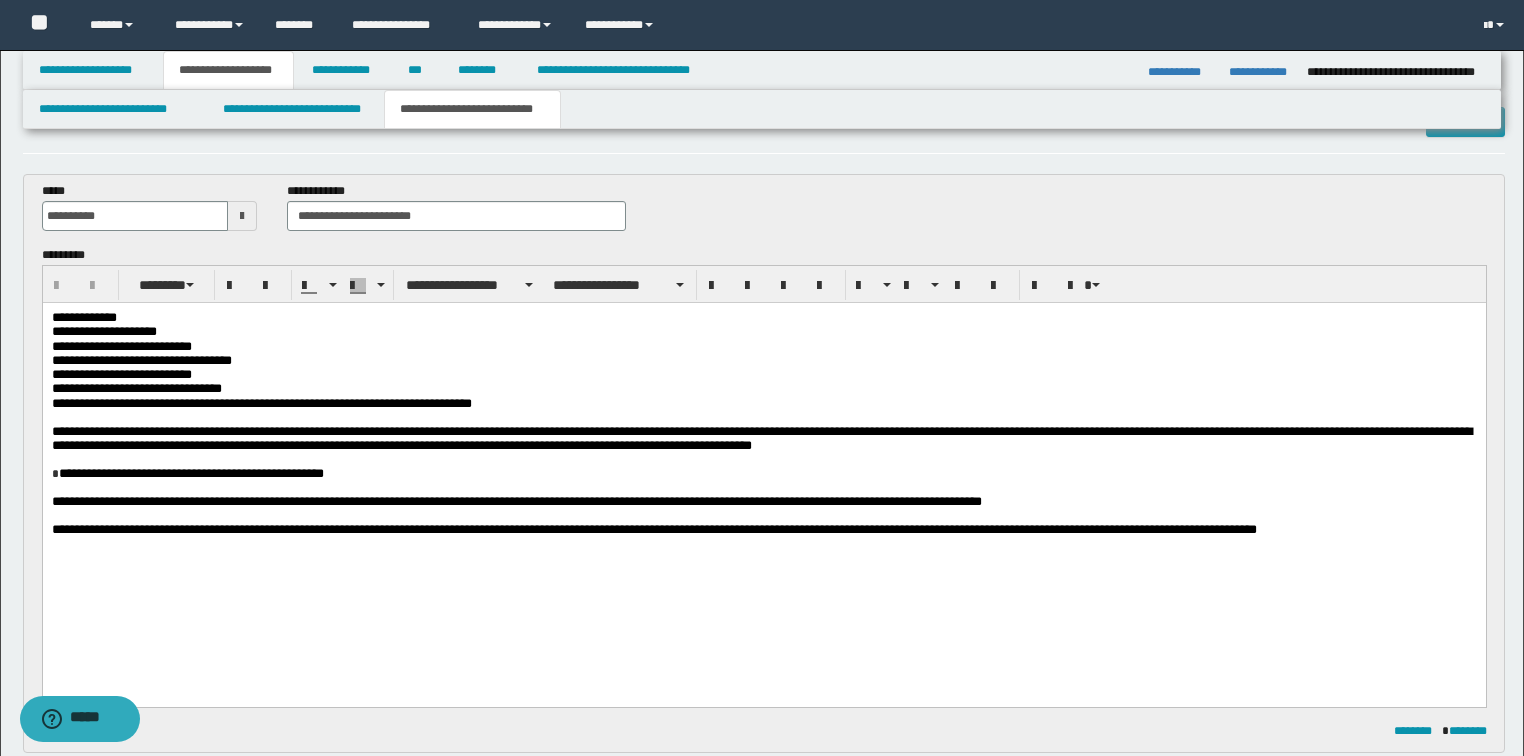 scroll, scrollTop: 0, scrollLeft: 0, axis: both 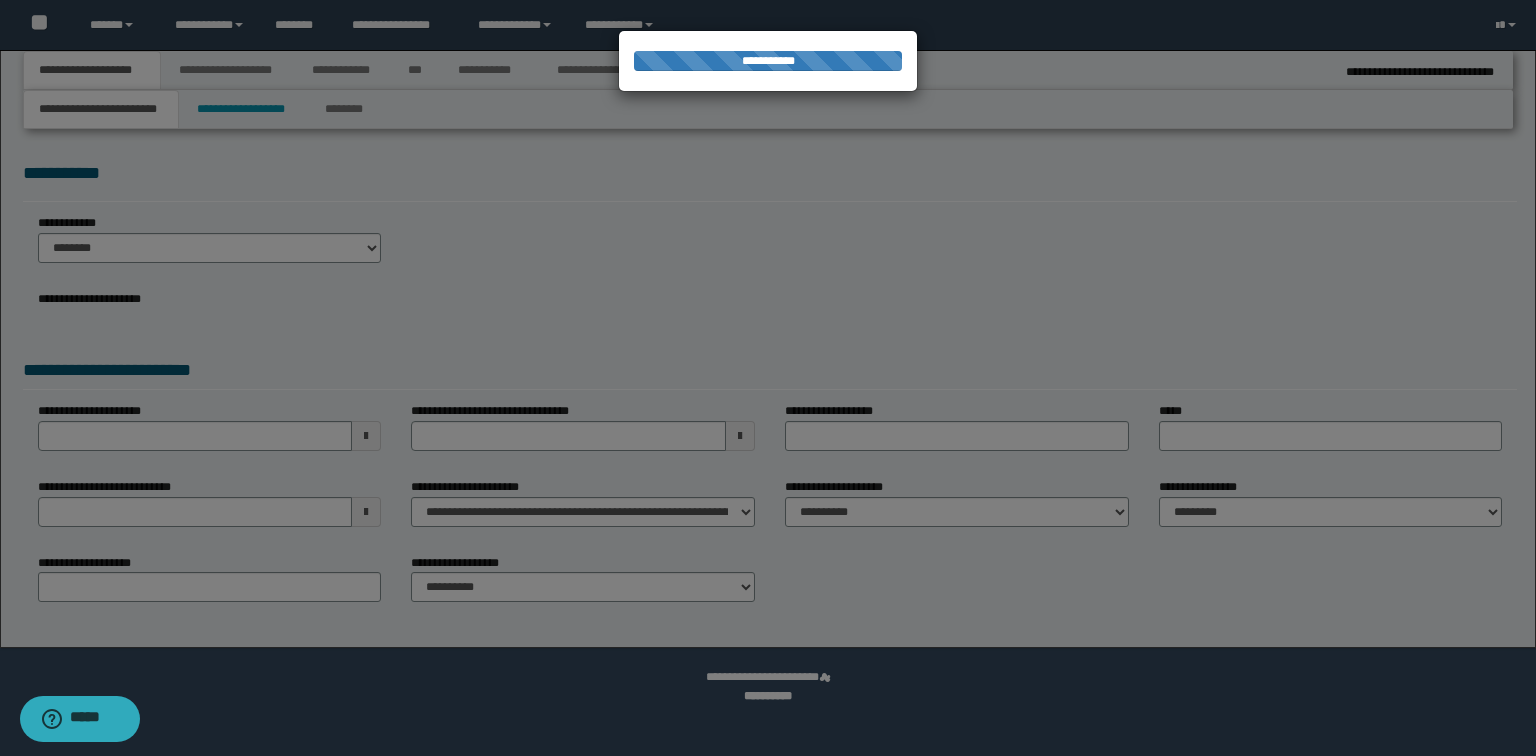select on "**" 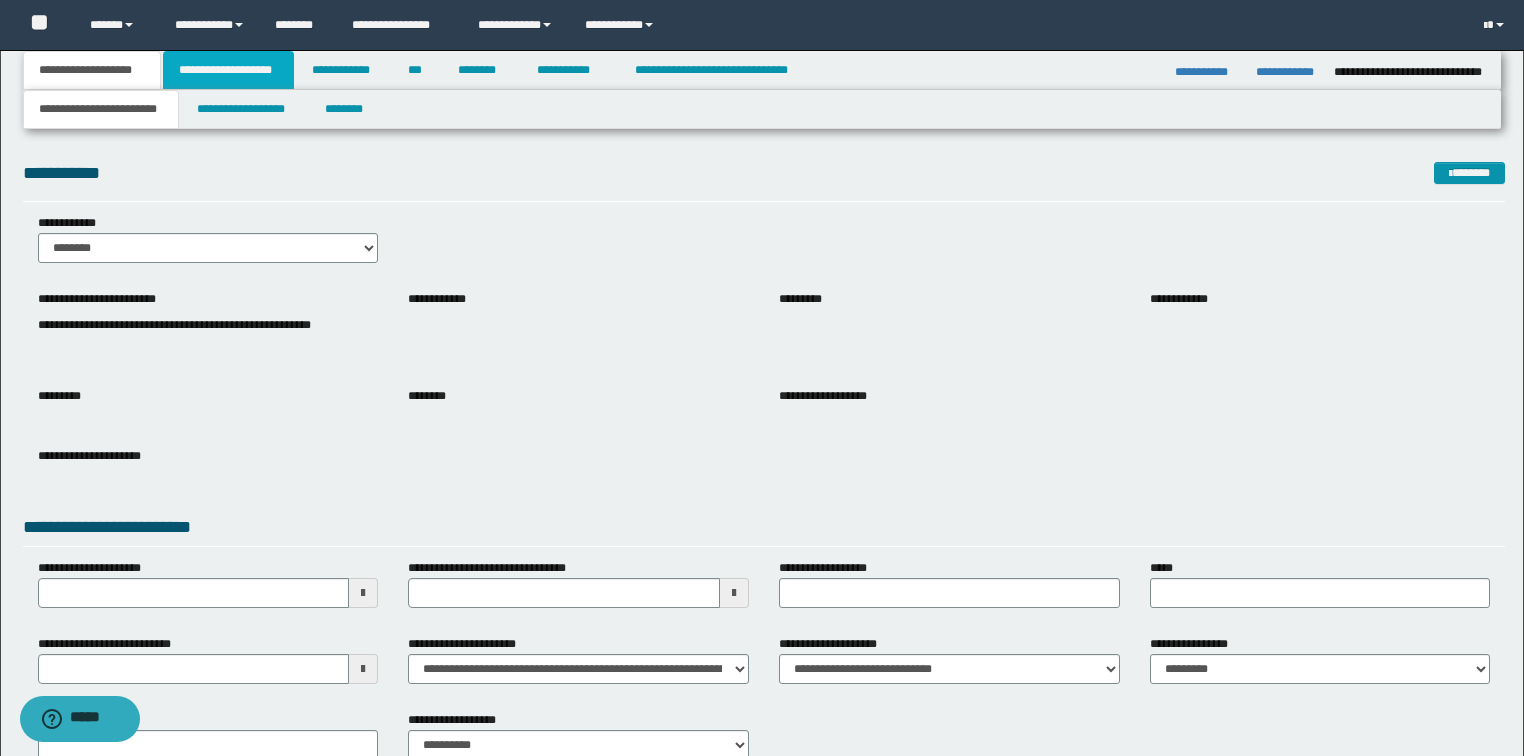 click on "**********" at bounding box center (228, 70) 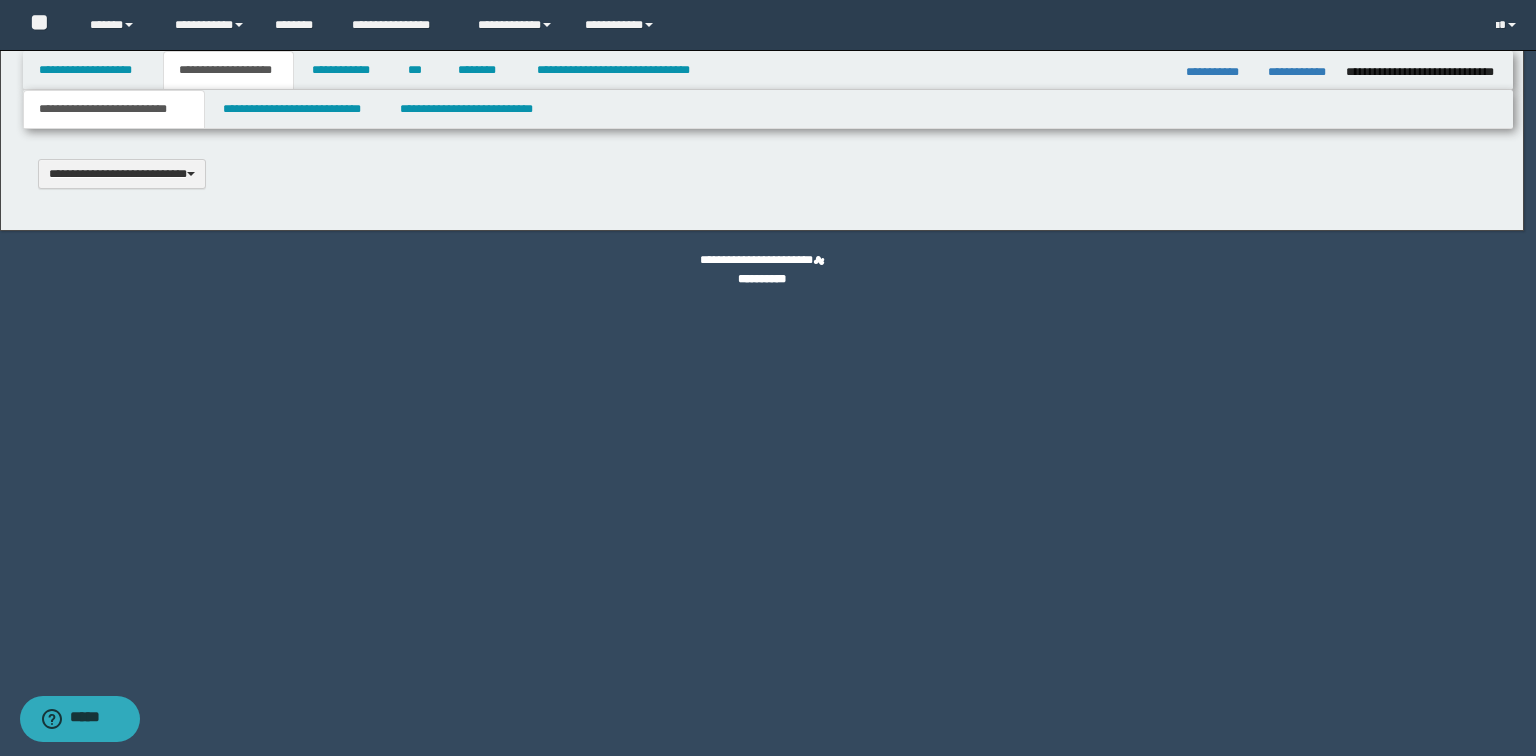 scroll, scrollTop: 0, scrollLeft: 0, axis: both 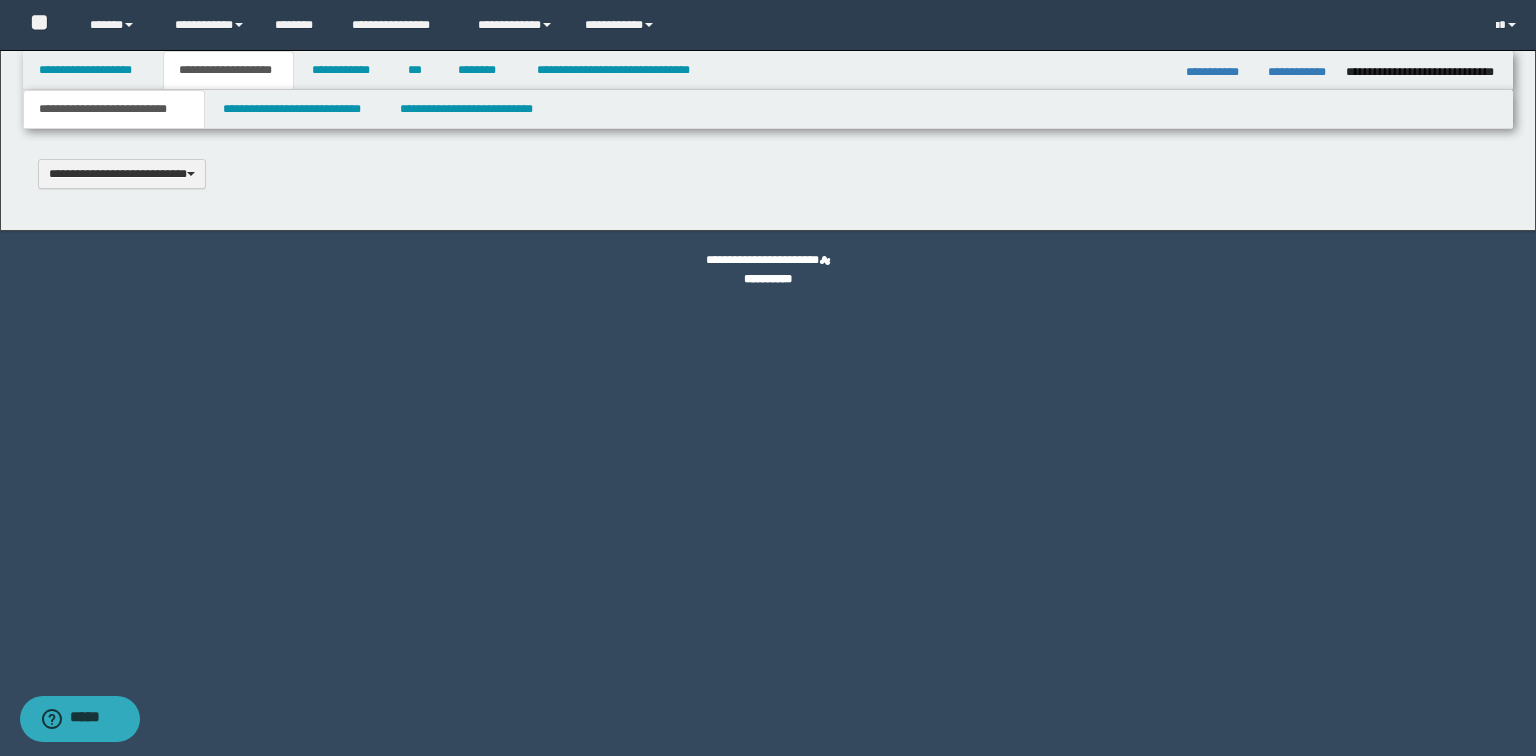 type 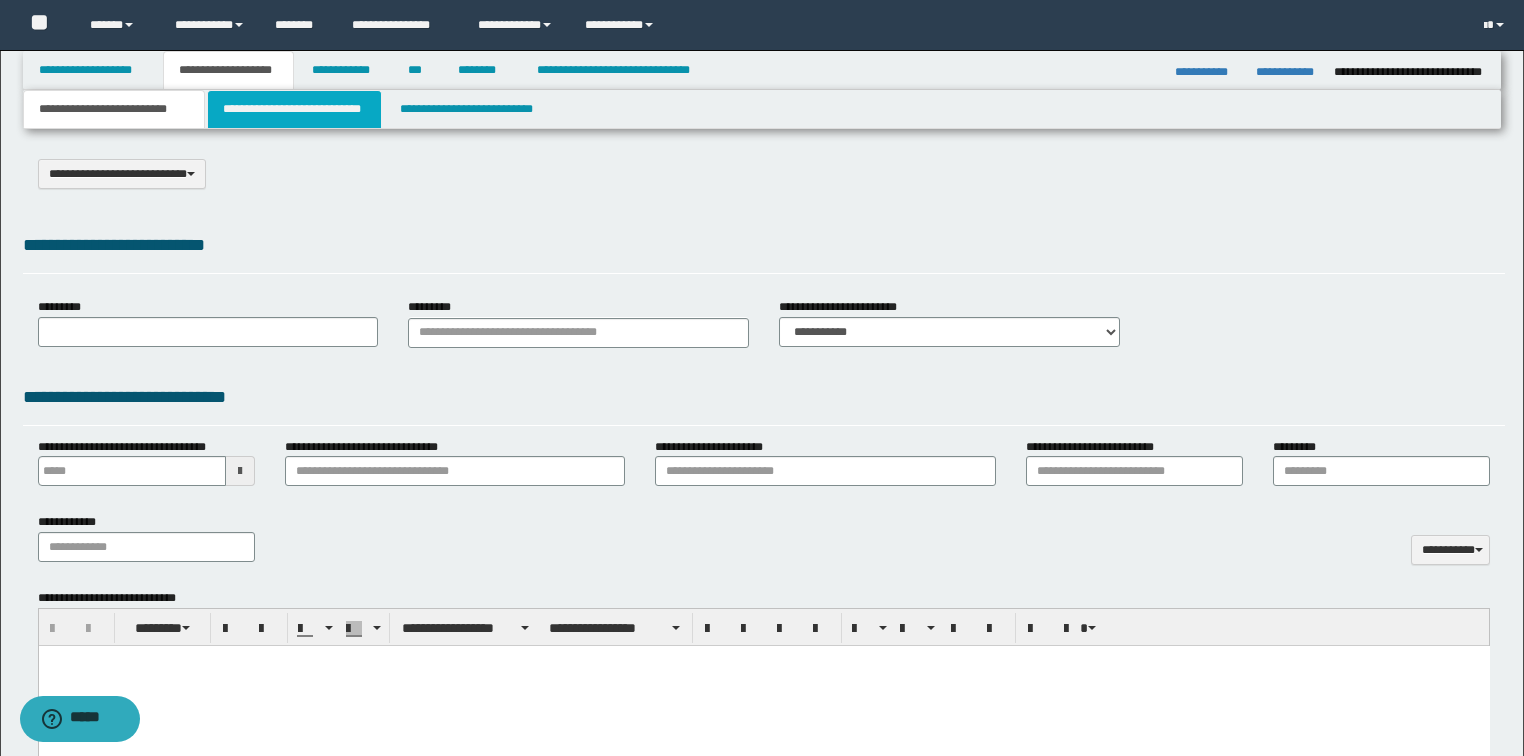 select on "*" 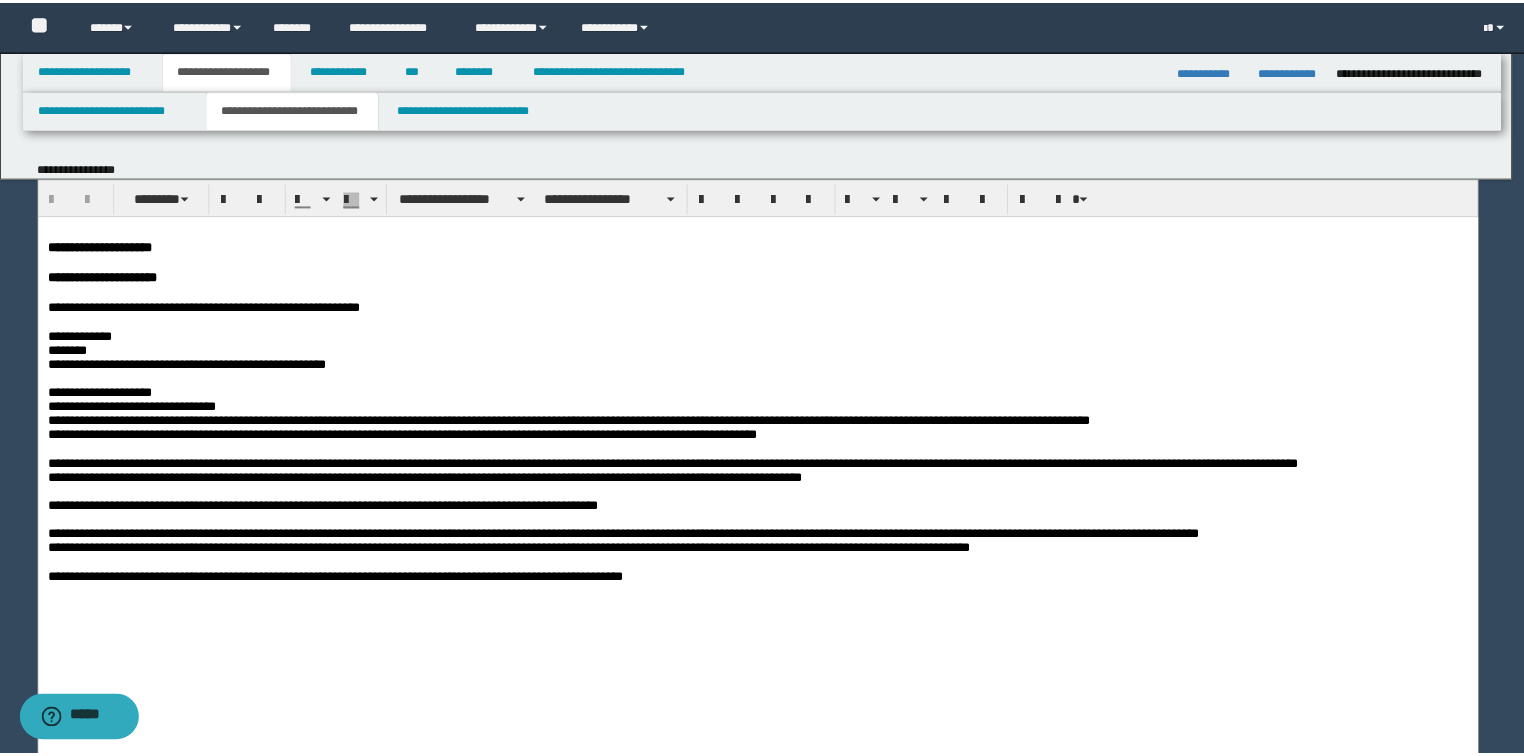 scroll, scrollTop: 0, scrollLeft: 0, axis: both 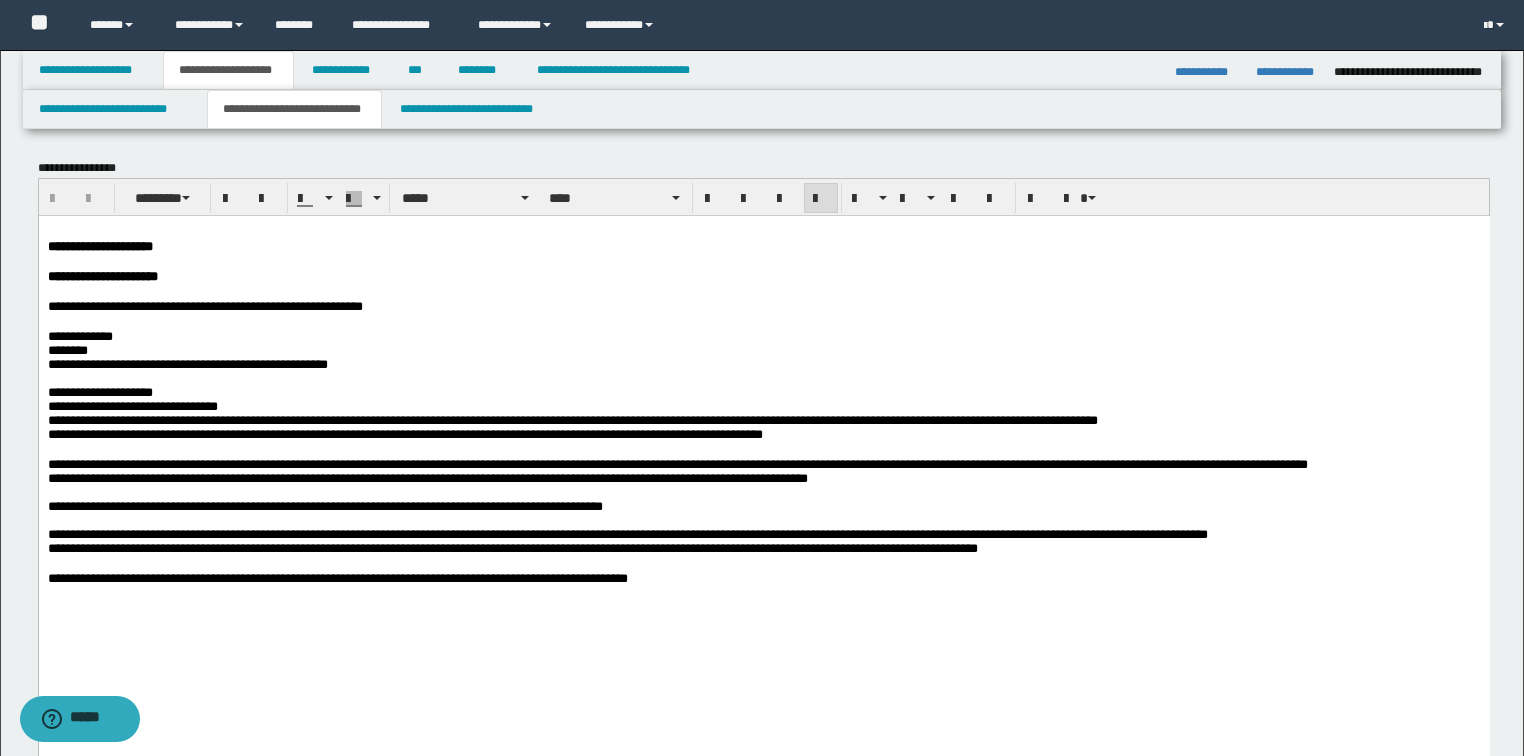 click on "**********" at bounding box center [763, 471] 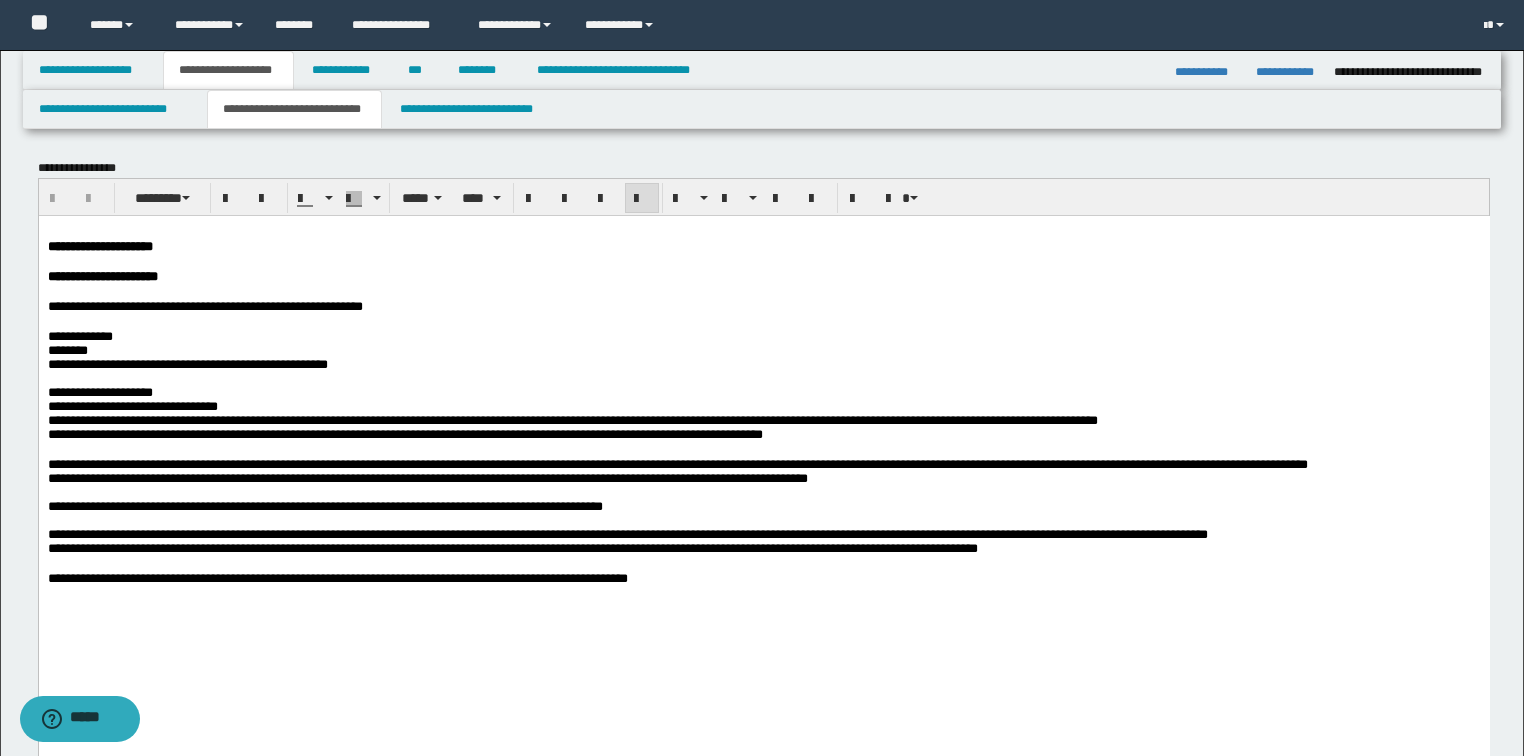 type 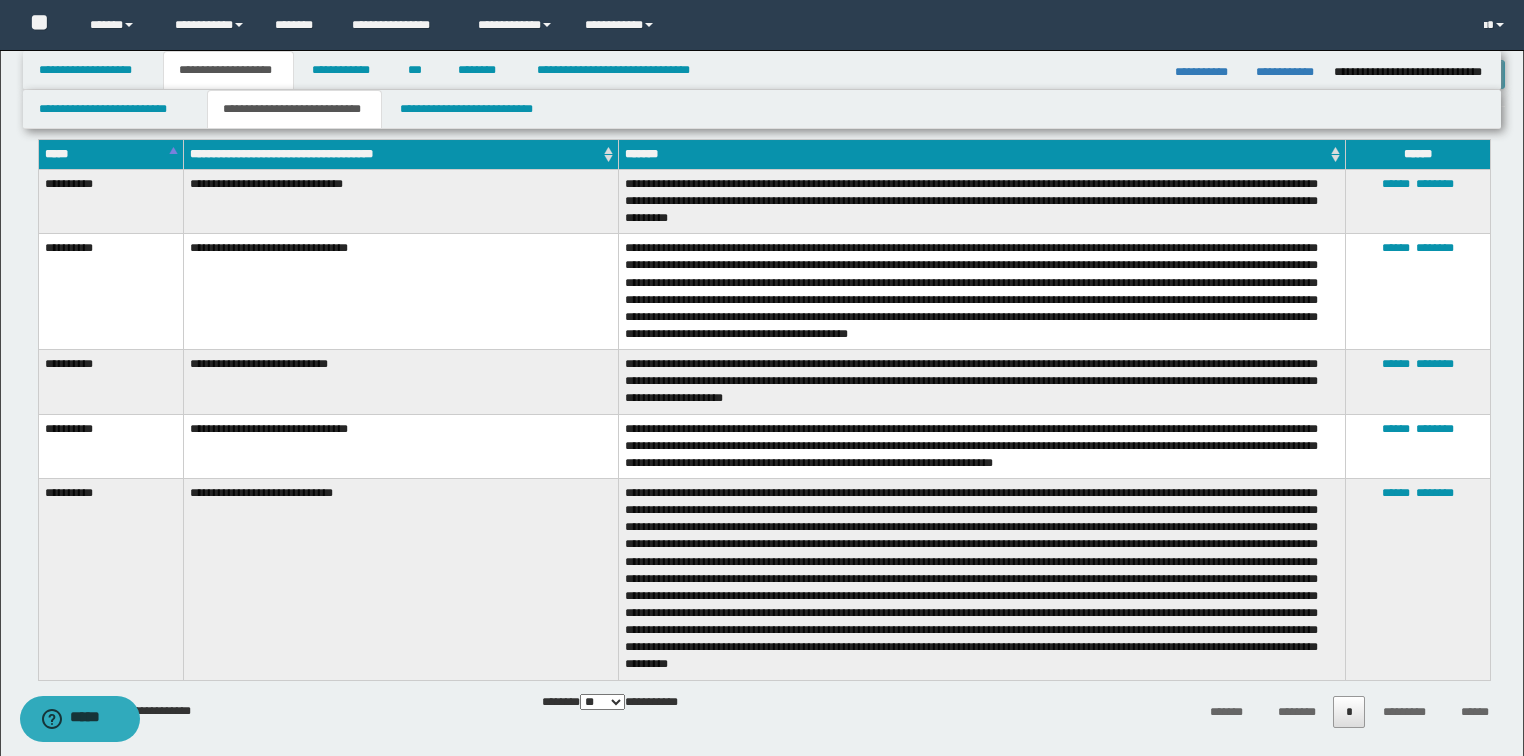 scroll, scrollTop: 960, scrollLeft: 0, axis: vertical 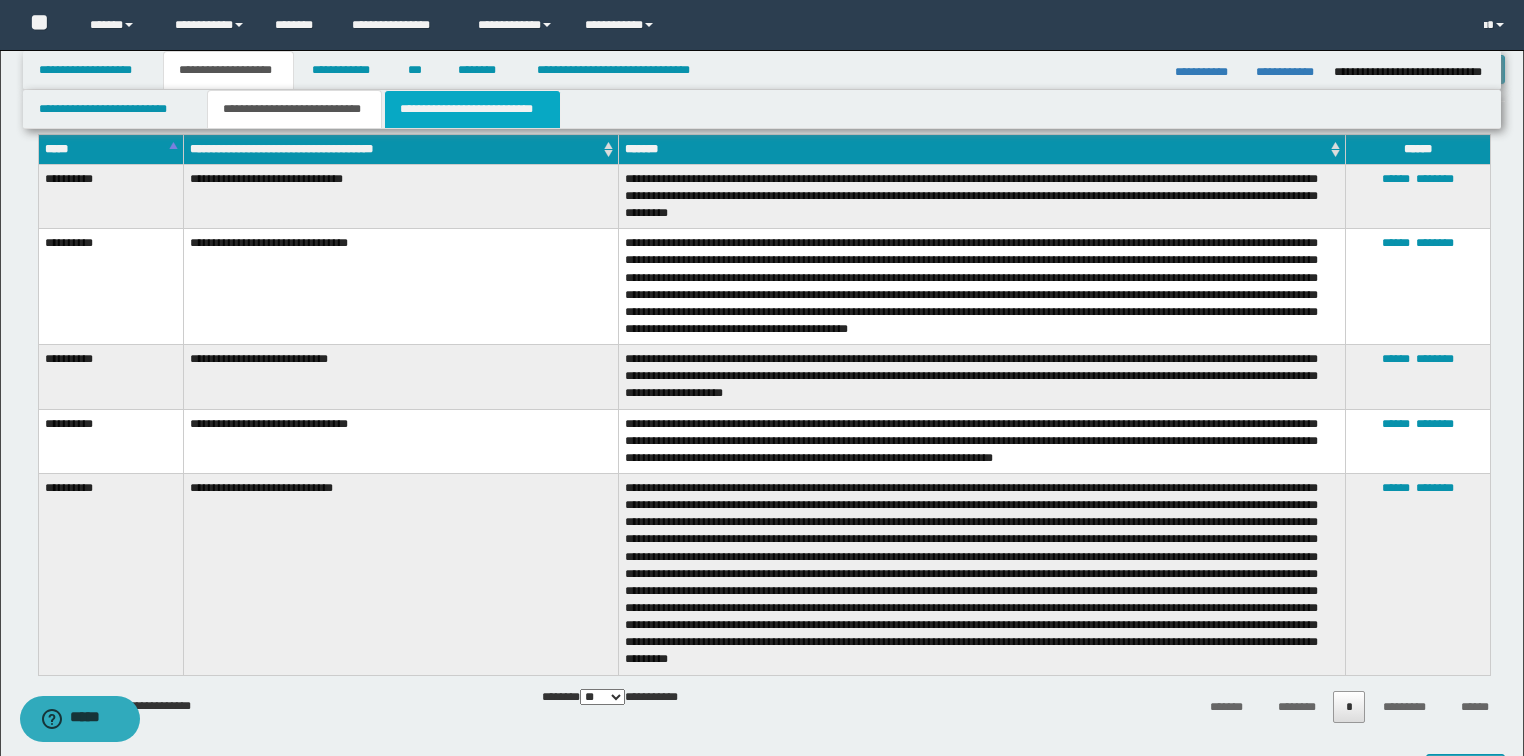 click on "**********" at bounding box center [472, 109] 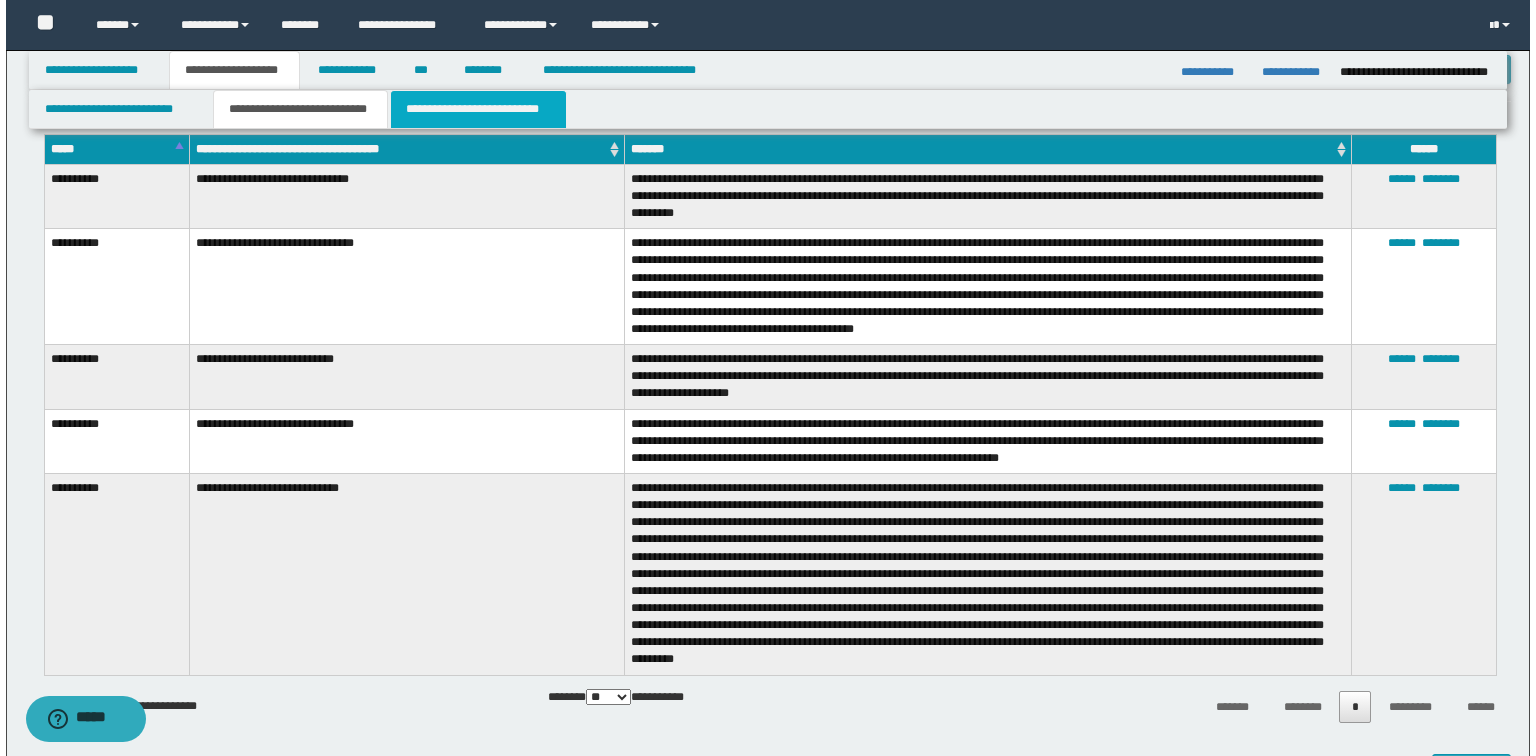 scroll, scrollTop: 0, scrollLeft: 0, axis: both 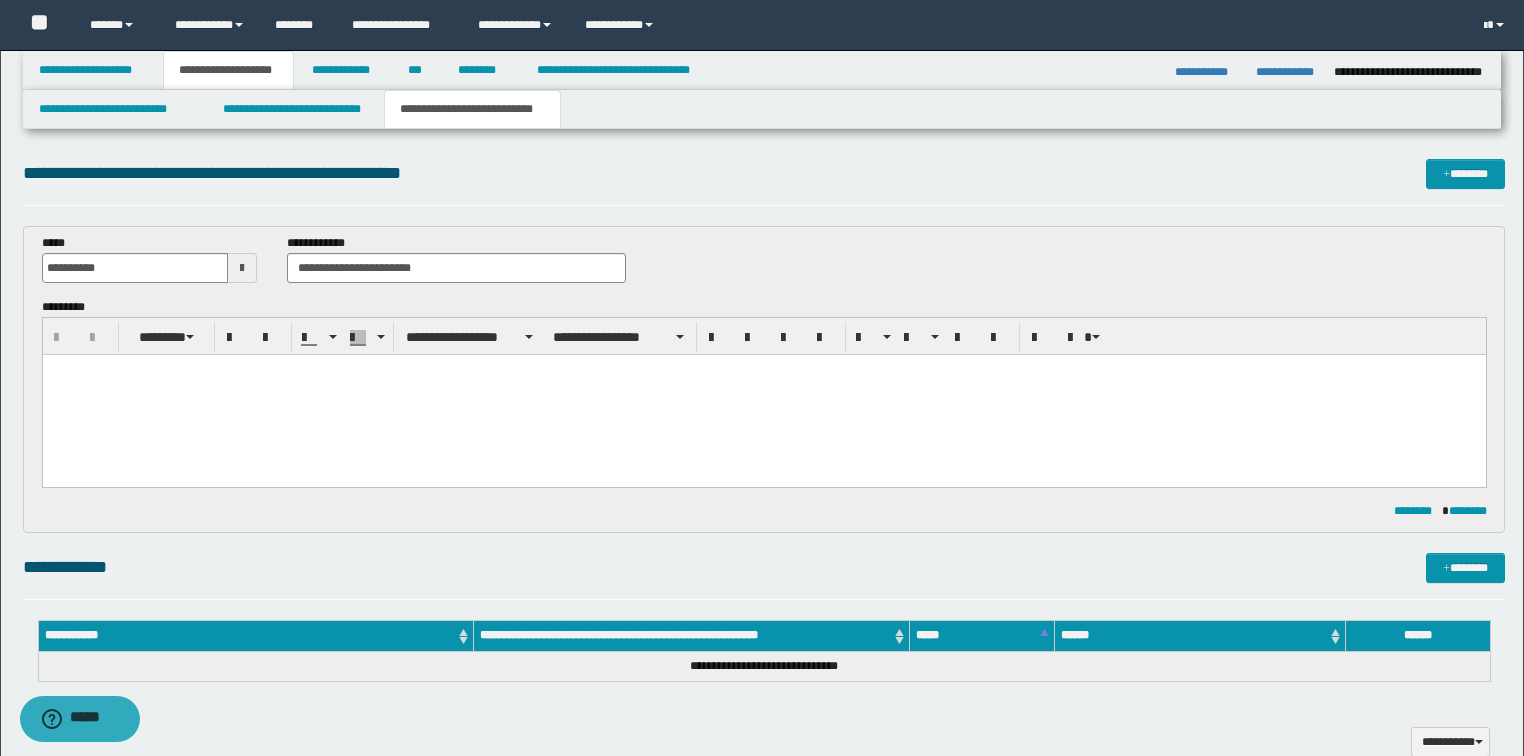 click at bounding box center [763, 394] 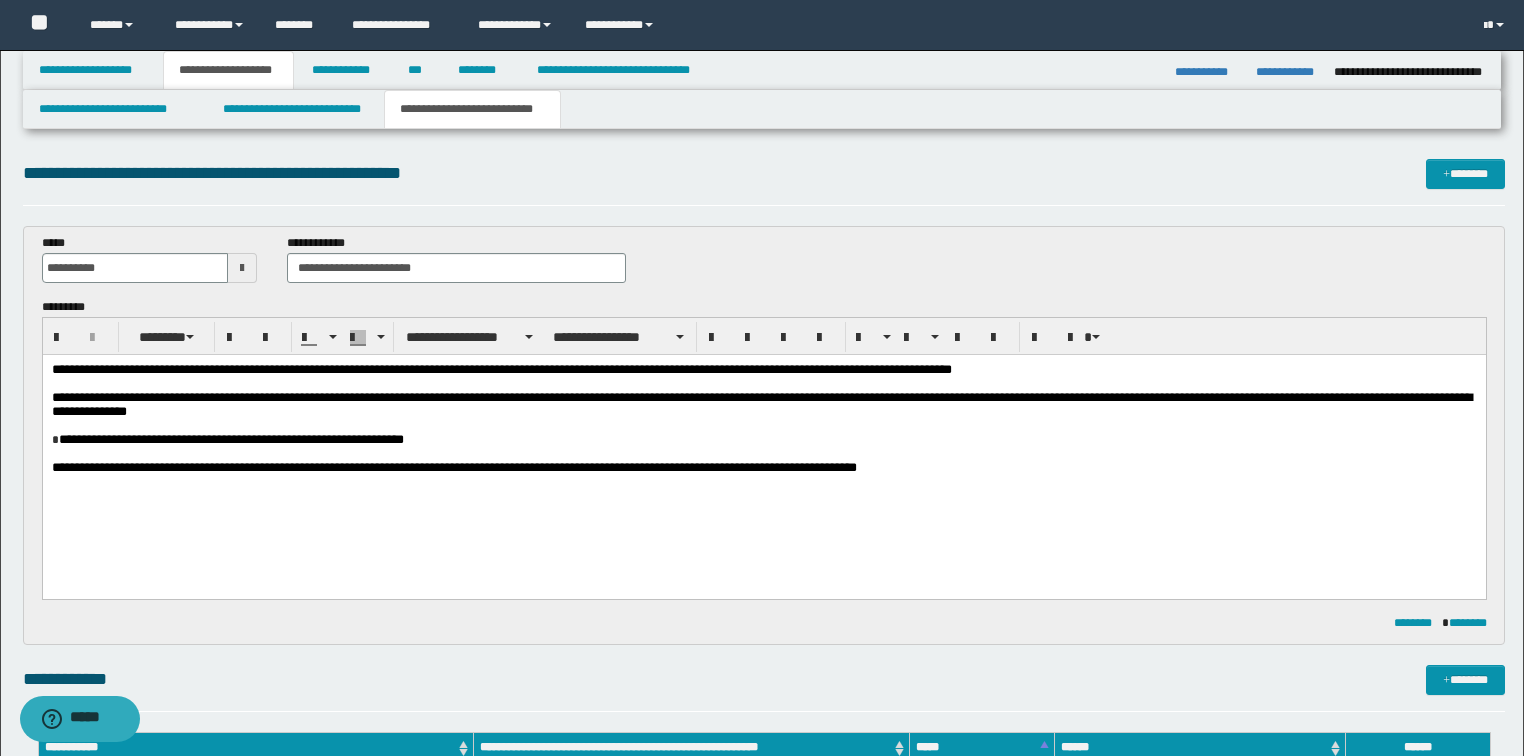 click on "**********" at bounding box center (501, 368) 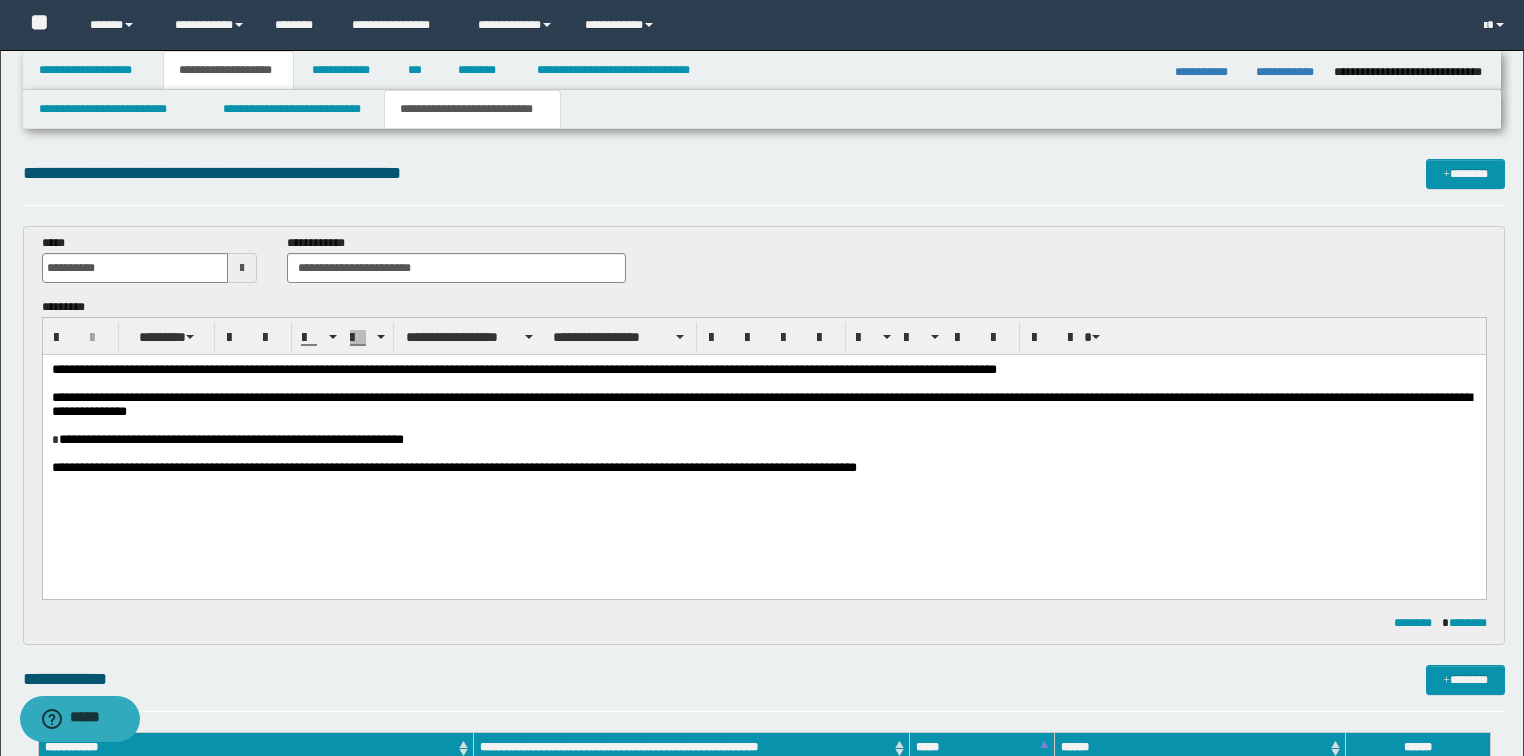 click on "**********" at bounding box center (523, 368) 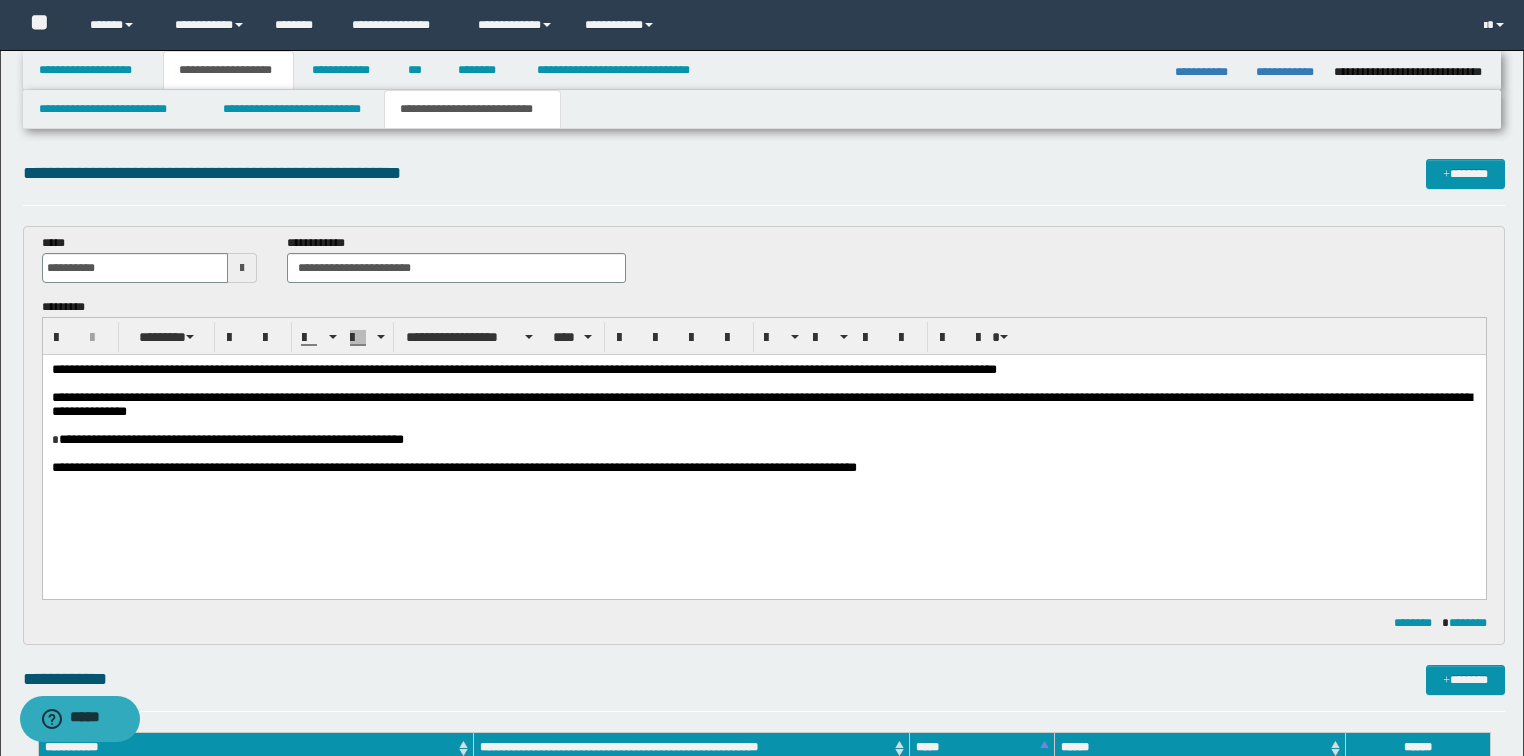 click on "**********" at bounding box center (523, 368) 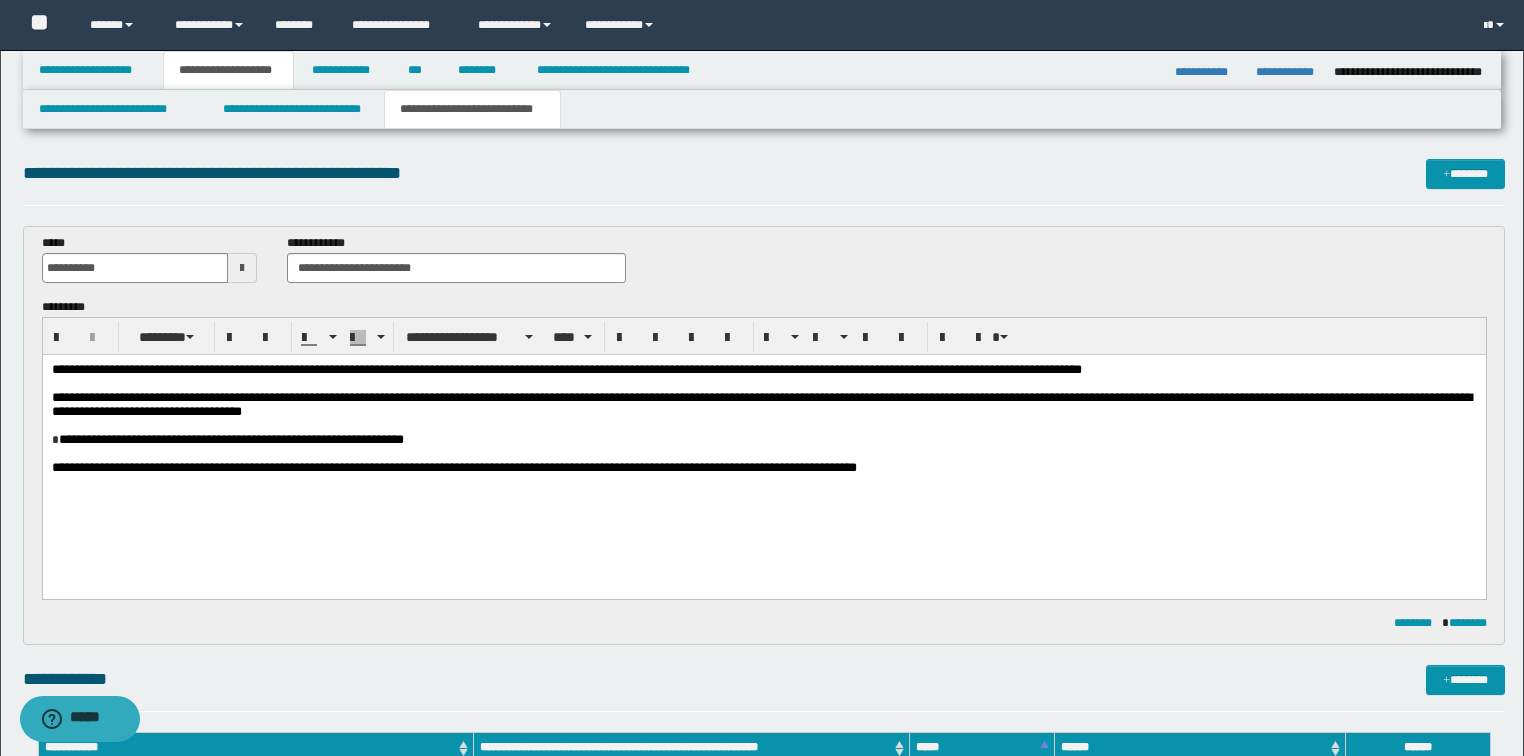 click on "**********" at bounding box center (763, 404) 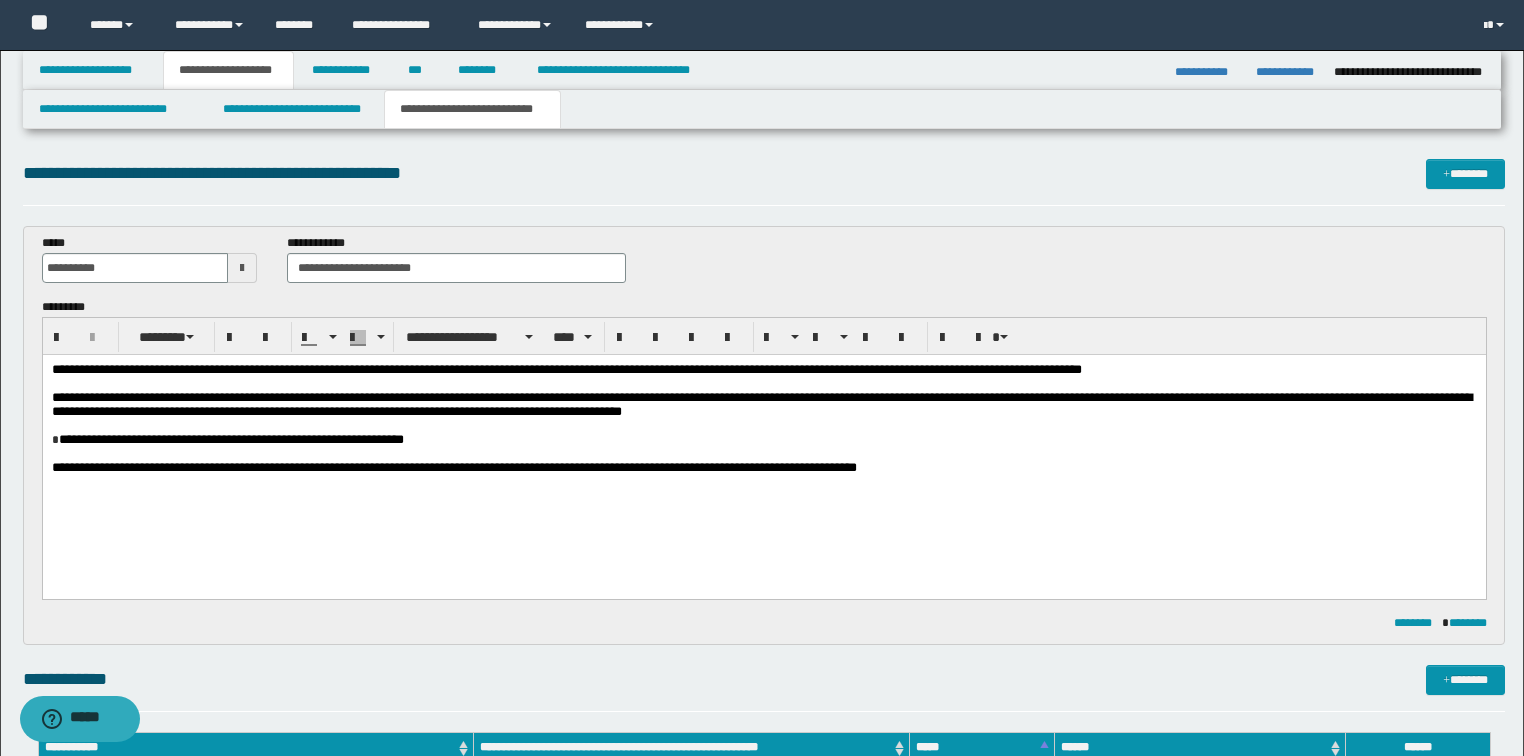 click on "**********" at bounding box center [763, 439] 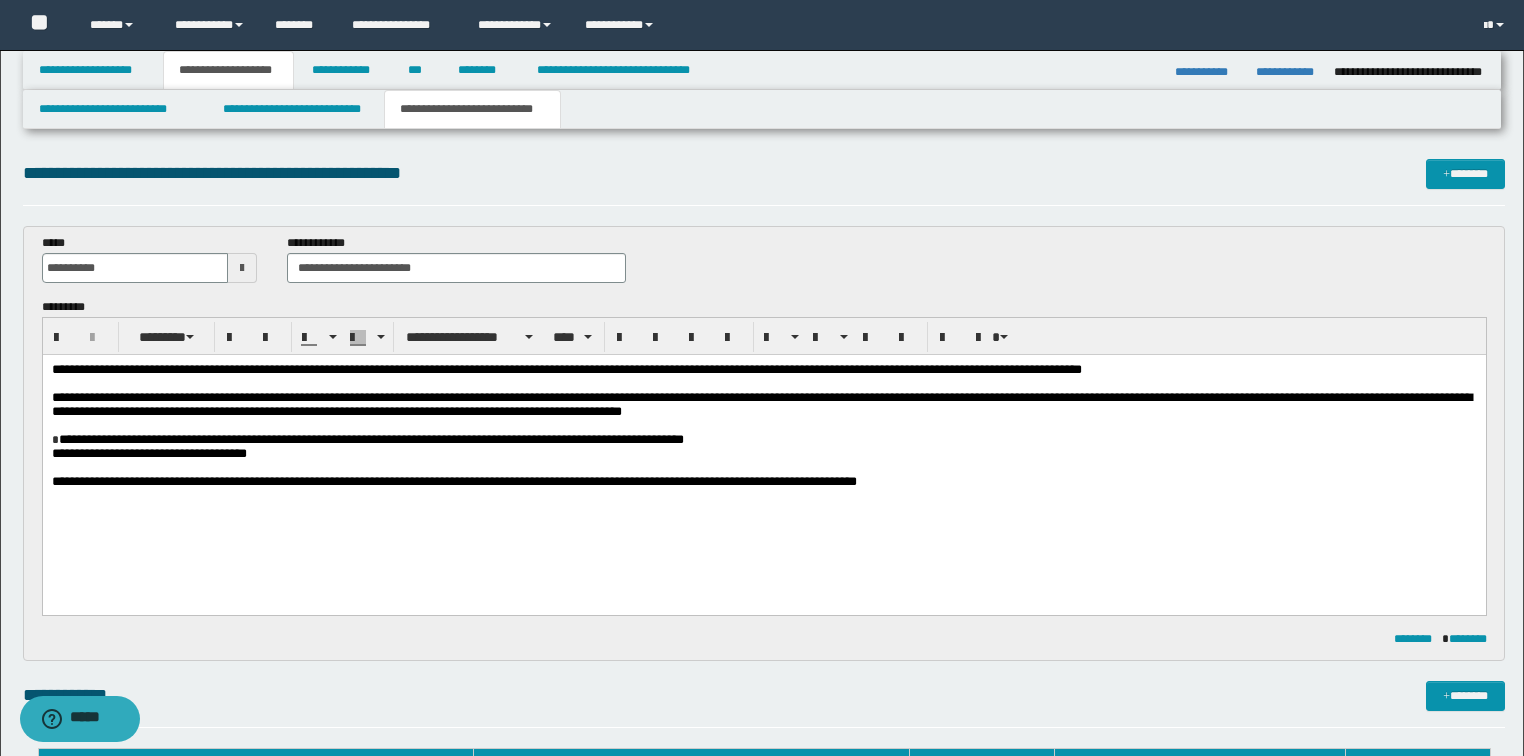 click on "**********" at bounding box center (370, 438) 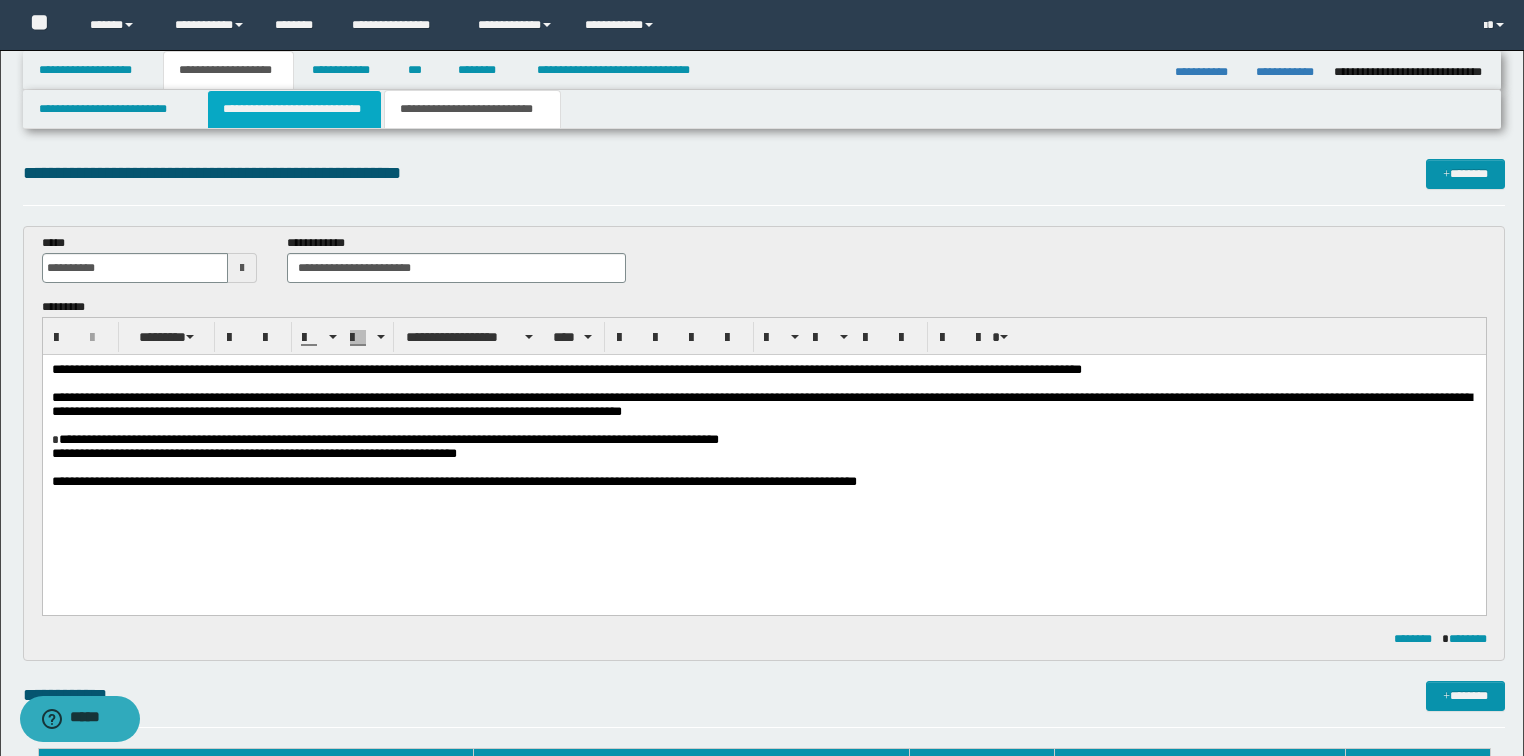 click on "**********" at bounding box center (294, 109) 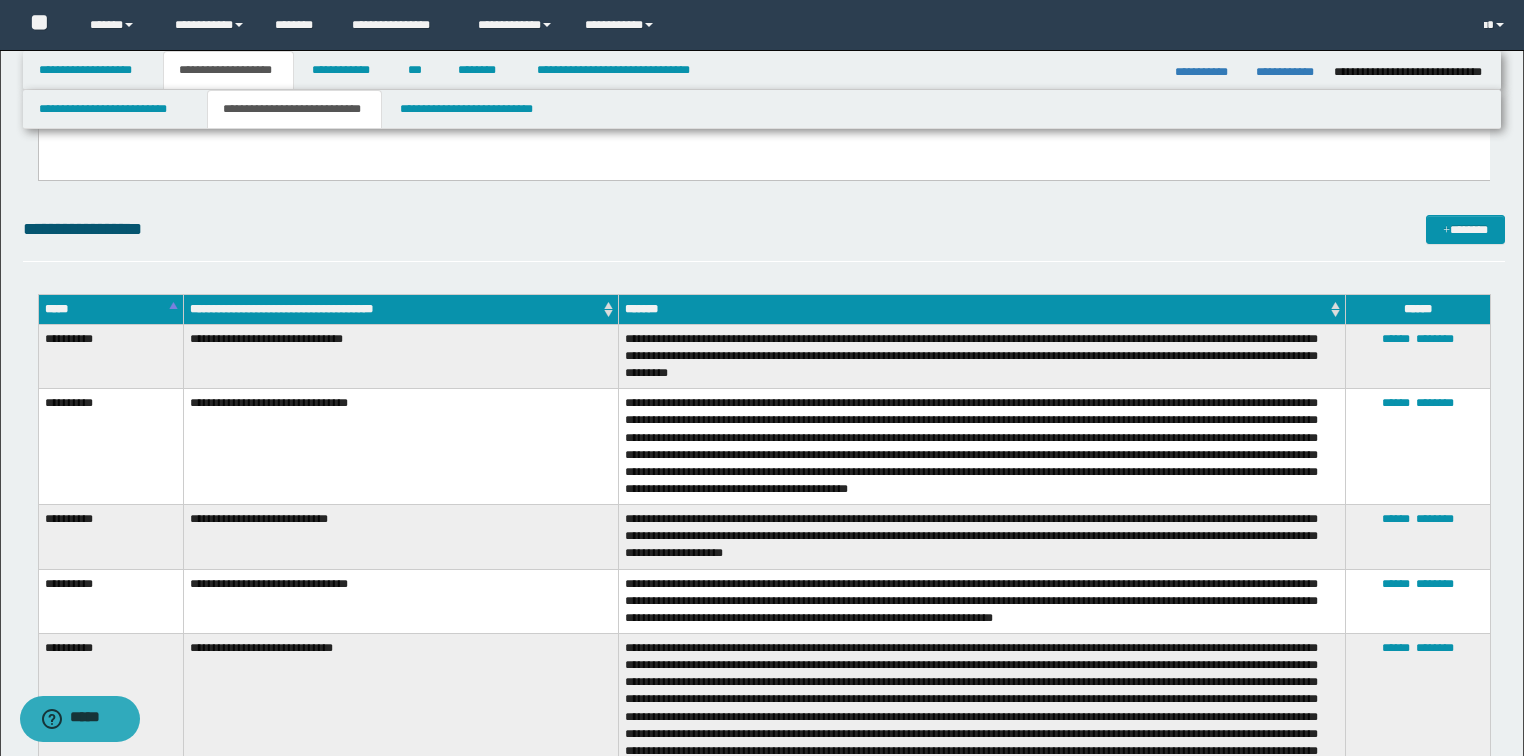 scroll, scrollTop: 800, scrollLeft: 0, axis: vertical 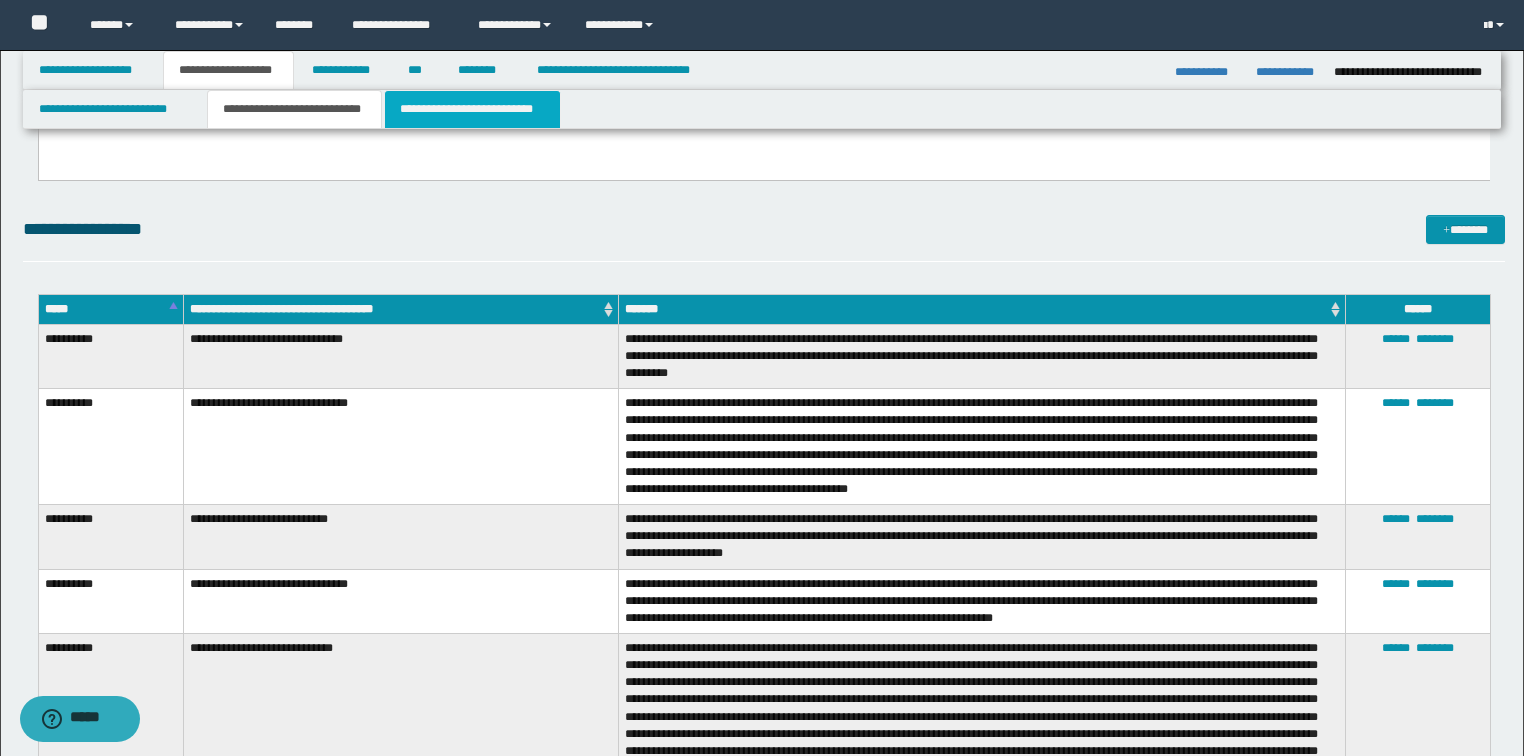 click on "**********" at bounding box center (472, 109) 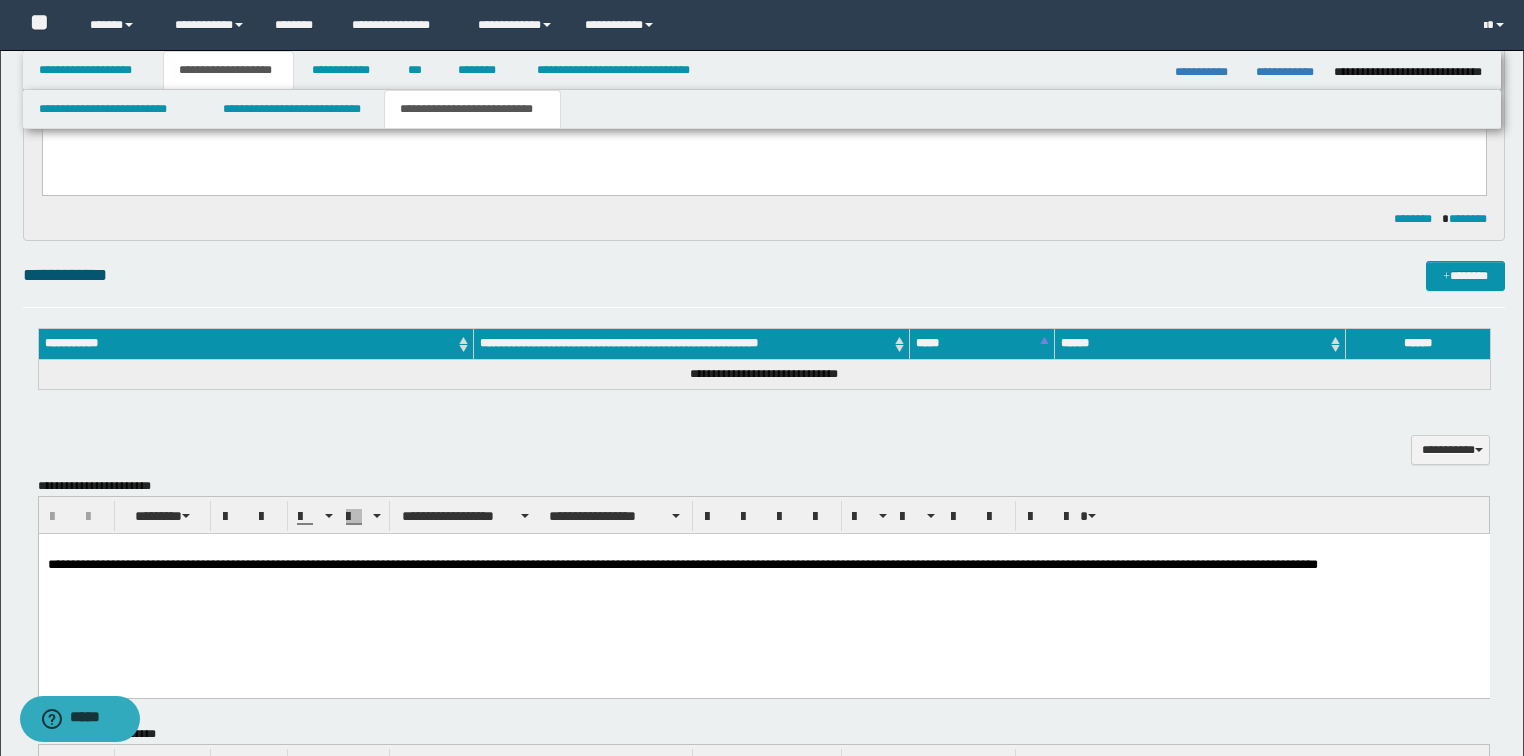 scroll, scrollTop: 160, scrollLeft: 0, axis: vertical 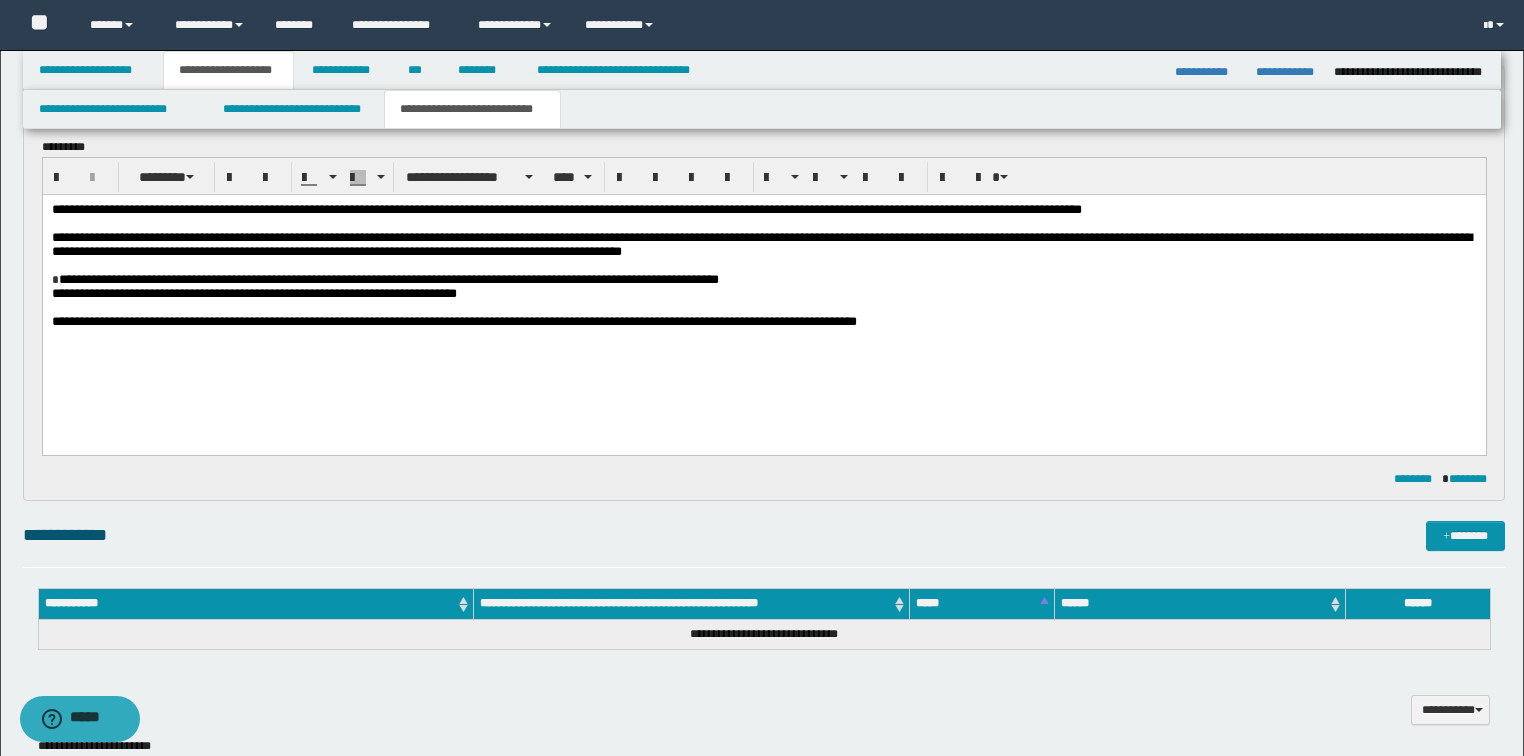 click on "**********" at bounding box center [761, 243] 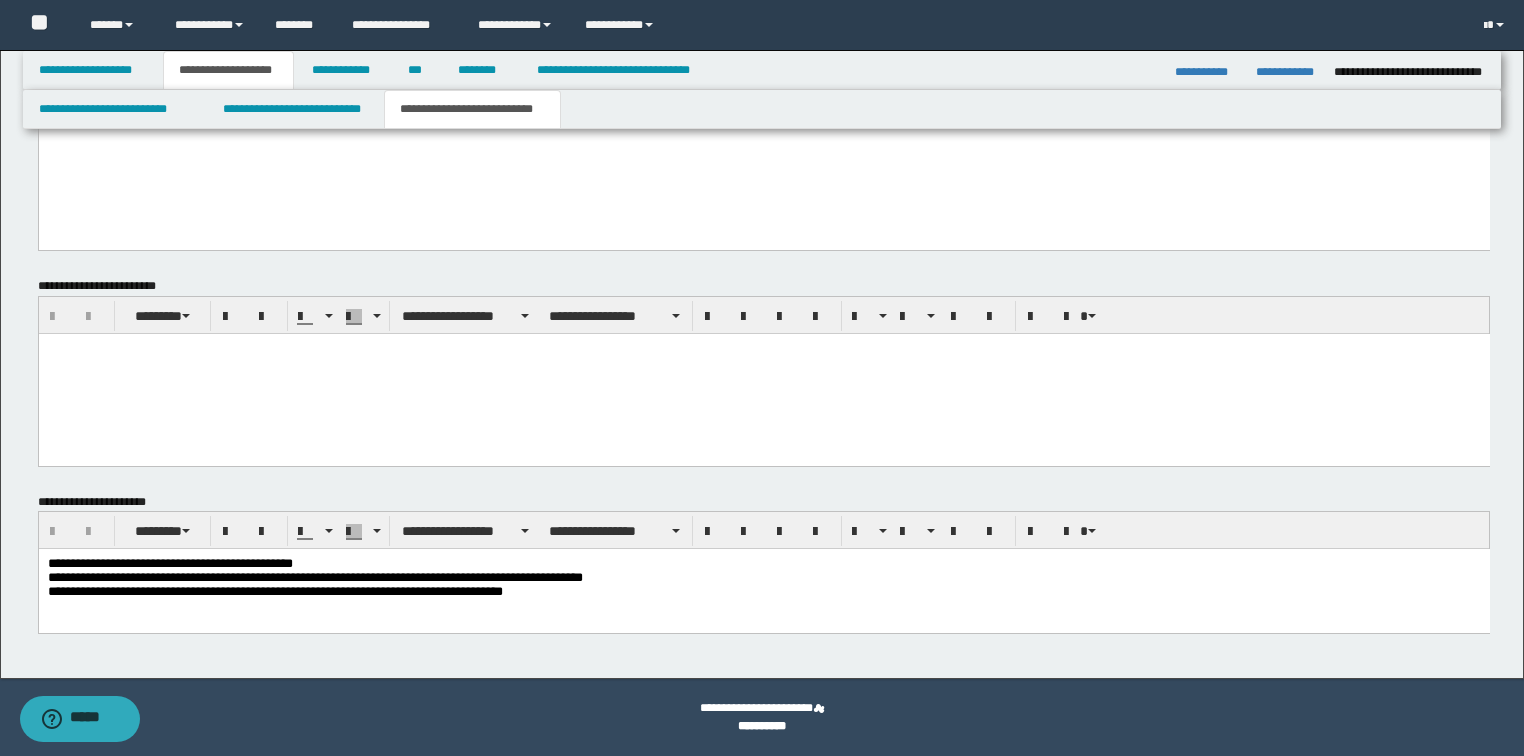 scroll, scrollTop: 548, scrollLeft: 0, axis: vertical 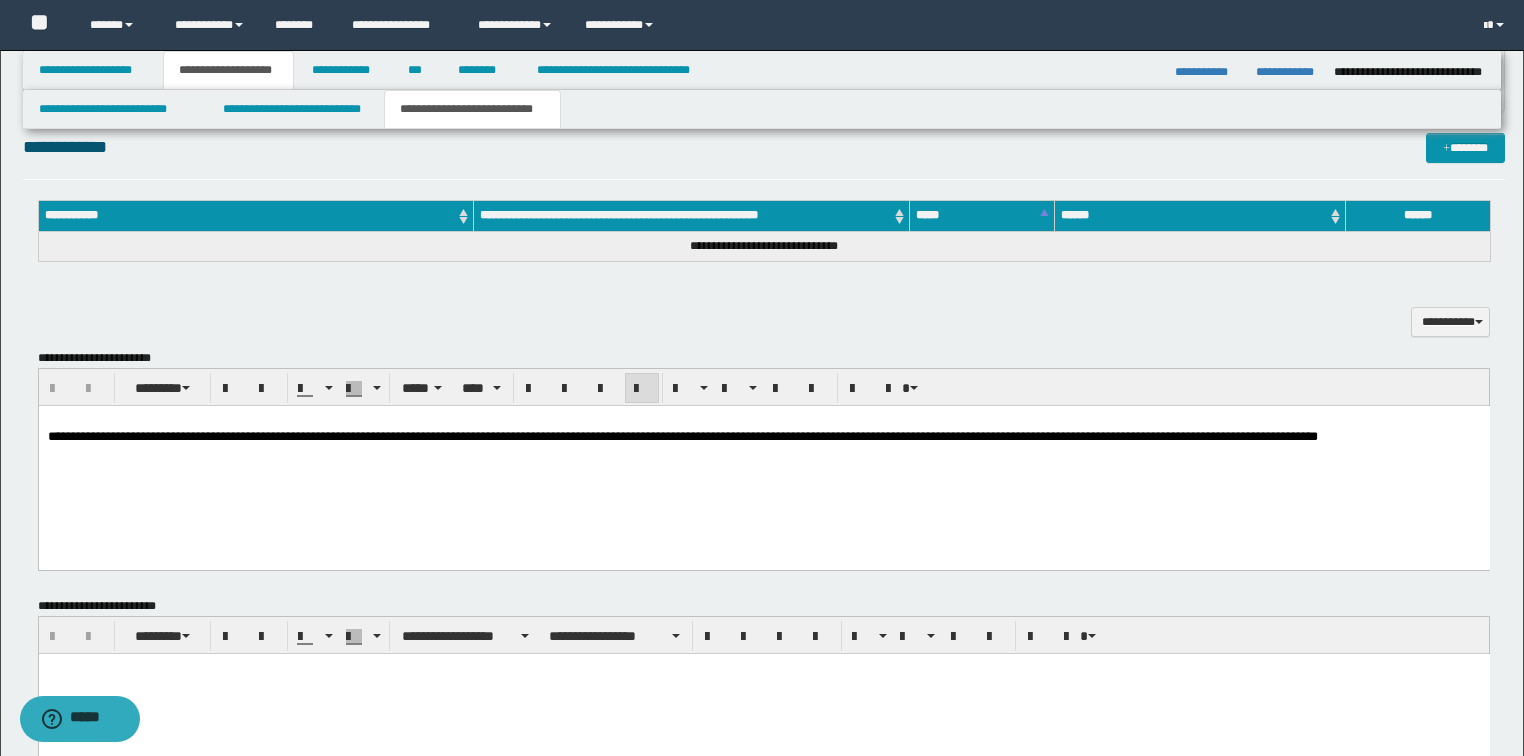 click on "**********" at bounding box center [682, 435] 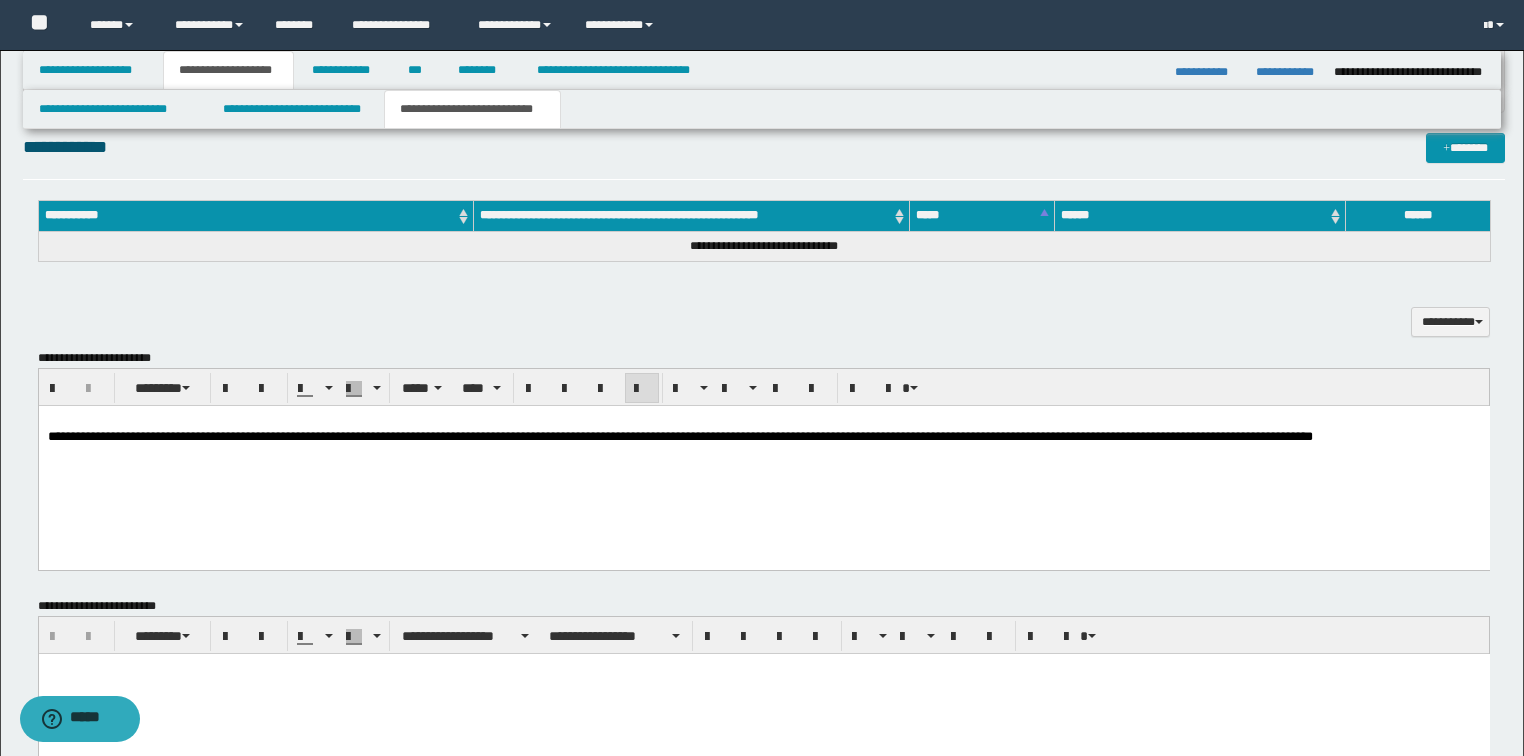 click on "**********" at bounding box center (472, 109) 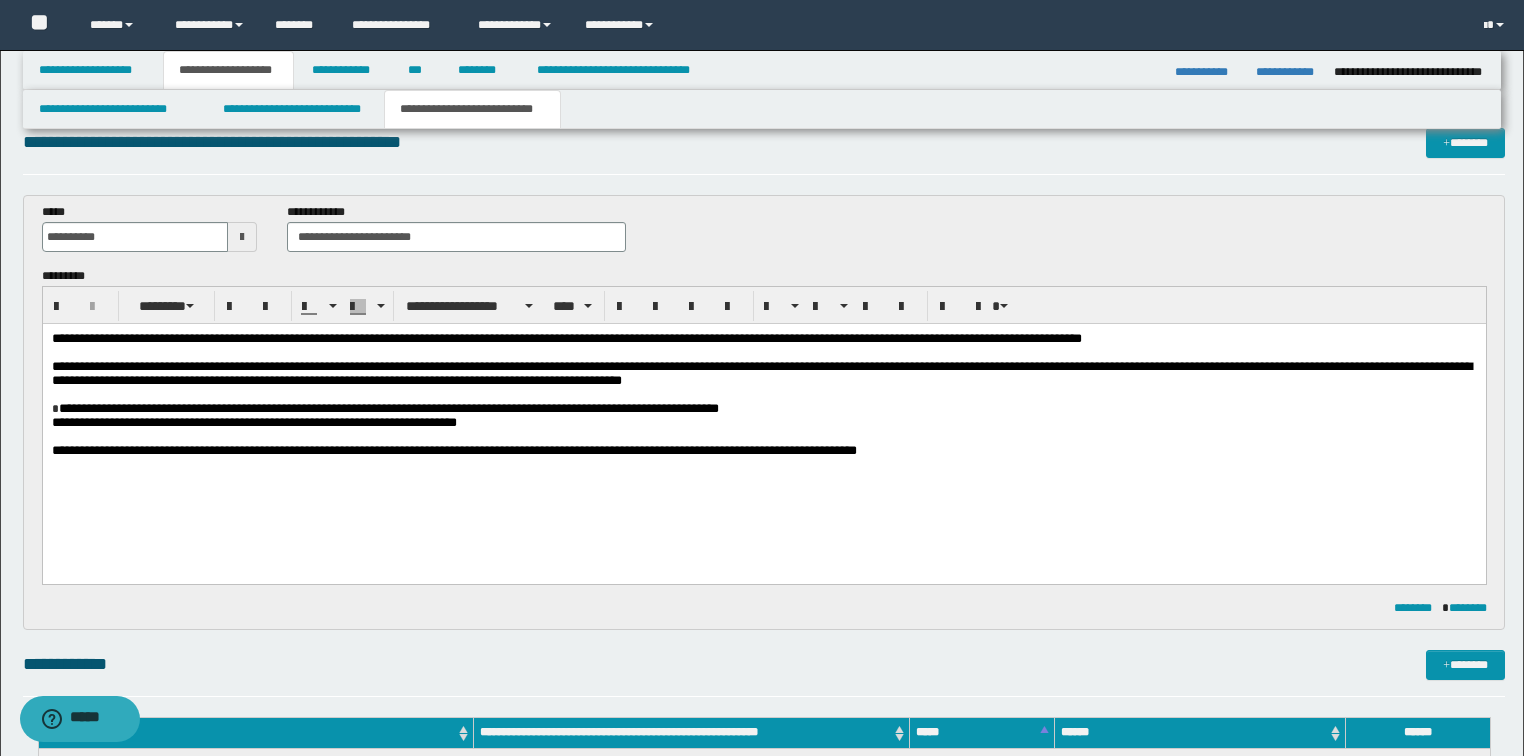 scroll, scrollTop: 0, scrollLeft: 0, axis: both 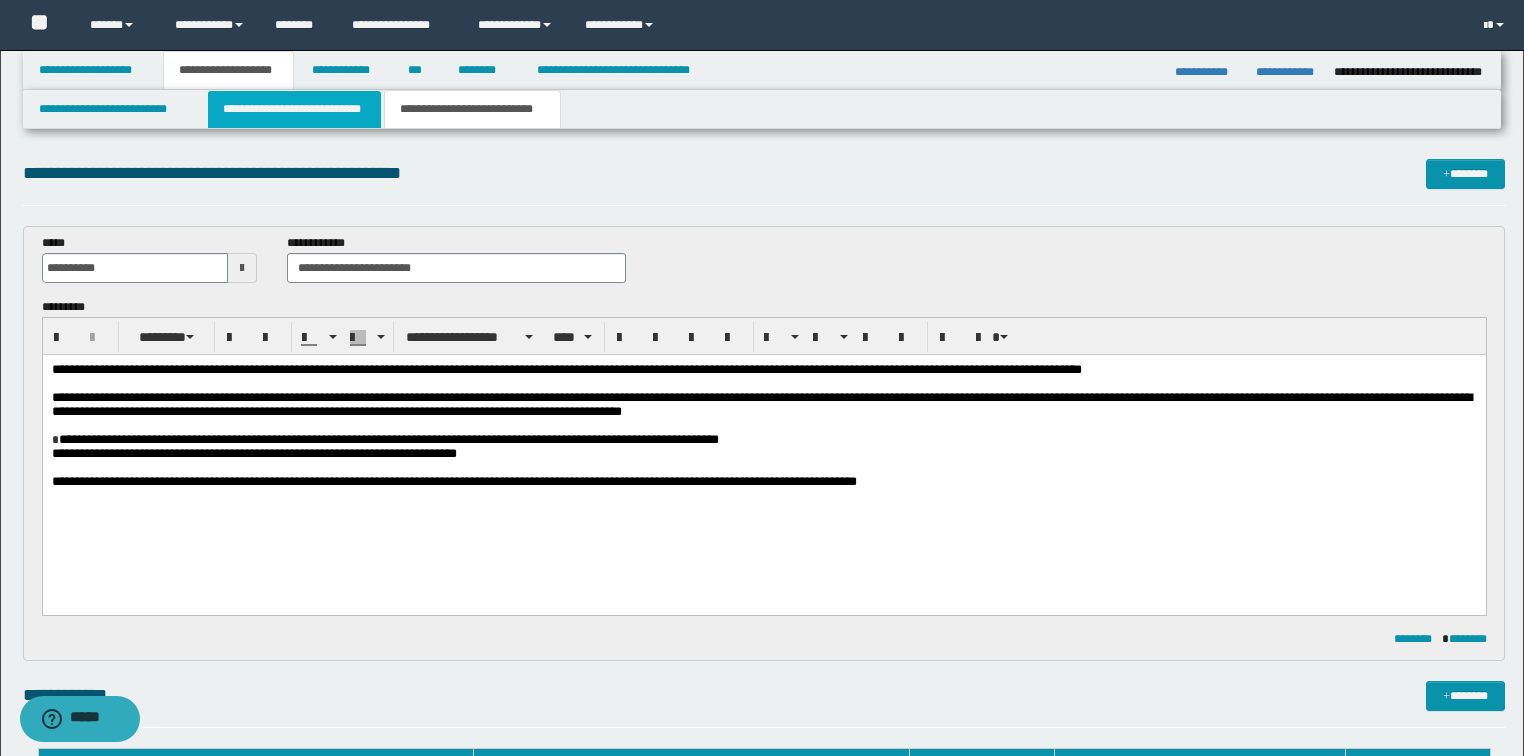 click on "**********" at bounding box center (294, 109) 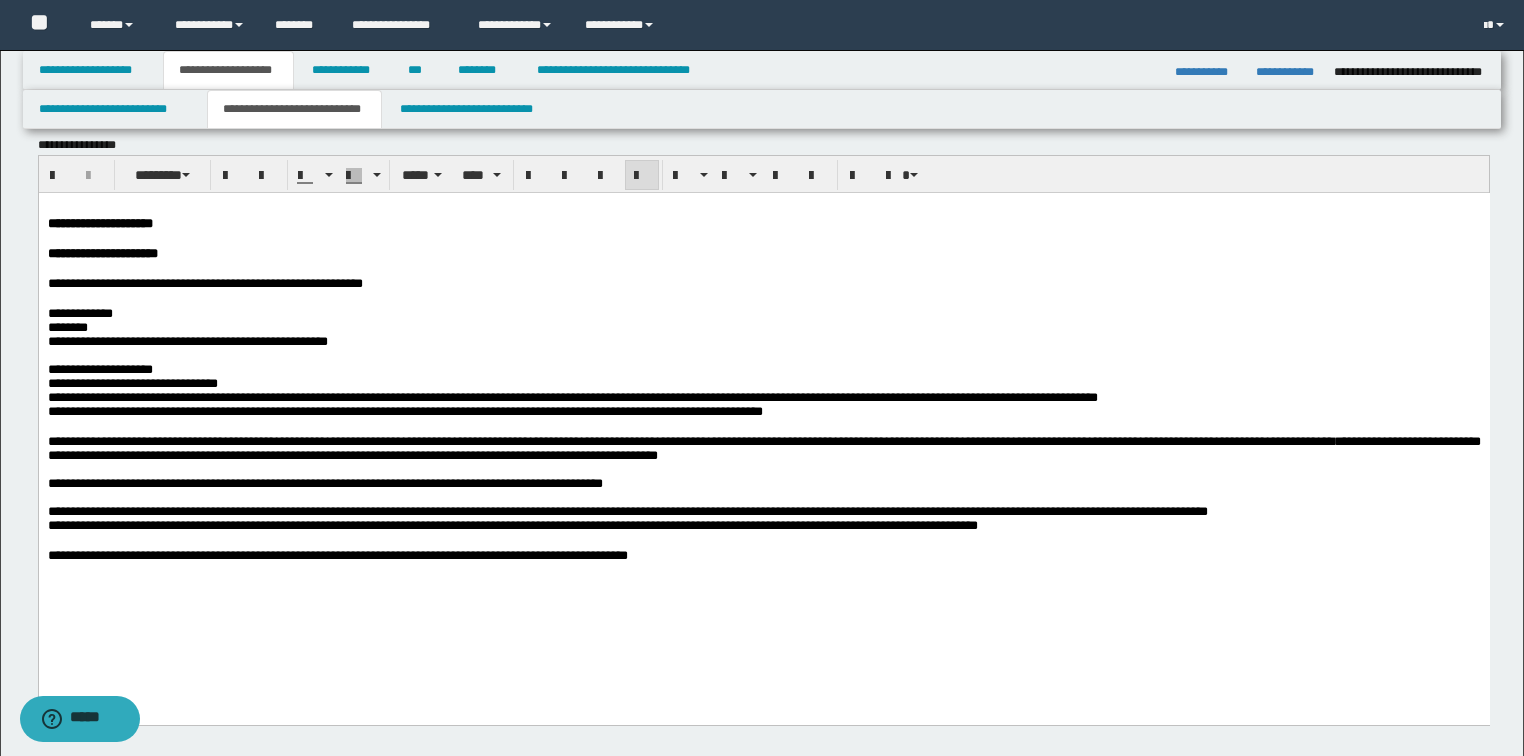 scroll, scrollTop: 0, scrollLeft: 0, axis: both 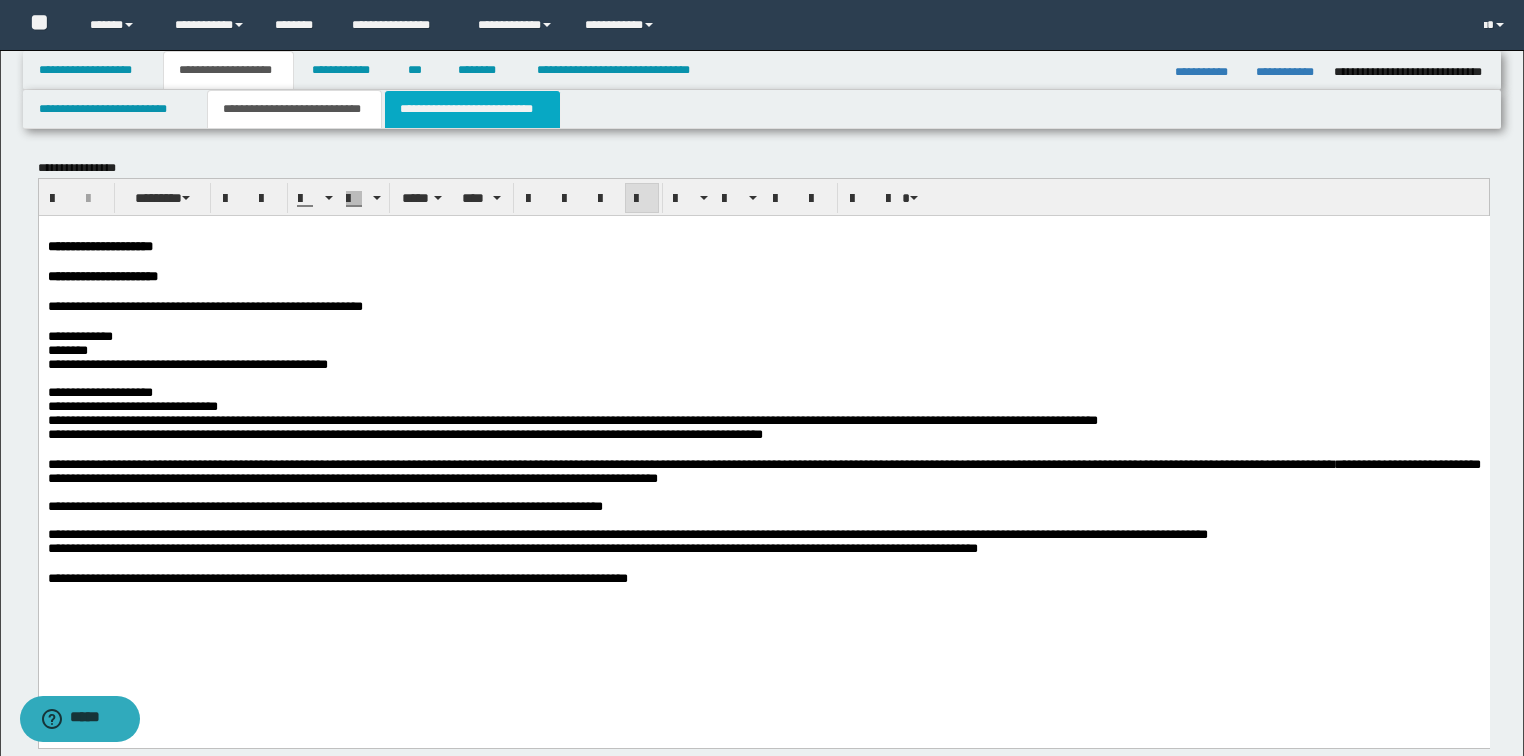 click on "**********" at bounding box center [472, 109] 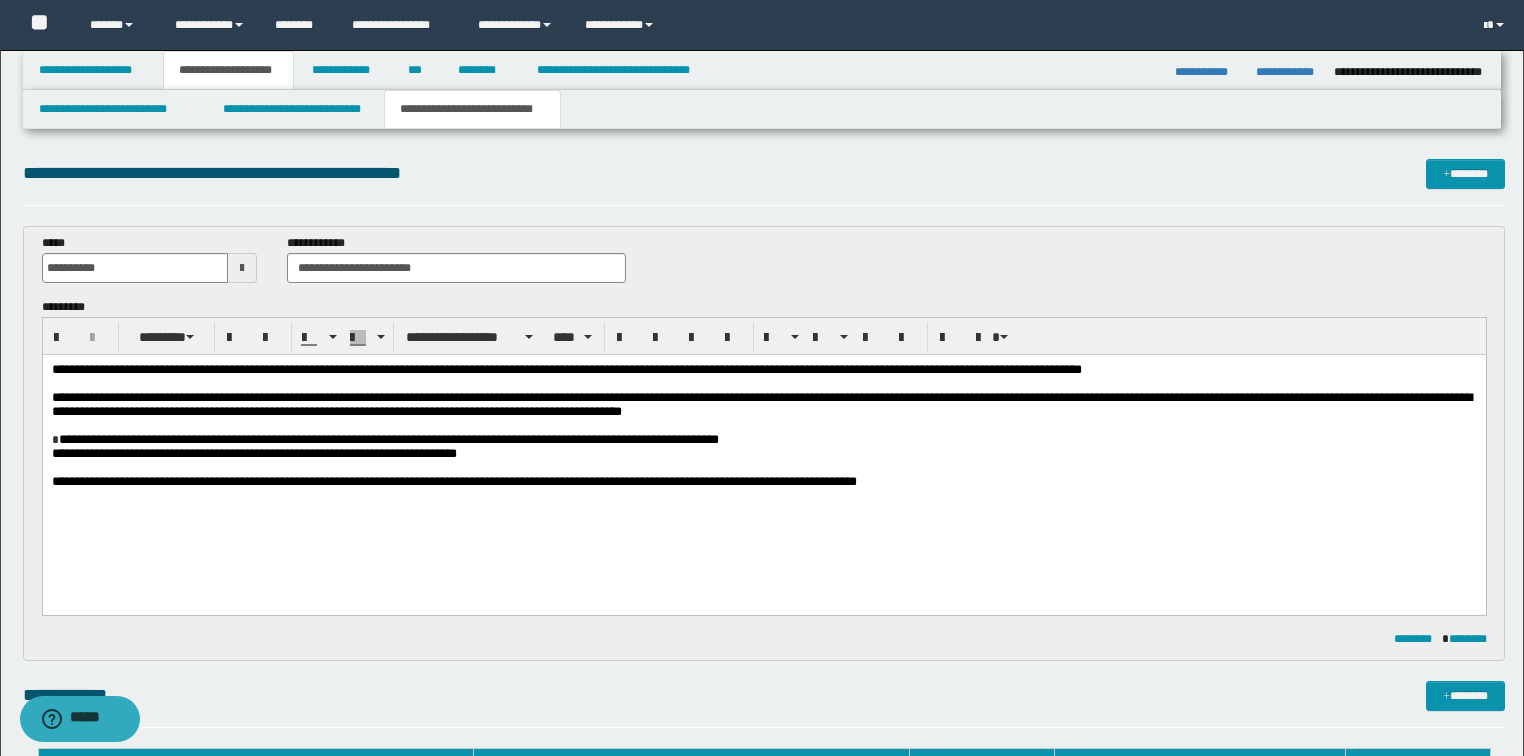 click on "**********" at bounding box center [763, 453] 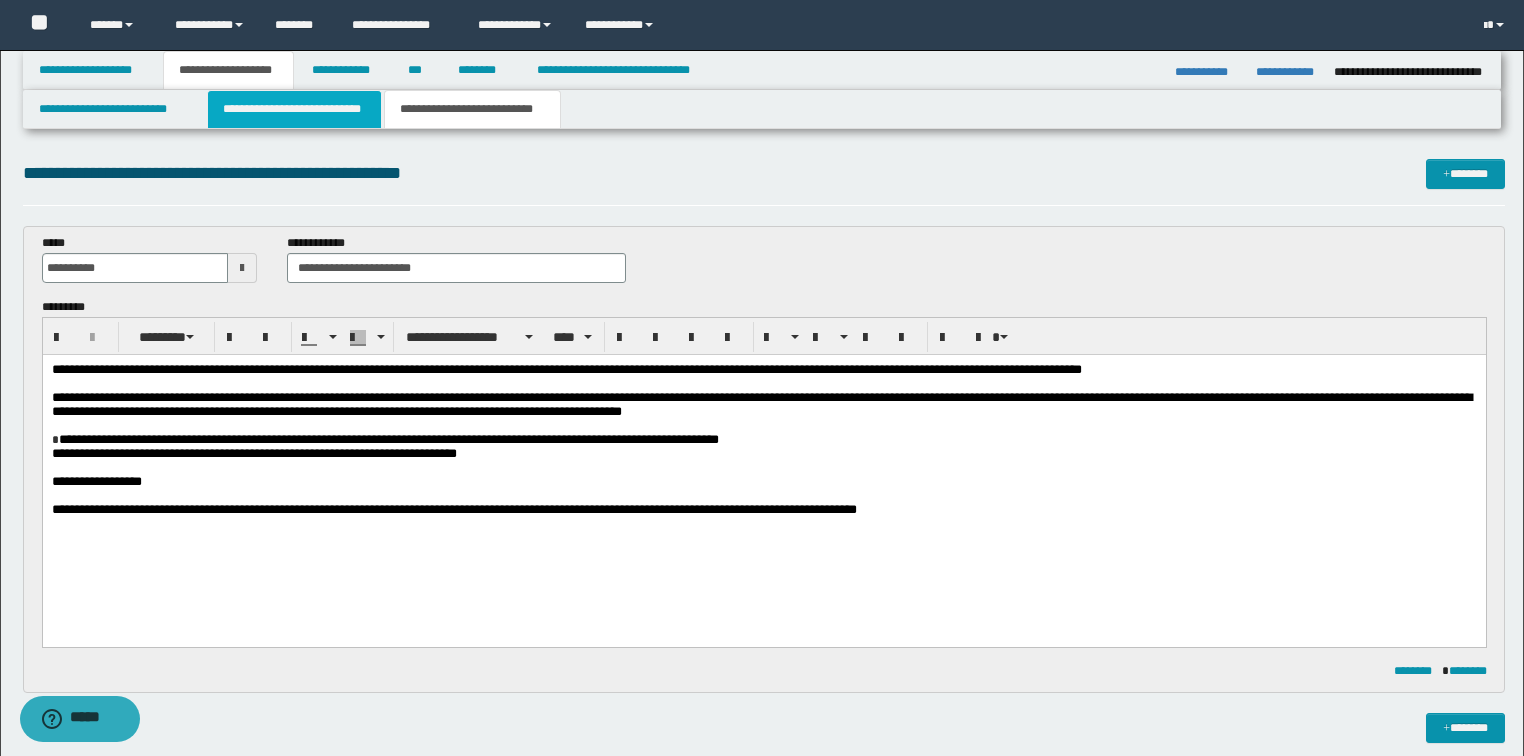 click on "**********" at bounding box center [294, 109] 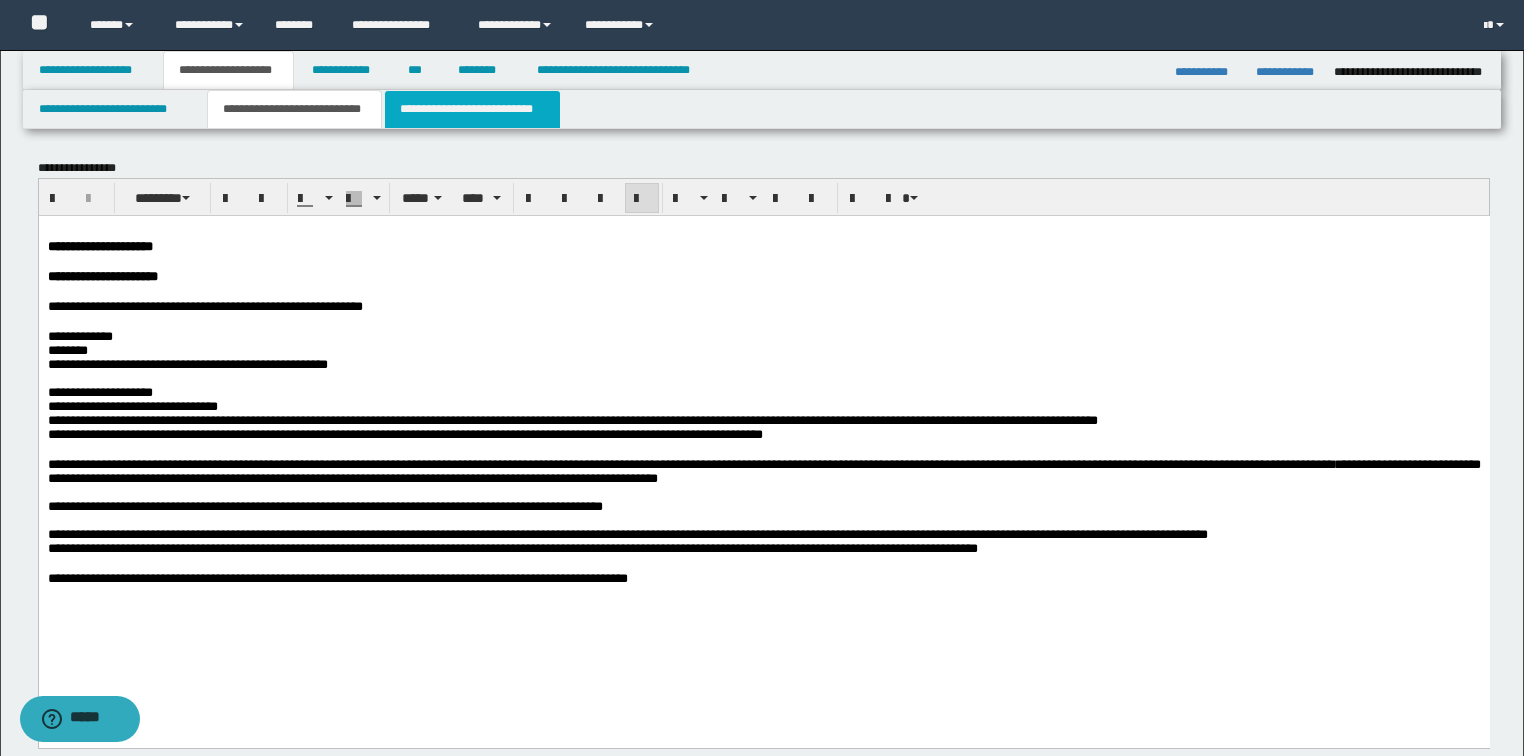 click on "**********" at bounding box center [472, 109] 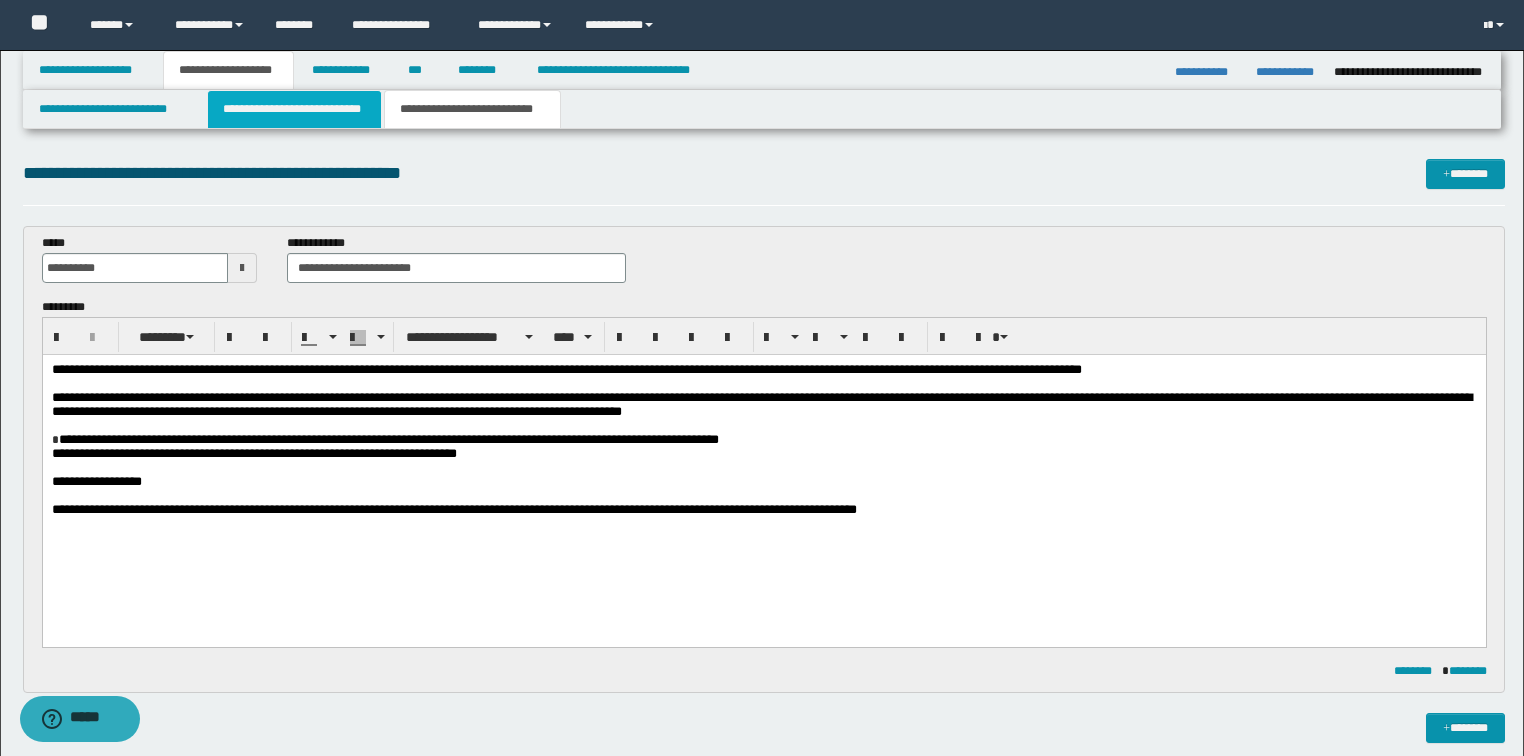 click on "**********" at bounding box center (294, 109) 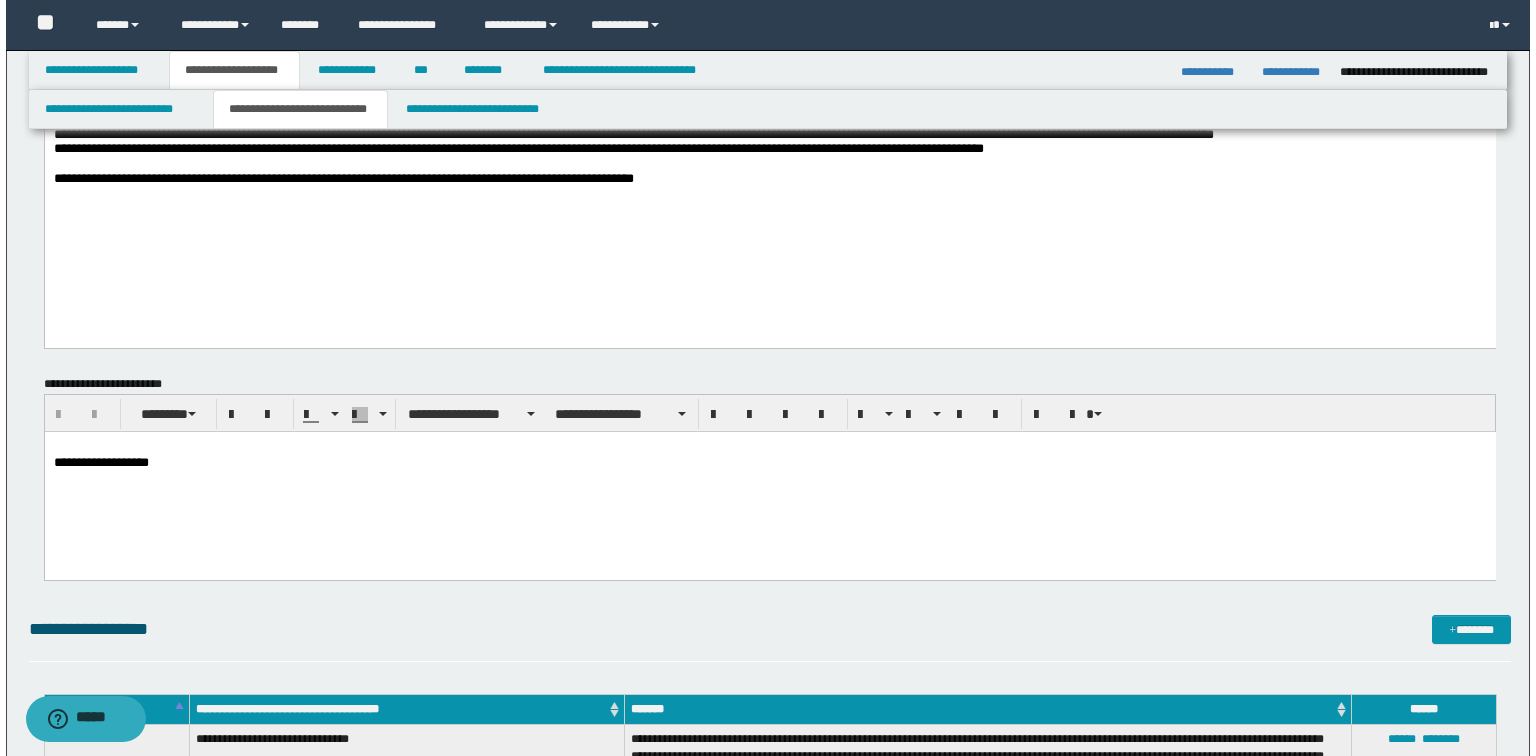 scroll, scrollTop: 800, scrollLeft: 0, axis: vertical 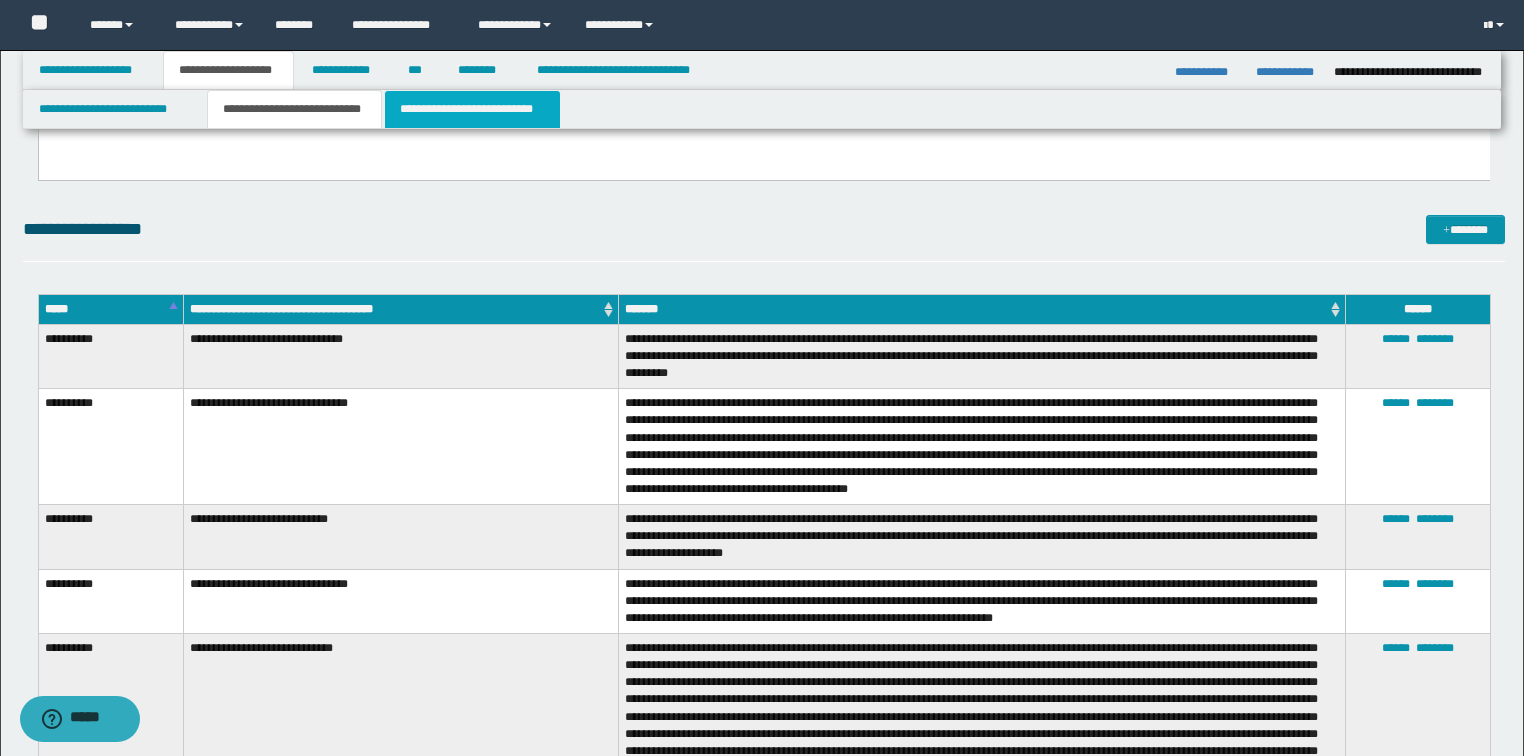 click on "**********" at bounding box center [472, 109] 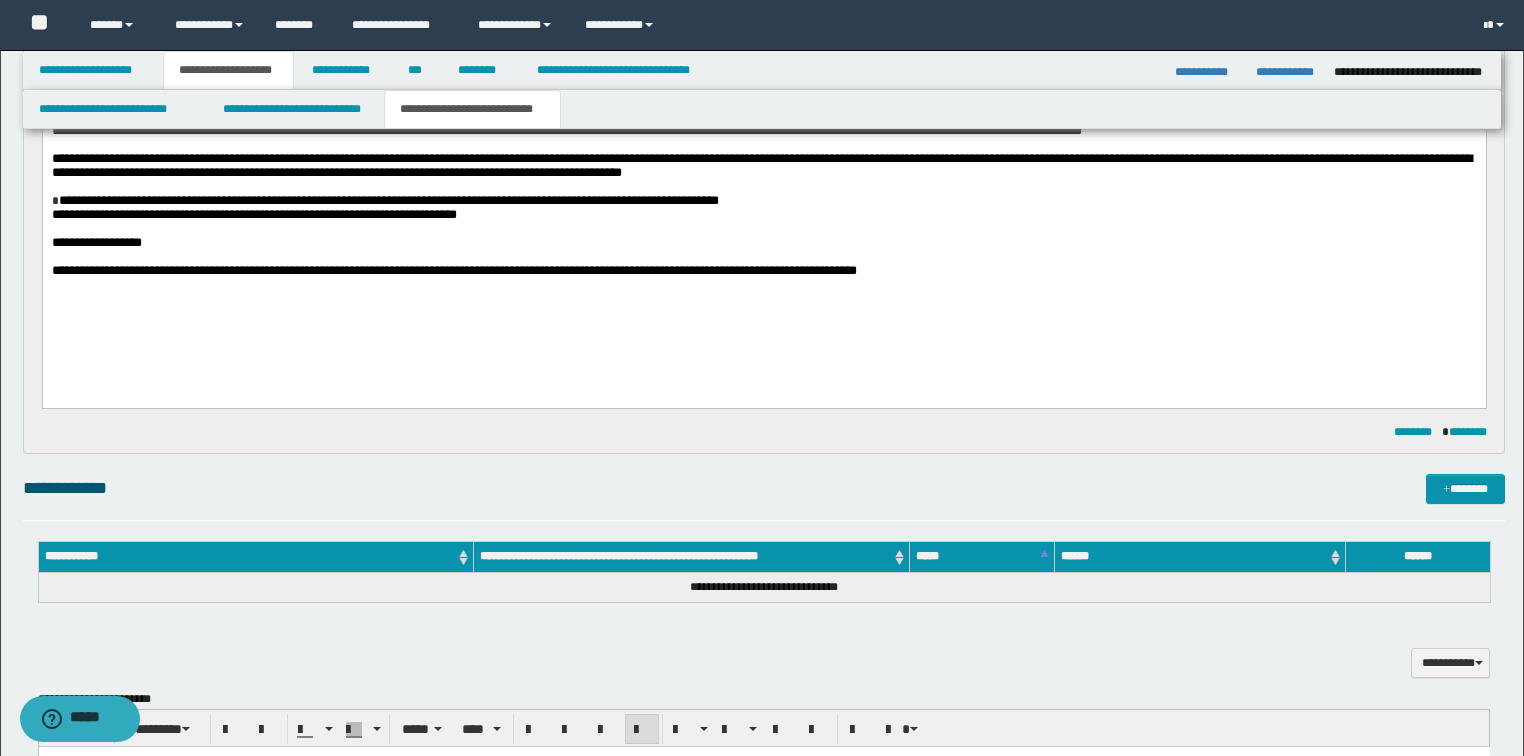 scroll, scrollTop: 0, scrollLeft: 0, axis: both 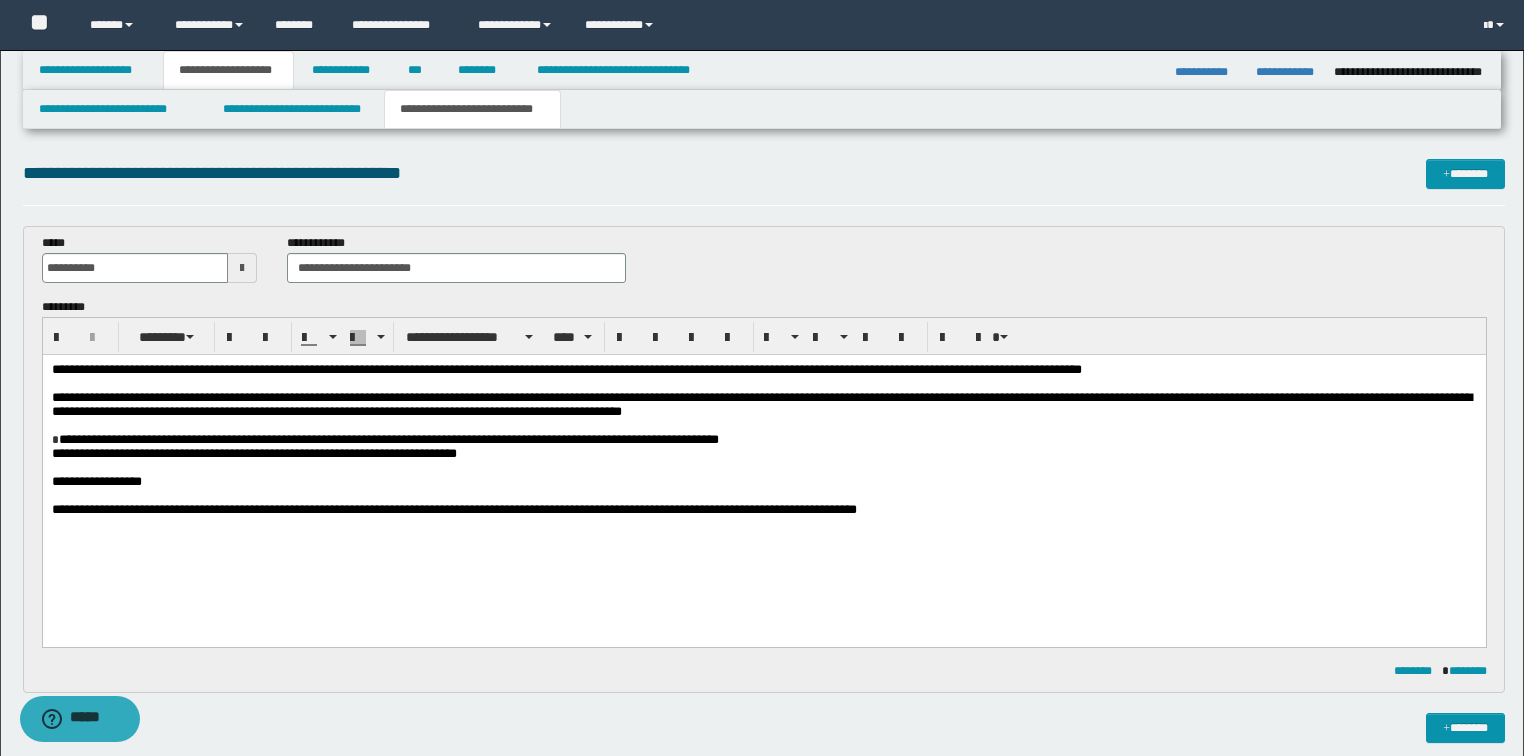 click on "**********" at bounding box center [763, 439] 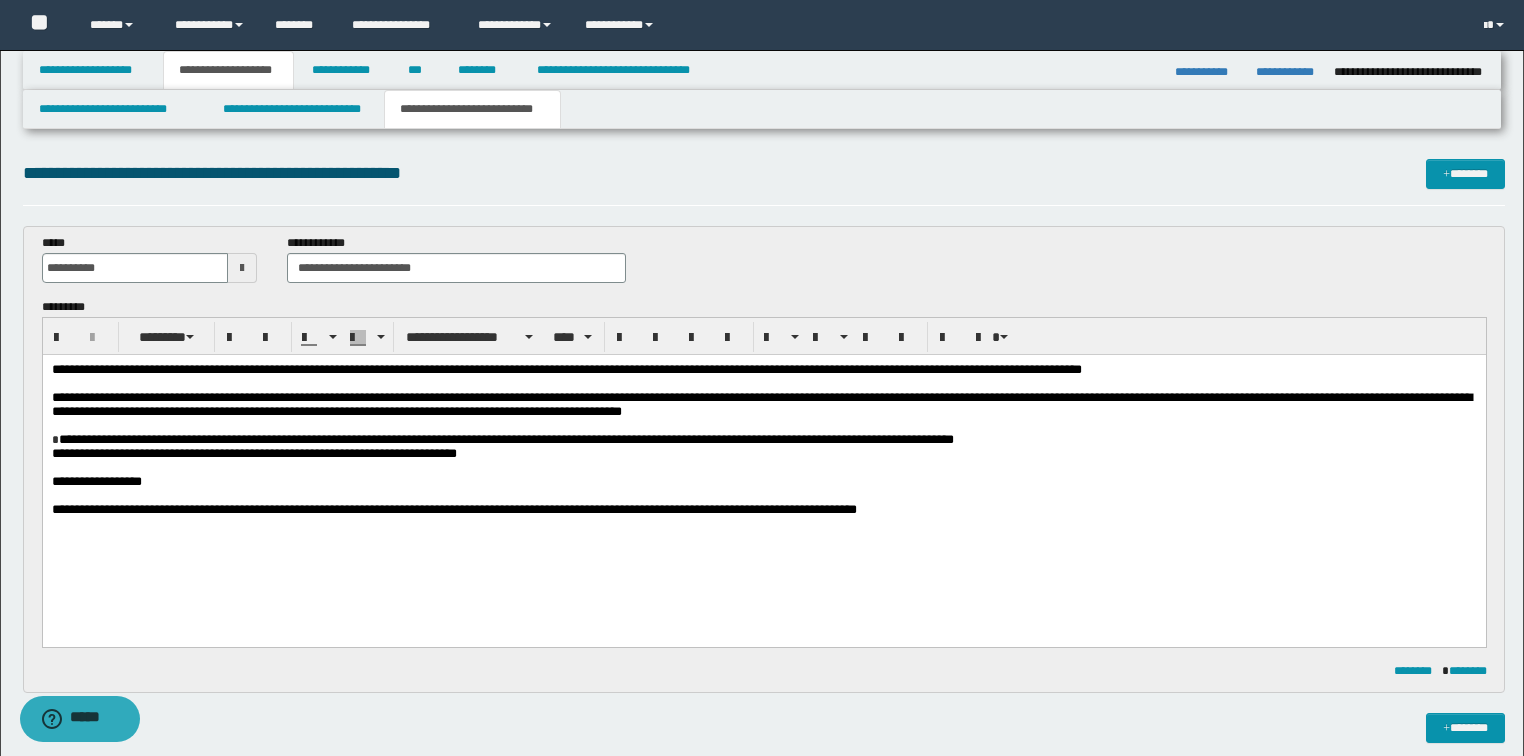 click on "**********" at bounding box center (96, 480) 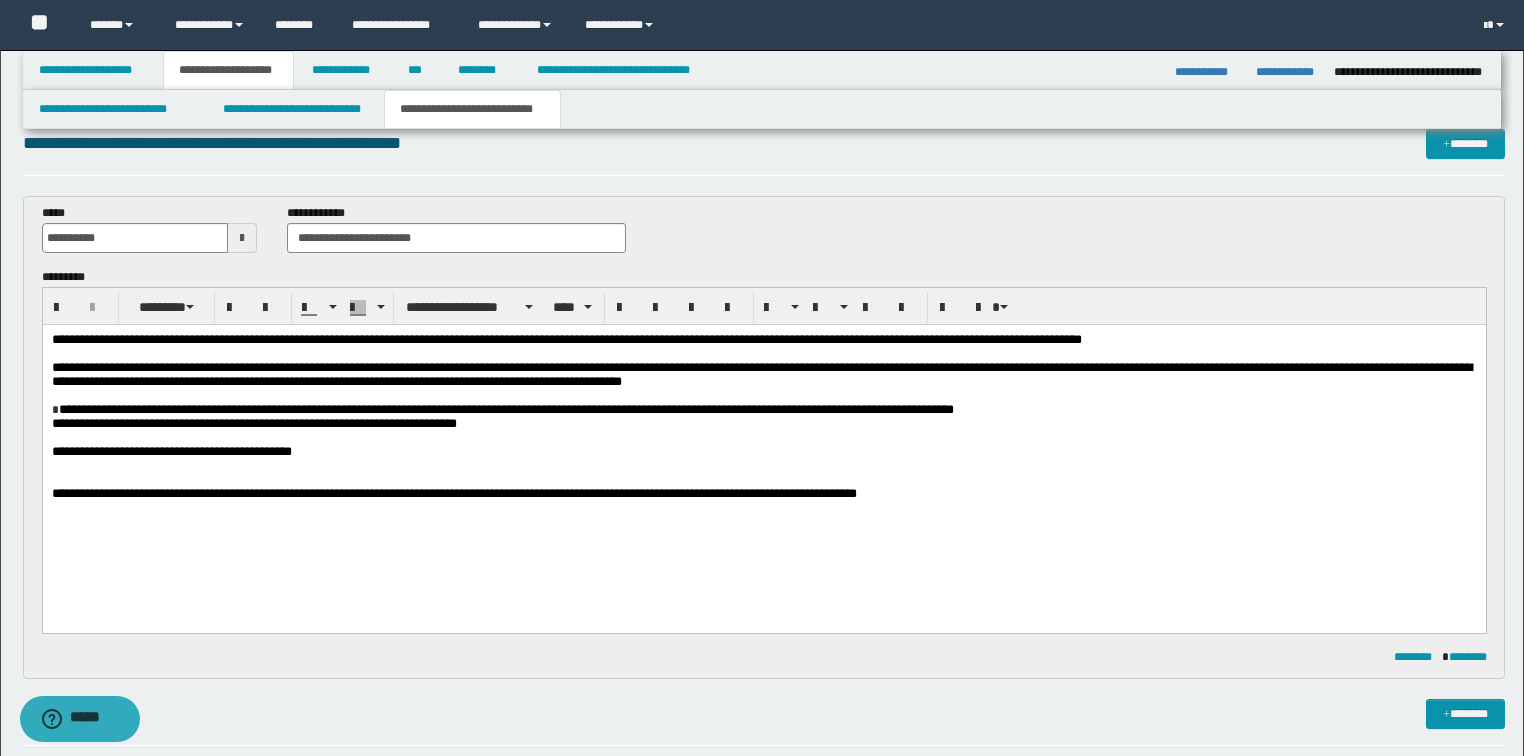 scroll, scrollTop: 0, scrollLeft: 0, axis: both 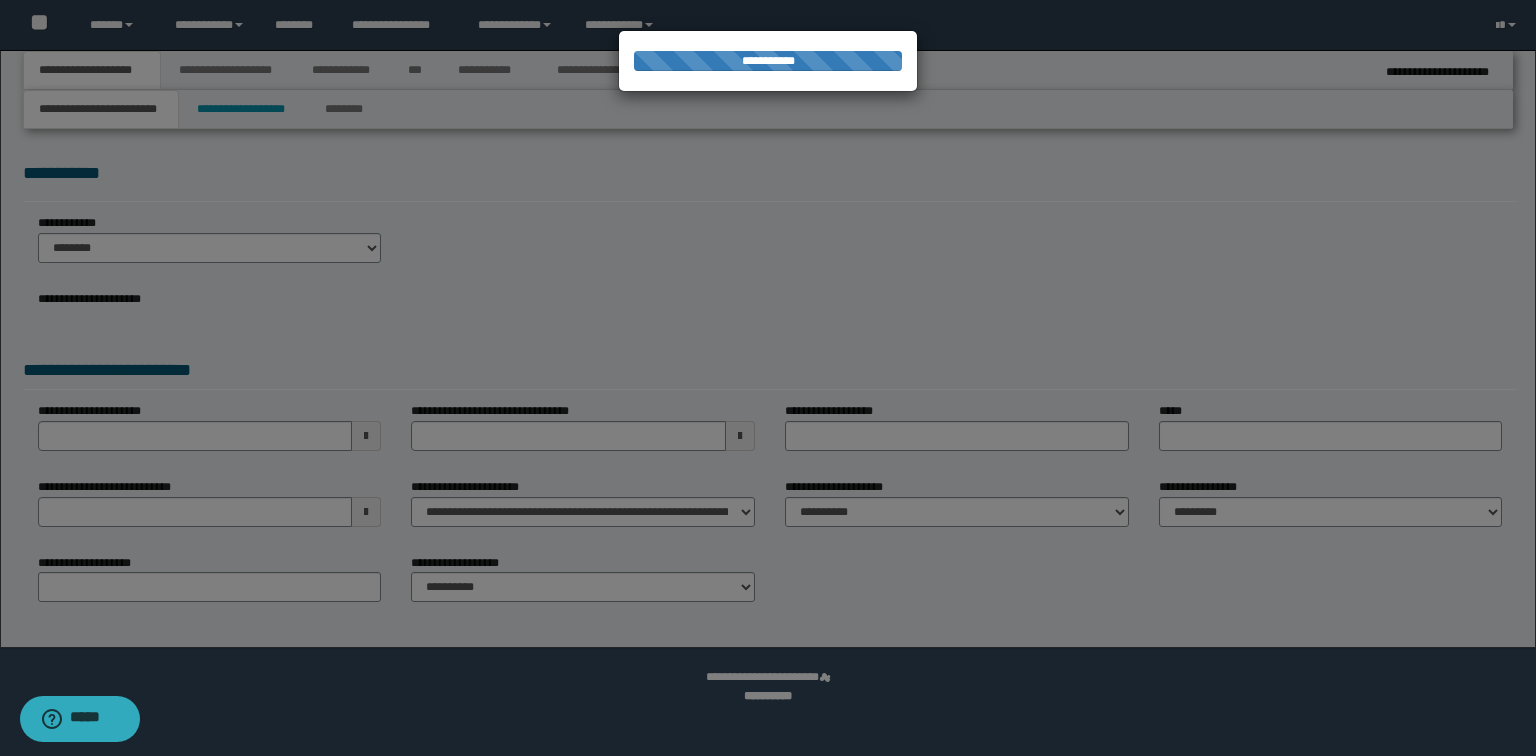 select on "*" 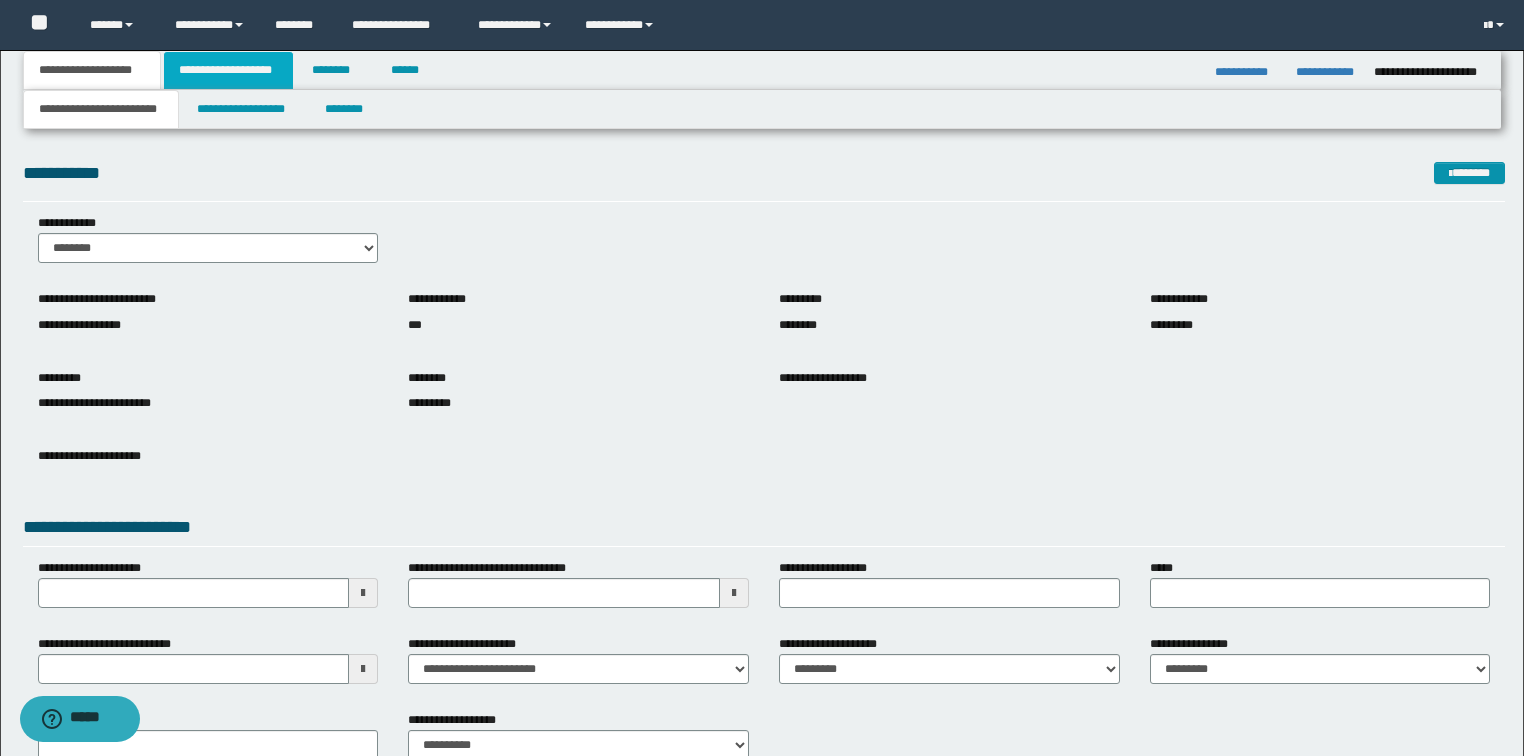 click on "**********" at bounding box center (228, 70) 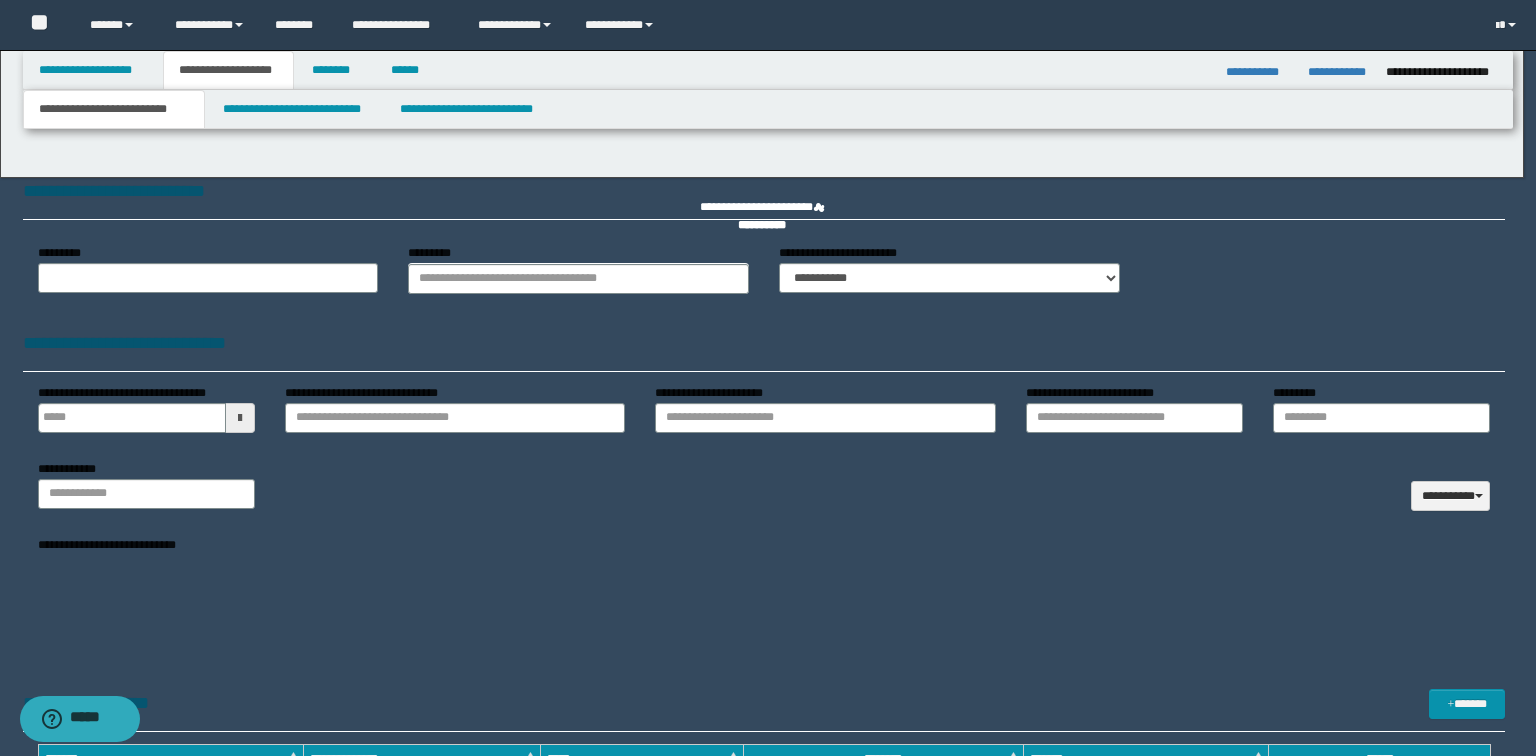 type 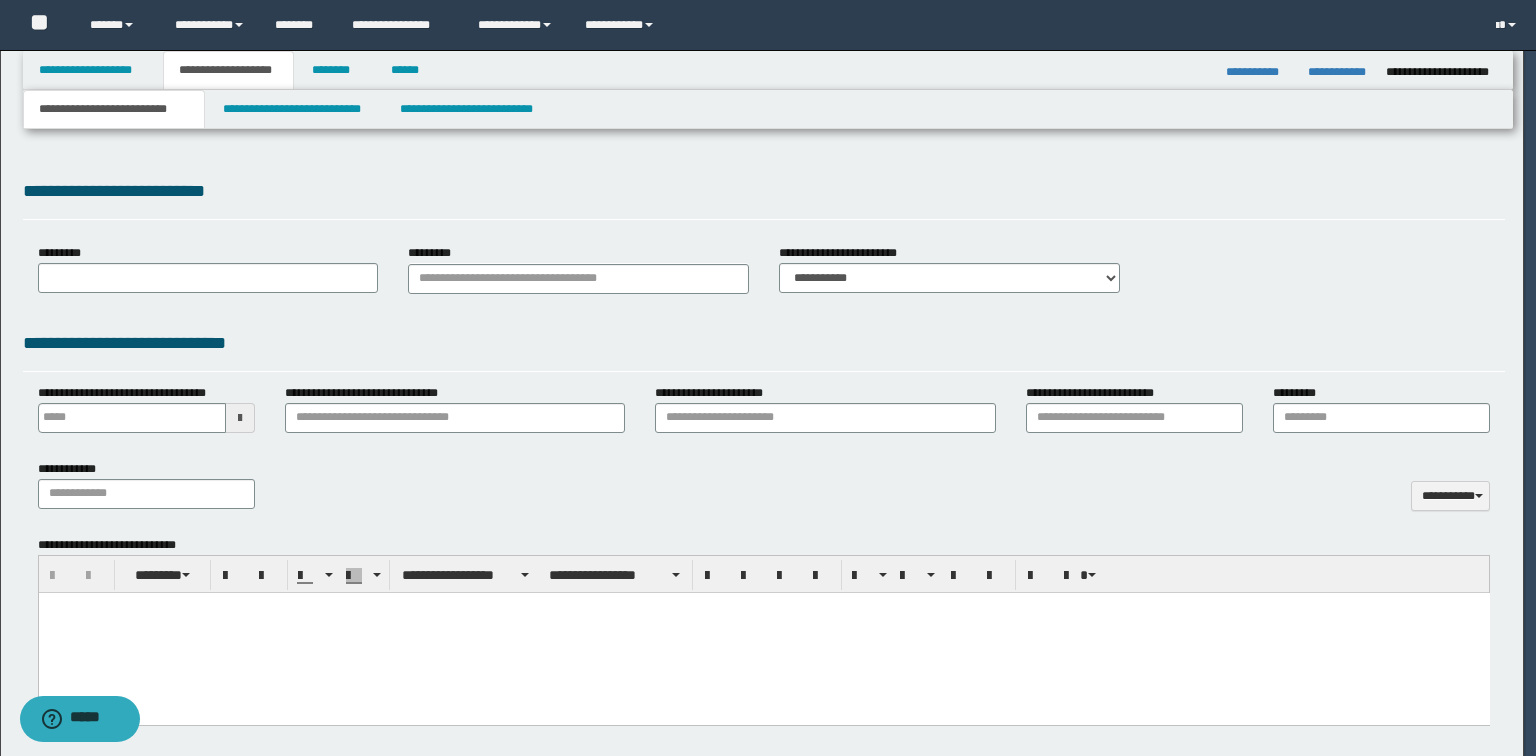 scroll, scrollTop: 0, scrollLeft: 0, axis: both 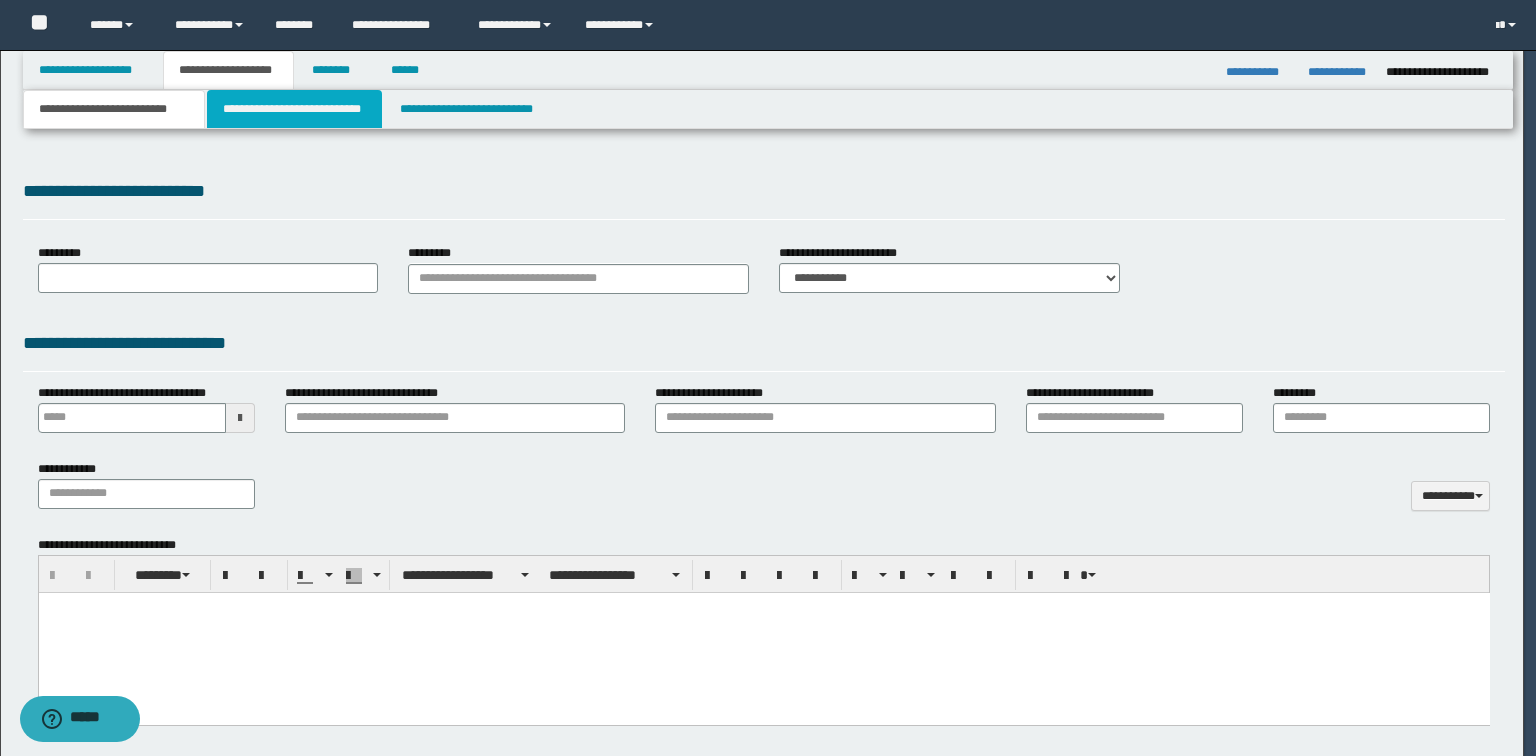 select on "*" 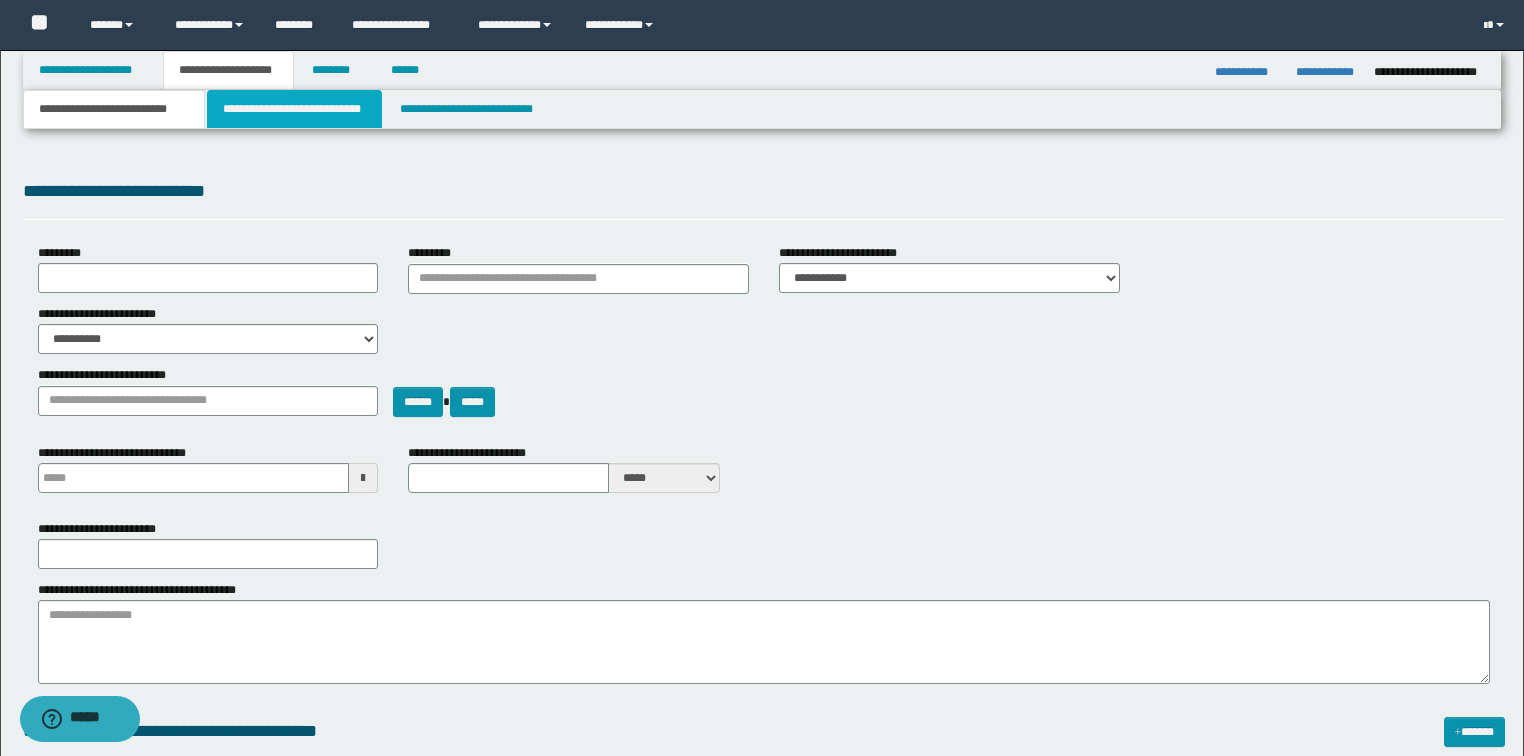 click on "**********" at bounding box center (294, 109) 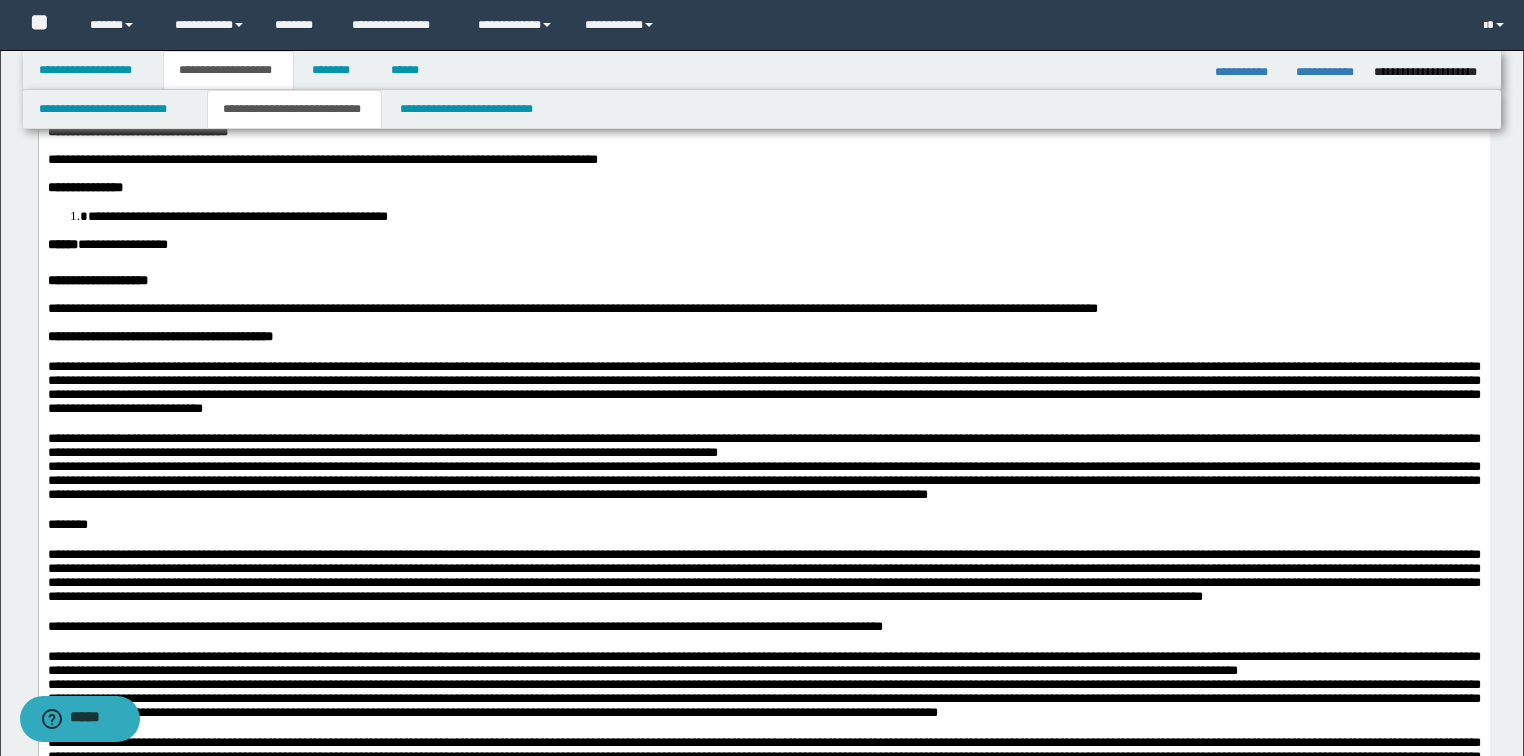 scroll, scrollTop: 160, scrollLeft: 0, axis: vertical 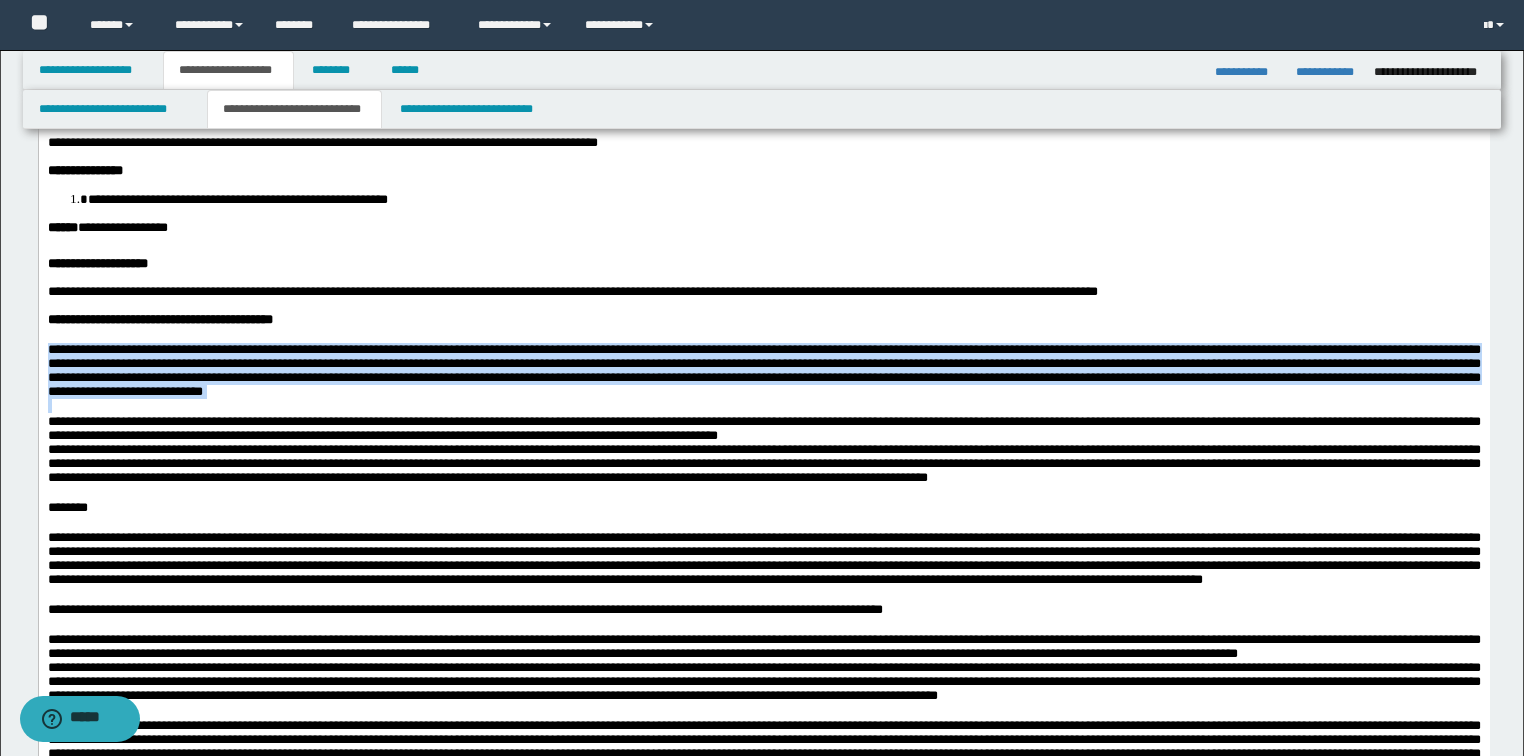 drag, startPoint x: 46, startPoint y: 377, endPoint x: 1022, endPoint y: 434, distance: 977.663 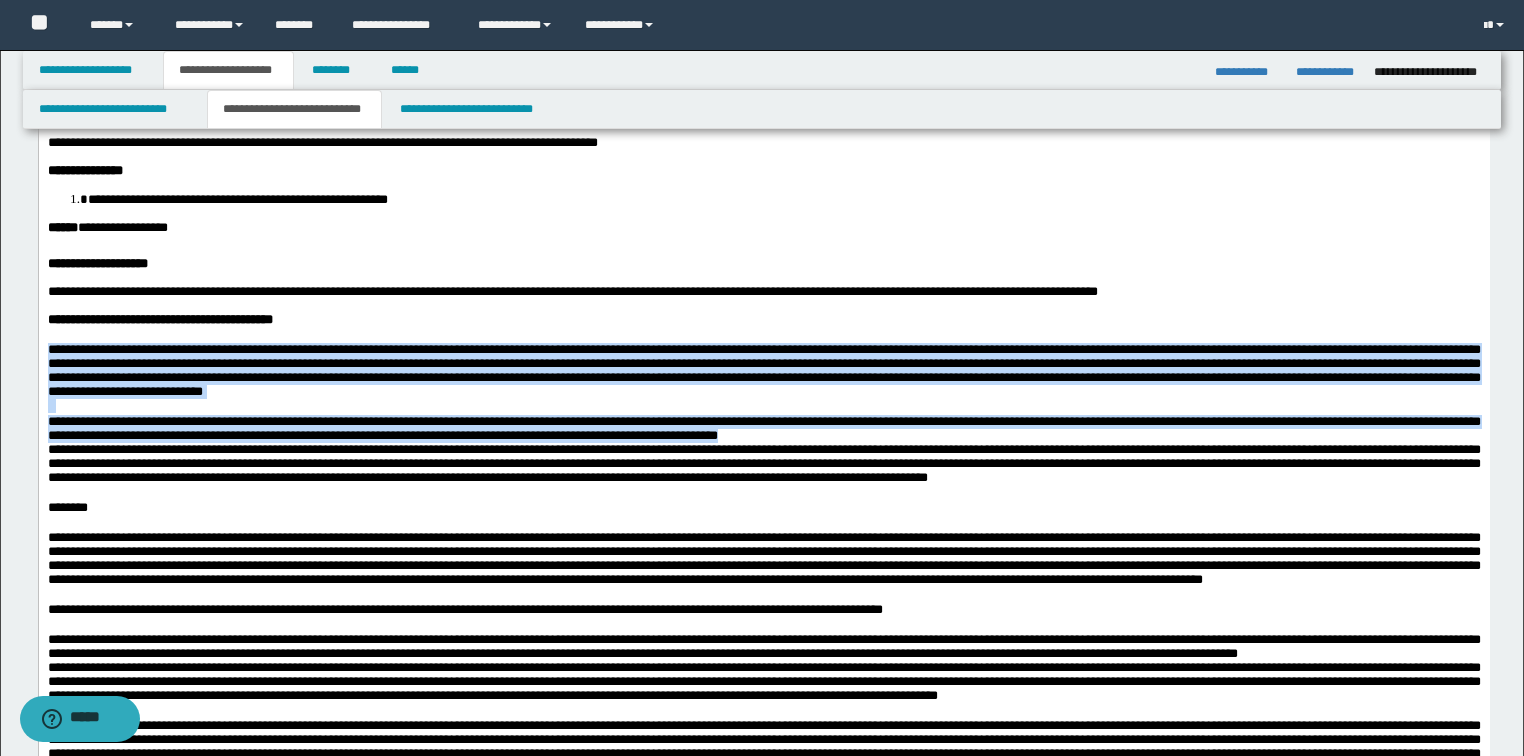 copy on "**********" 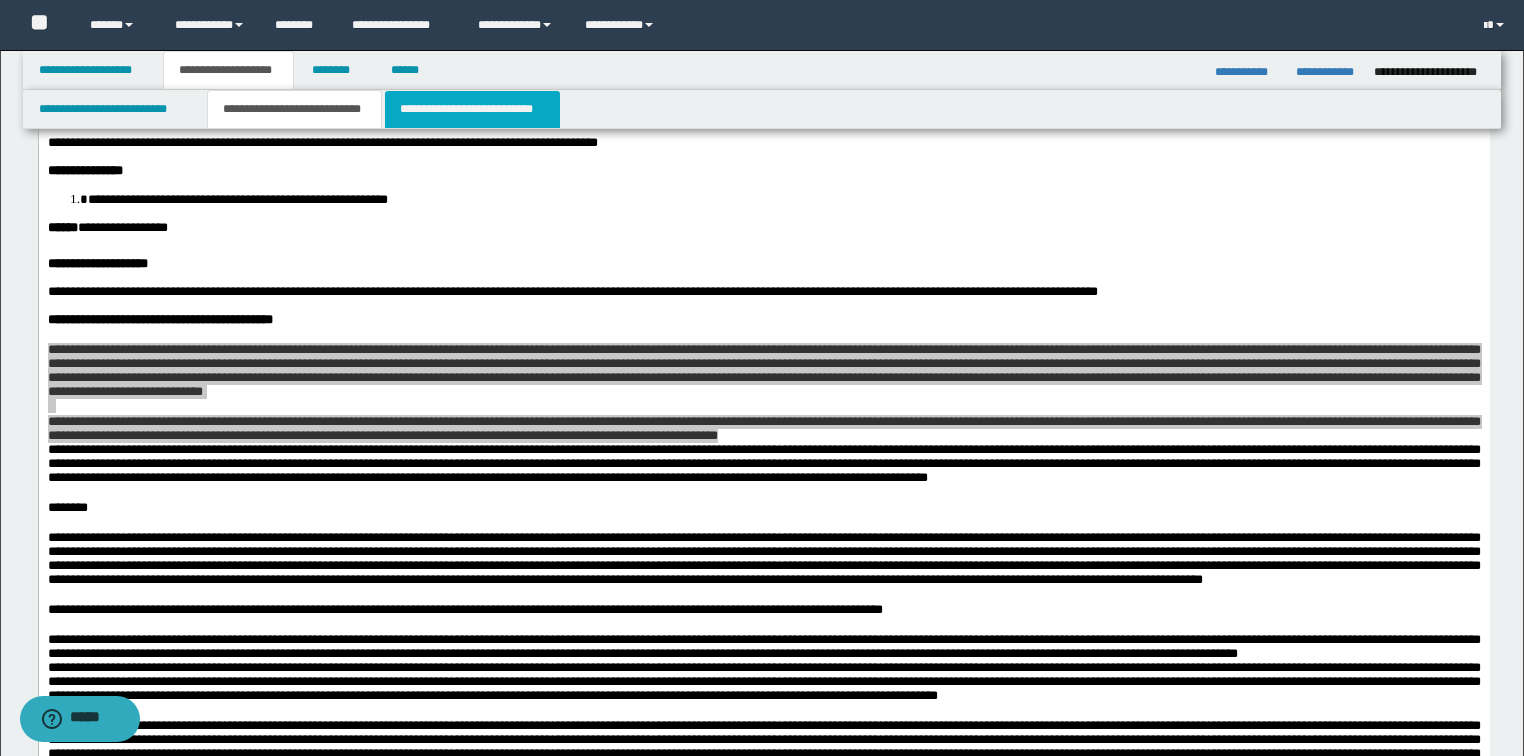 click on "**********" at bounding box center [472, 109] 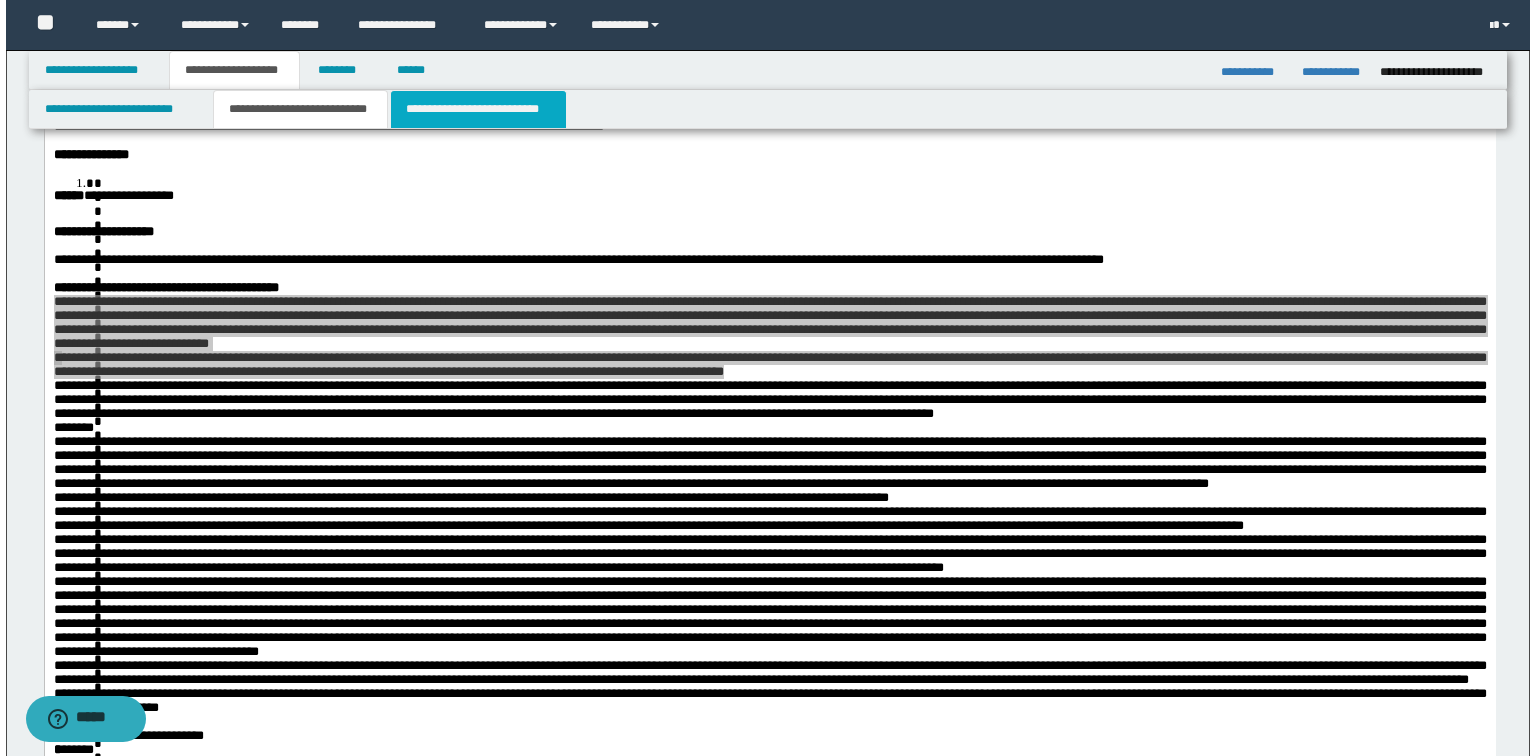 scroll, scrollTop: 0, scrollLeft: 0, axis: both 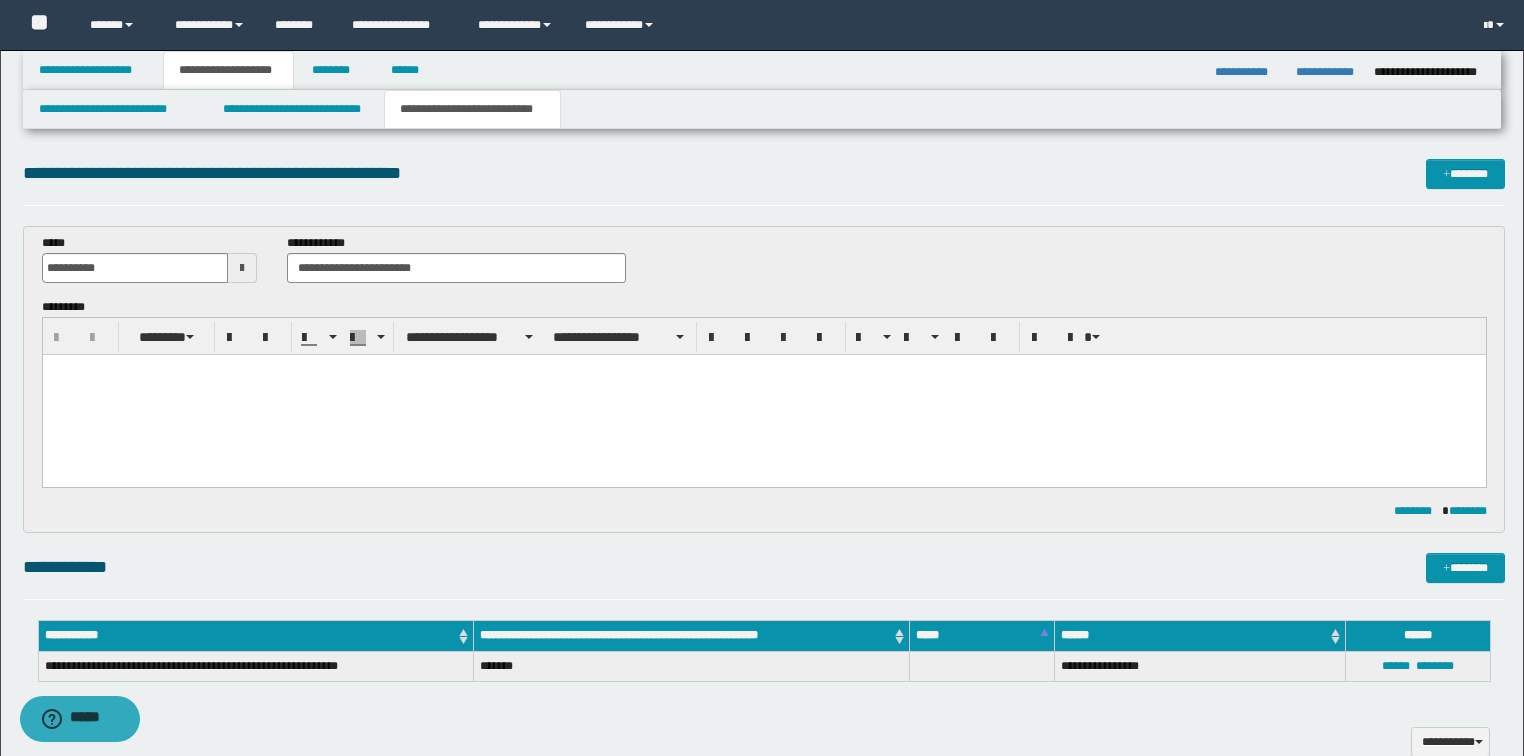 click at bounding box center [763, 394] 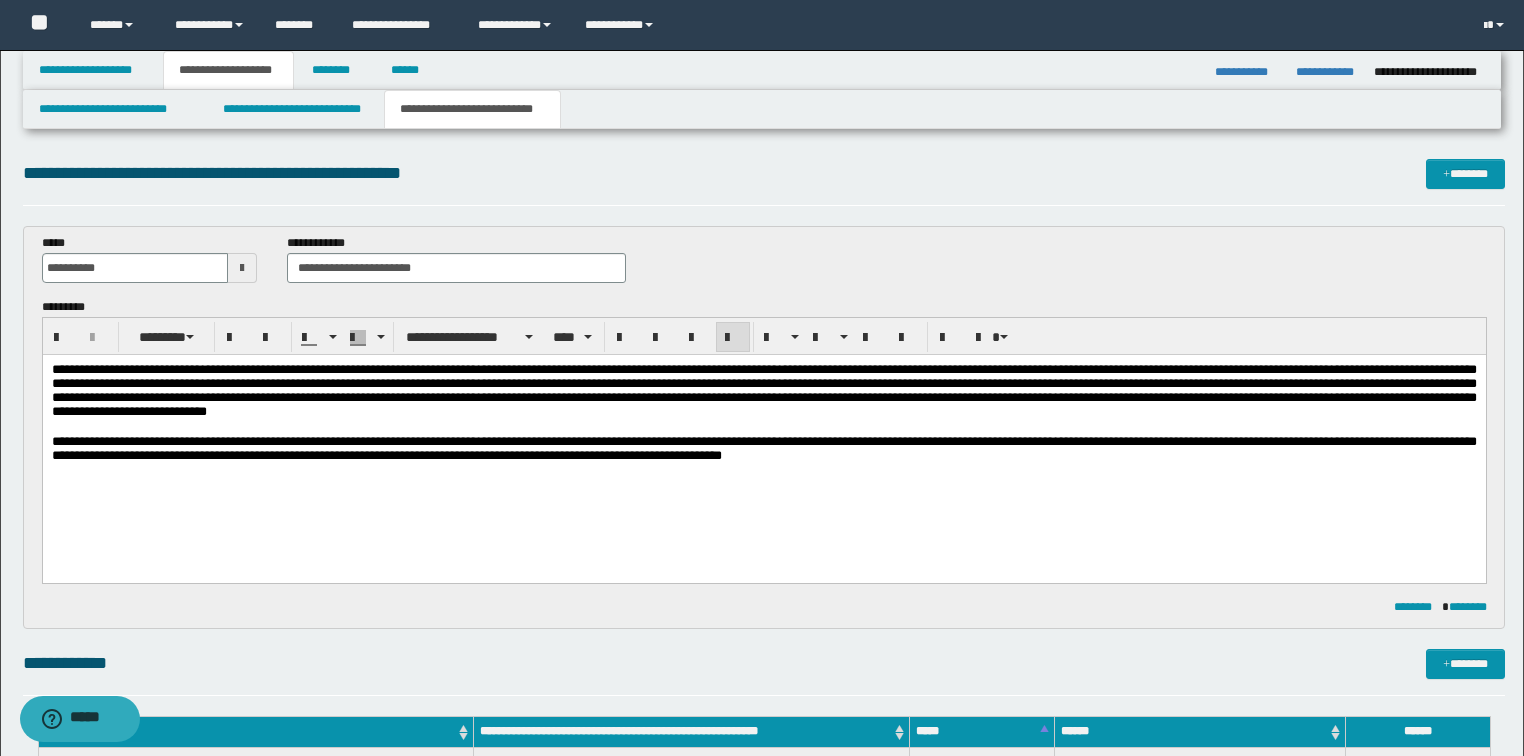 click on "**********" at bounding box center [763, 389] 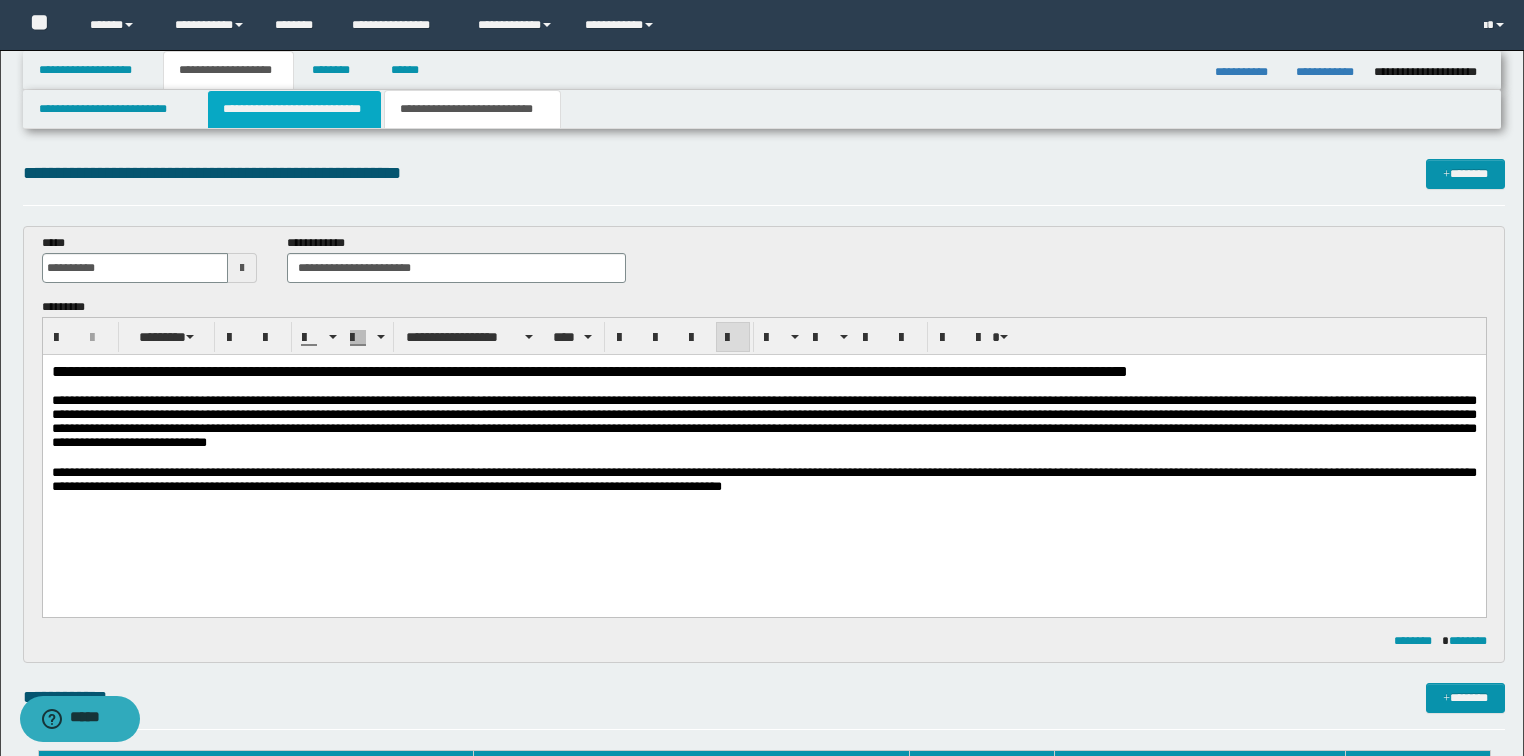click on "**********" at bounding box center (294, 109) 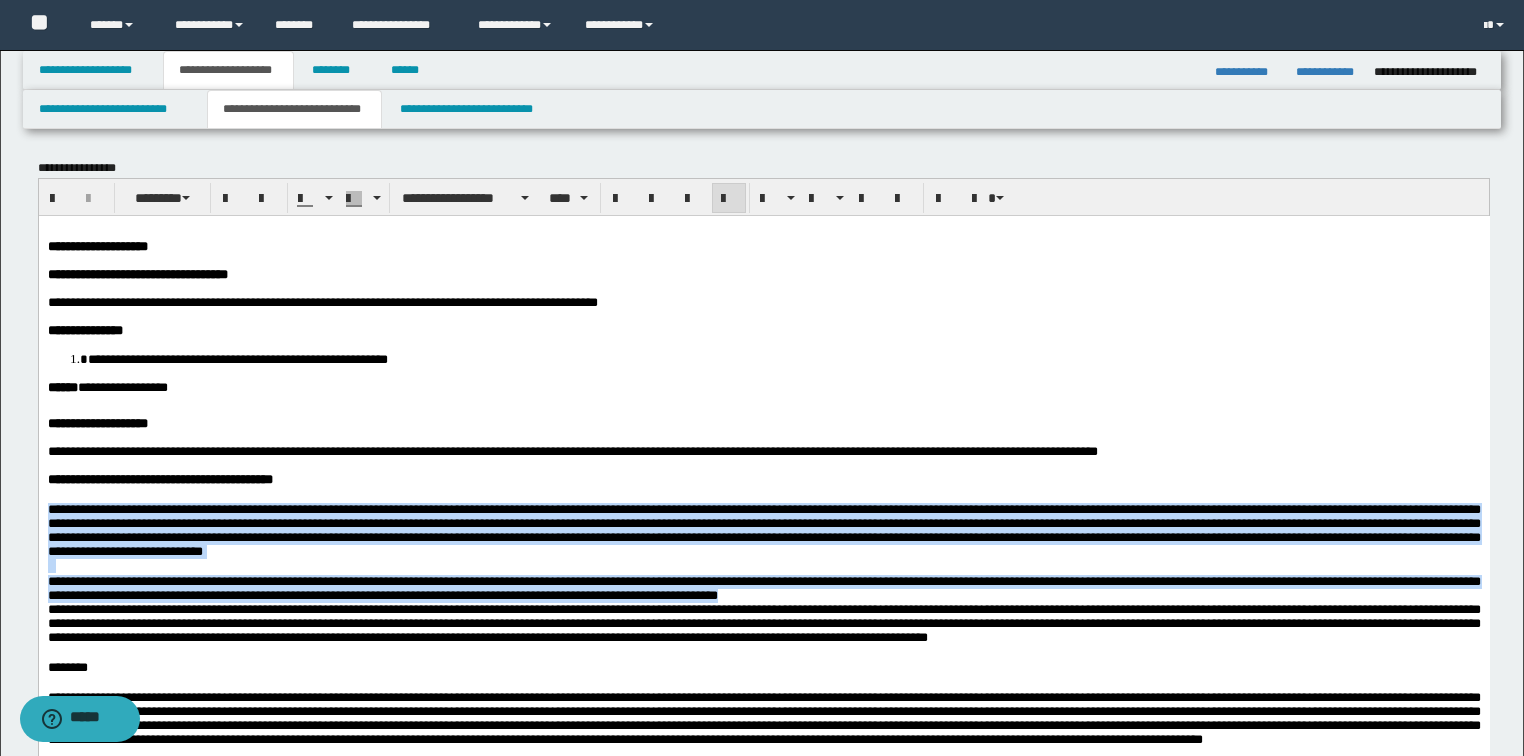 click at bounding box center [775, 260] 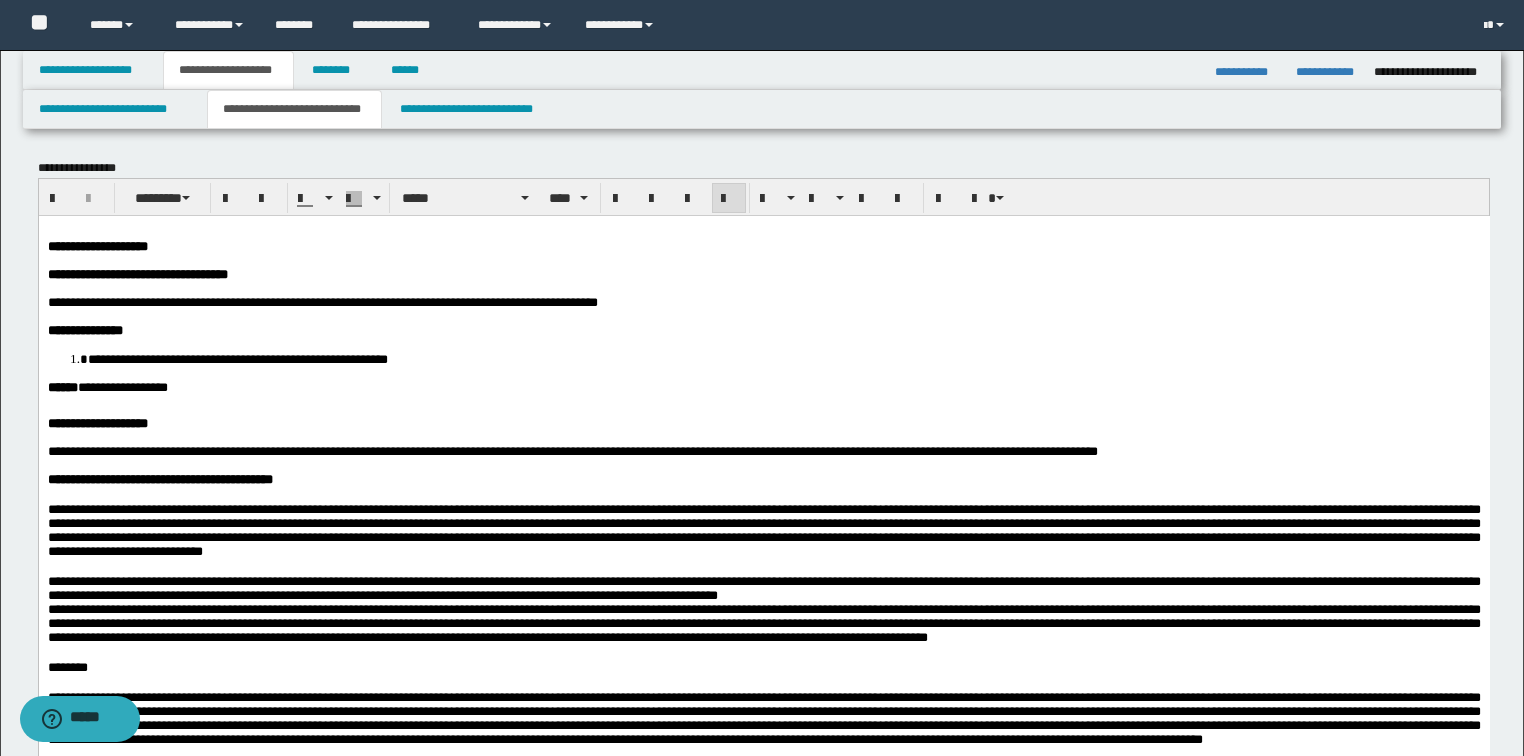 click on "**********" at bounding box center (322, 301) 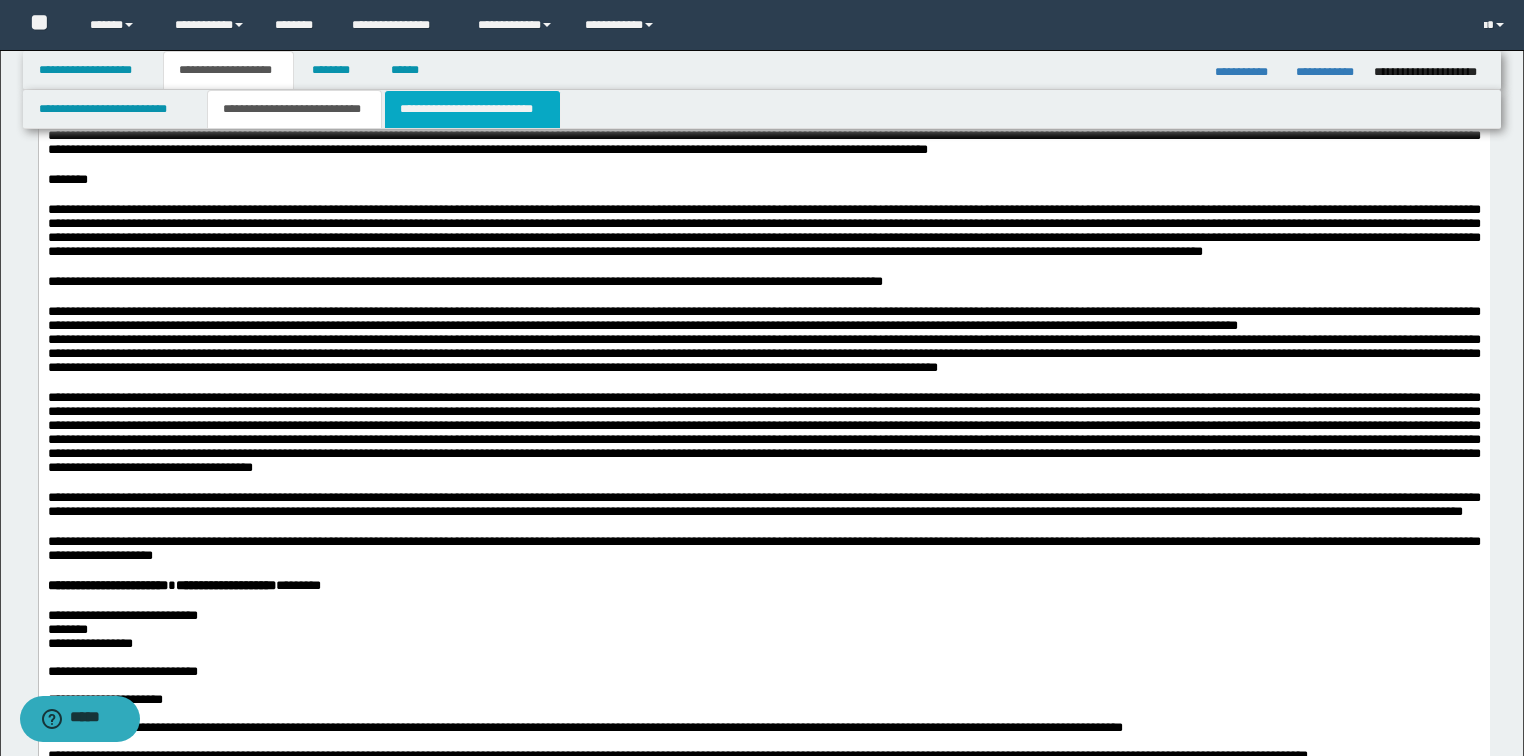 scroll, scrollTop: 480, scrollLeft: 0, axis: vertical 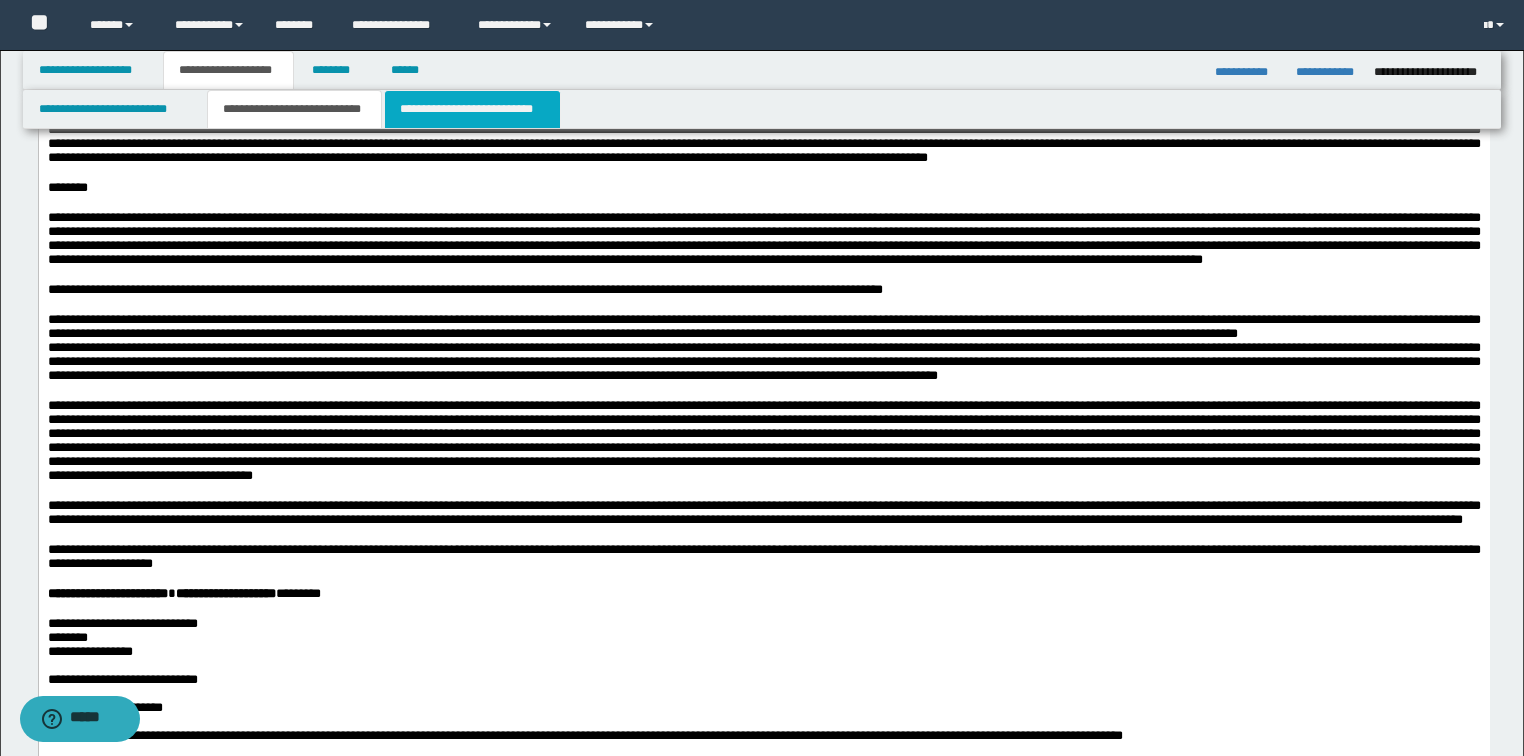 drag, startPoint x: 460, startPoint y: 98, endPoint x: 432, endPoint y: 120, distance: 35.608986 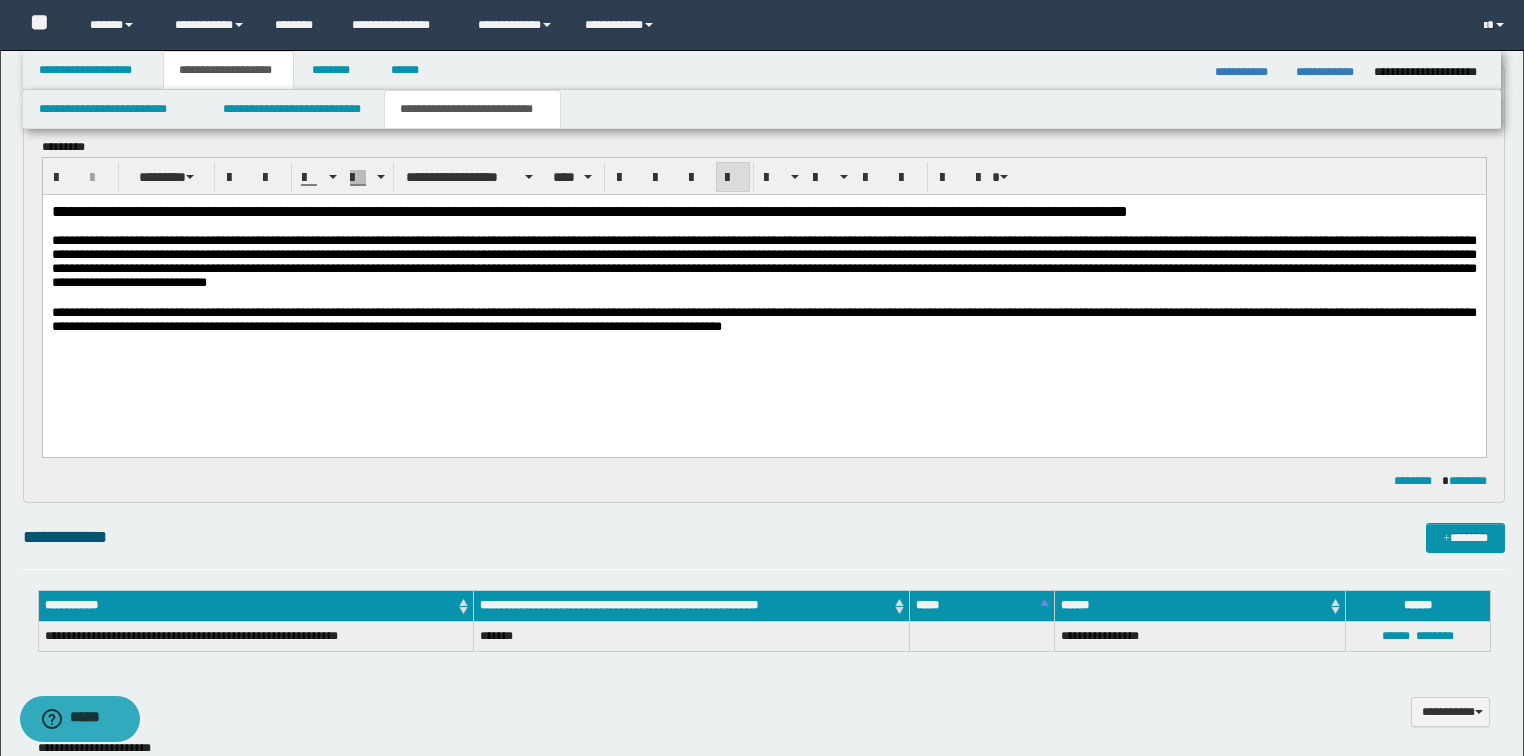 scroll, scrollTop: 0, scrollLeft: 0, axis: both 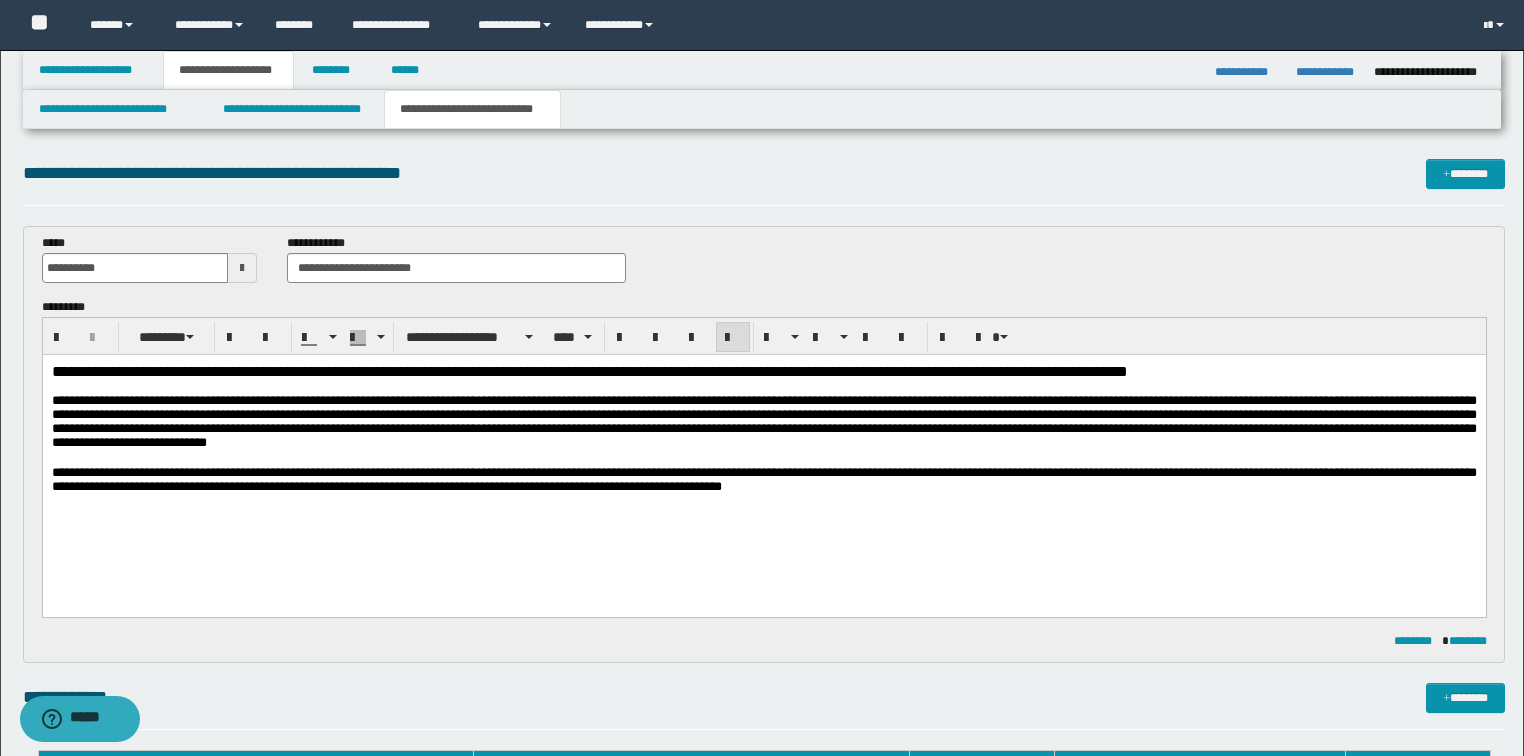 click on "**********" at bounding box center (589, 370) 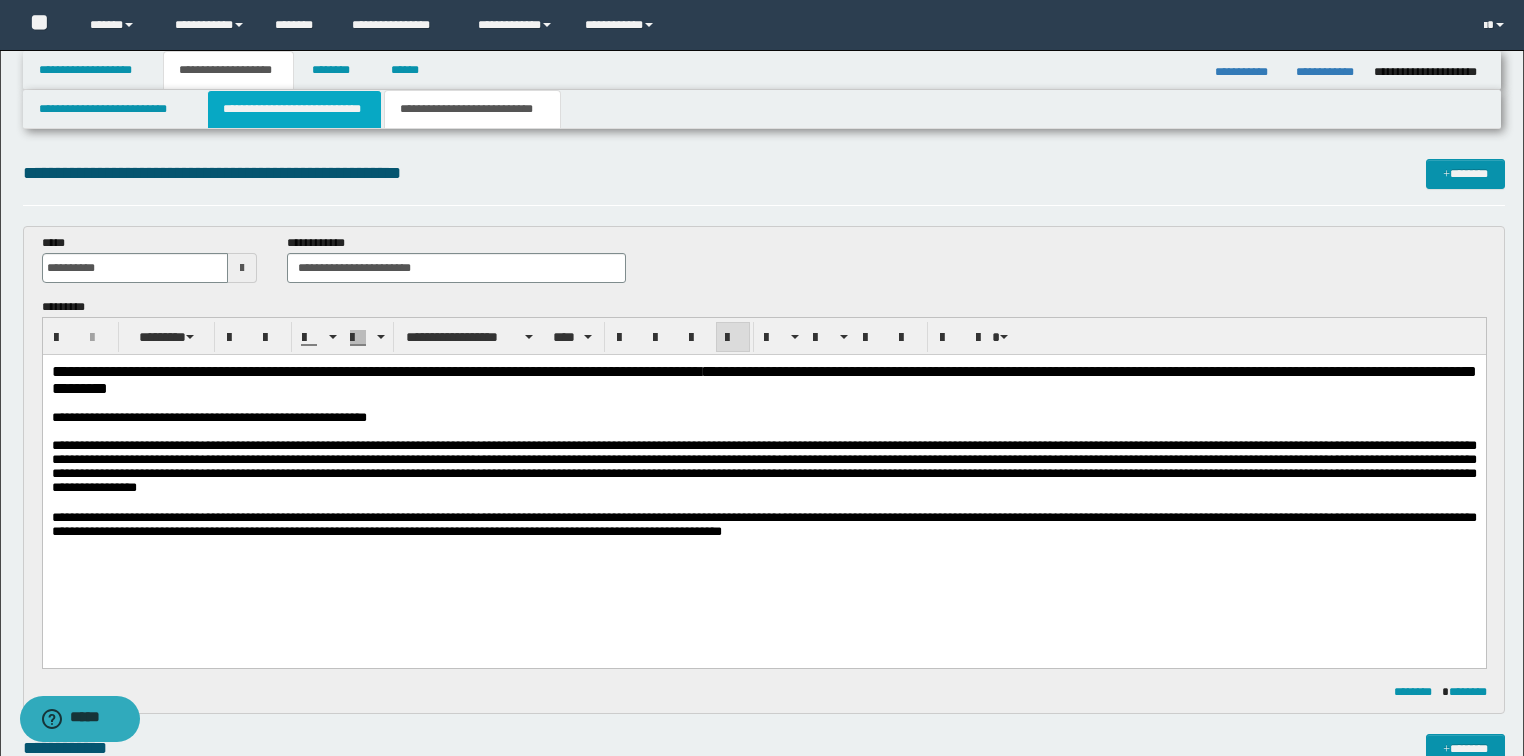 click on "**********" at bounding box center [294, 109] 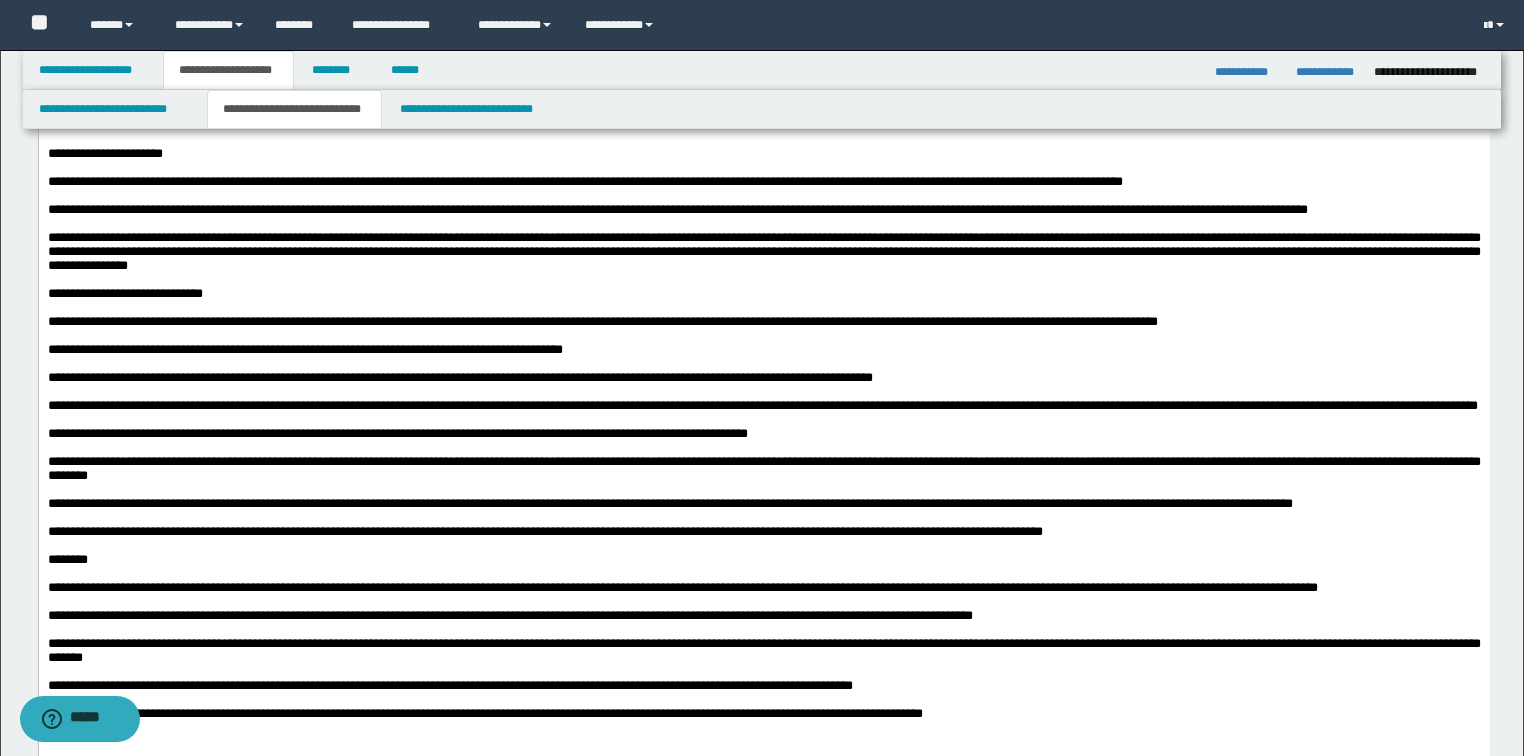 scroll, scrollTop: 1040, scrollLeft: 0, axis: vertical 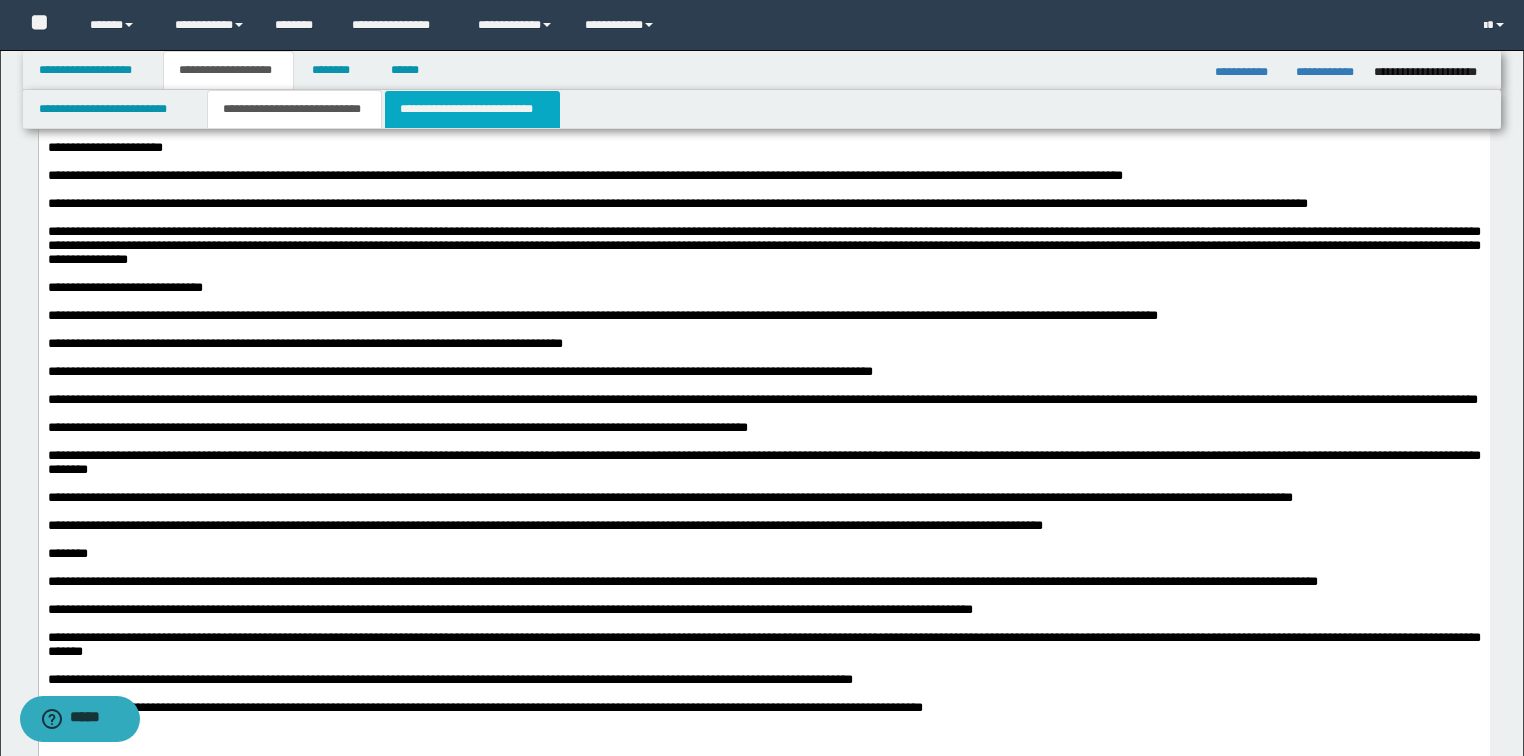 click on "**********" at bounding box center (472, 109) 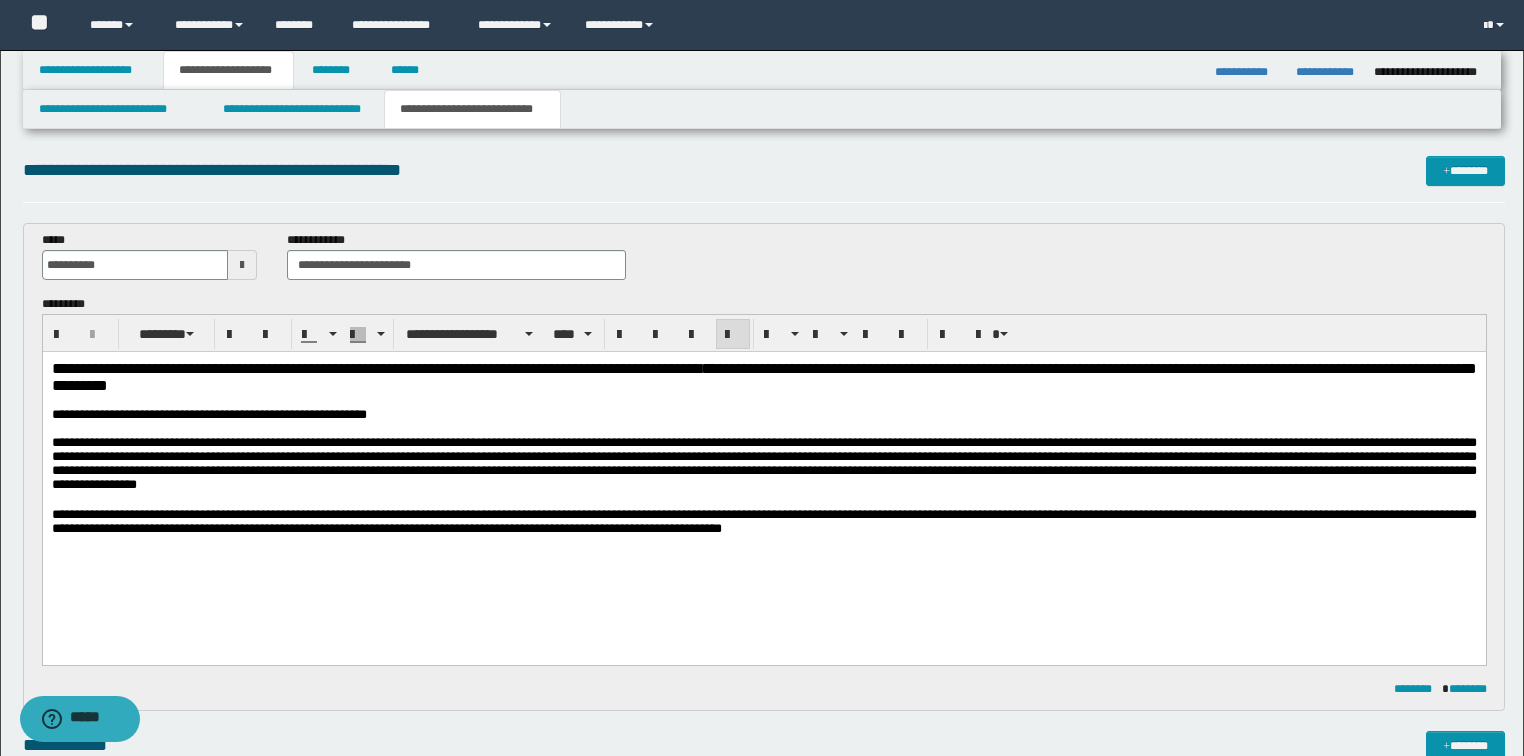 scroll, scrollTop: 0, scrollLeft: 0, axis: both 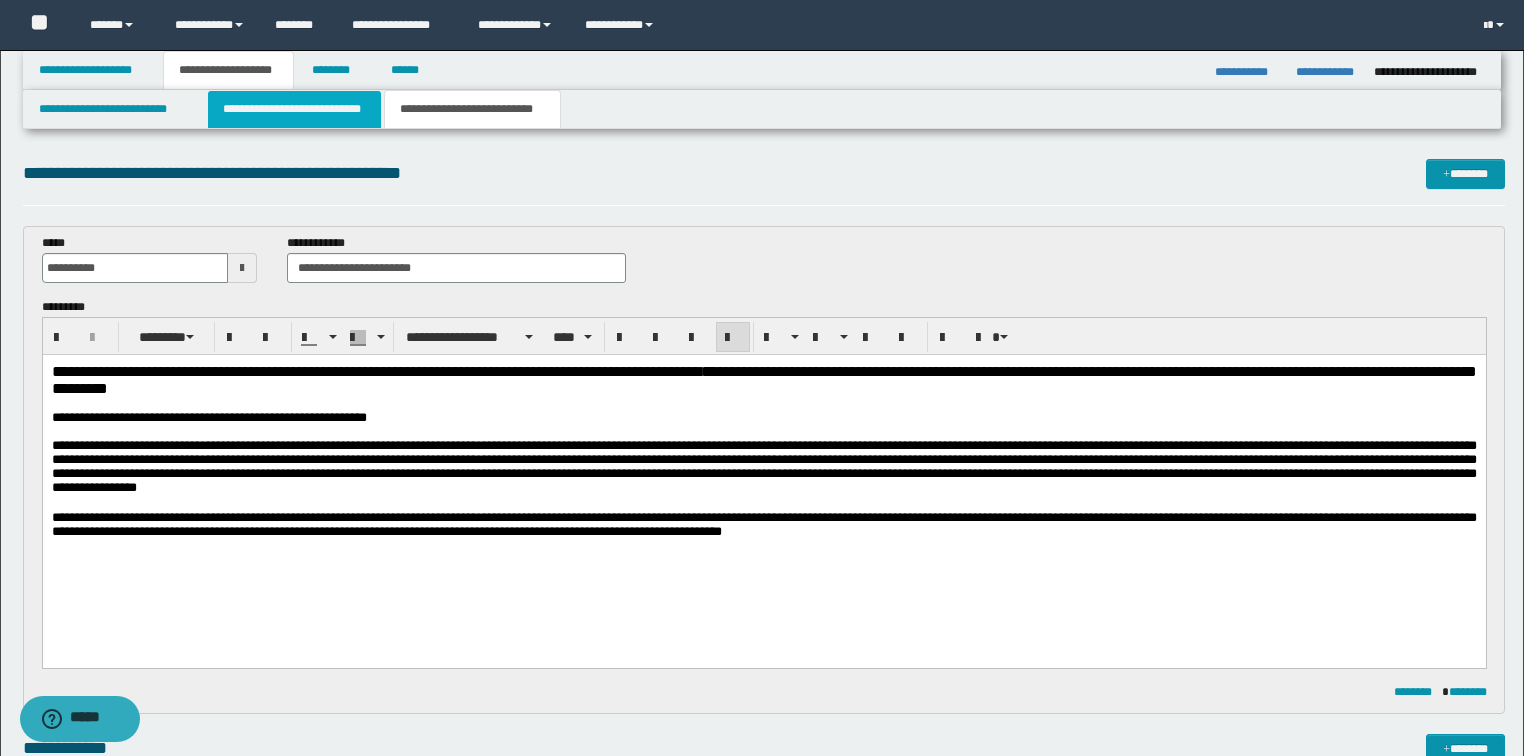 click on "**********" at bounding box center [294, 109] 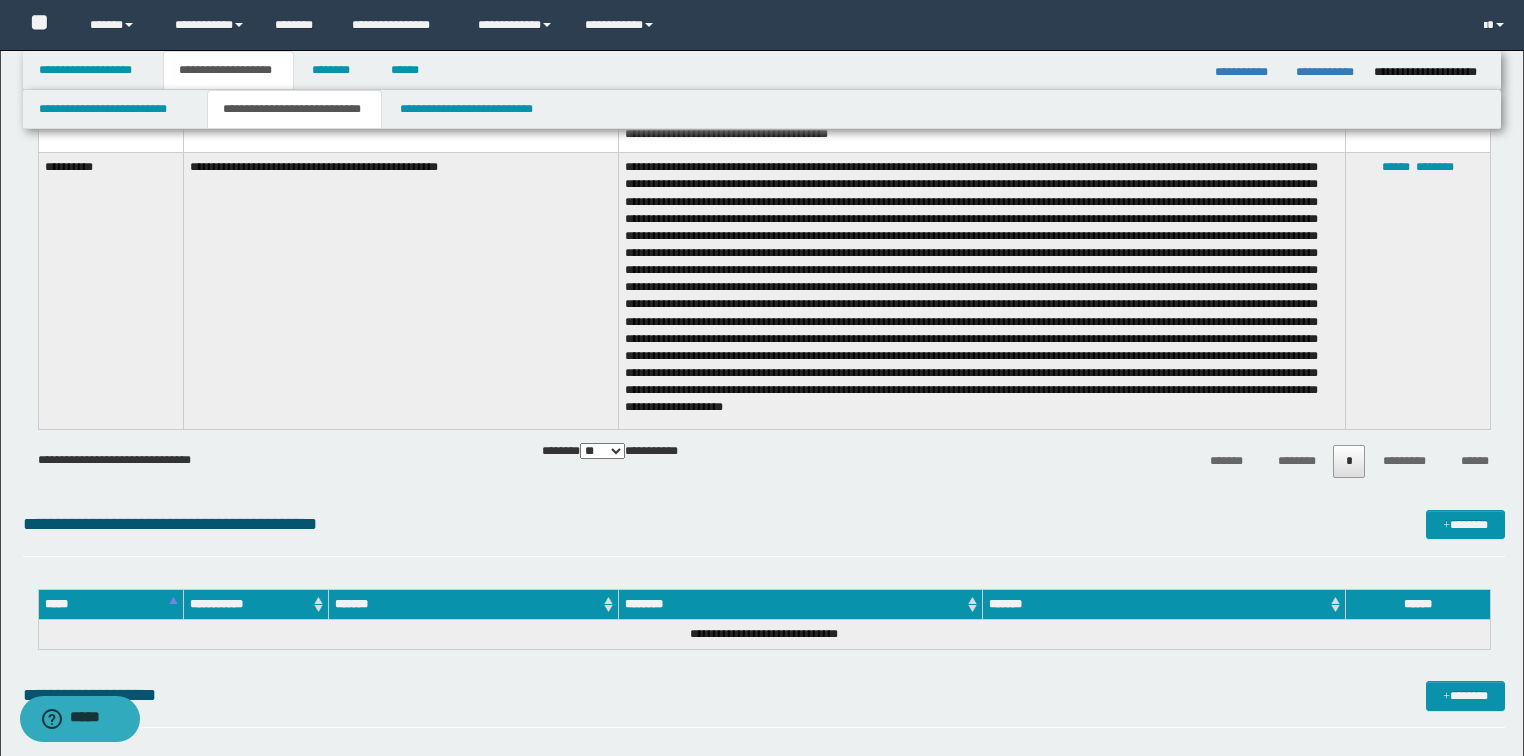 scroll, scrollTop: 2560, scrollLeft: 0, axis: vertical 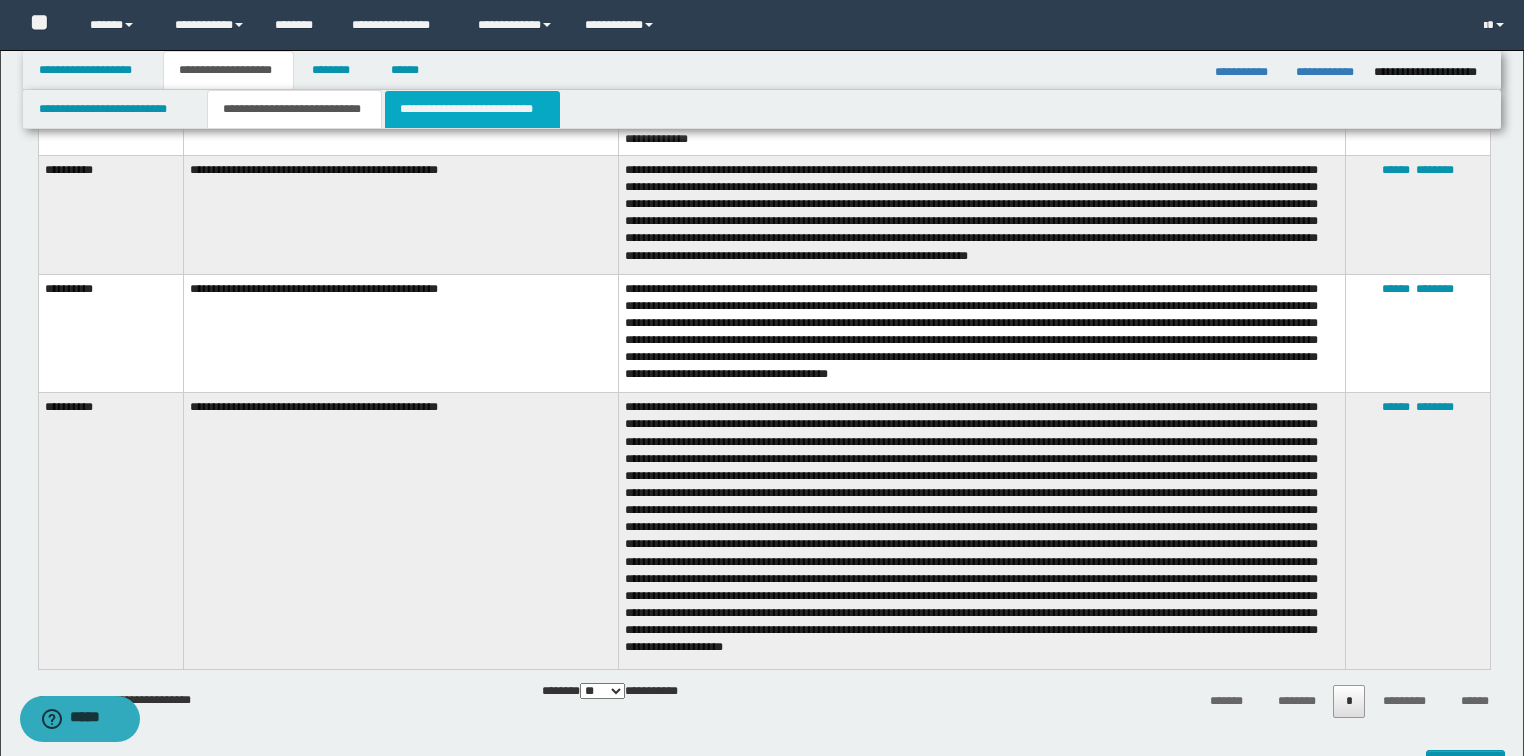 click on "**********" at bounding box center [472, 109] 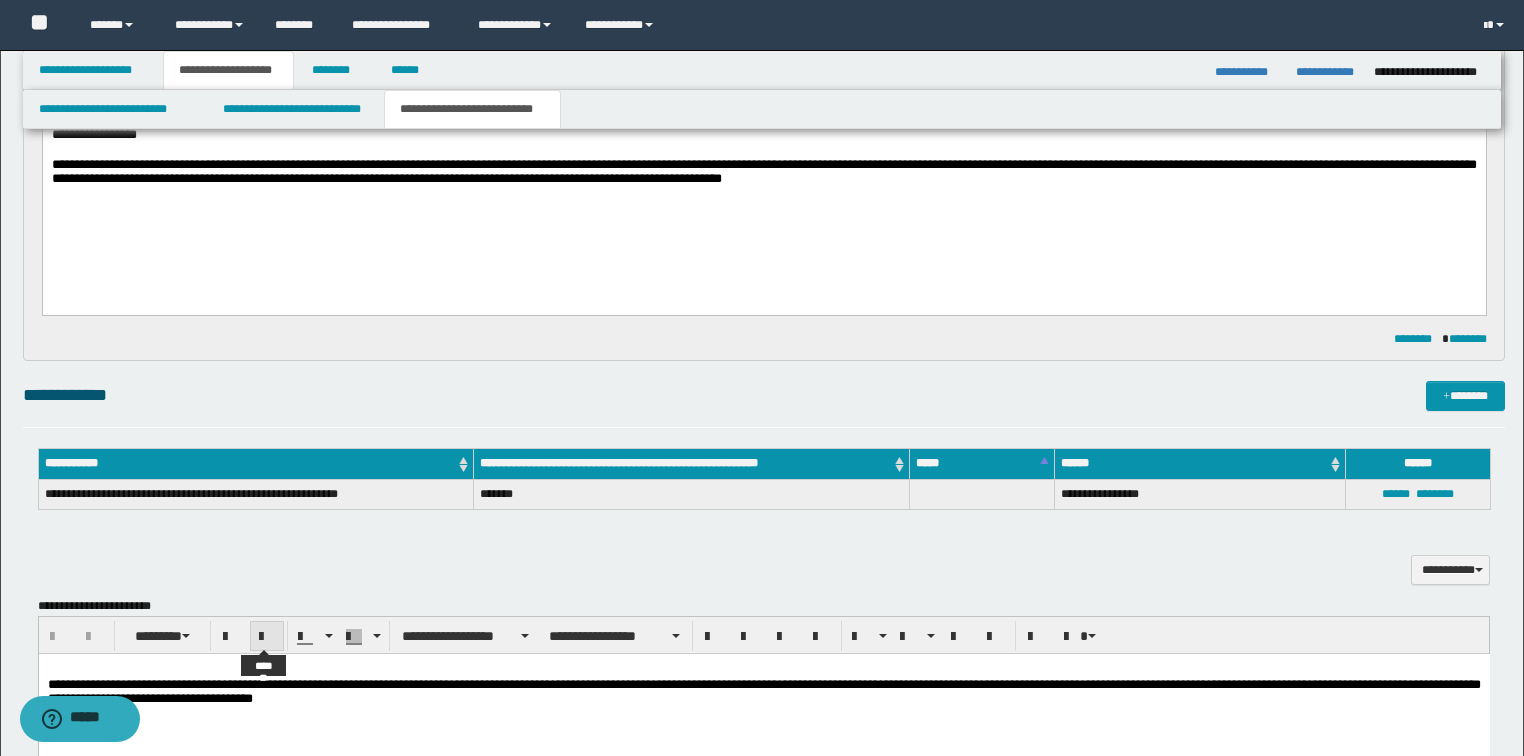 scroll, scrollTop: 121, scrollLeft: 0, axis: vertical 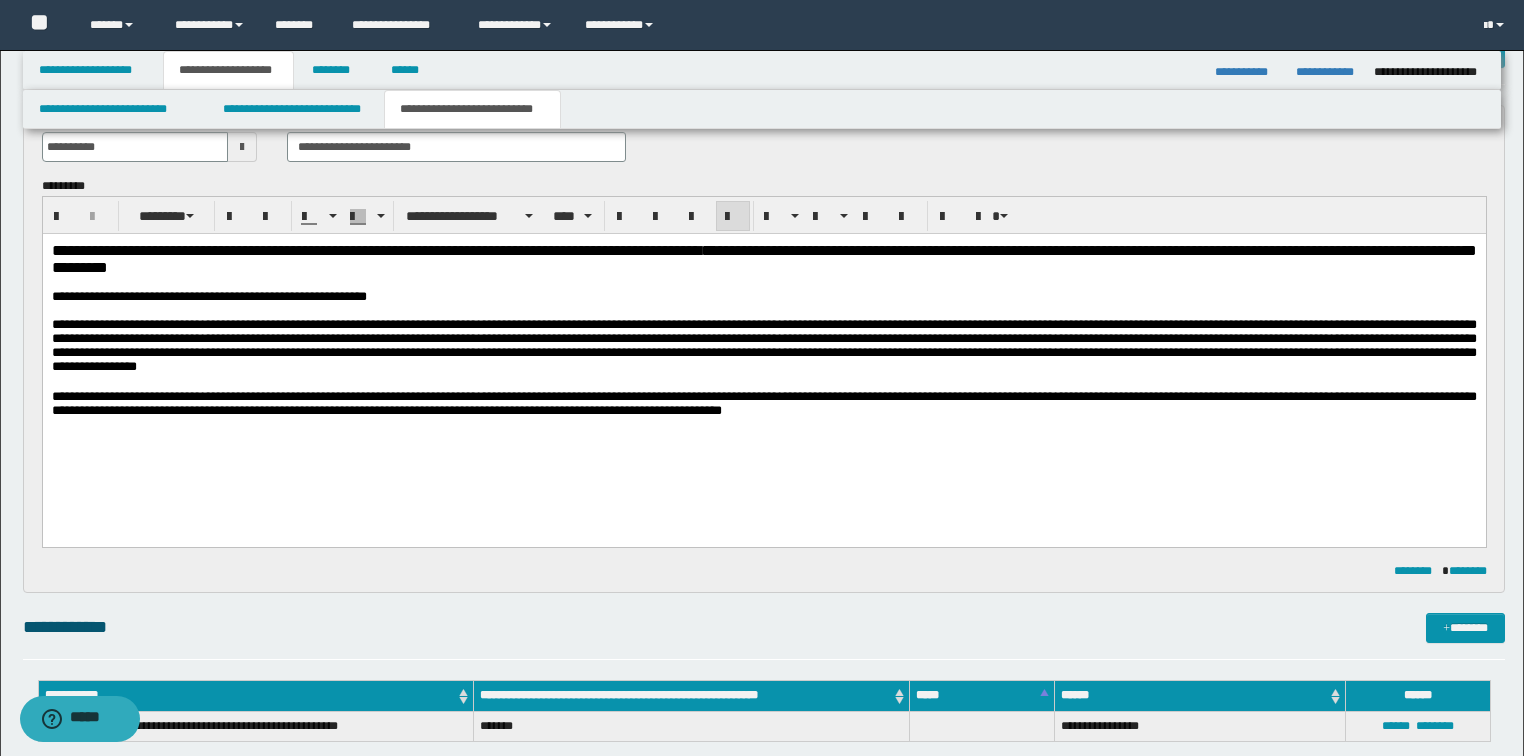 click on "**********" at bounding box center (763, 354) 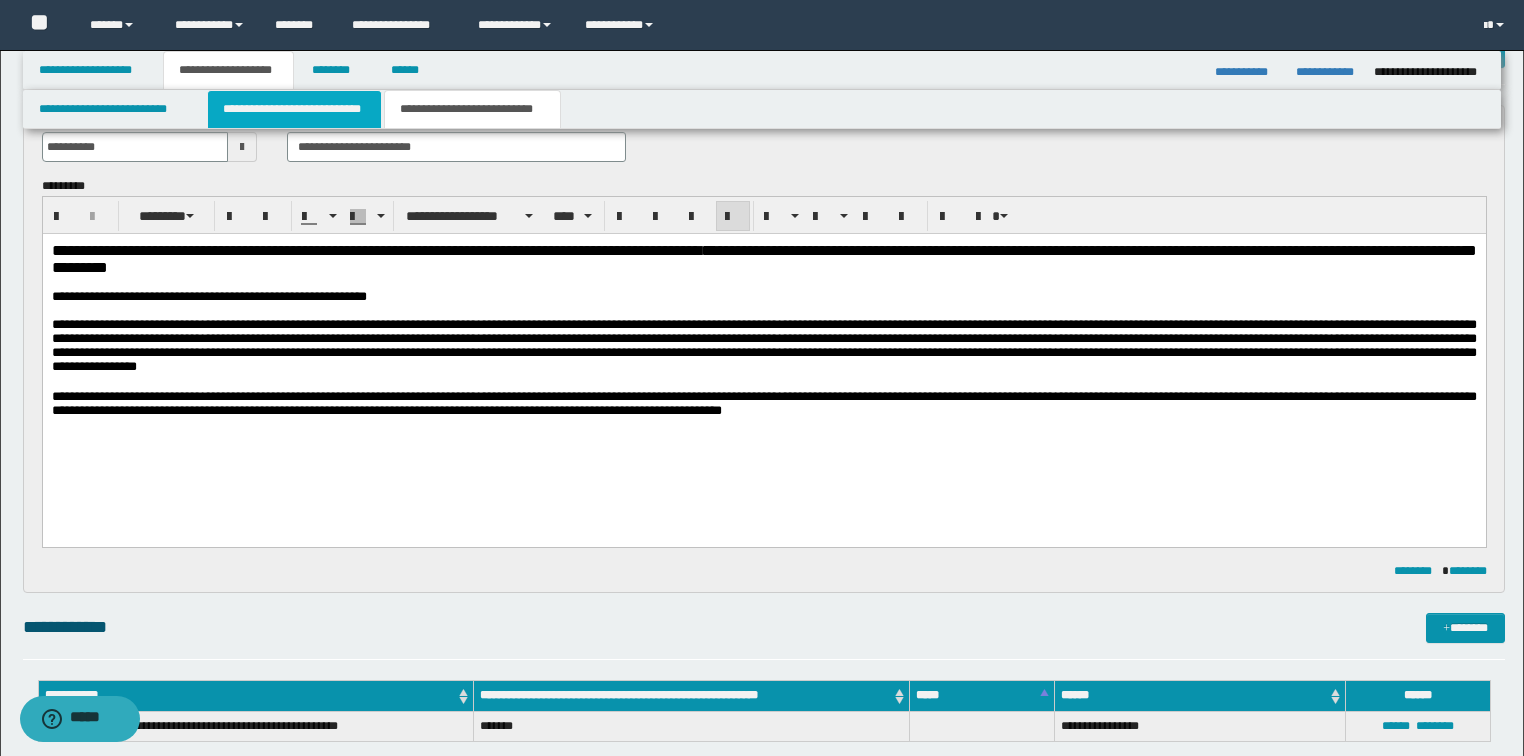 click on "**********" at bounding box center (294, 109) 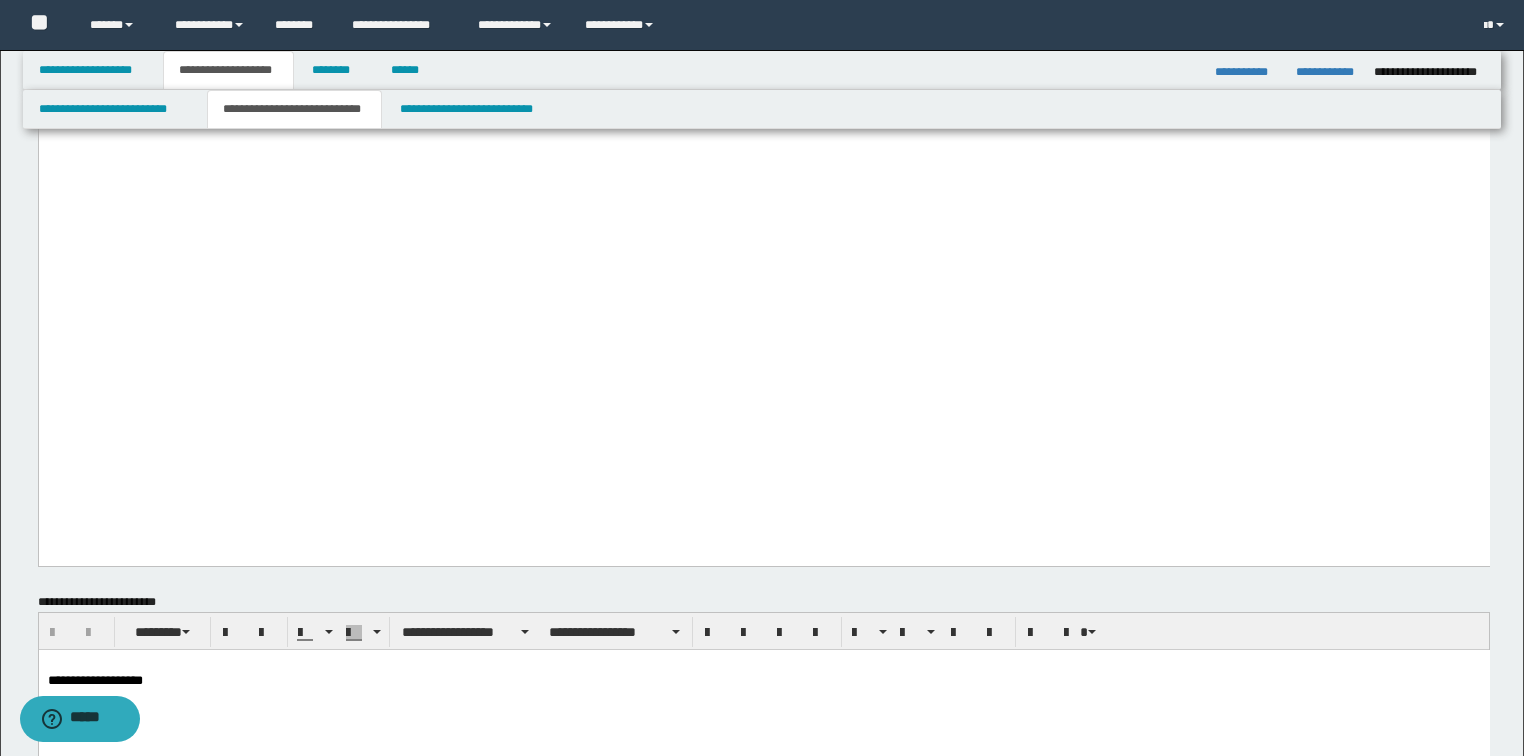scroll, scrollTop: 1481, scrollLeft: 0, axis: vertical 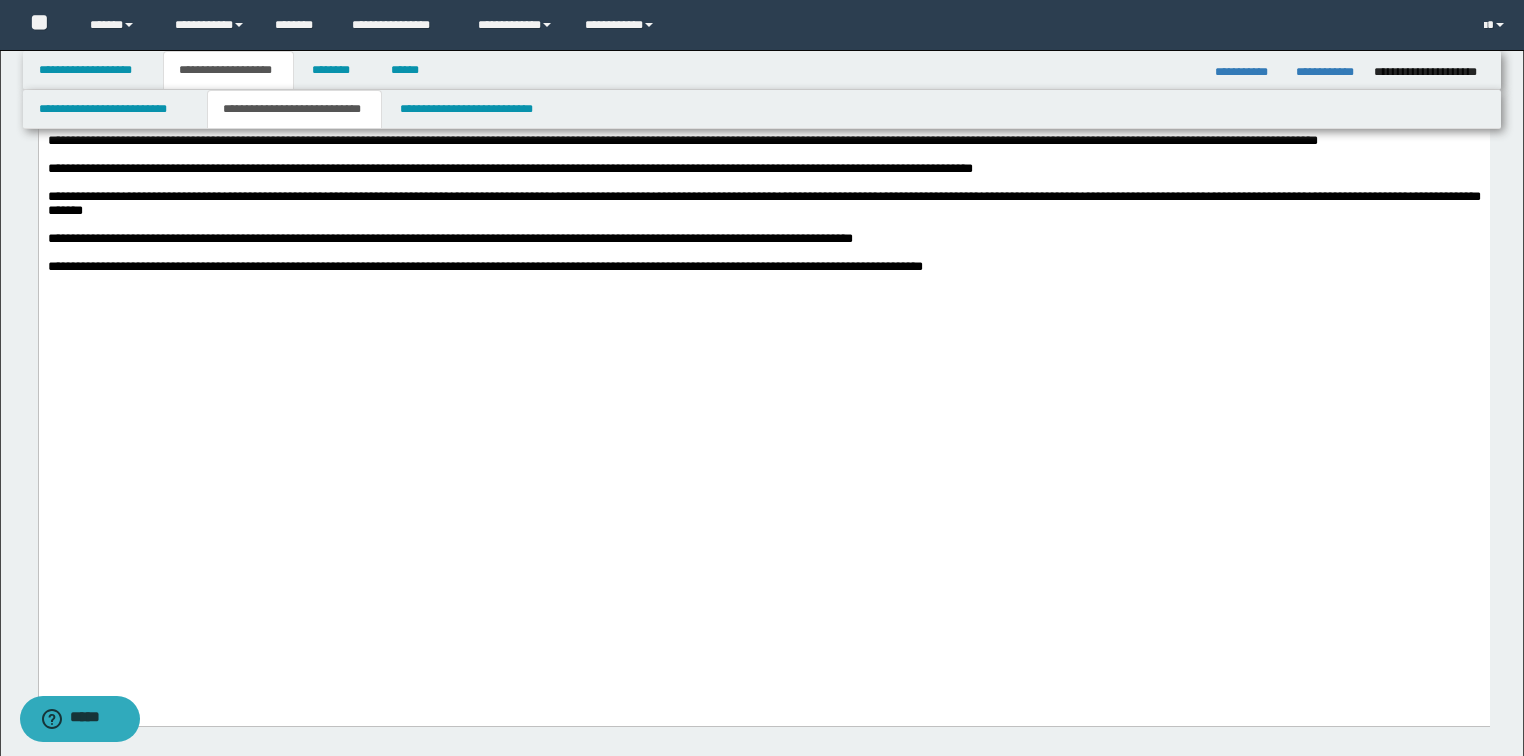click on "**********" at bounding box center (294, 109) 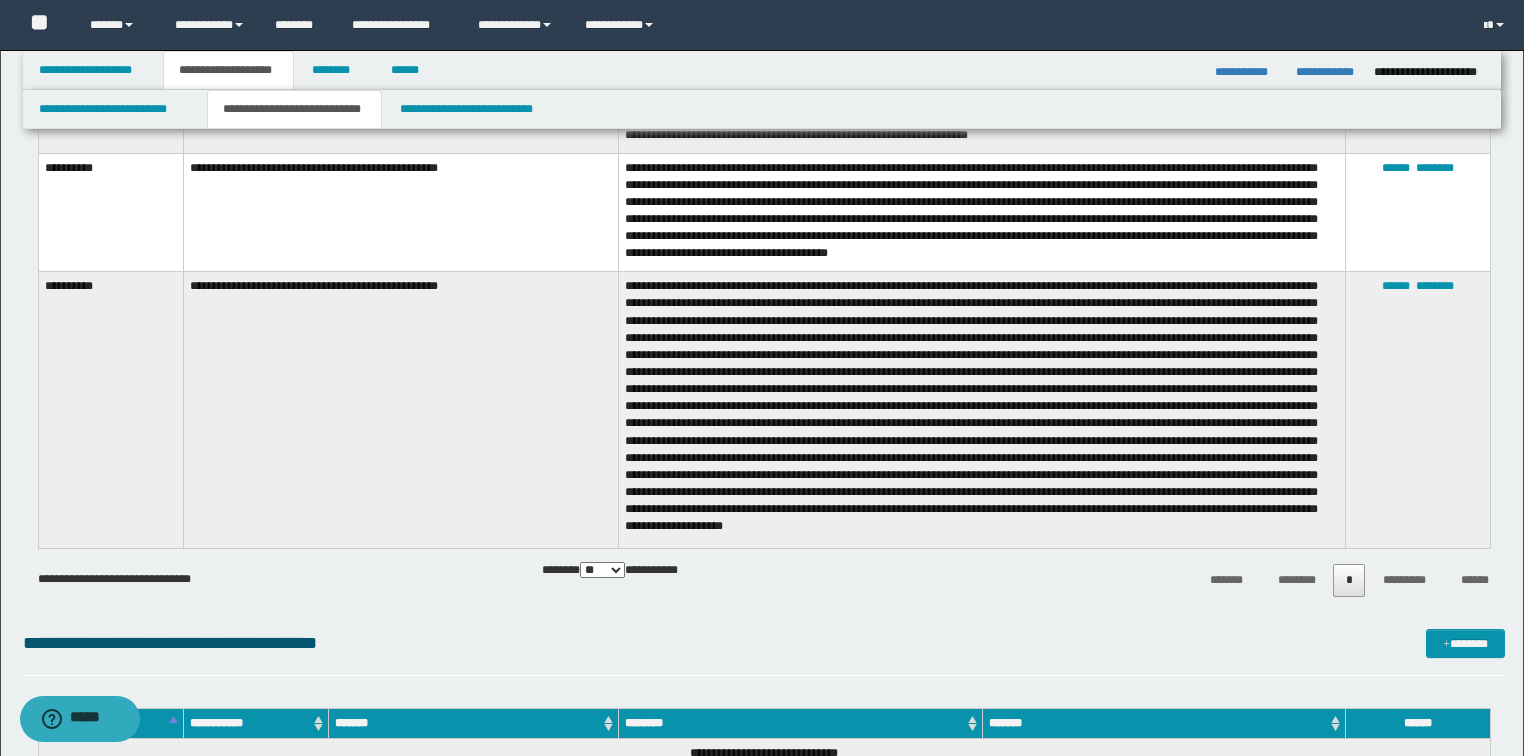 scroll, scrollTop: 2601, scrollLeft: 0, axis: vertical 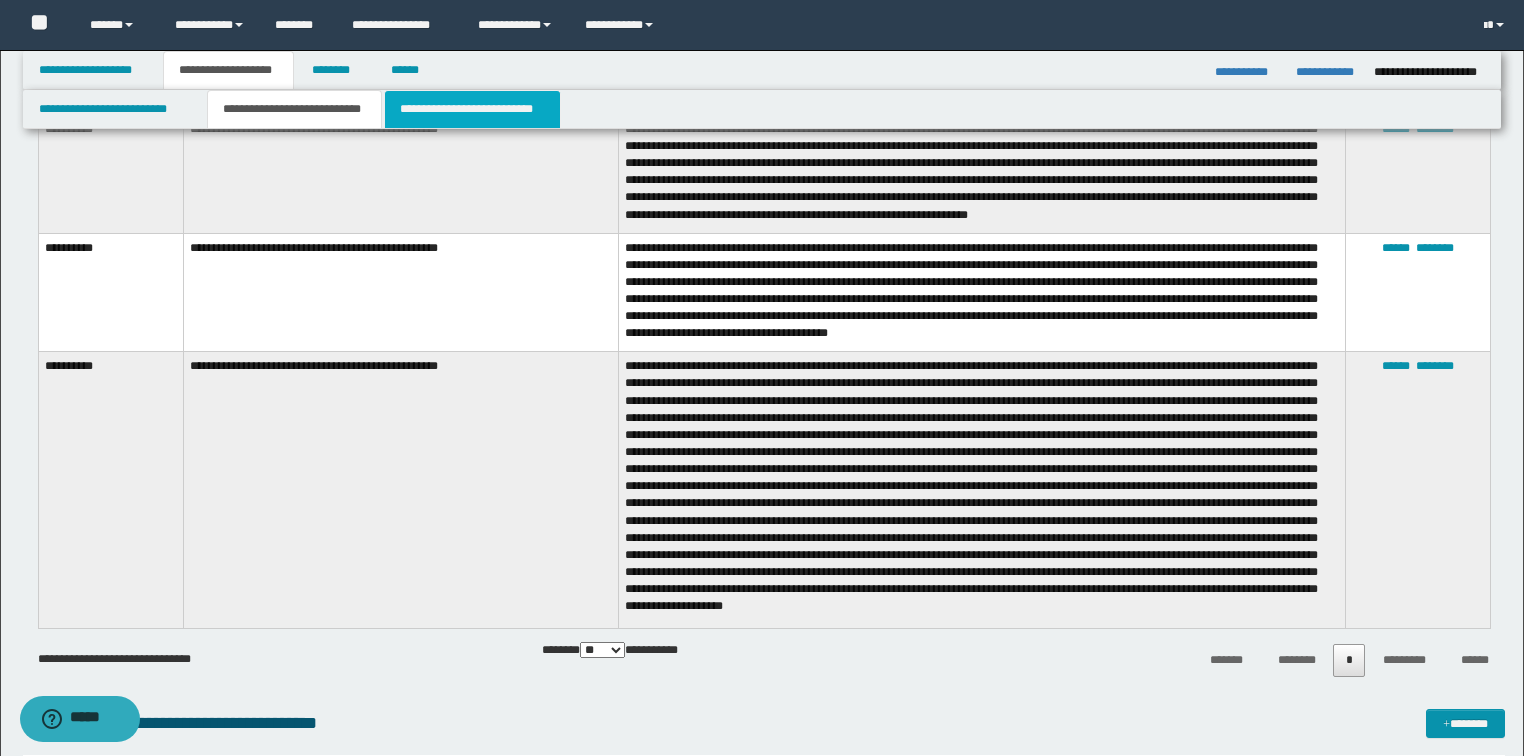 click on "**********" at bounding box center (472, 109) 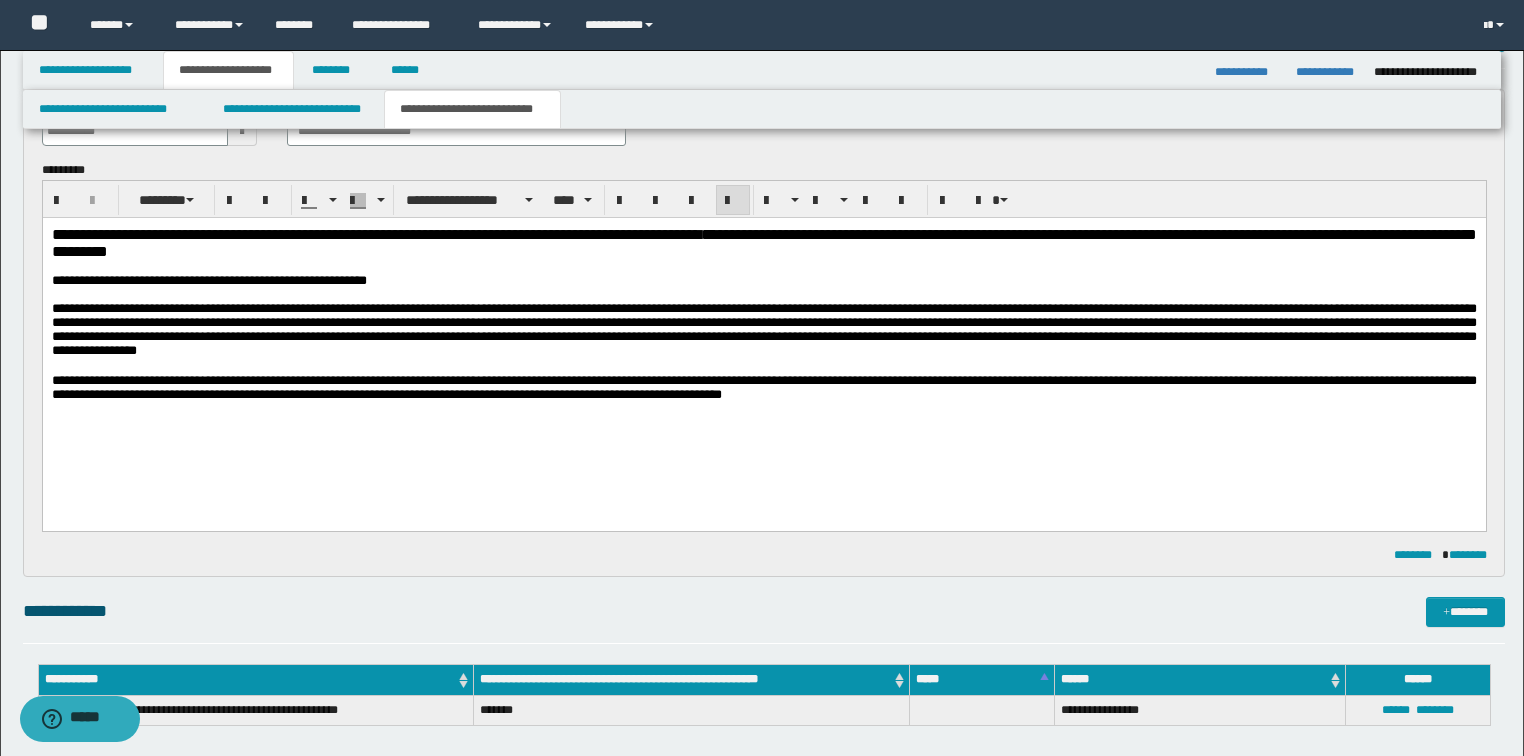 scroll, scrollTop: 0, scrollLeft: 0, axis: both 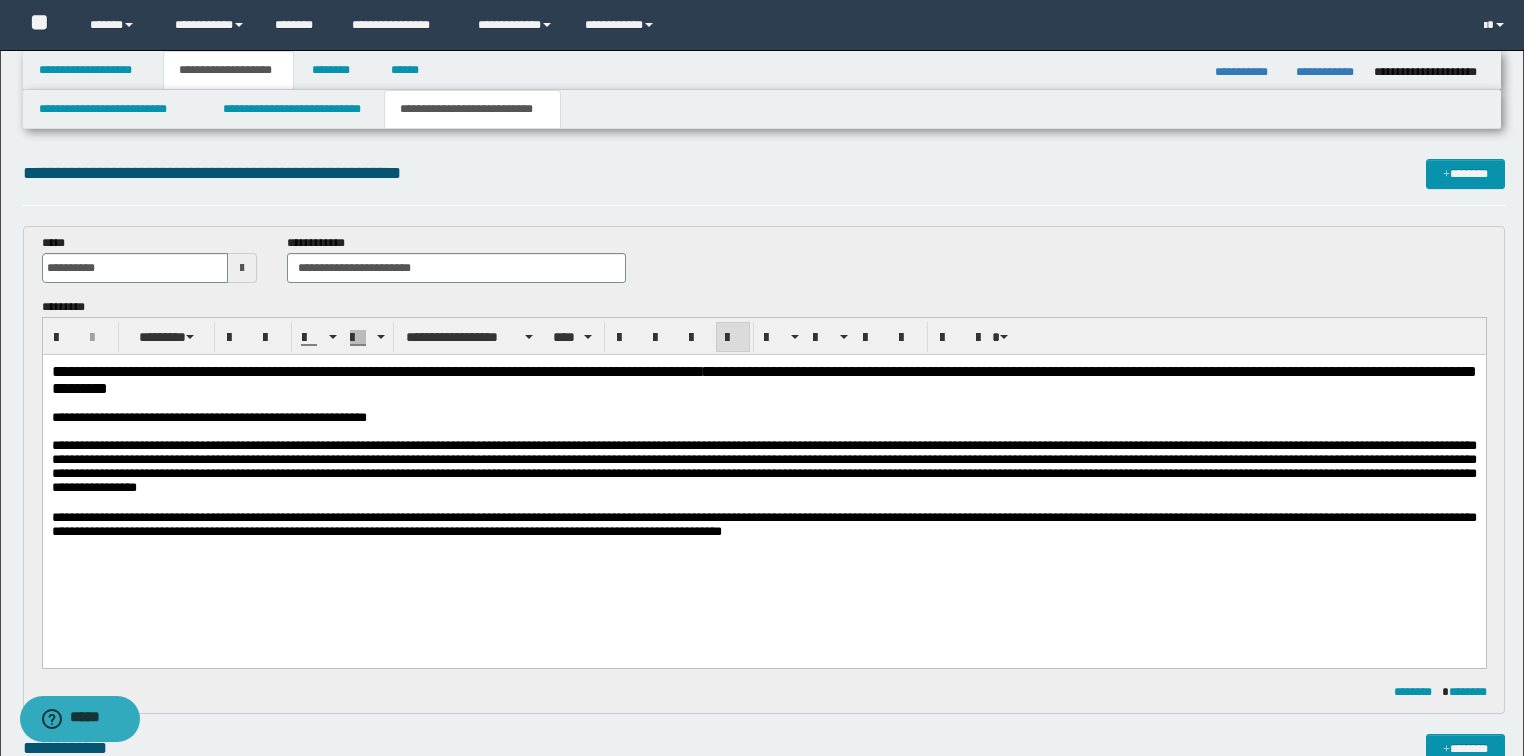 click on "**********" at bounding box center [763, 524] 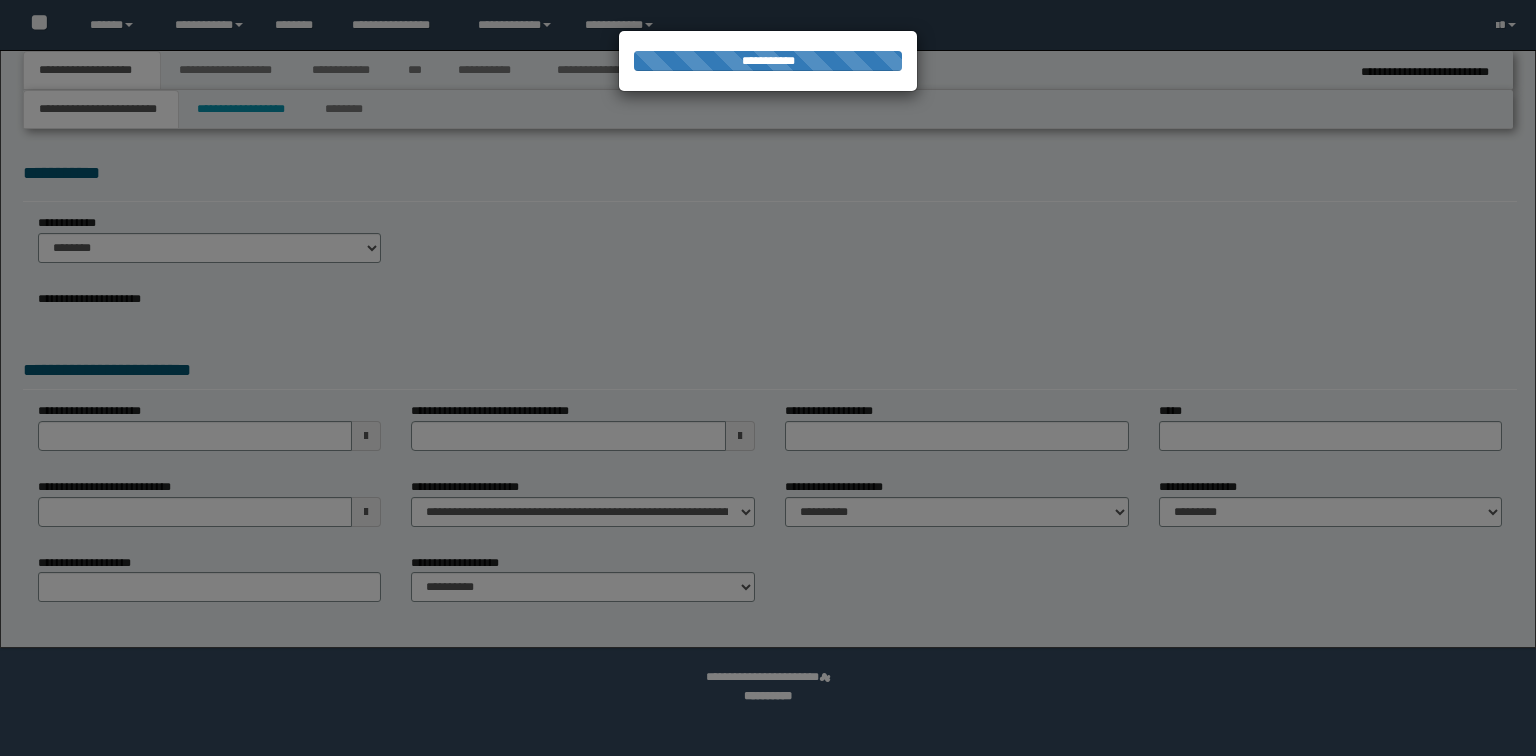 scroll, scrollTop: 0, scrollLeft: 0, axis: both 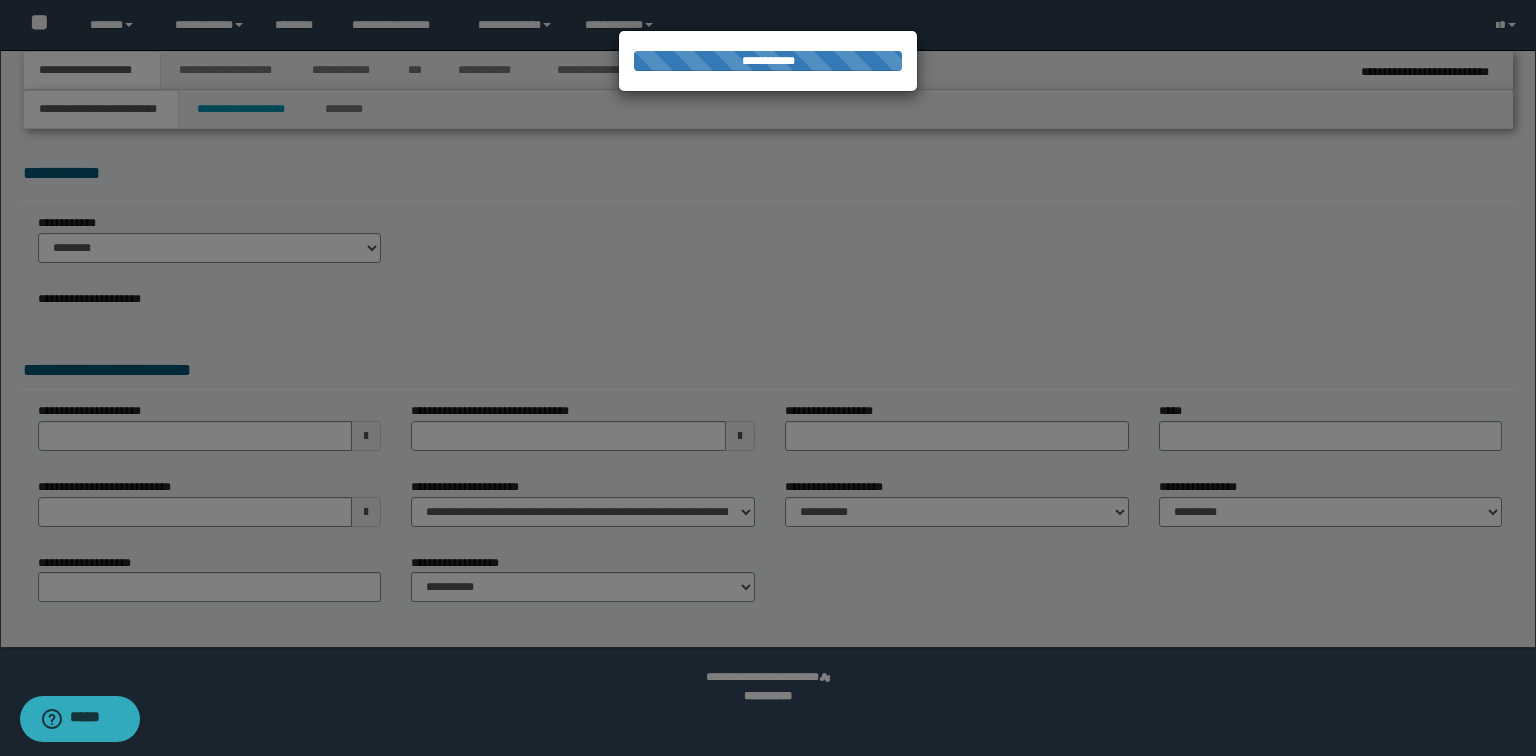 select on "*" 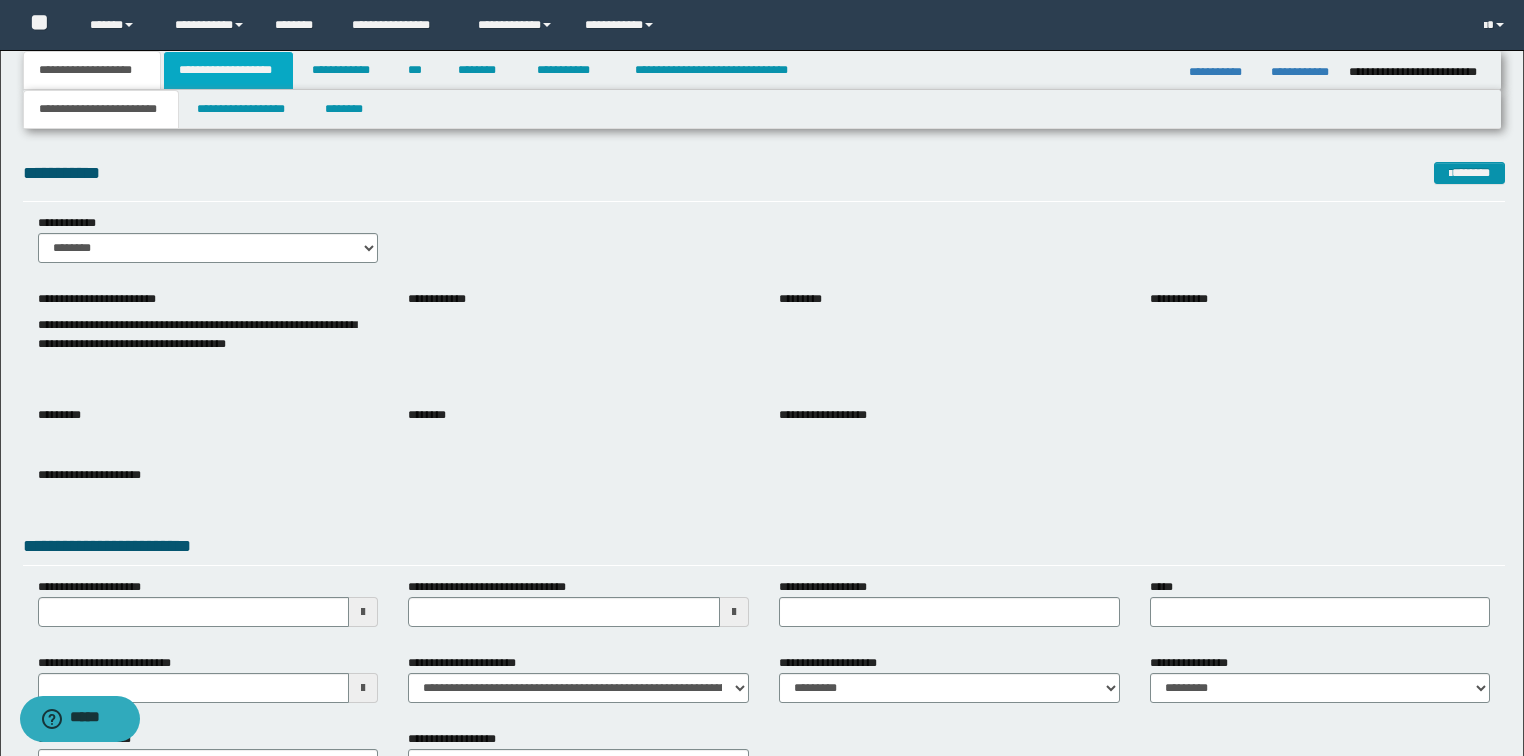 click on "**********" at bounding box center (228, 70) 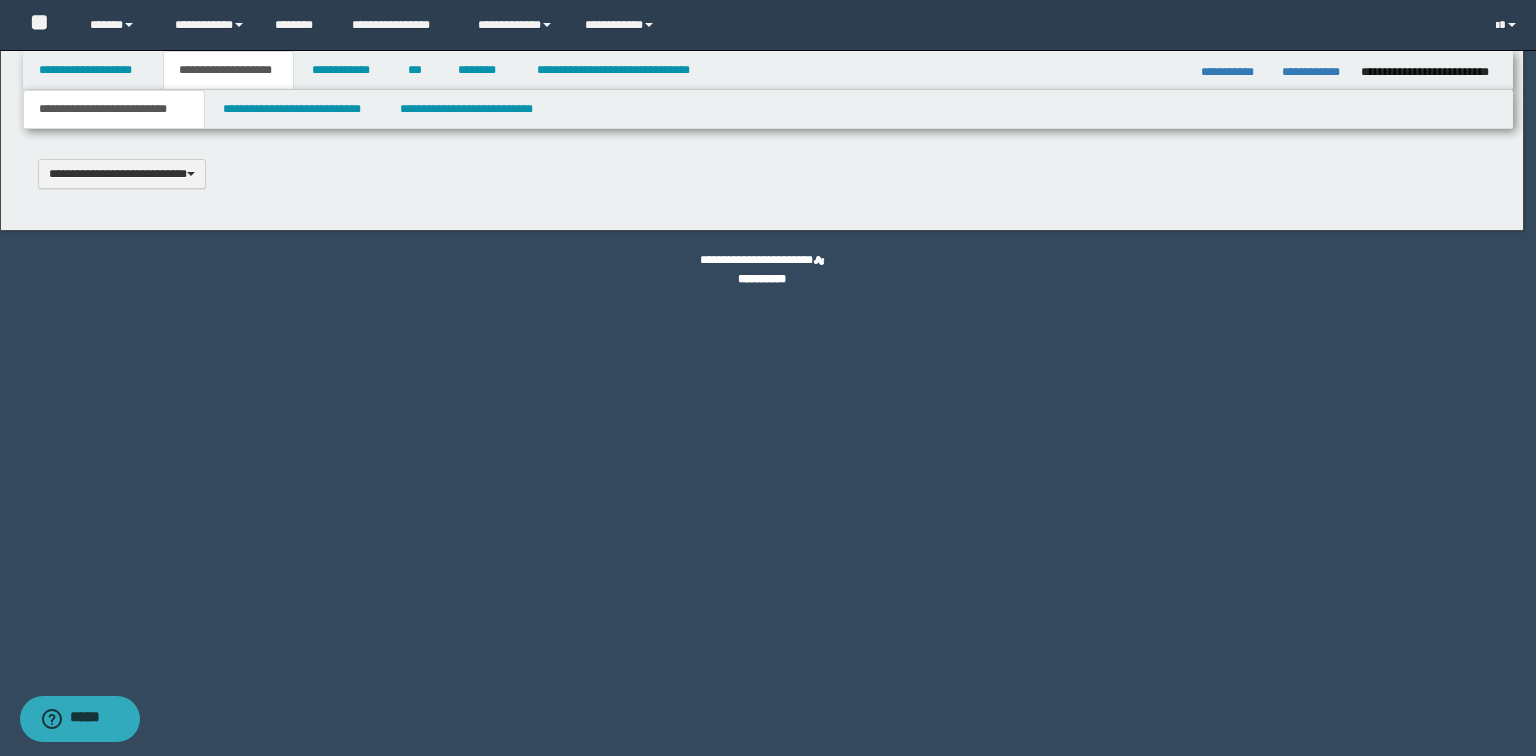 scroll, scrollTop: 0, scrollLeft: 0, axis: both 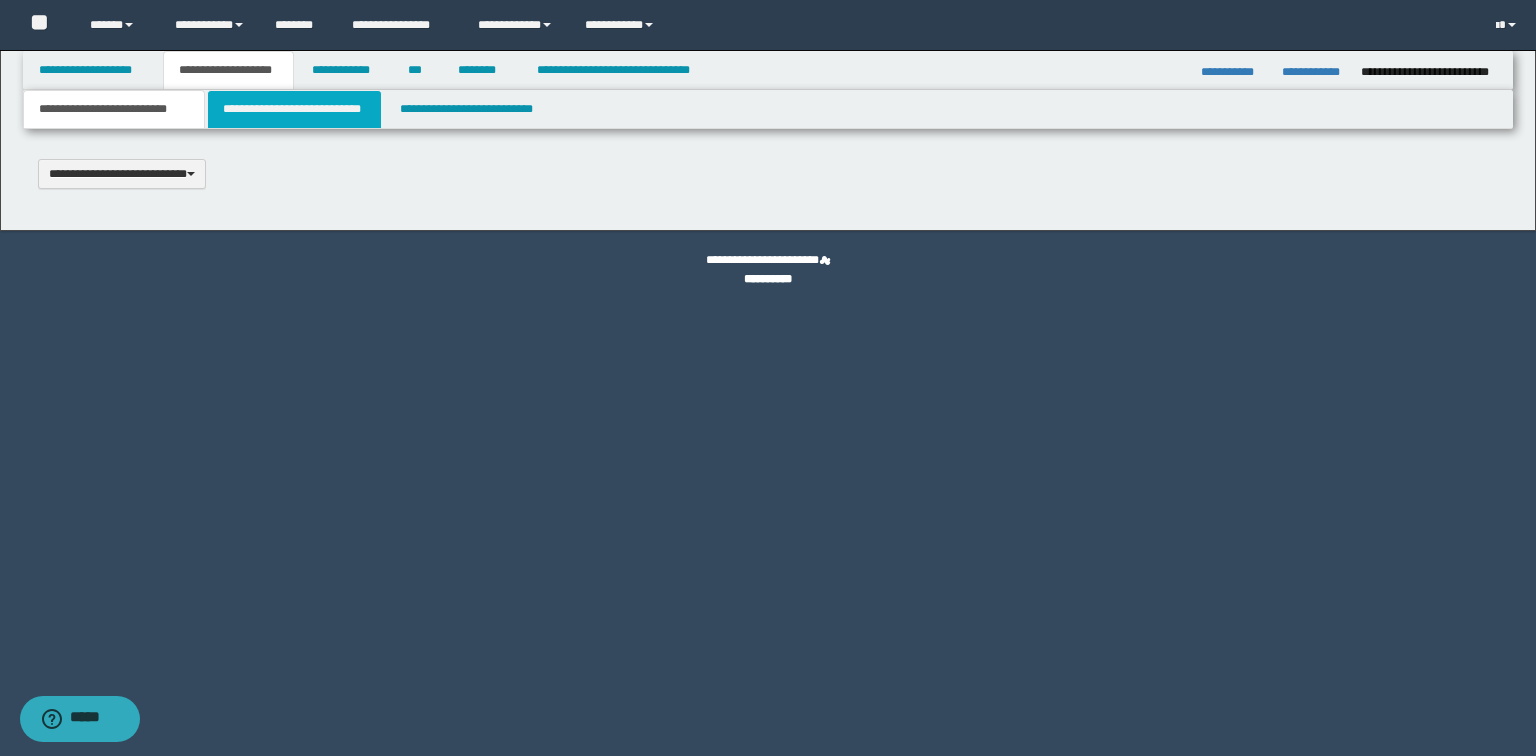 type 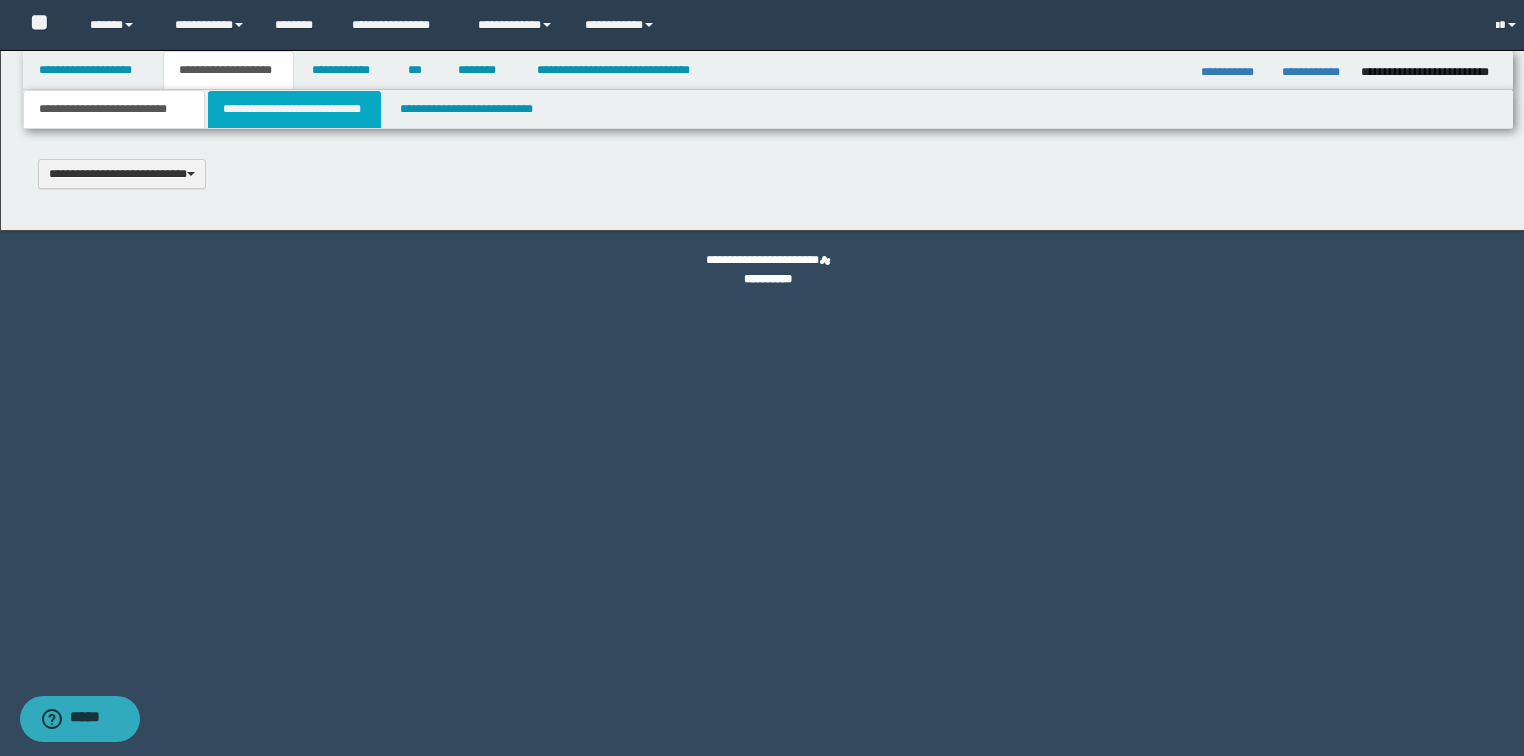 select on "*" 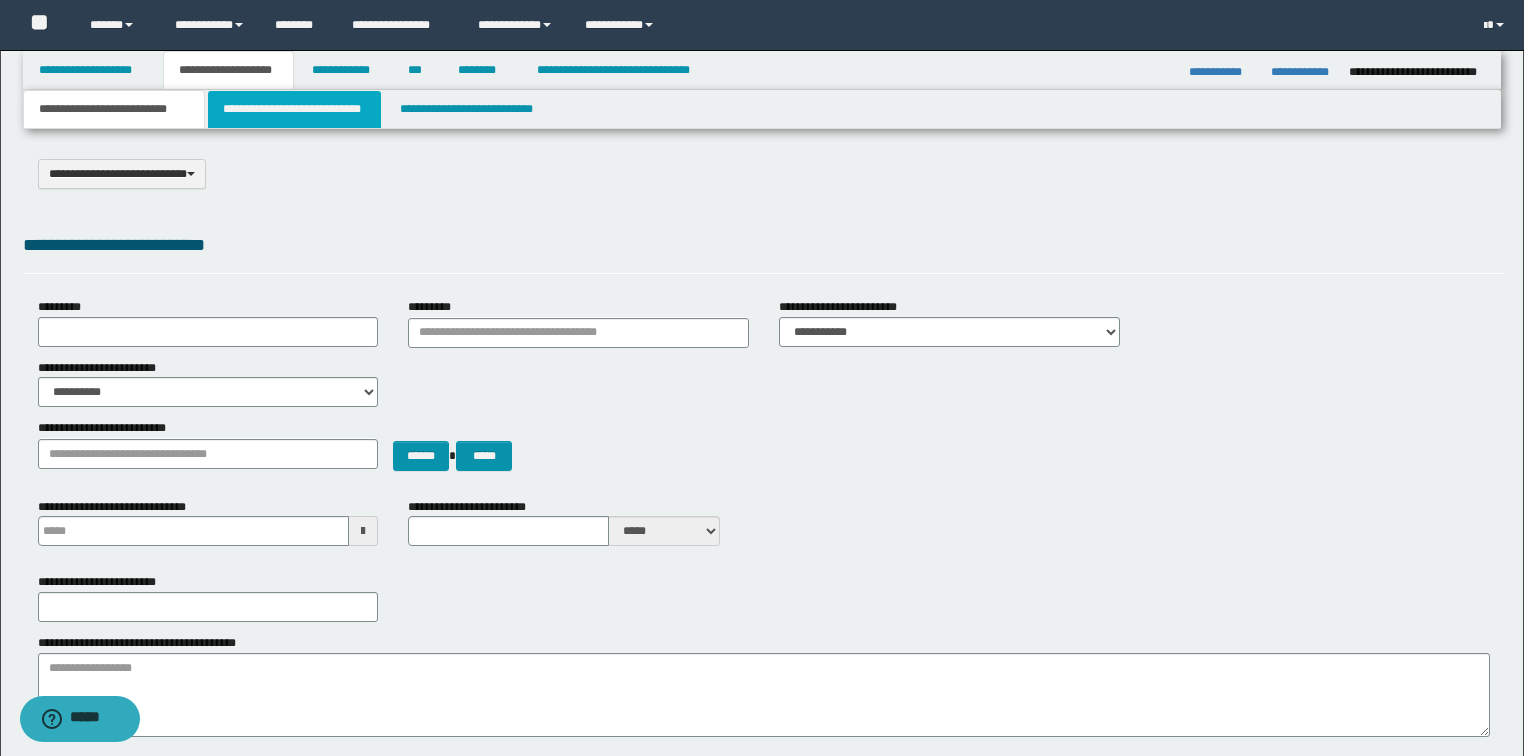 click on "**********" at bounding box center [294, 109] 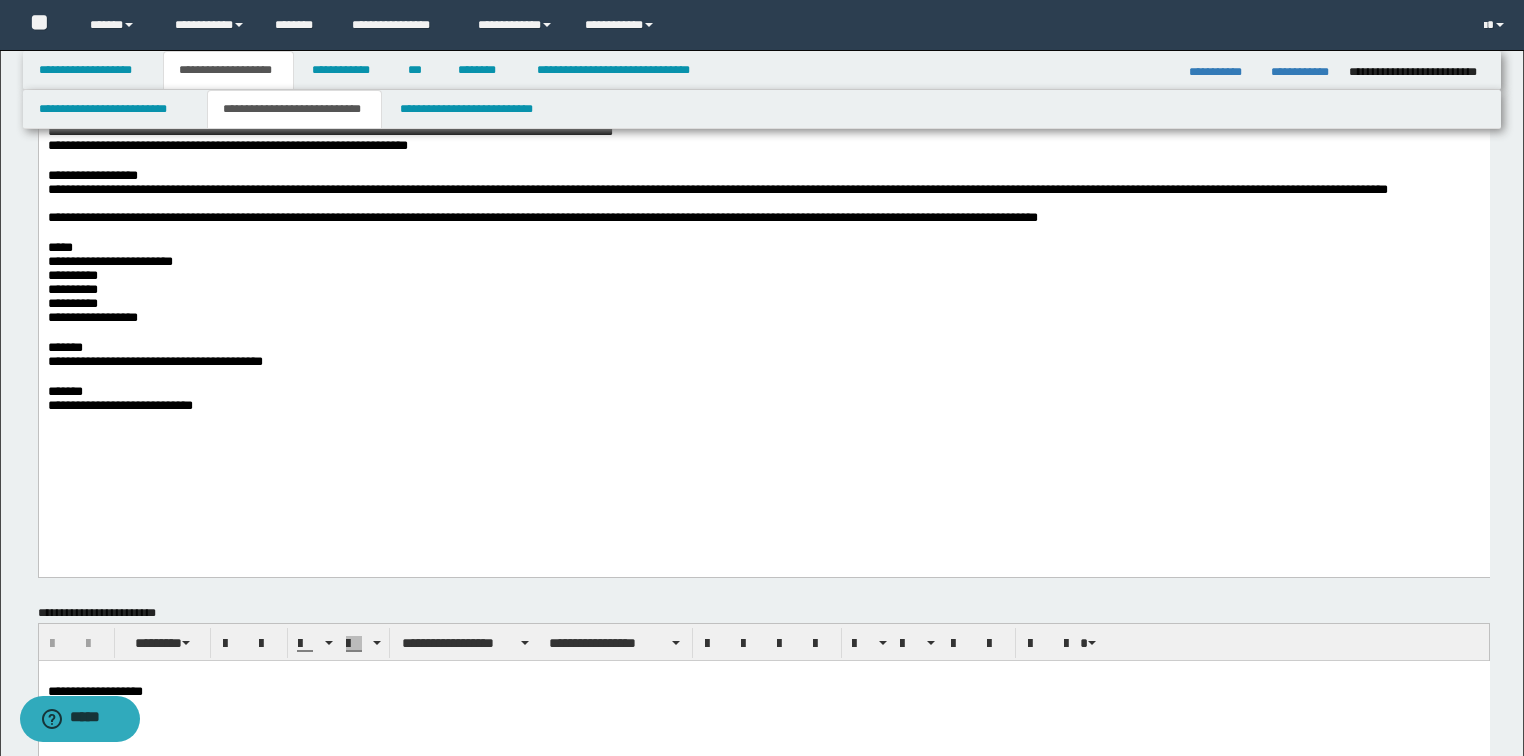 scroll, scrollTop: 240, scrollLeft: 0, axis: vertical 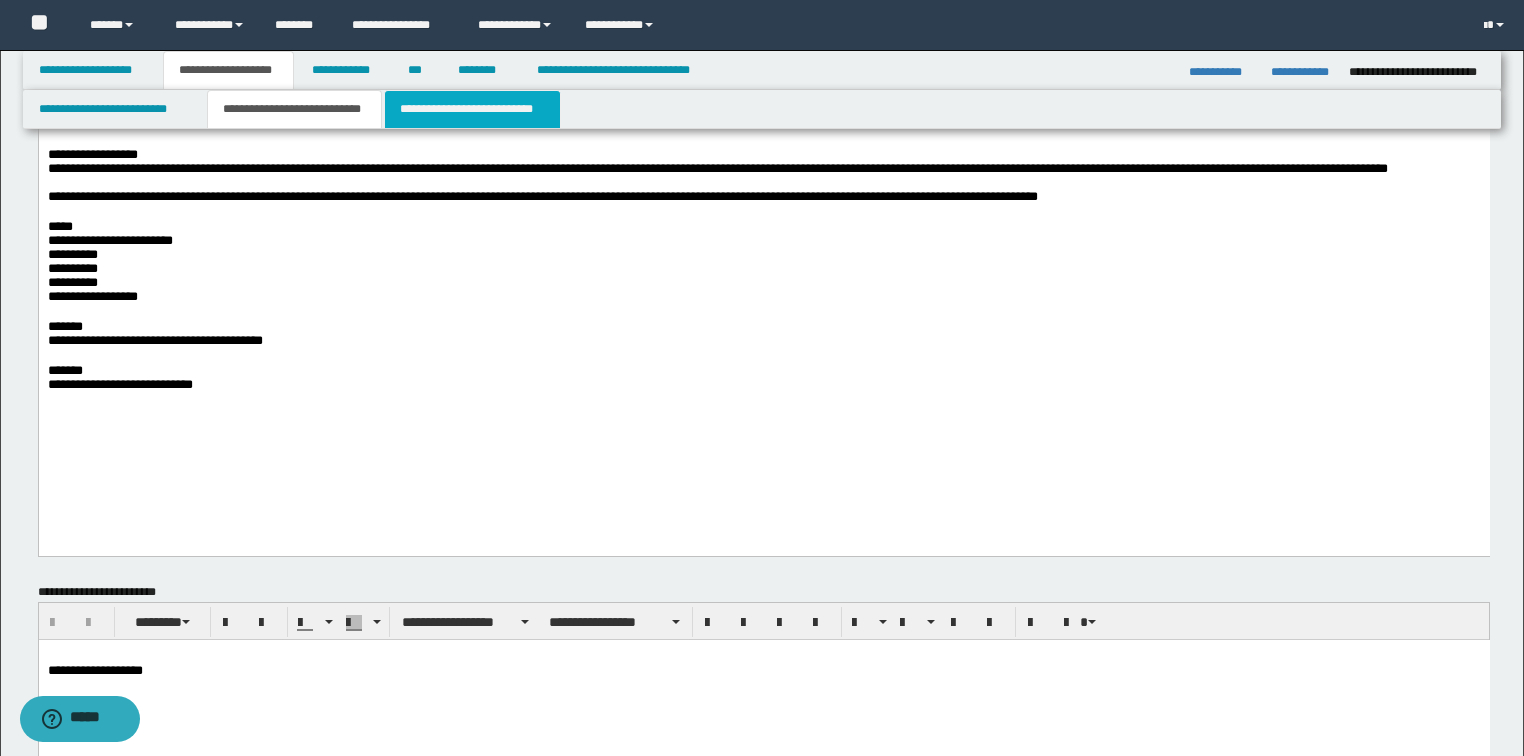 click on "**********" at bounding box center (472, 109) 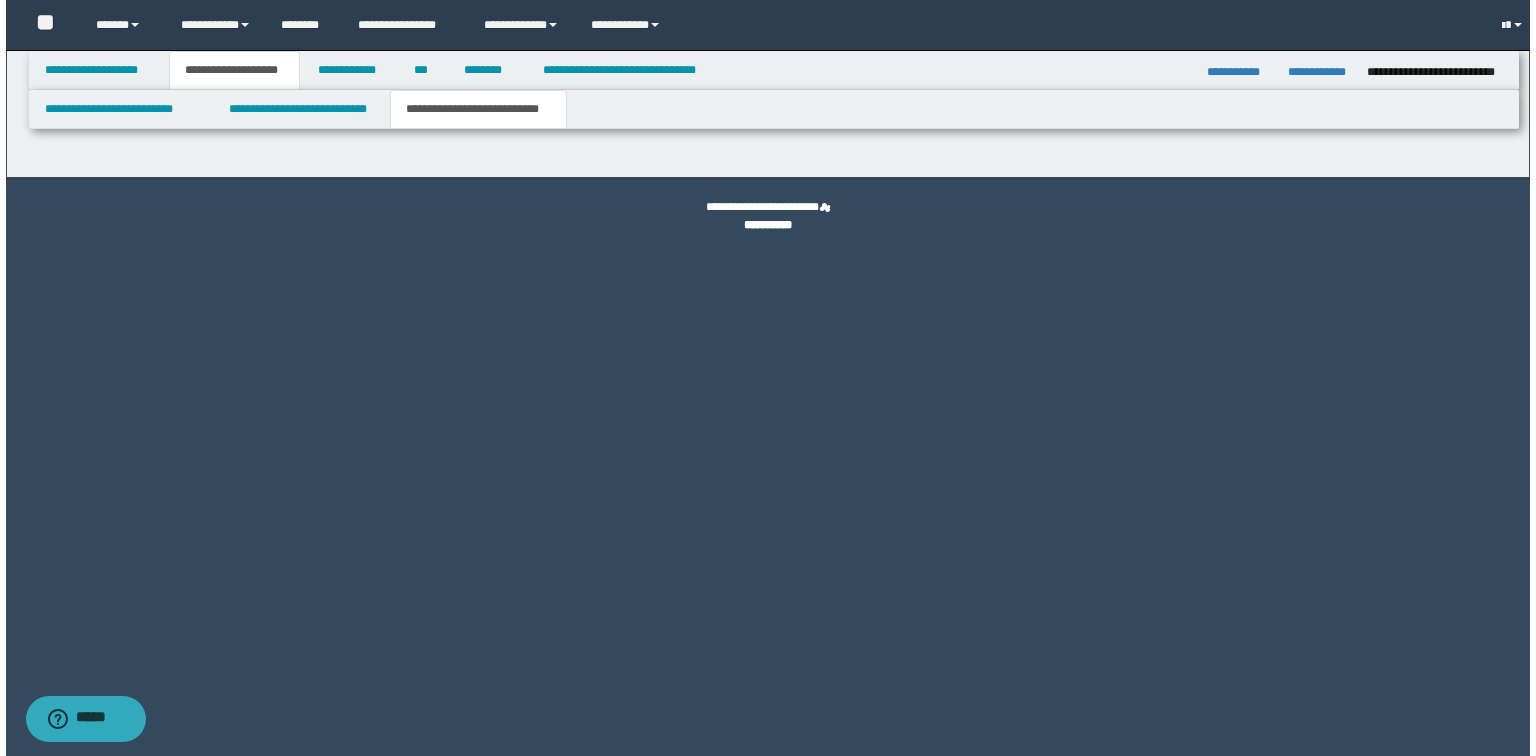 scroll, scrollTop: 0, scrollLeft: 0, axis: both 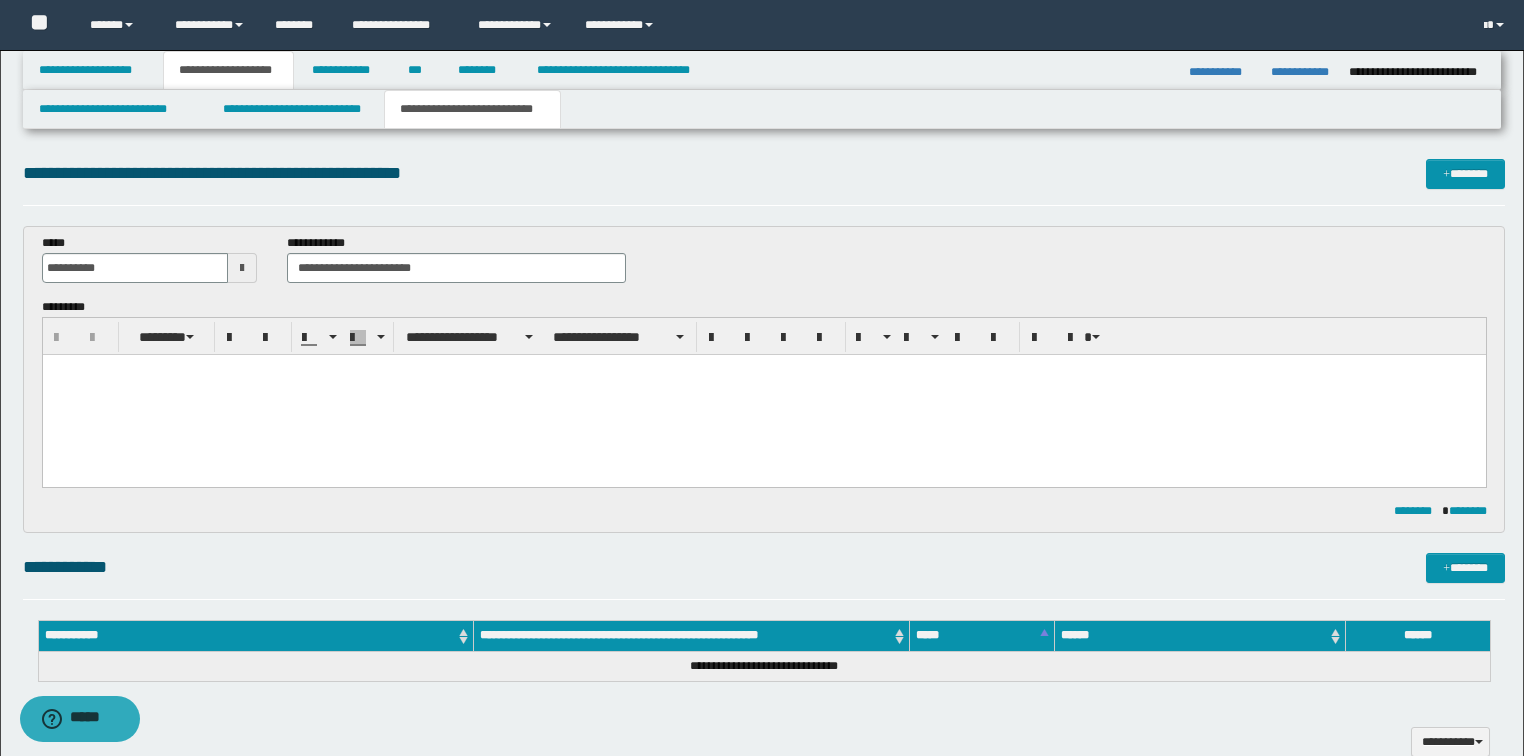 click at bounding box center (763, 369) 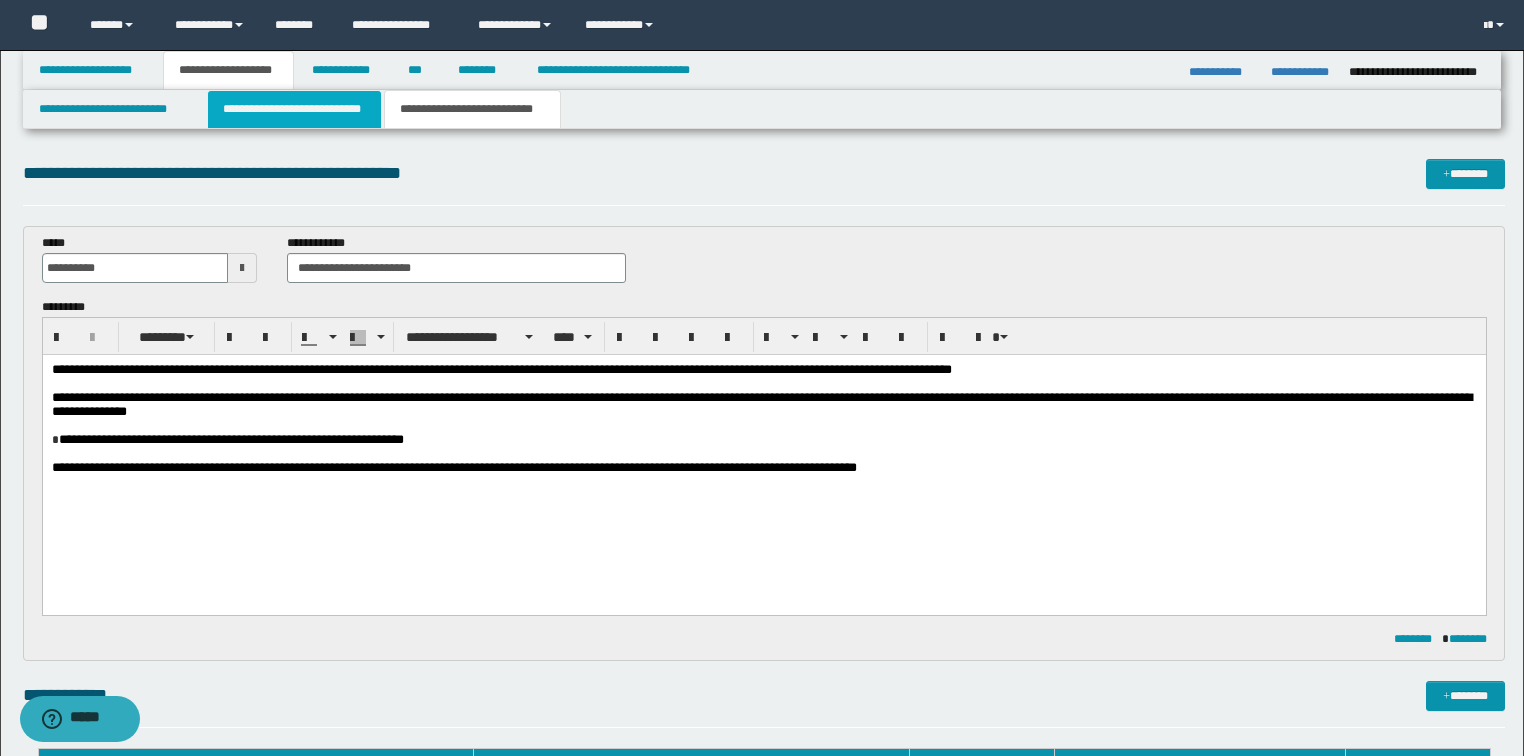 click on "**********" at bounding box center (294, 109) 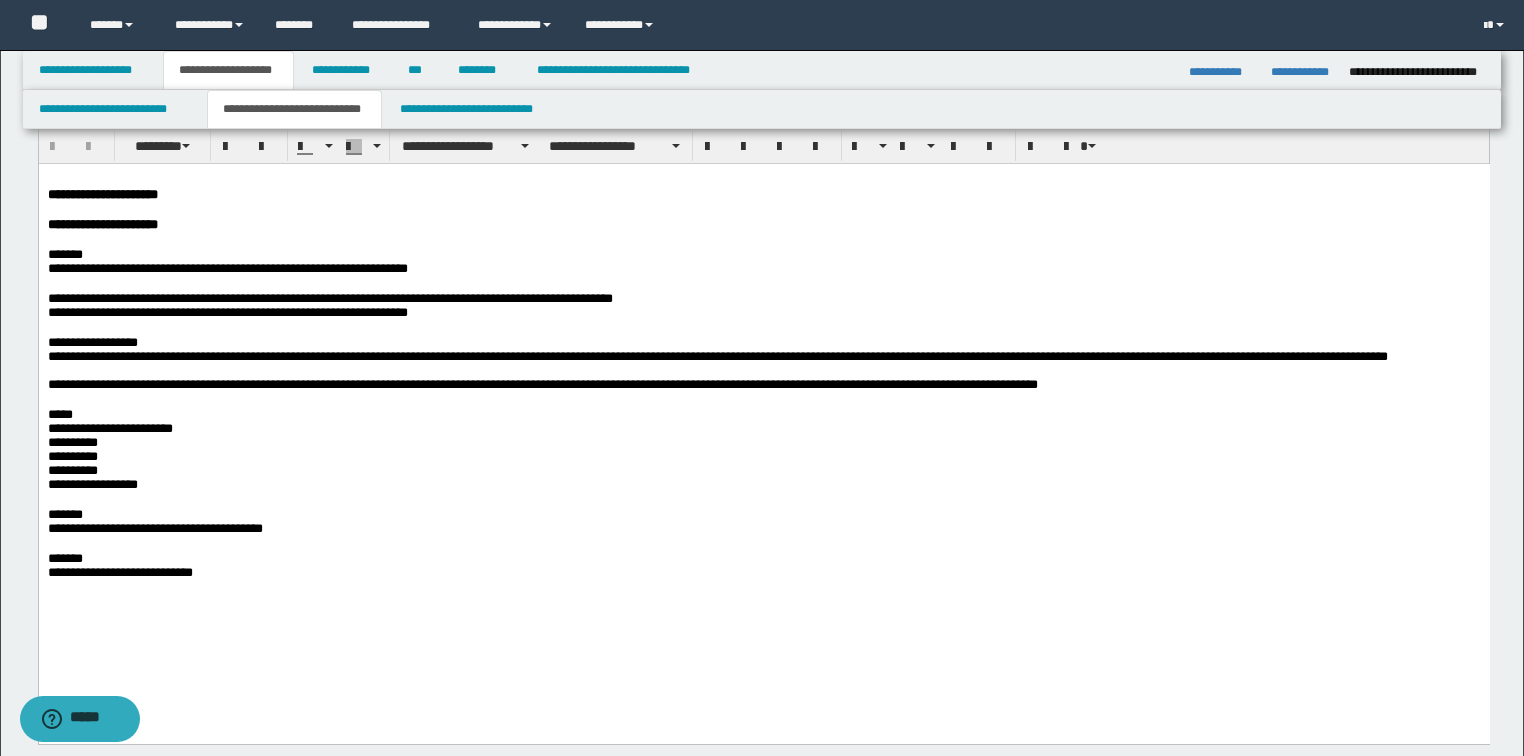 scroll, scrollTop: 80, scrollLeft: 0, axis: vertical 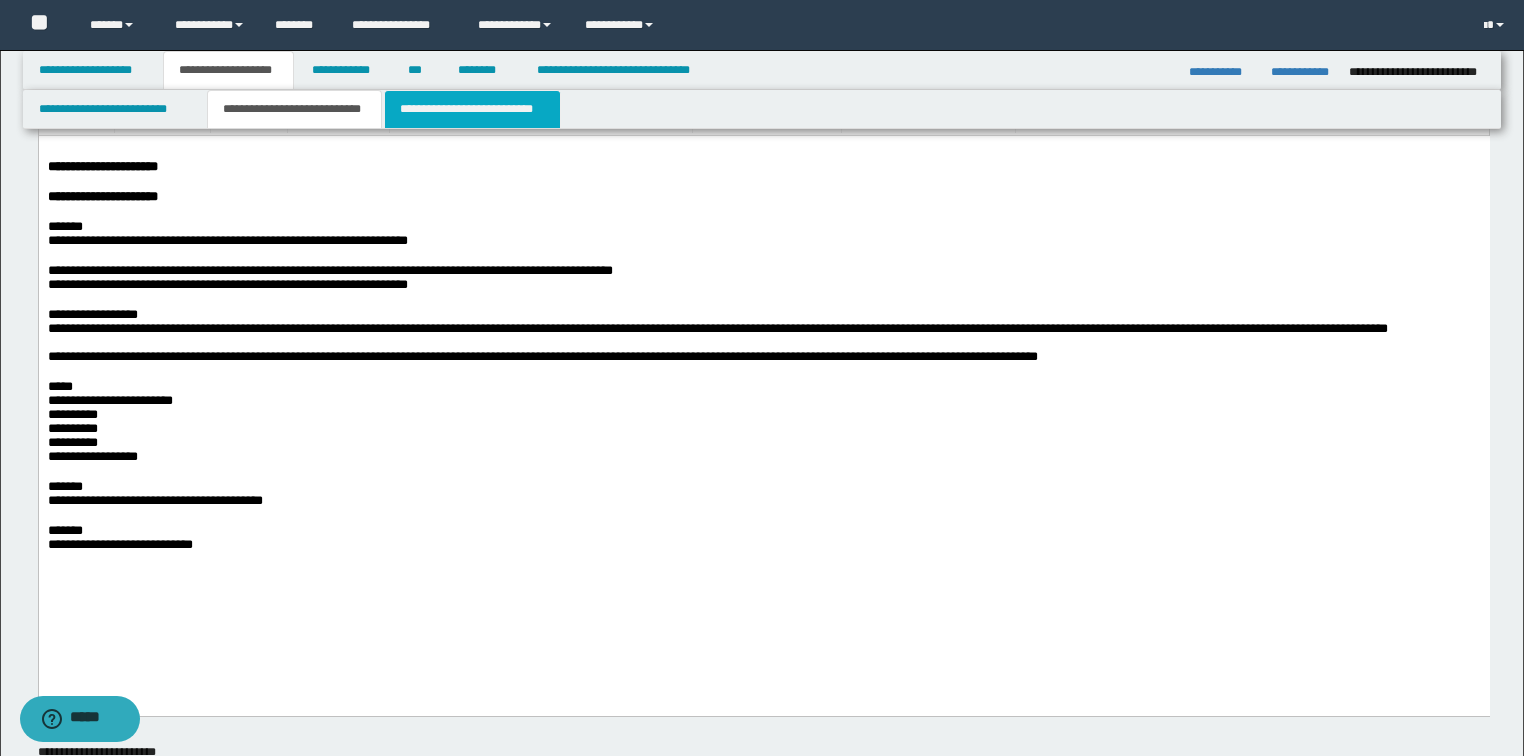 click on "**********" at bounding box center [472, 109] 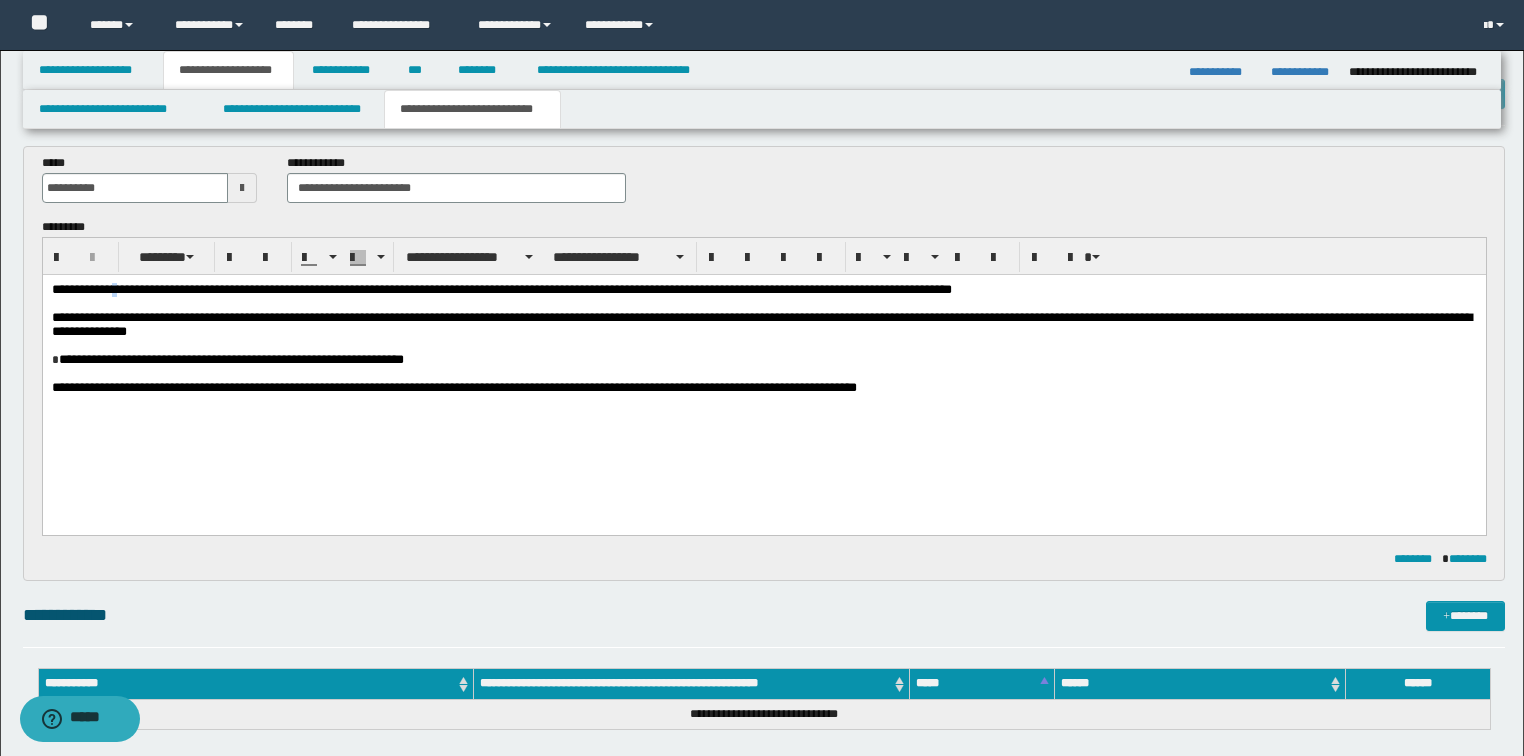 click on "**********" at bounding box center (501, 288) 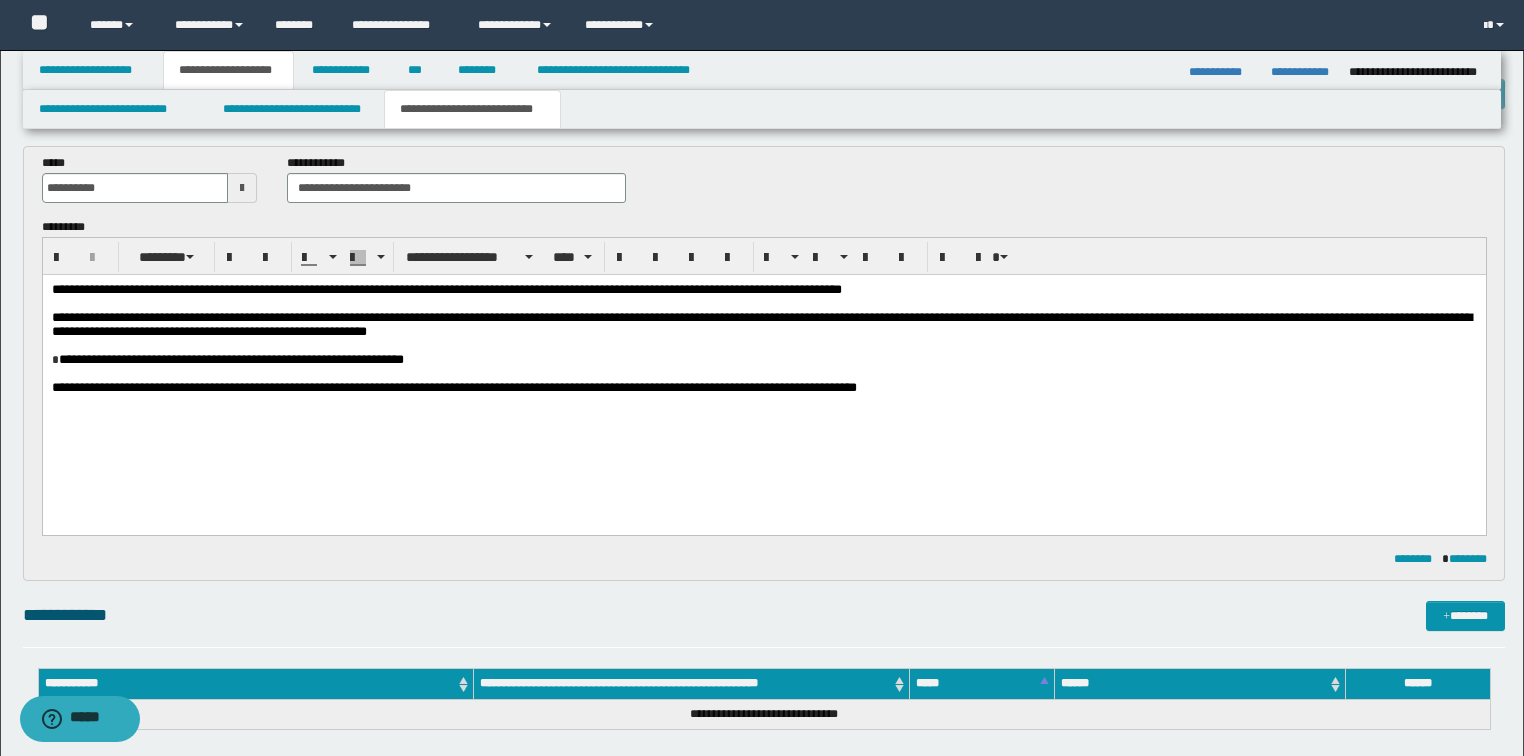 click on "**********" at bounding box center [763, 324] 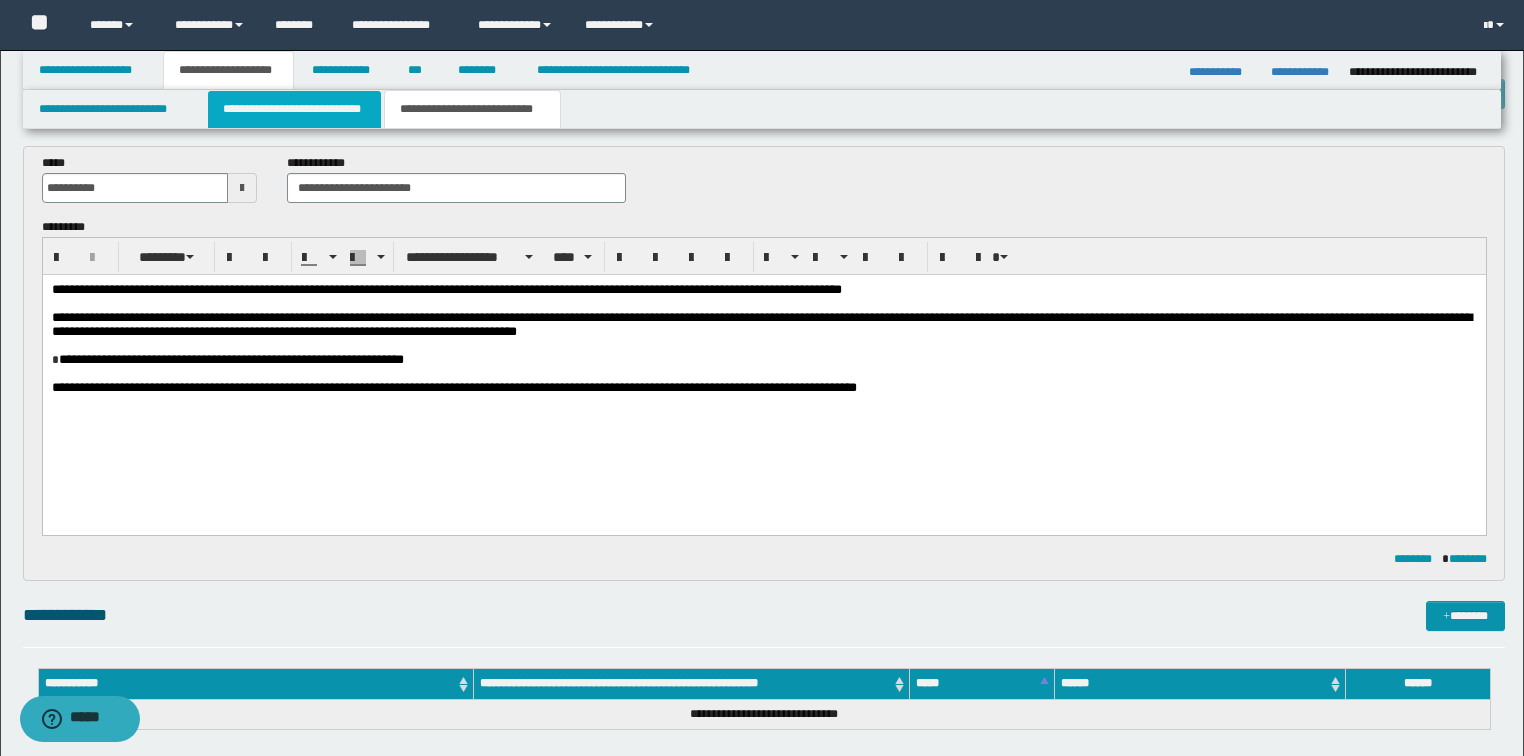 click on "**********" at bounding box center (294, 109) 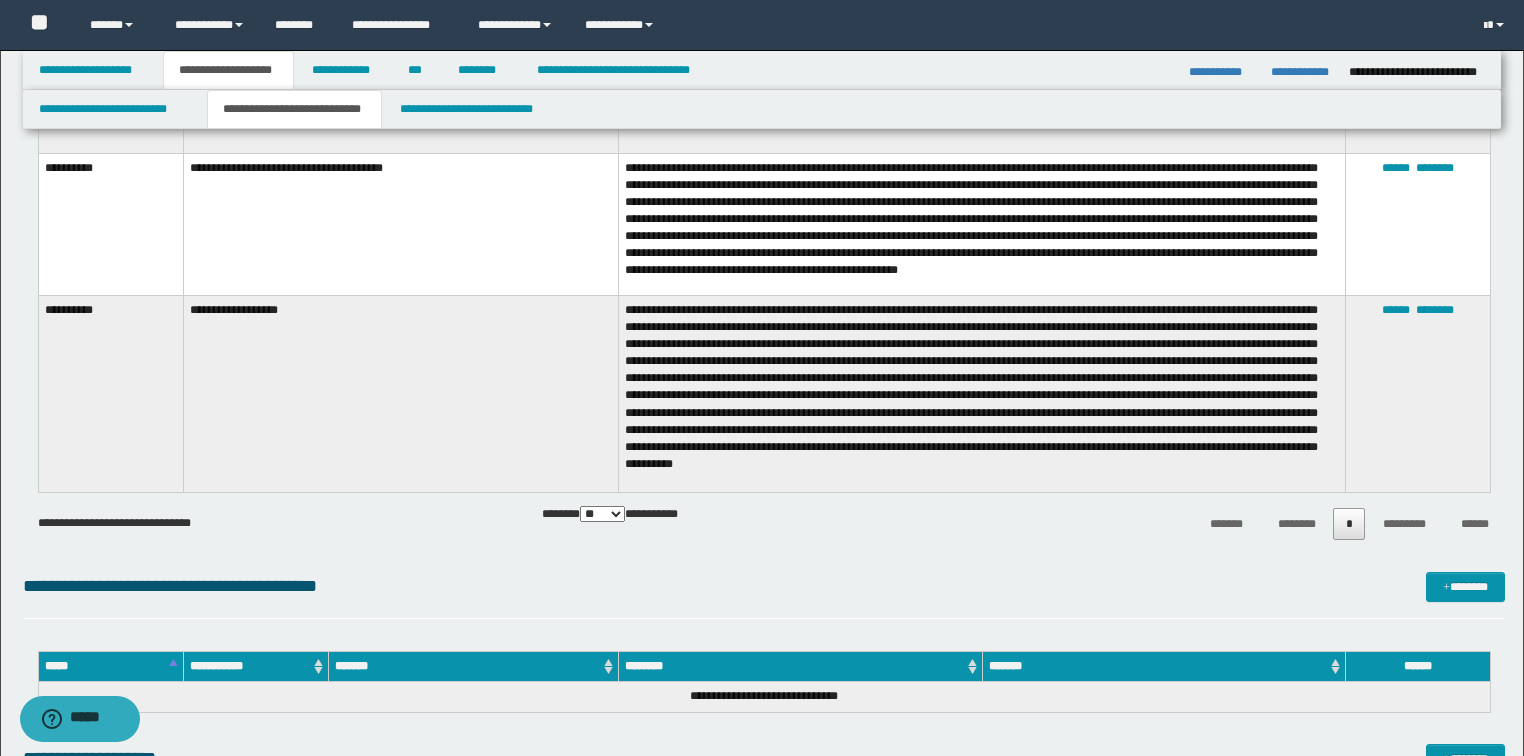 scroll, scrollTop: 1200, scrollLeft: 0, axis: vertical 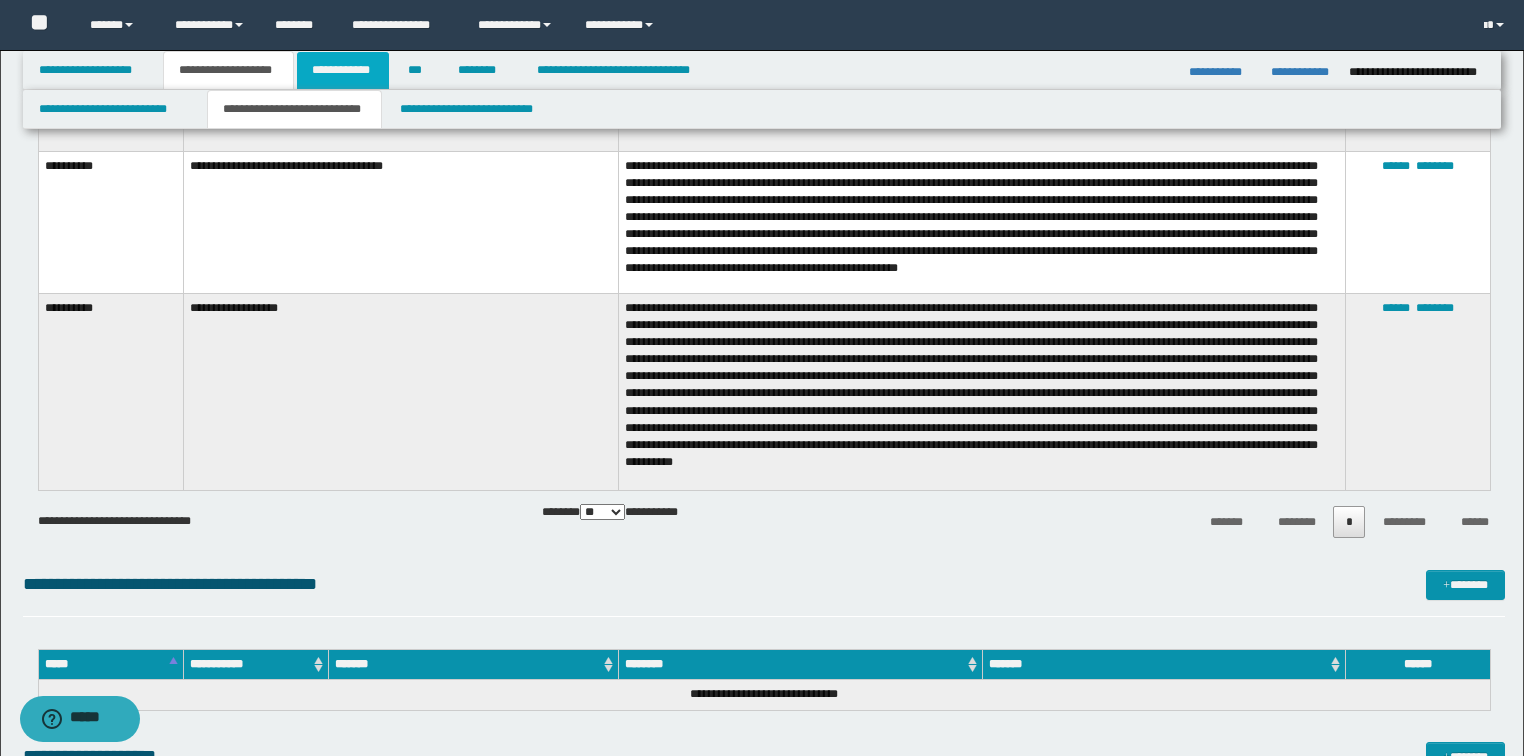 click on "**********" at bounding box center [343, 70] 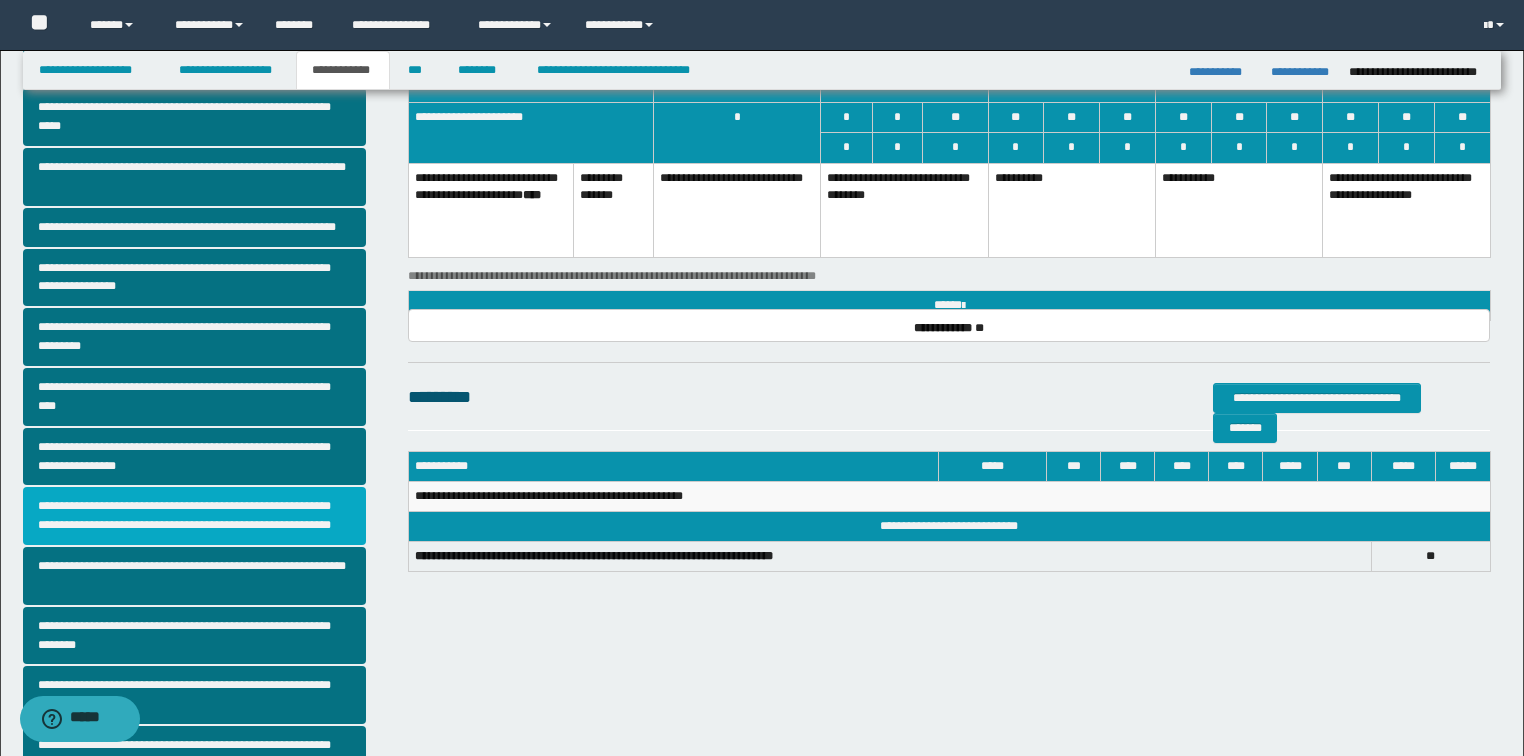 scroll, scrollTop: 157, scrollLeft: 0, axis: vertical 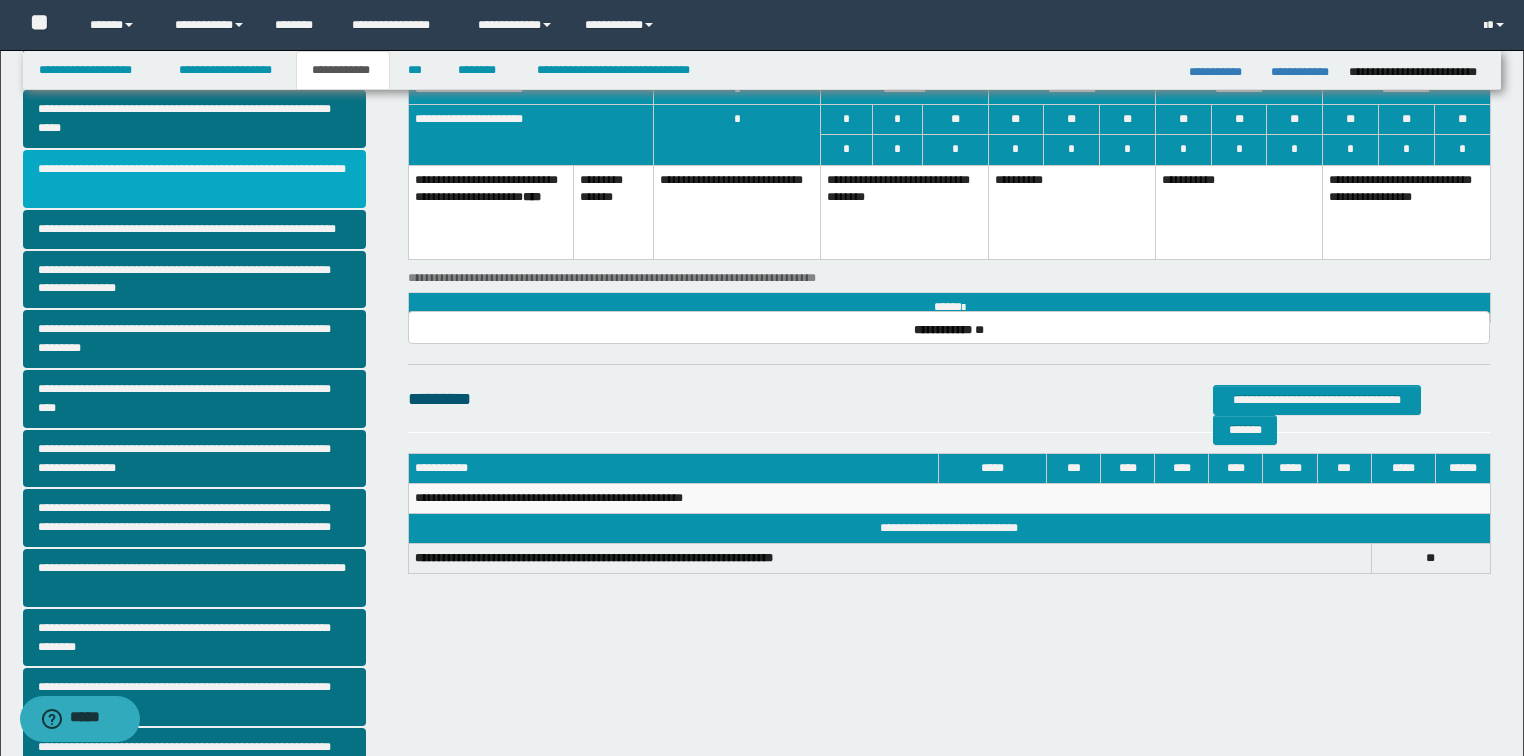 click on "**********" at bounding box center [195, 179] 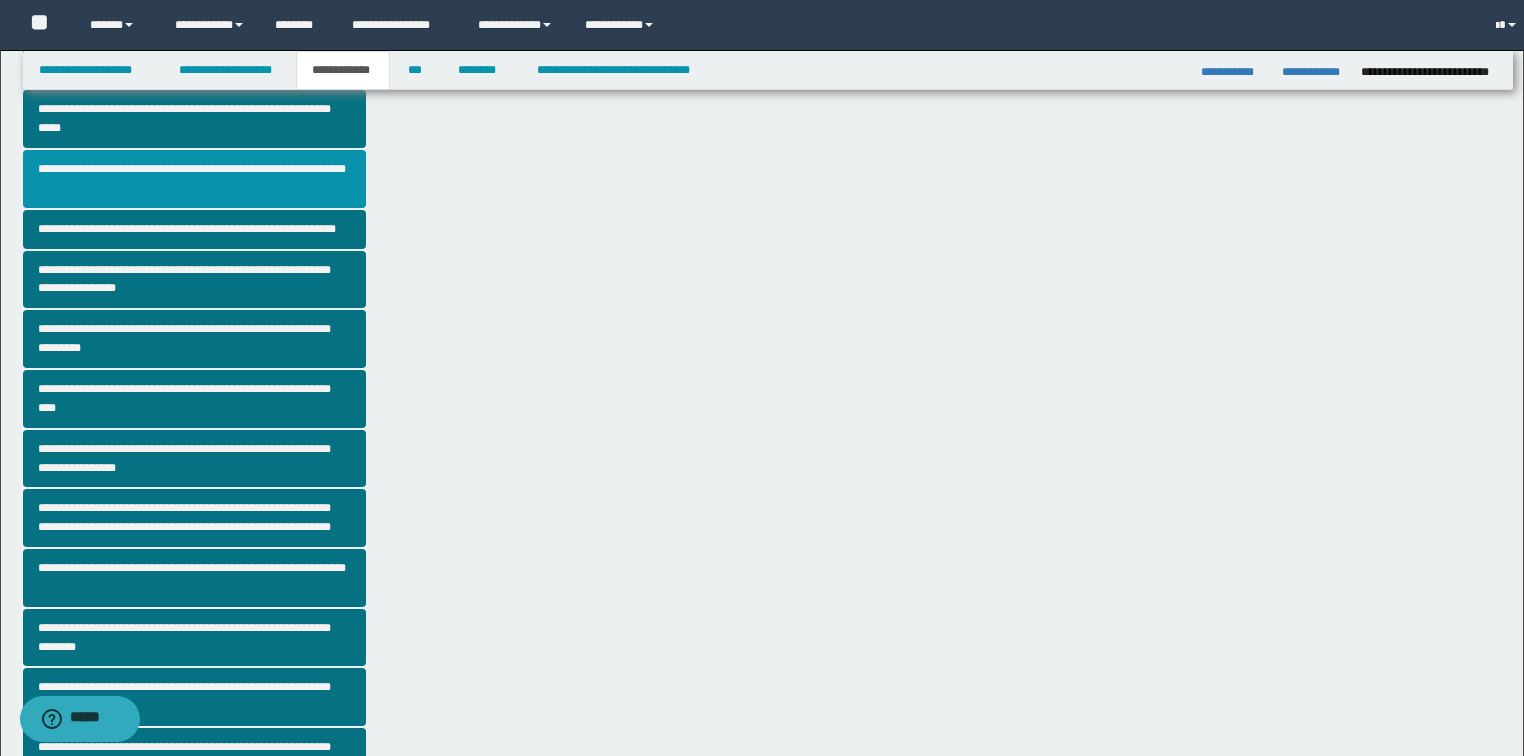 scroll, scrollTop: 0, scrollLeft: 0, axis: both 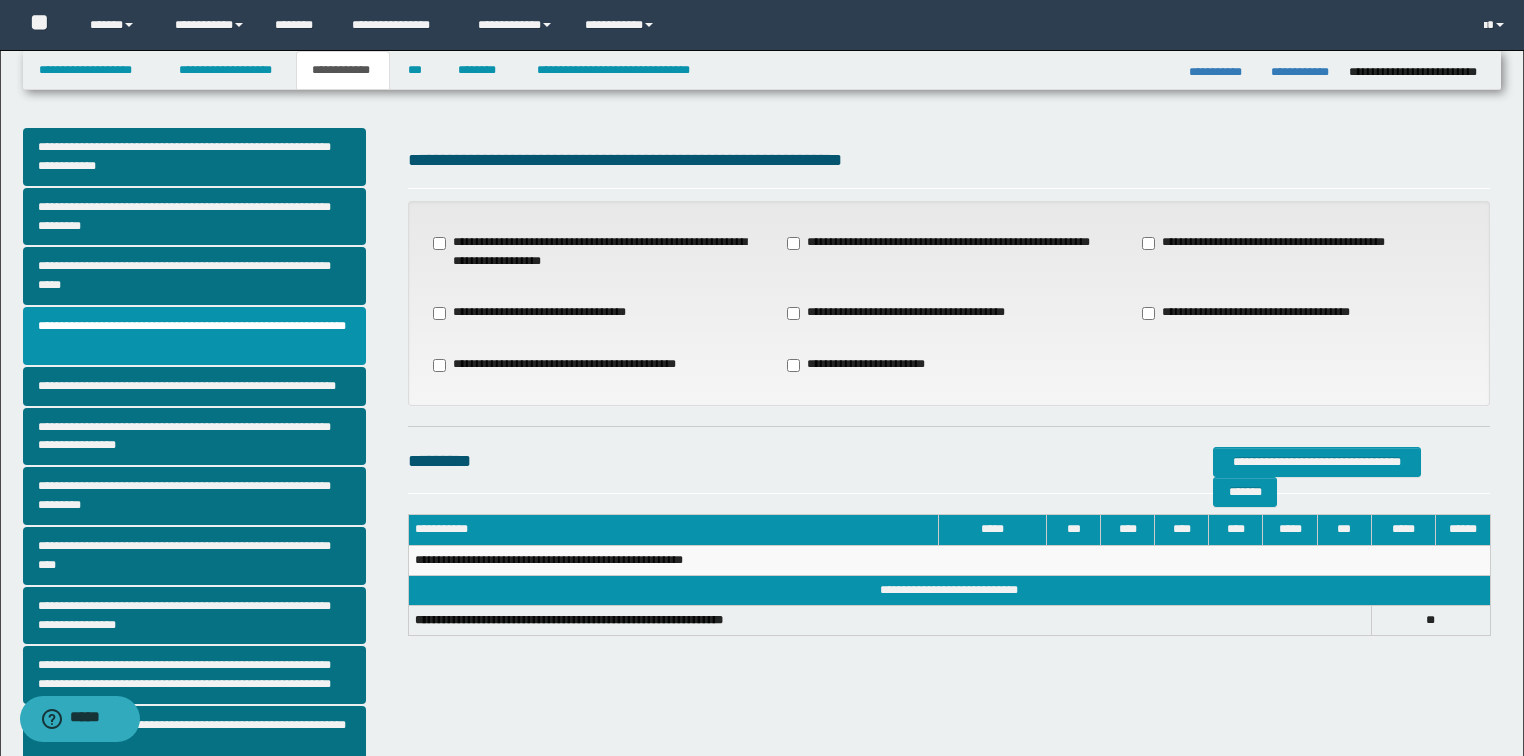 click on "**********" at bounding box center (1272, 243) 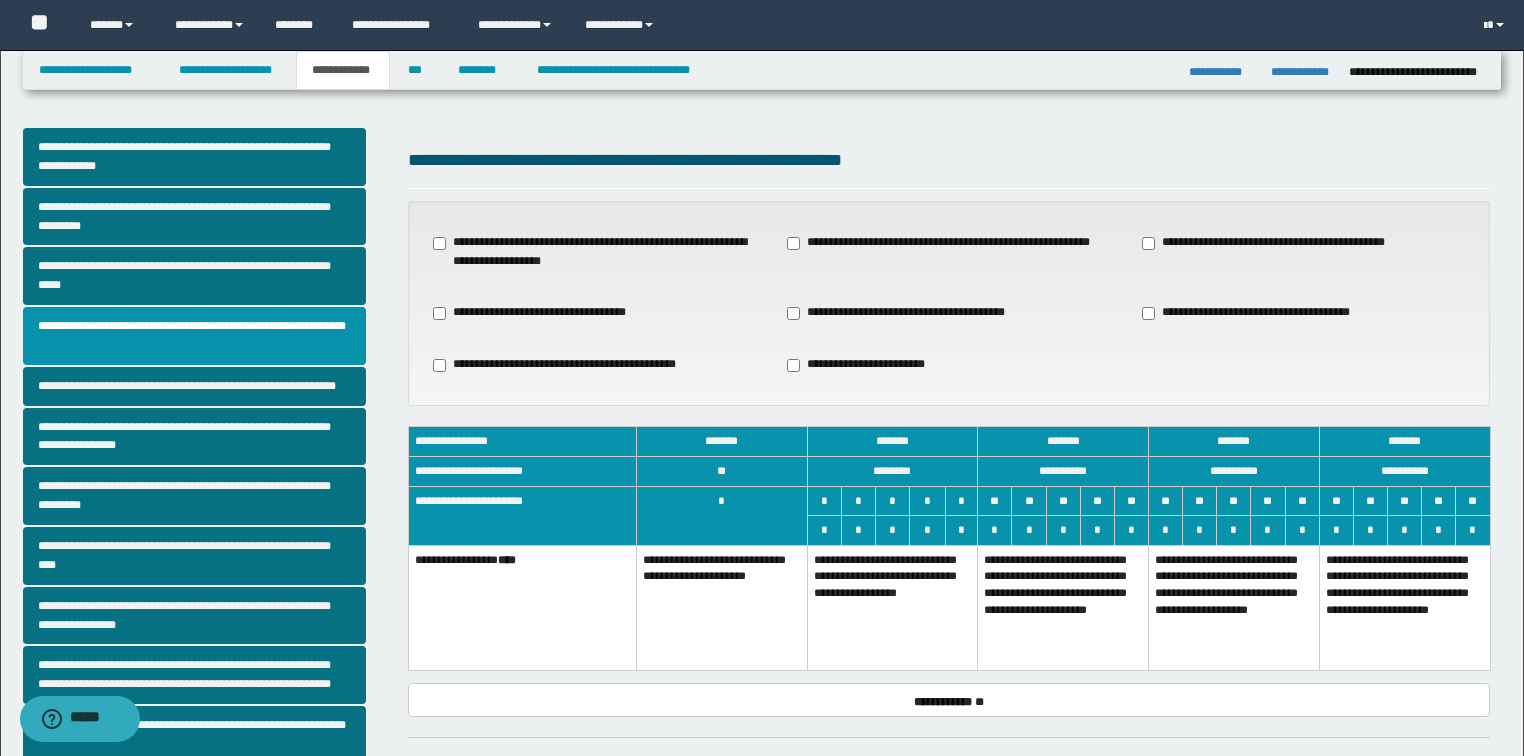 click on "**********" at bounding box center [892, 607] 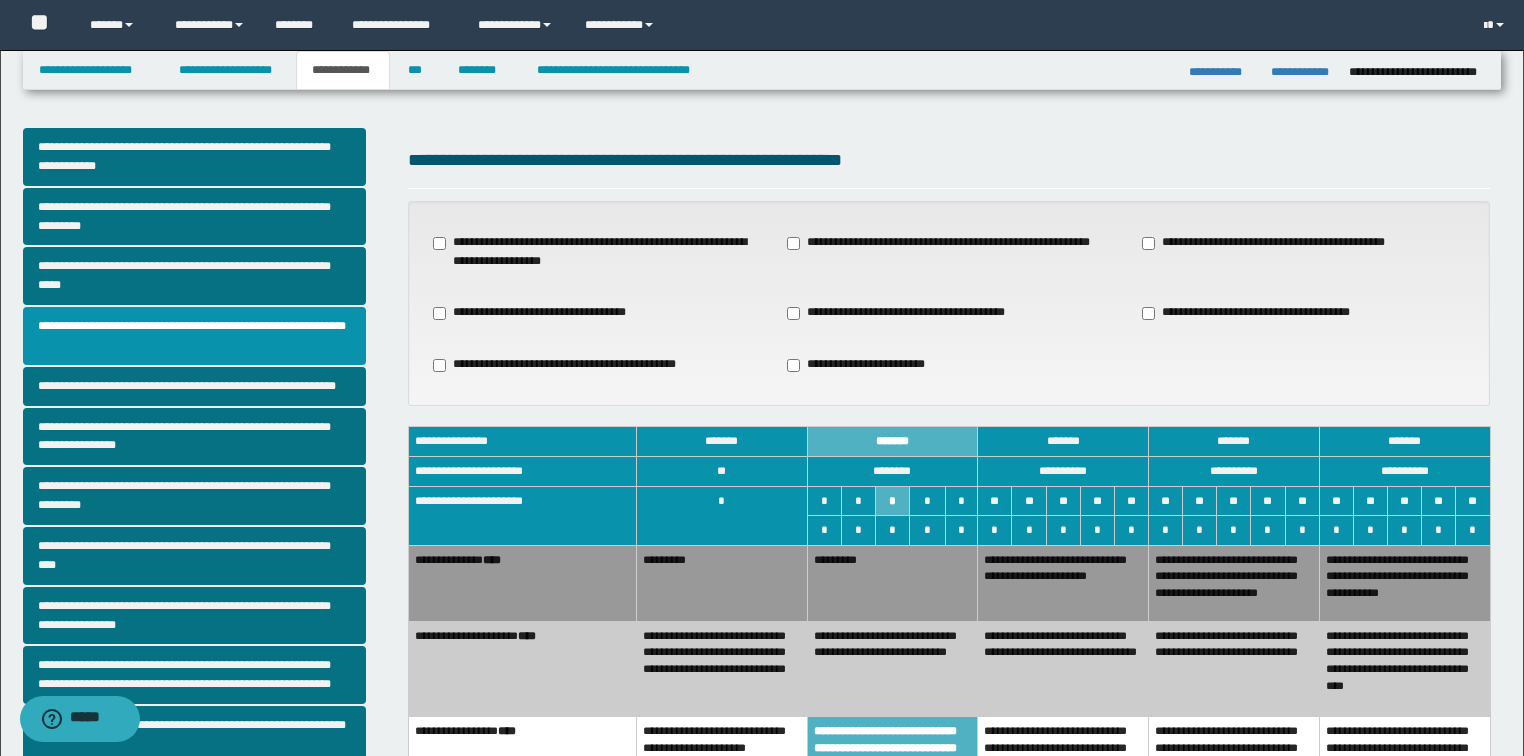 click on "**********" at bounding box center (1063, 669) 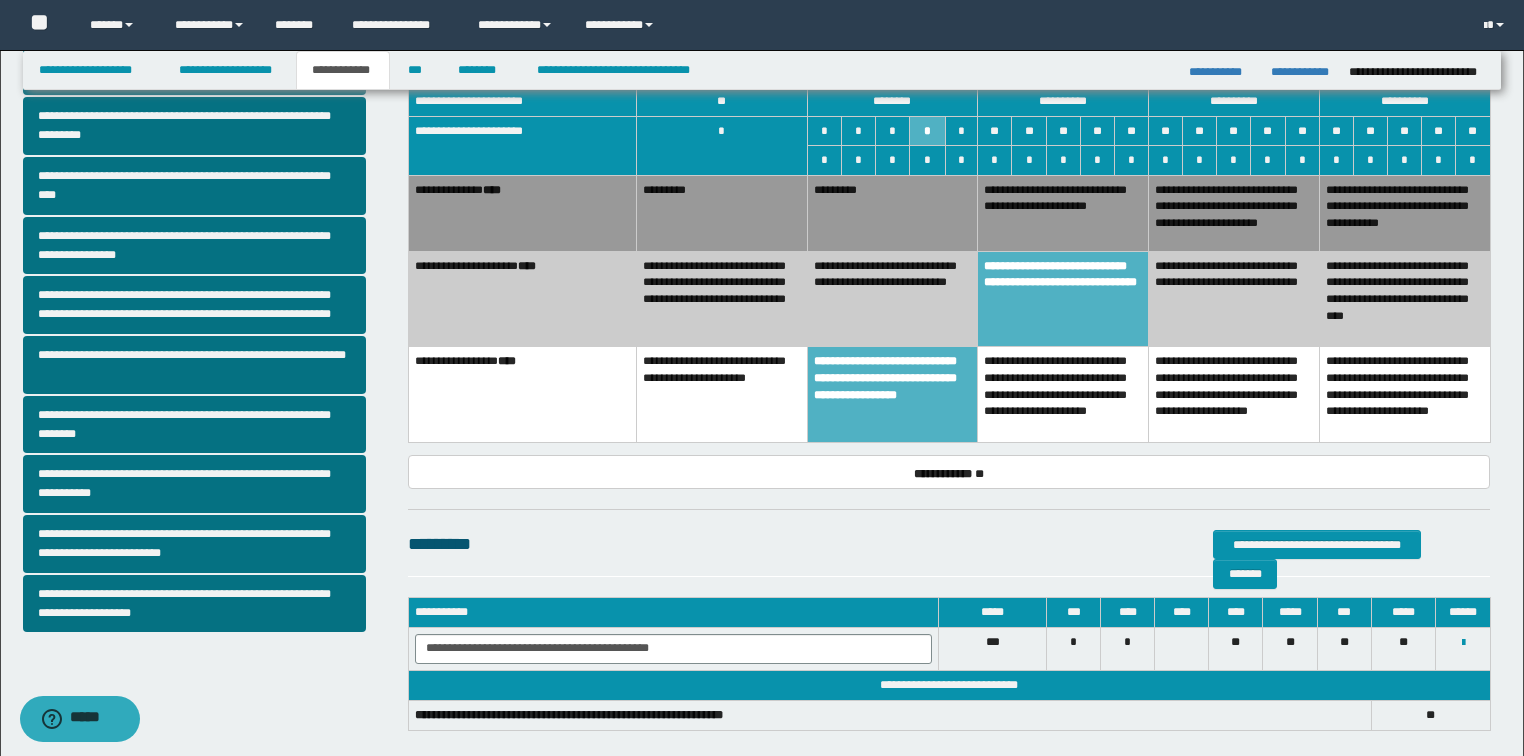 scroll, scrollTop: 400, scrollLeft: 0, axis: vertical 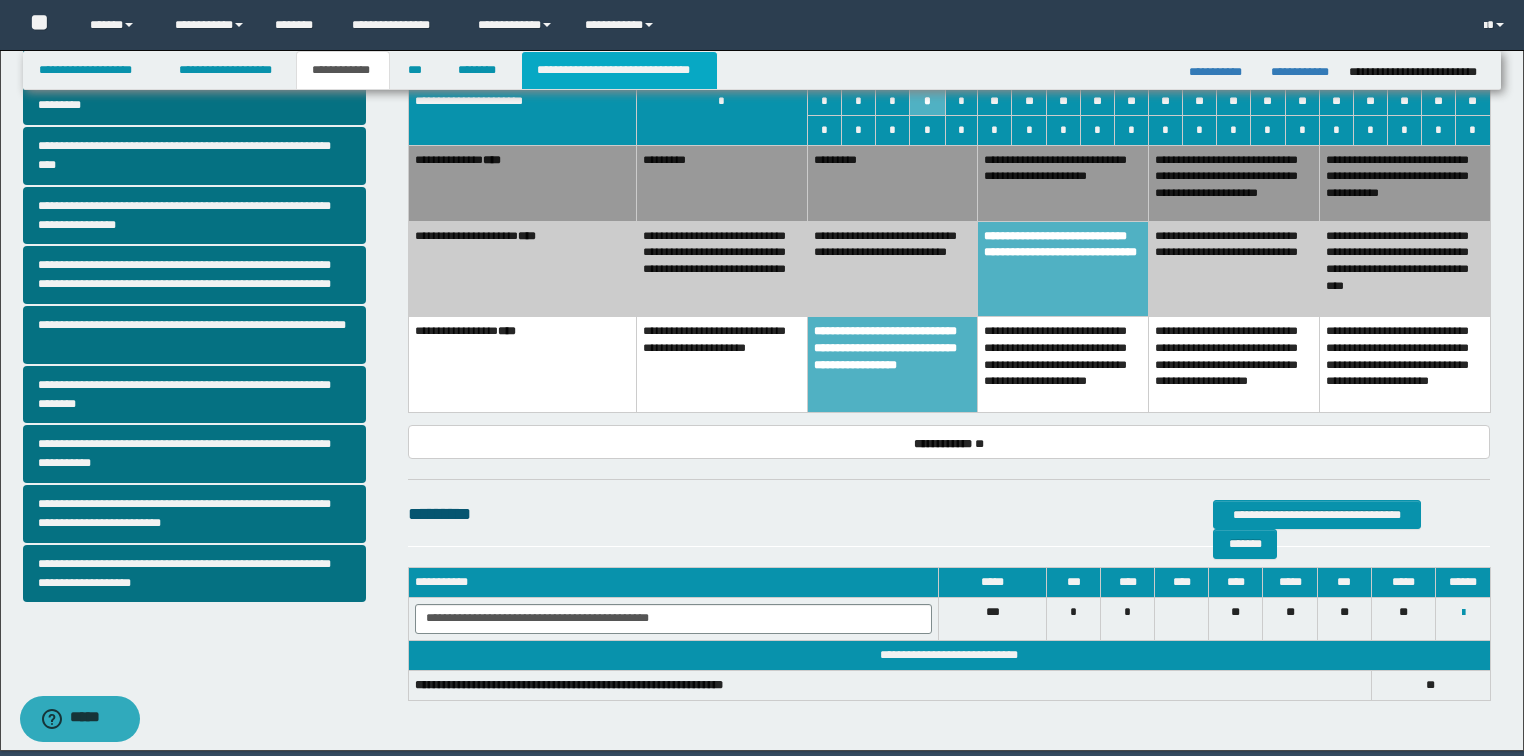 click on "**********" at bounding box center (619, 70) 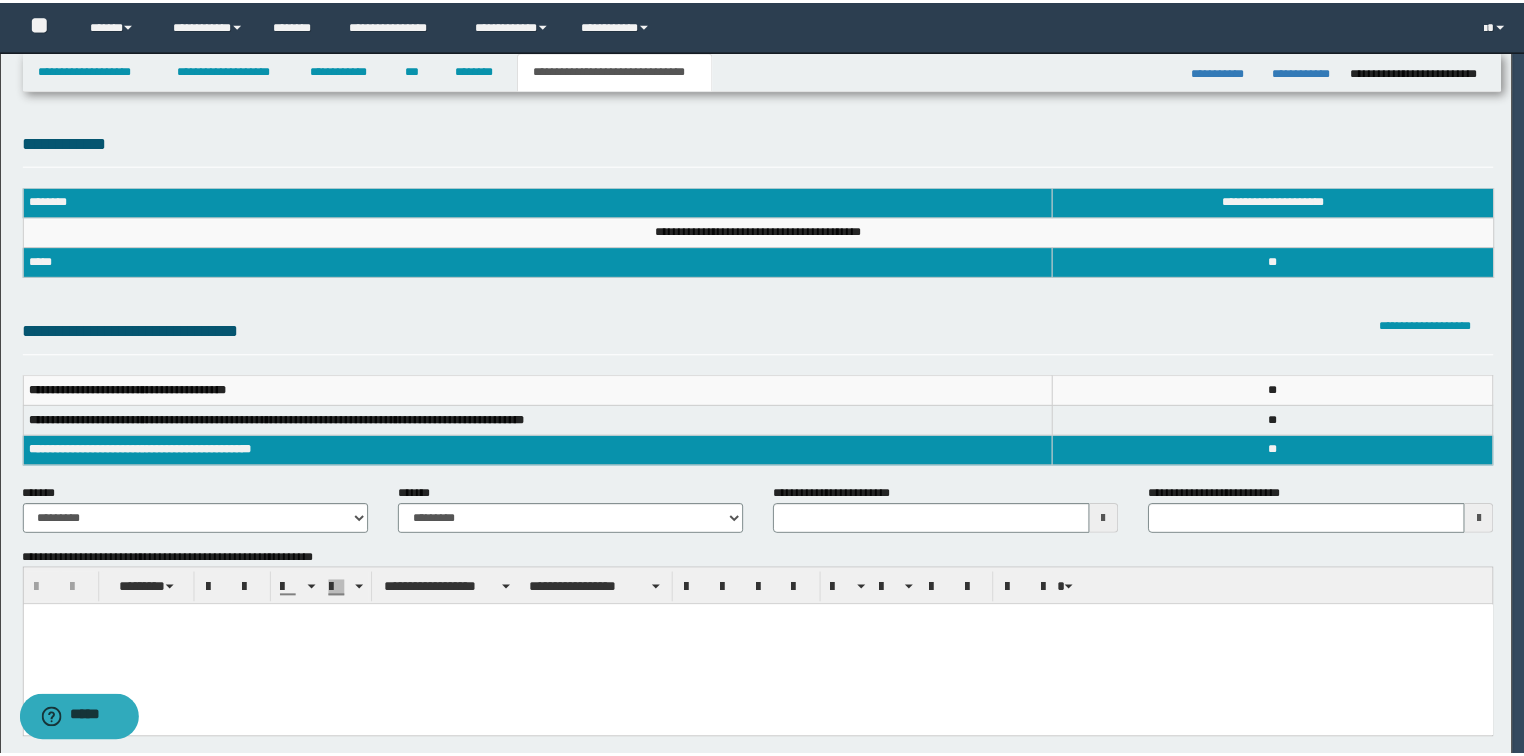 scroll, scrollTop: 0, scrollLeft: 0, axis: both 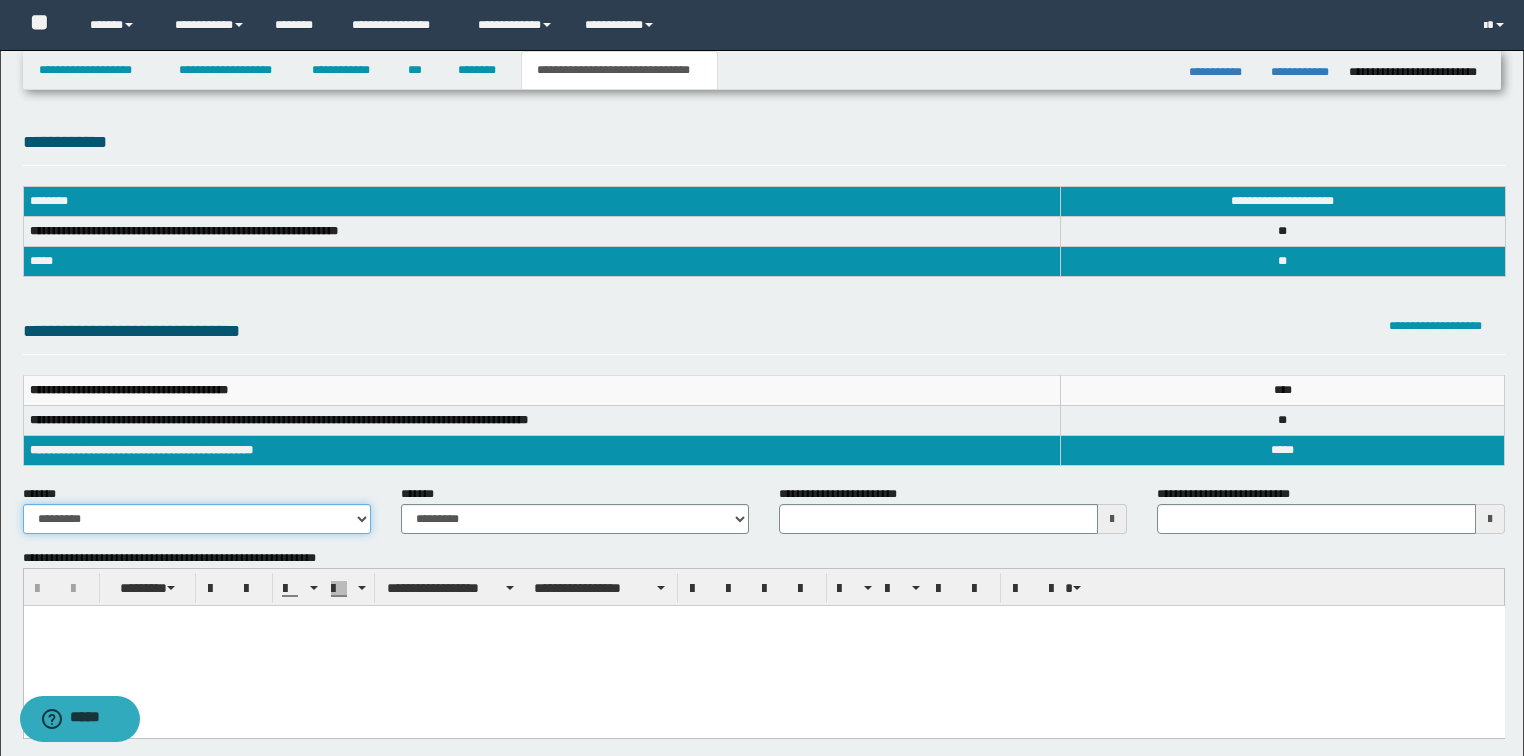 click on "**********" at bounding box center (197, 519) 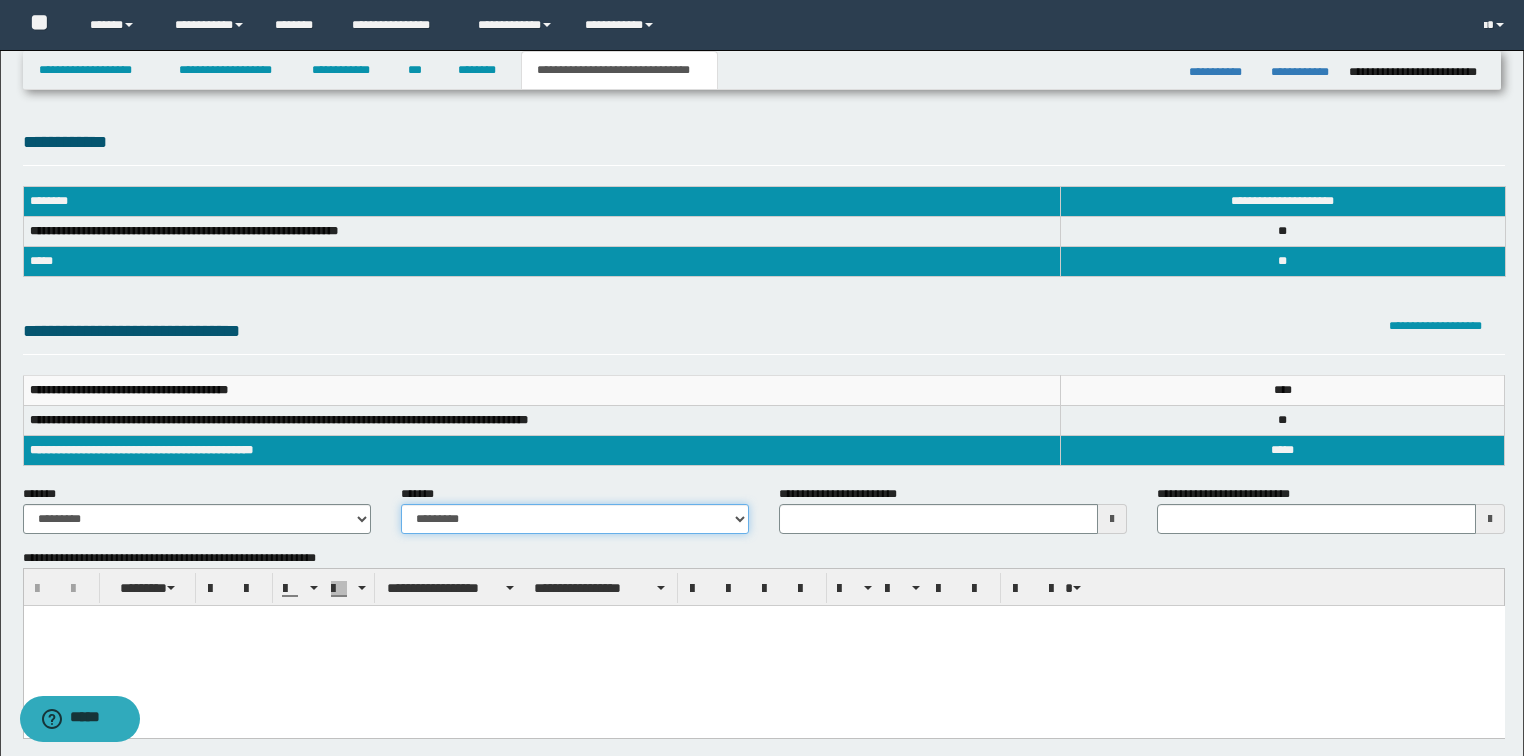 click on "**********" at bounding box center (575, 519) 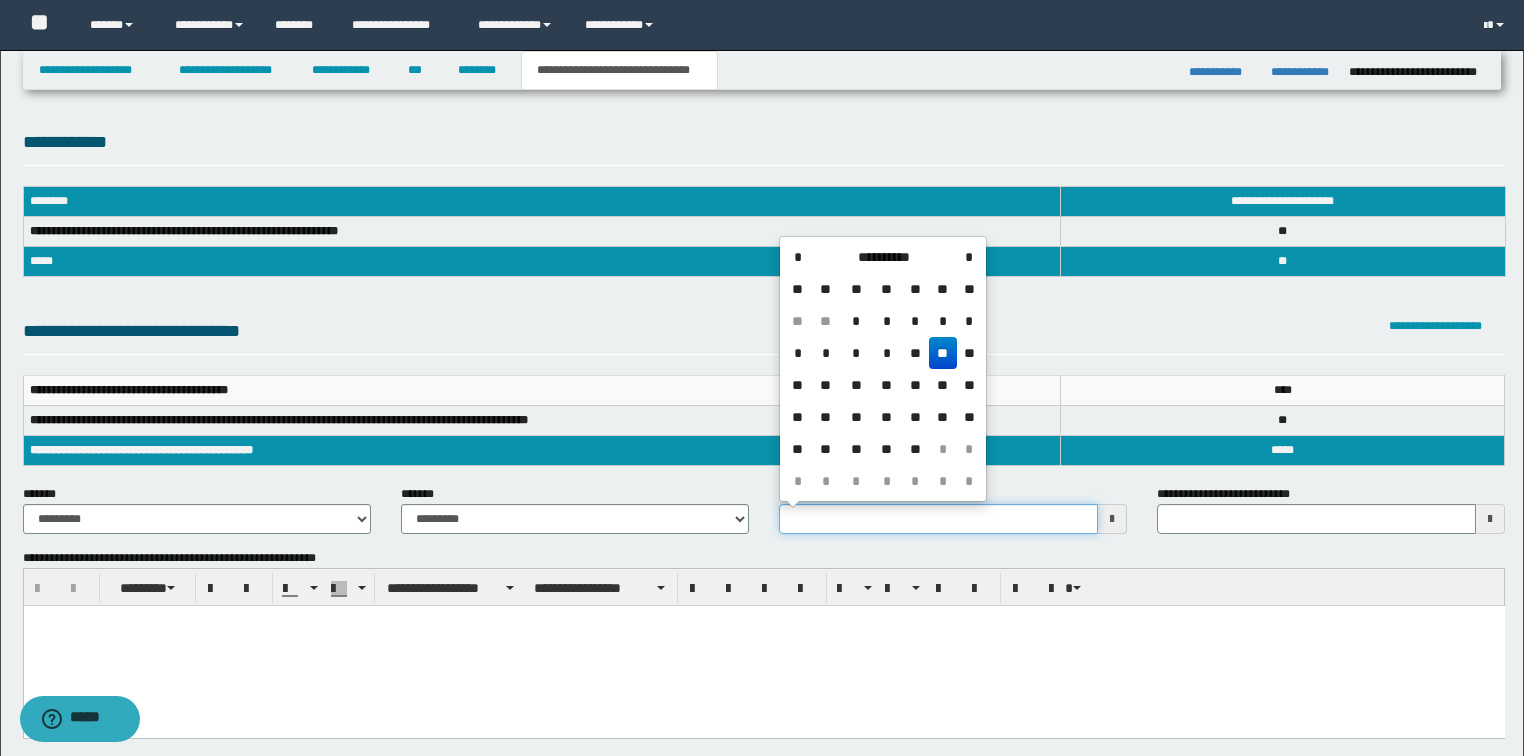 click on "**********" at bounding box center (938, 519) 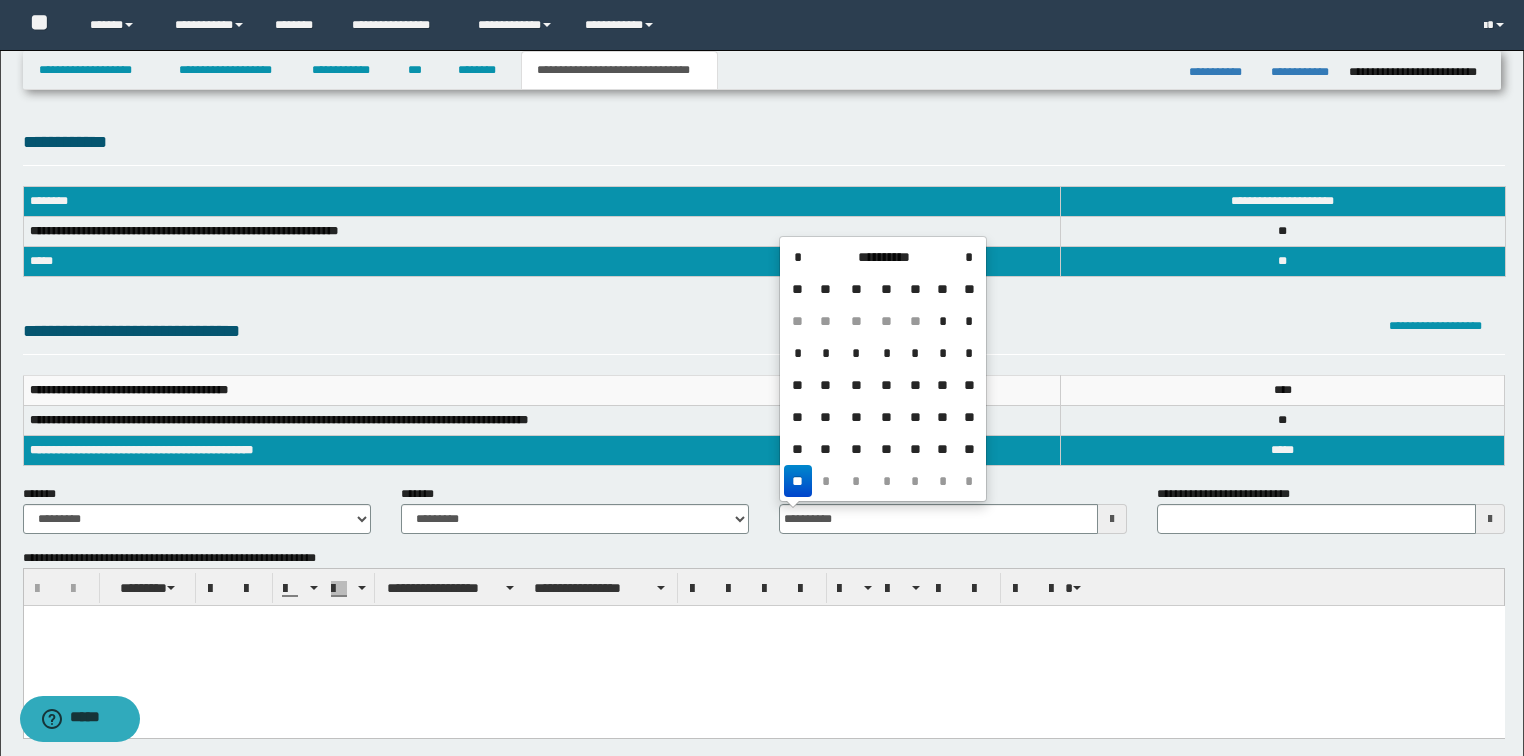 click on "**" at bounding box center [798, 481] 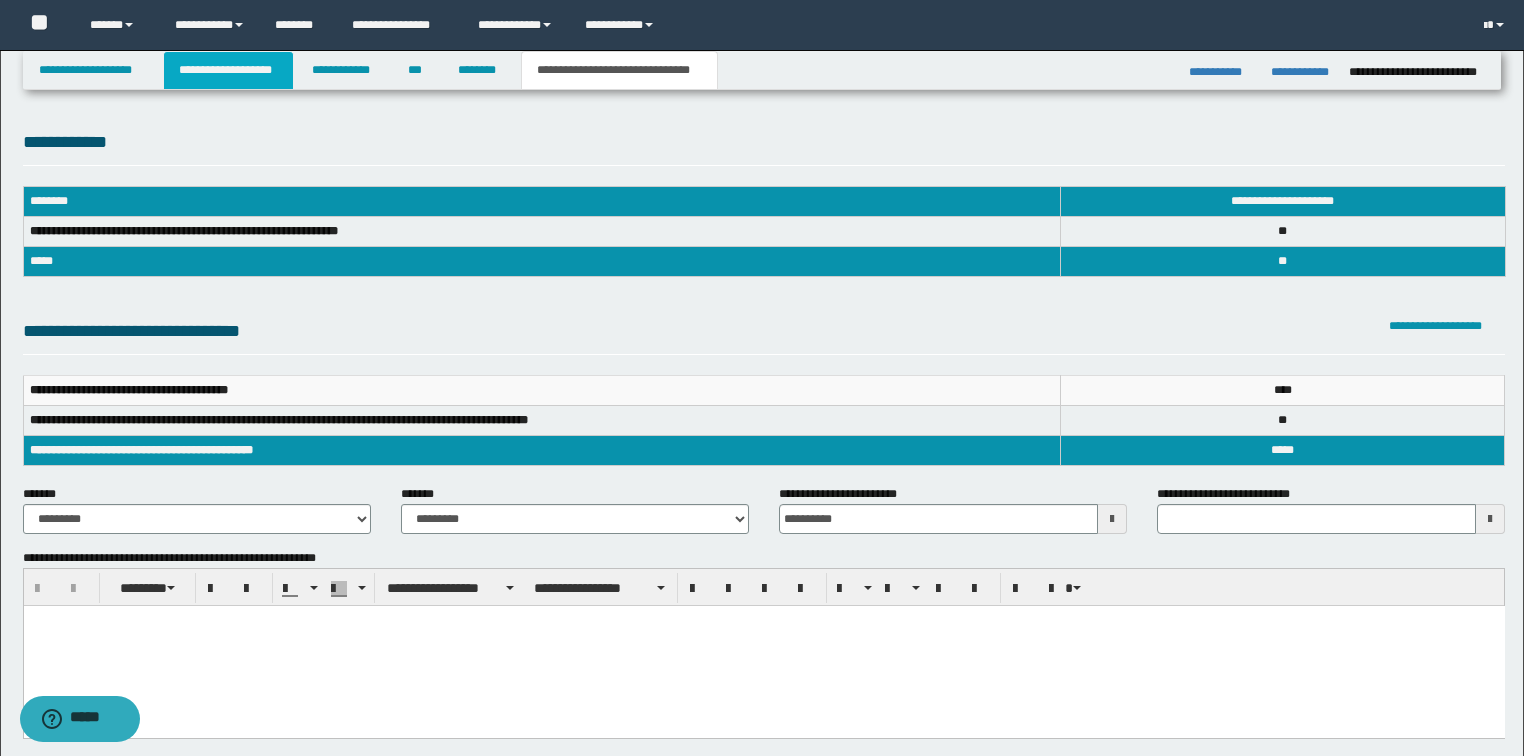 click on "**********" at bounding box center [228, 70] 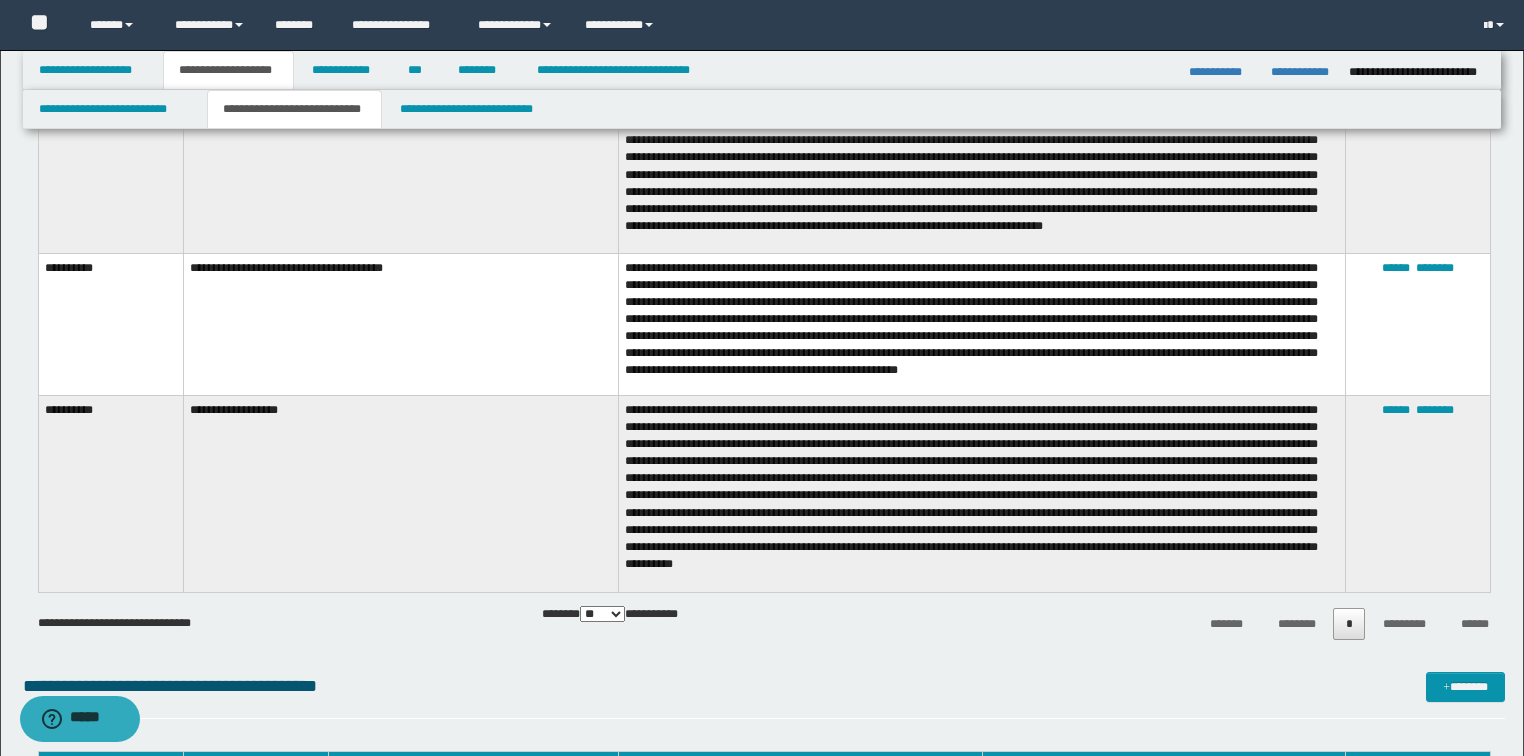 scroll, scrollTop: 1120, scrollLeft: 0, axis: vertical 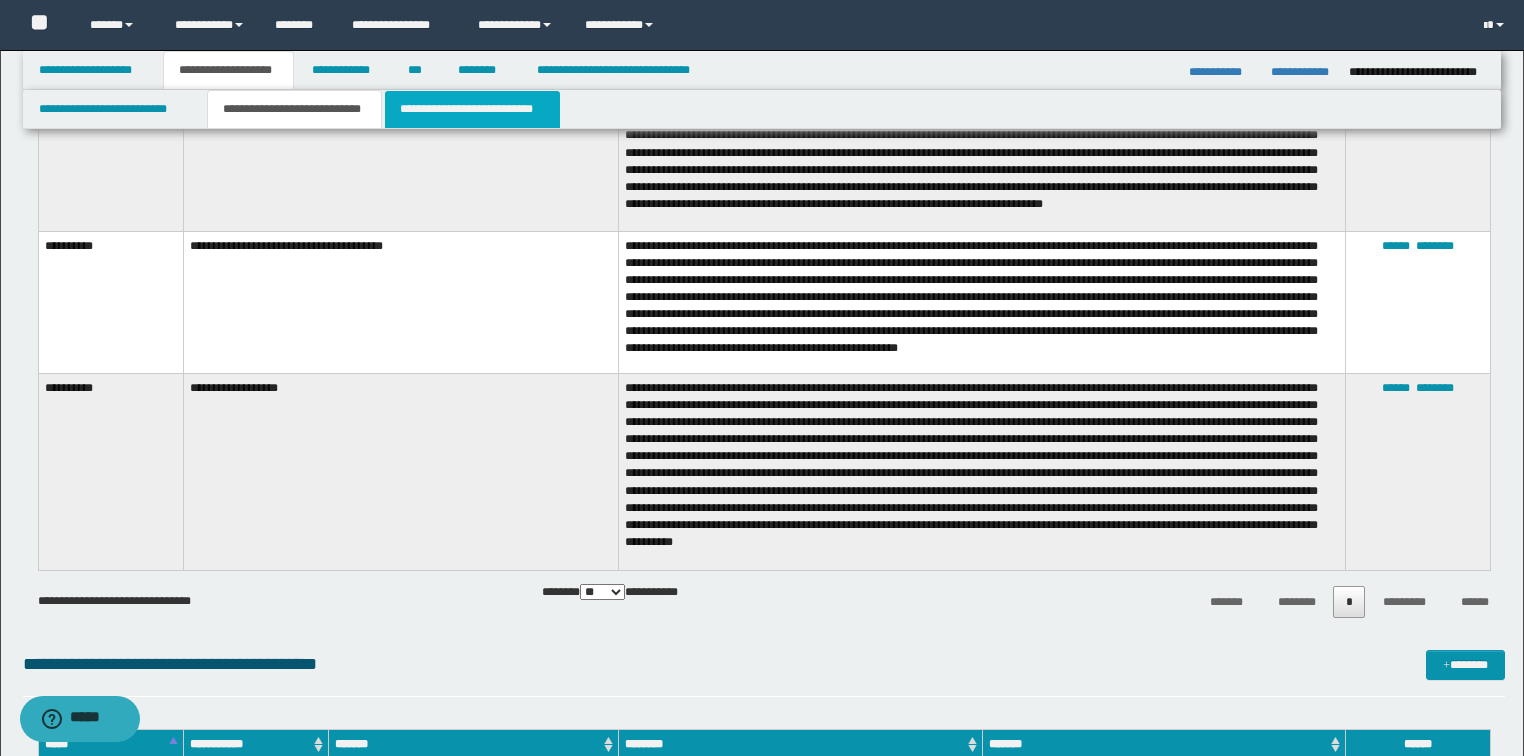 click on "**********" at bounding box center [472, 109] 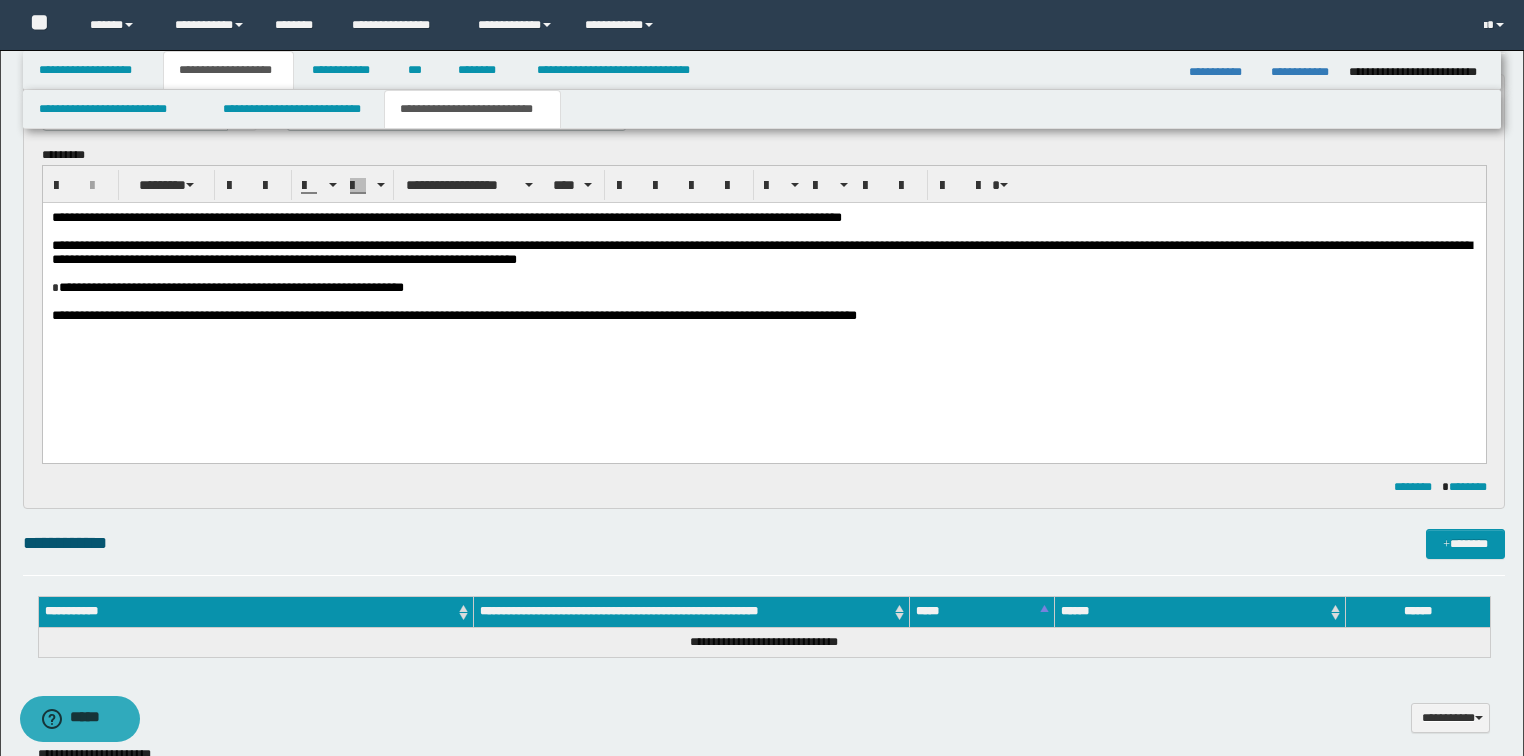 scroll, scrollTop: 148, scrollLeft: 0, axis: vertical 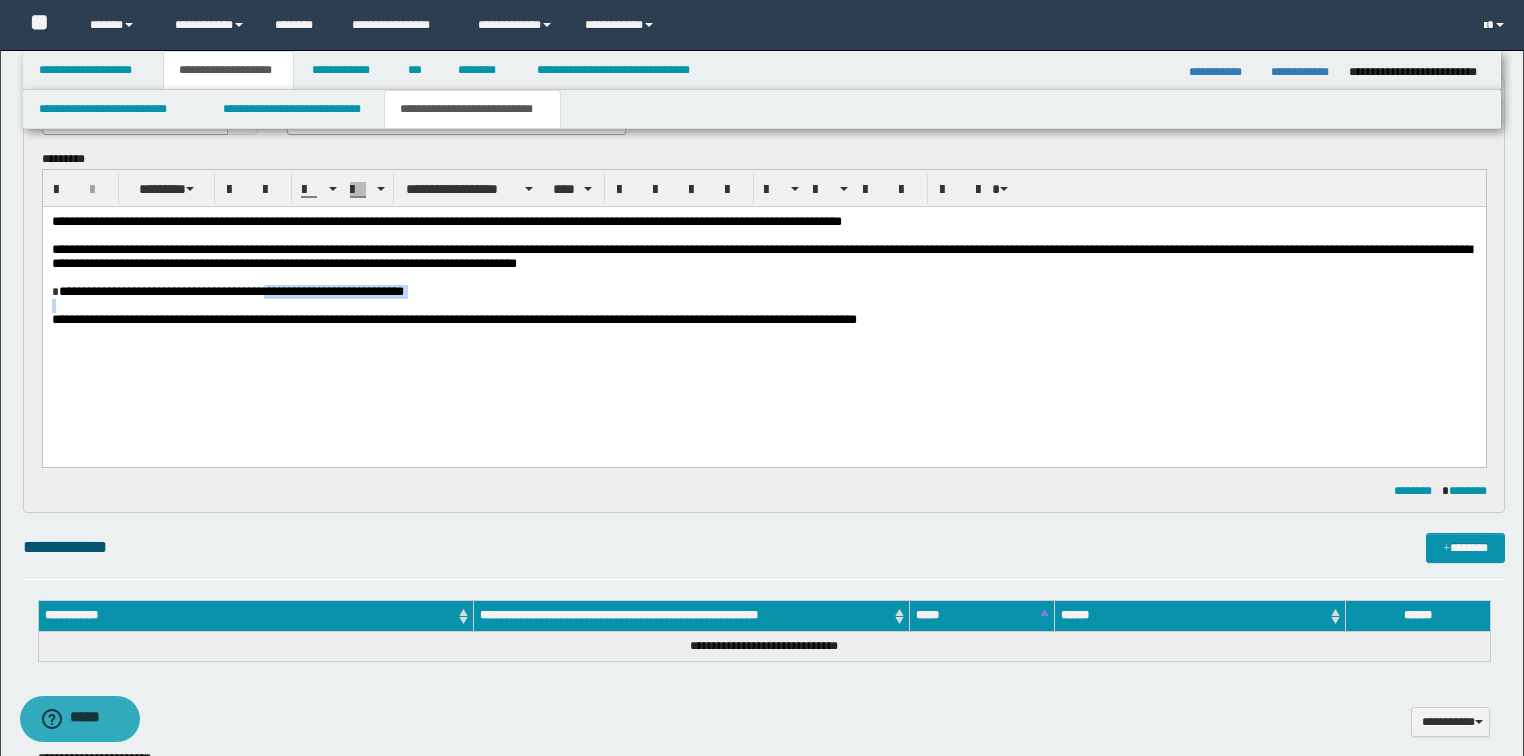 drag, startPoint x: 438, startPoint y: 310, endPoint x: 287, endPoint y: 309, distance: 151.00331 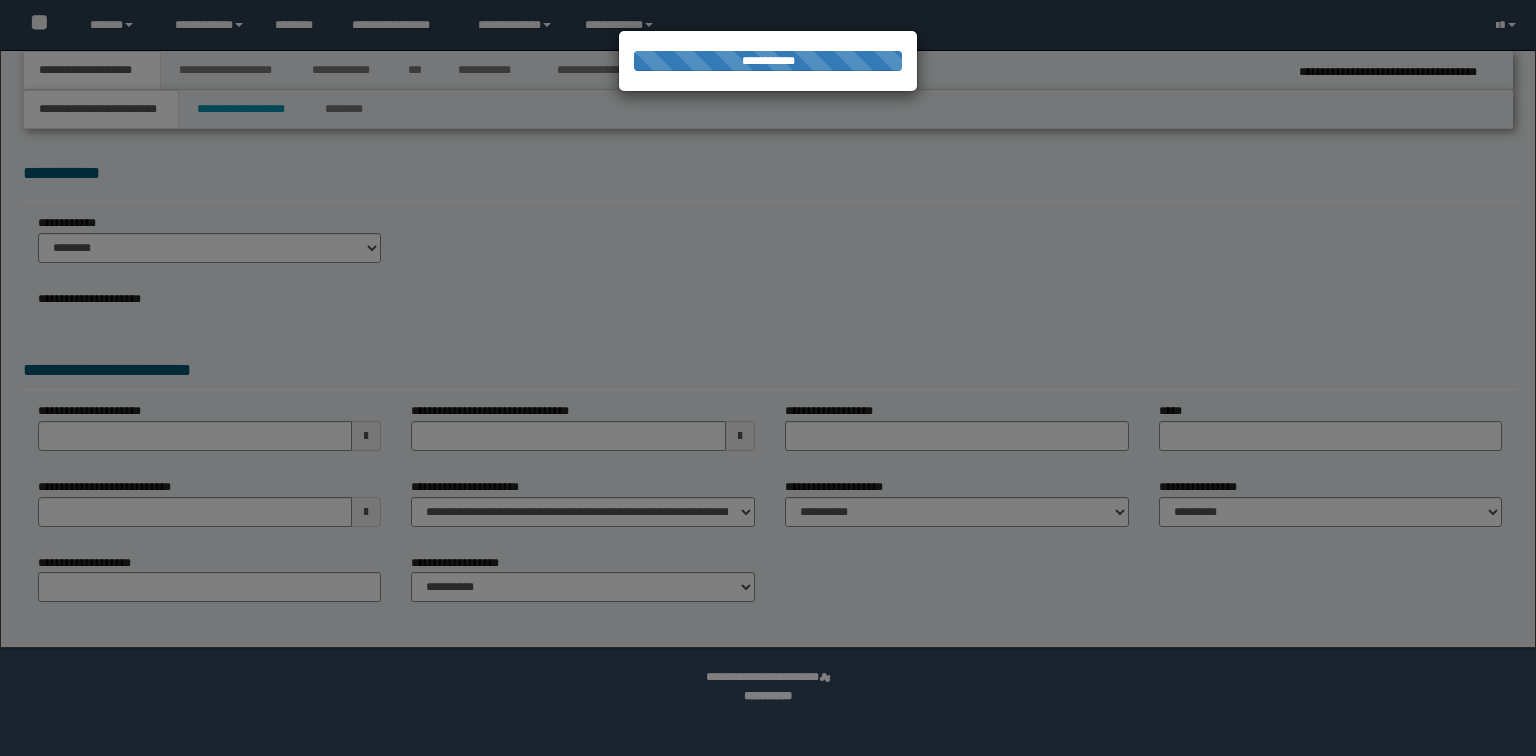 scroll, scrollTop: 0, scrollLeft: 0, axis: both 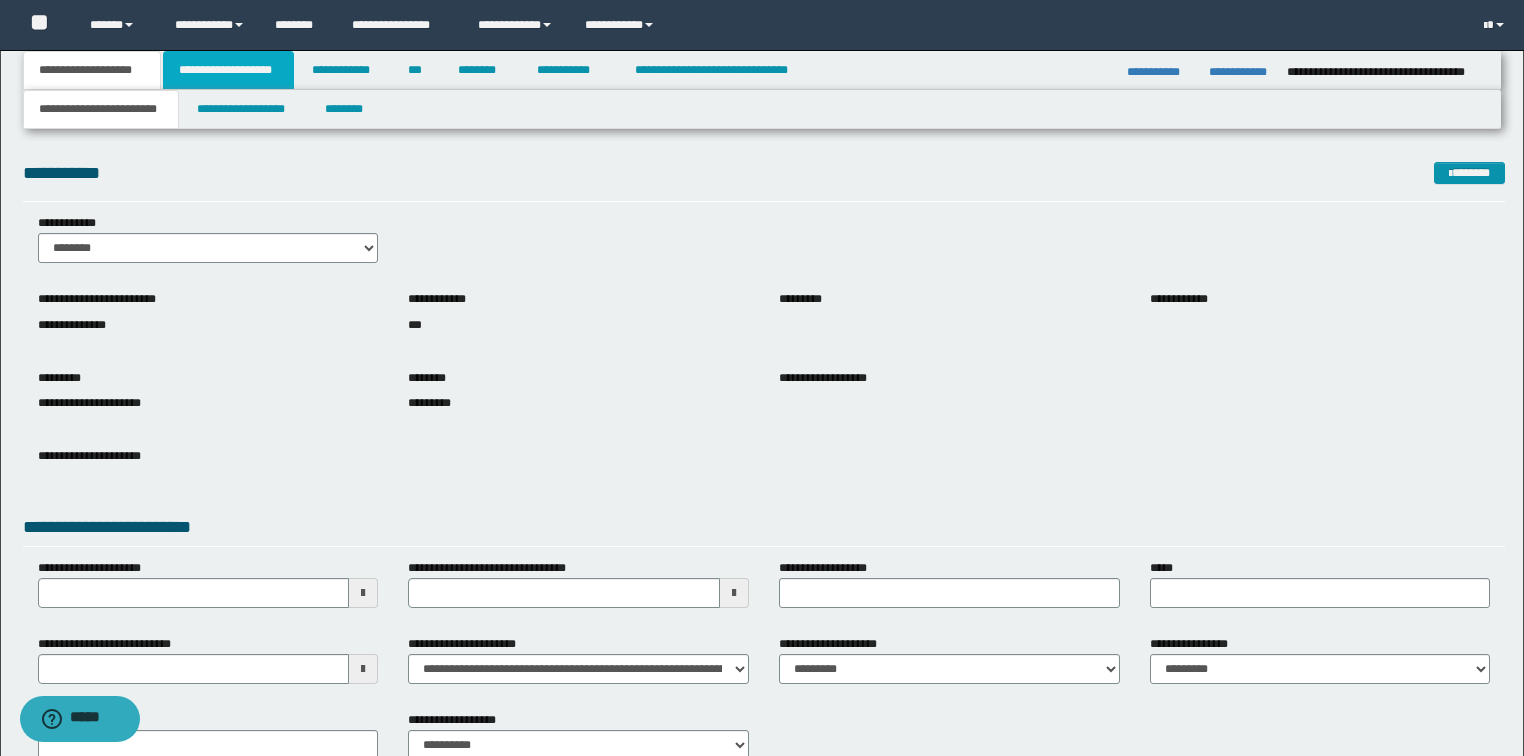 click on "**********" at bounding box center [228, 70] 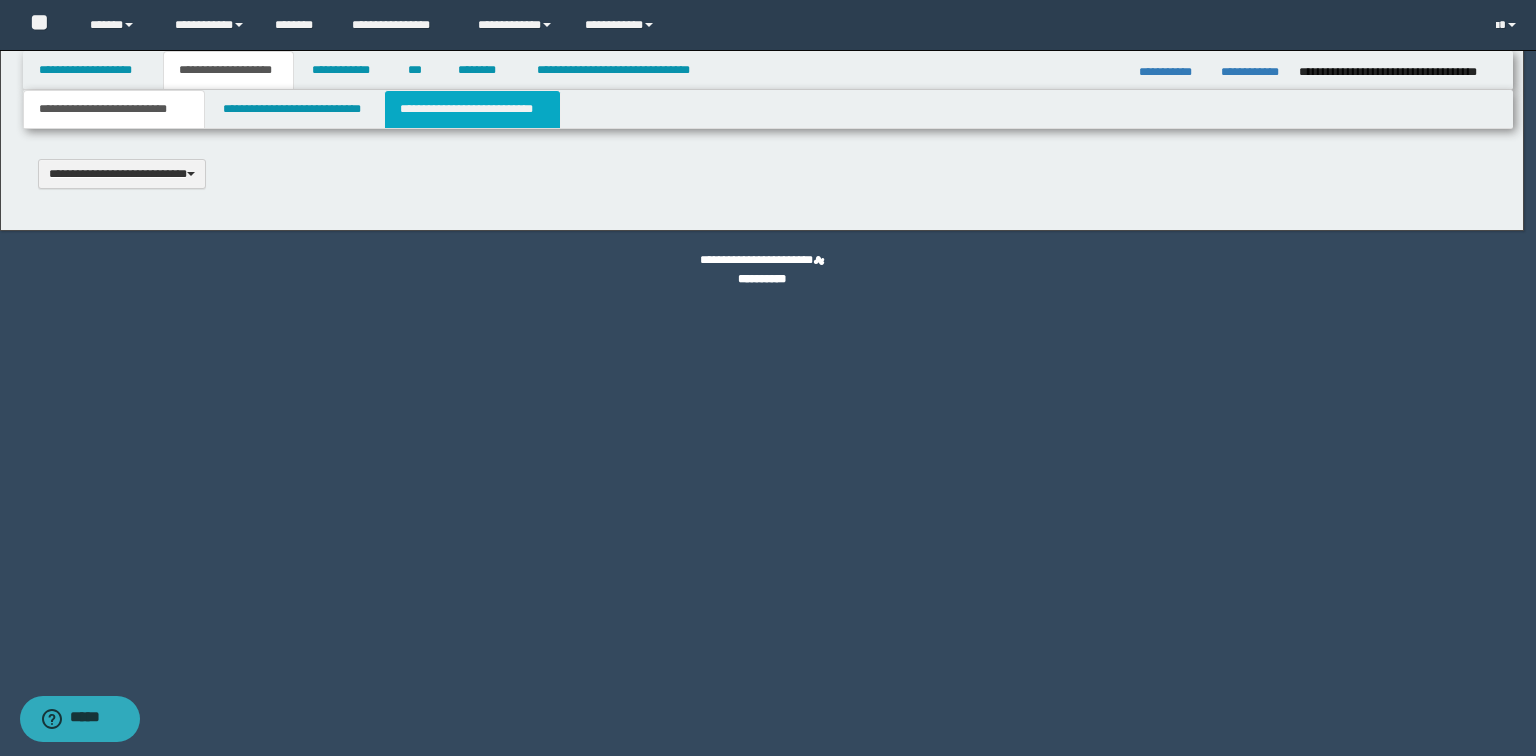 scroll, scrollTop: 0, scrollLeft: 0, axis: both 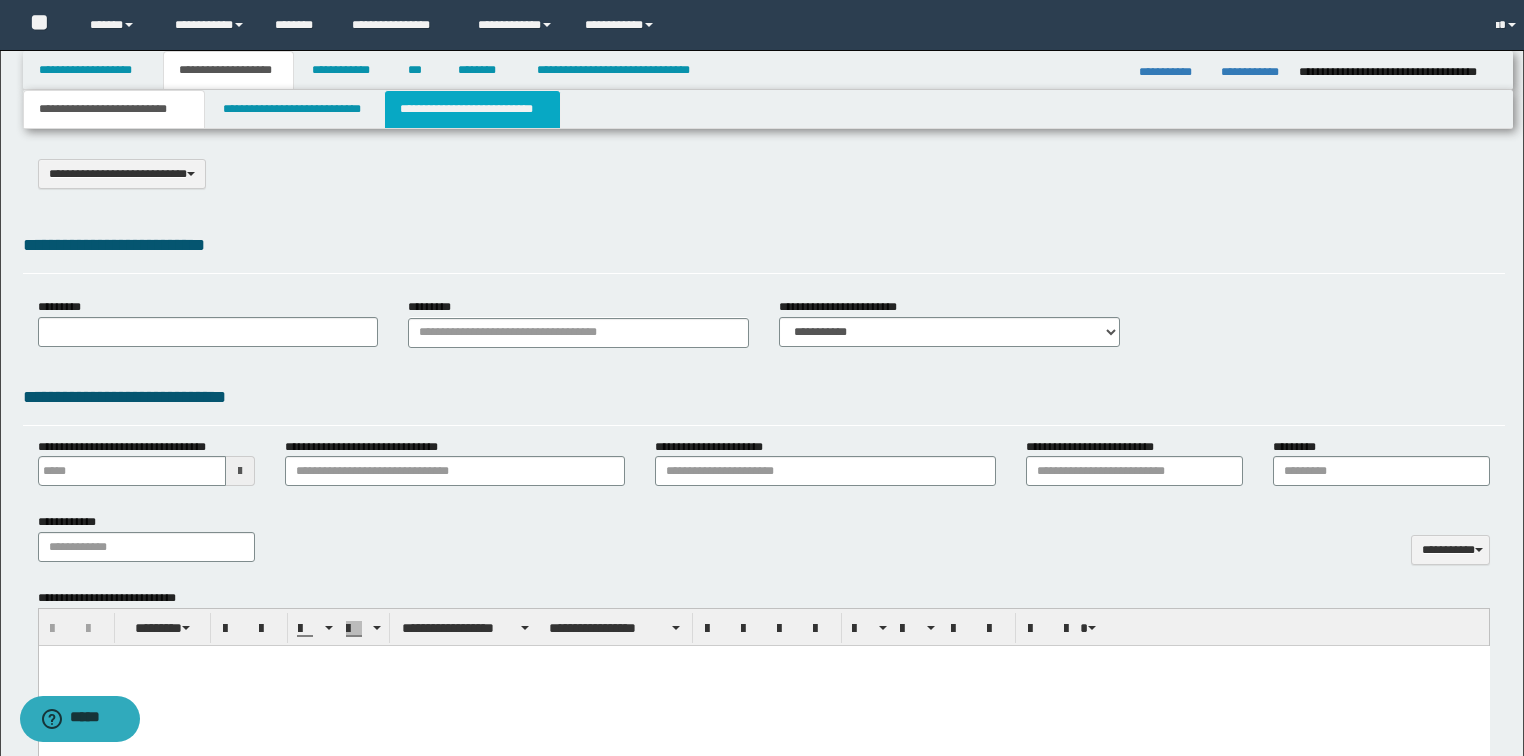 select on "*" 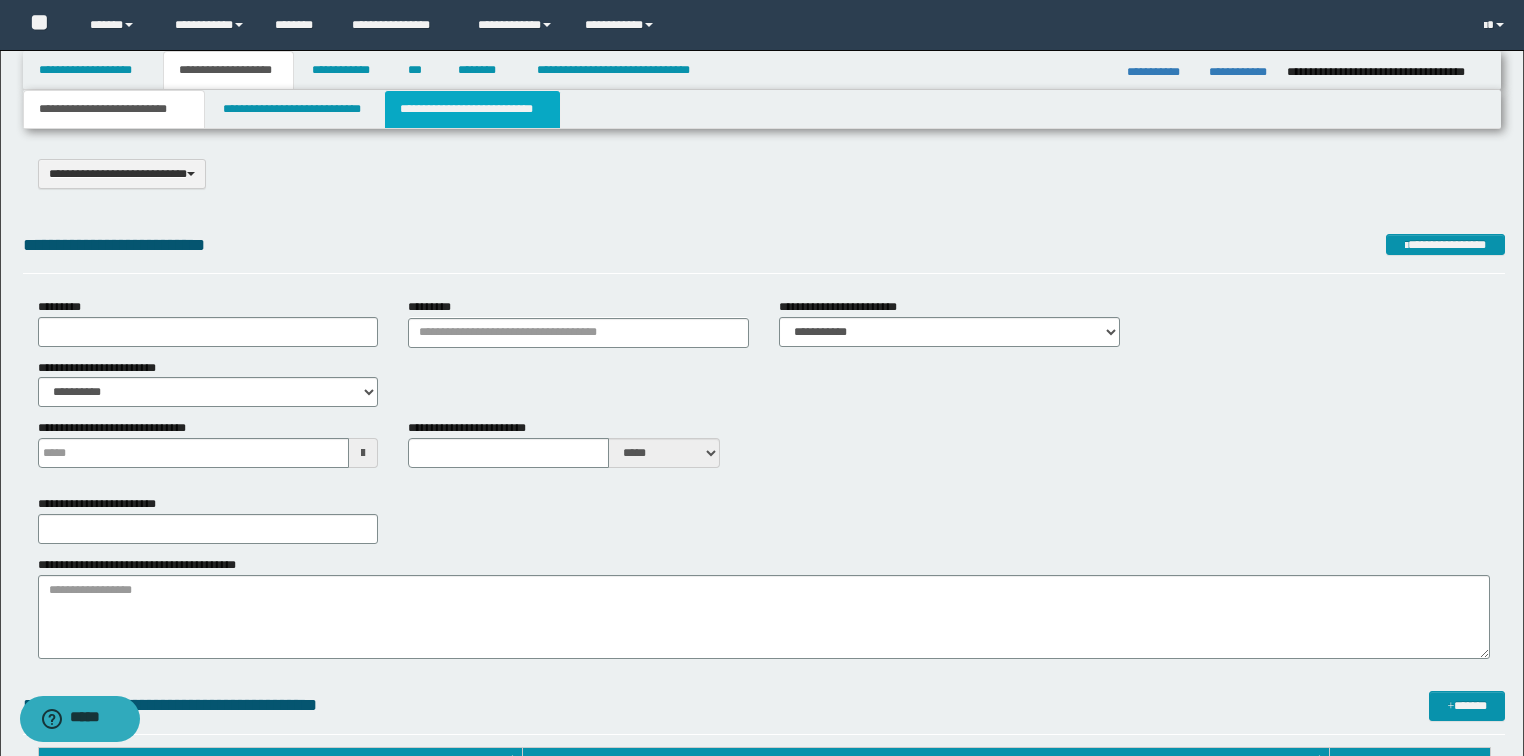 click on "**********" at bounding box center [472, 109] 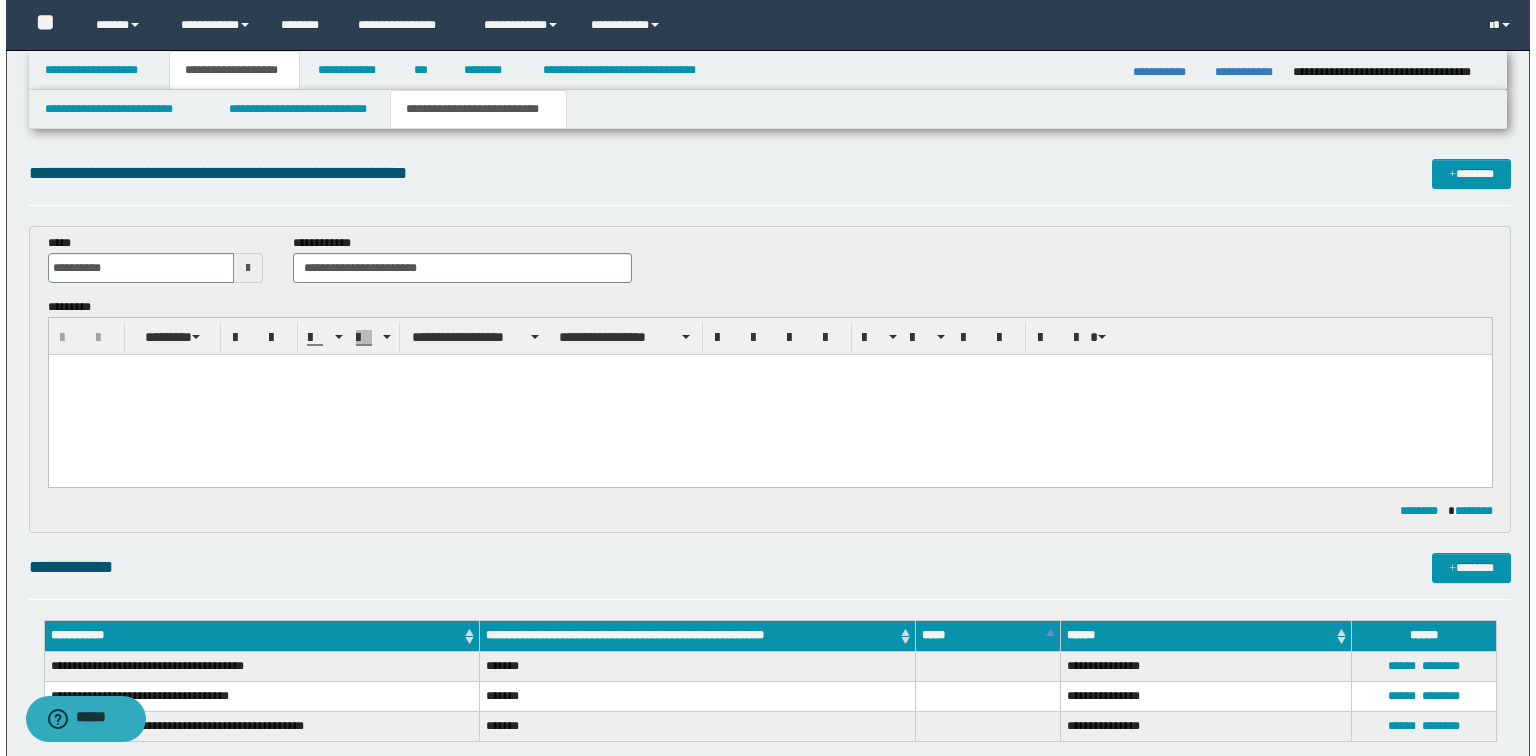 scroll, scrollTop: 0, scrollLeft: 0, axis: both 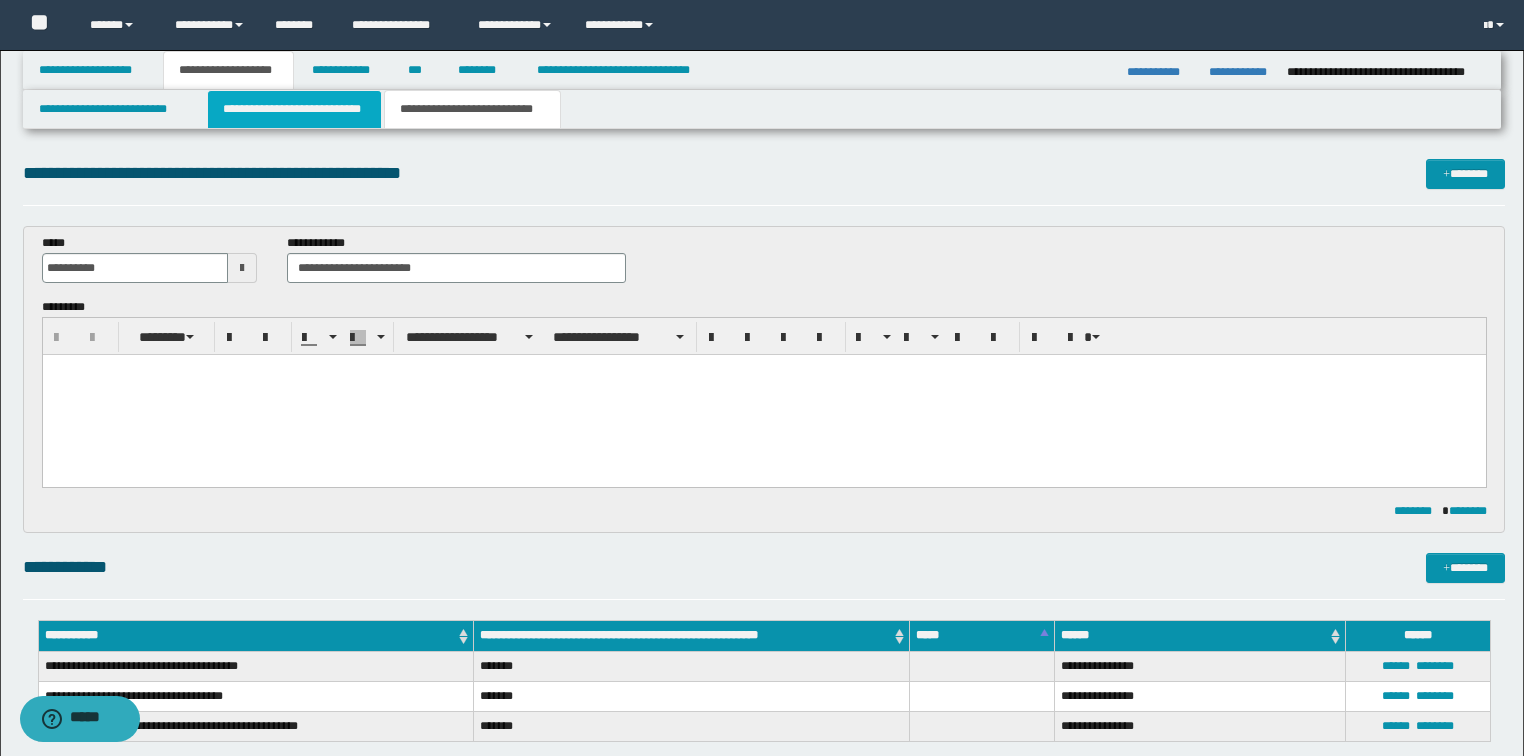 click on "**********" at bounding box center [294, 109] 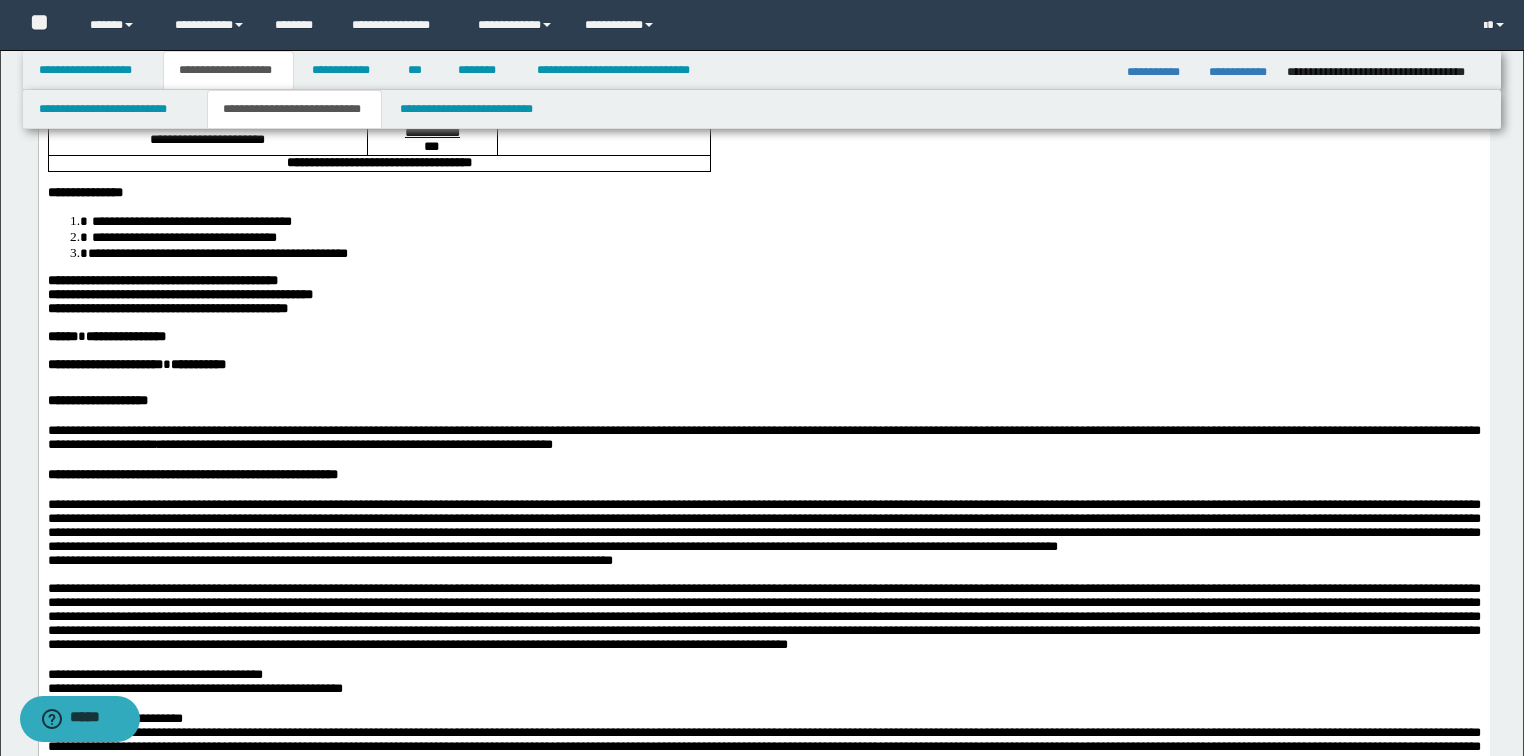 scroll, scrollTop: 320, scrollLeft: 0, axis: vertical 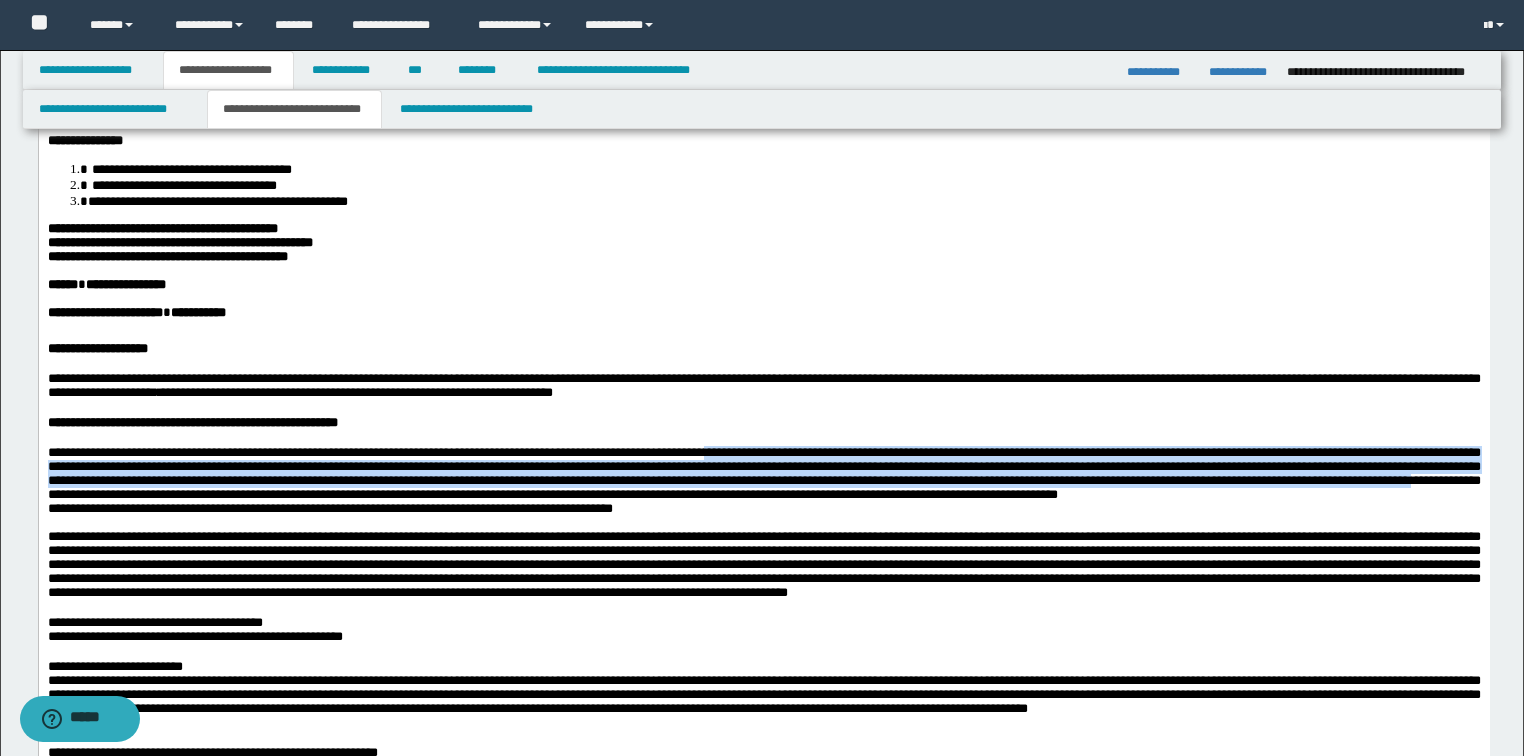 drag, startPoint x: 833, startPoint y: 497, endPoint x: 832, endPoint y: 550, distance: 53.009434 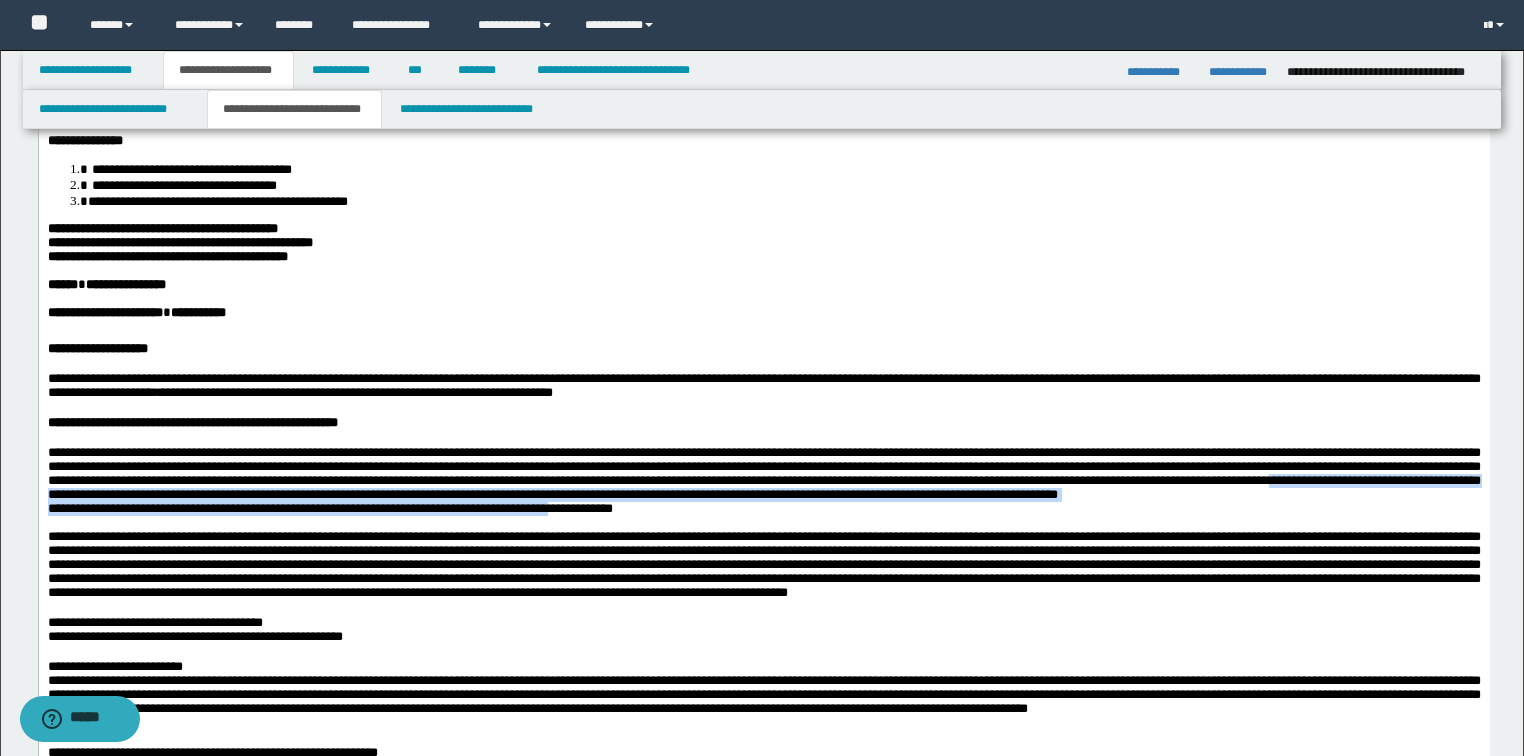 drag, startPoint x: 666, startPoint y: 569, endPoint x: 667, endPoint y: 553, distance: 16.03122 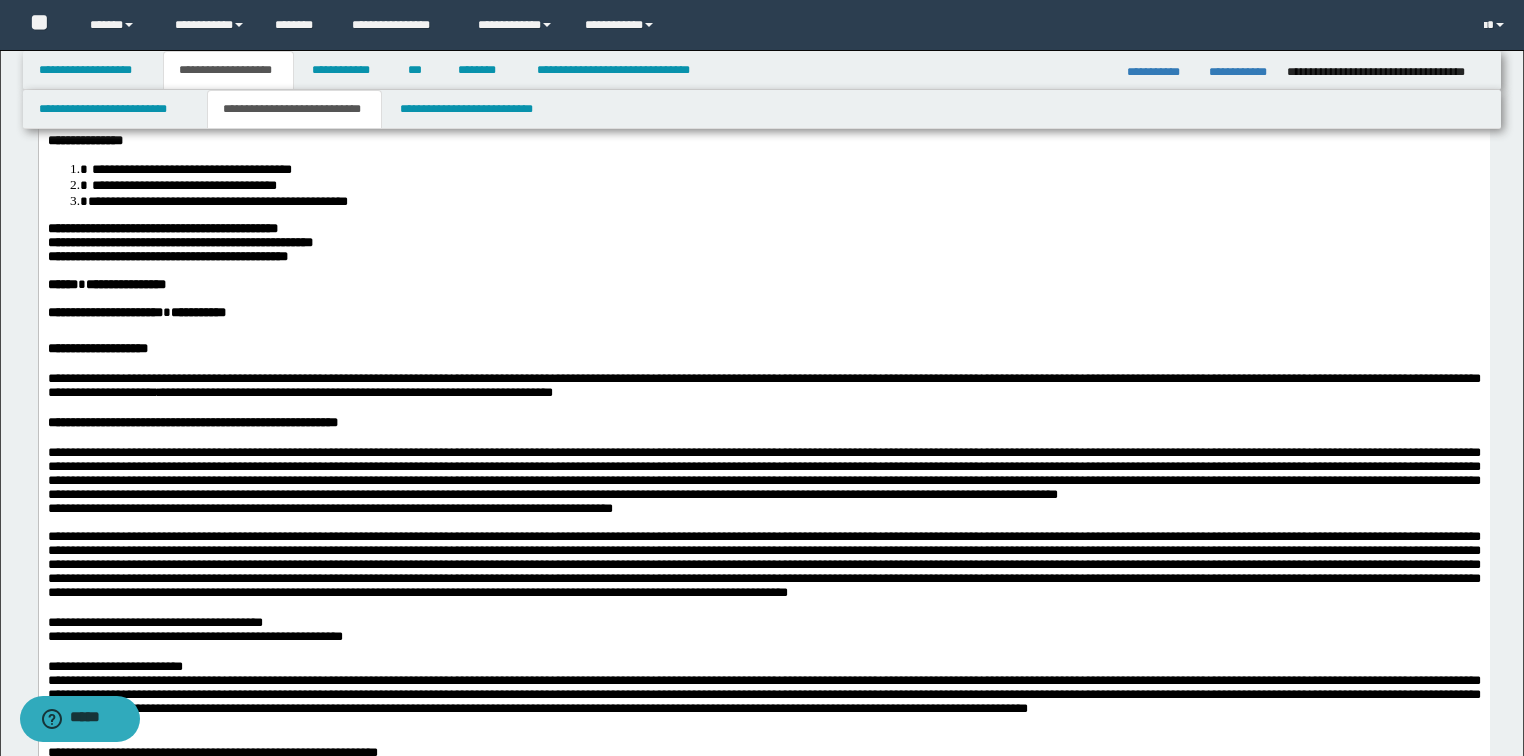 click at bounding box center [763, 438] 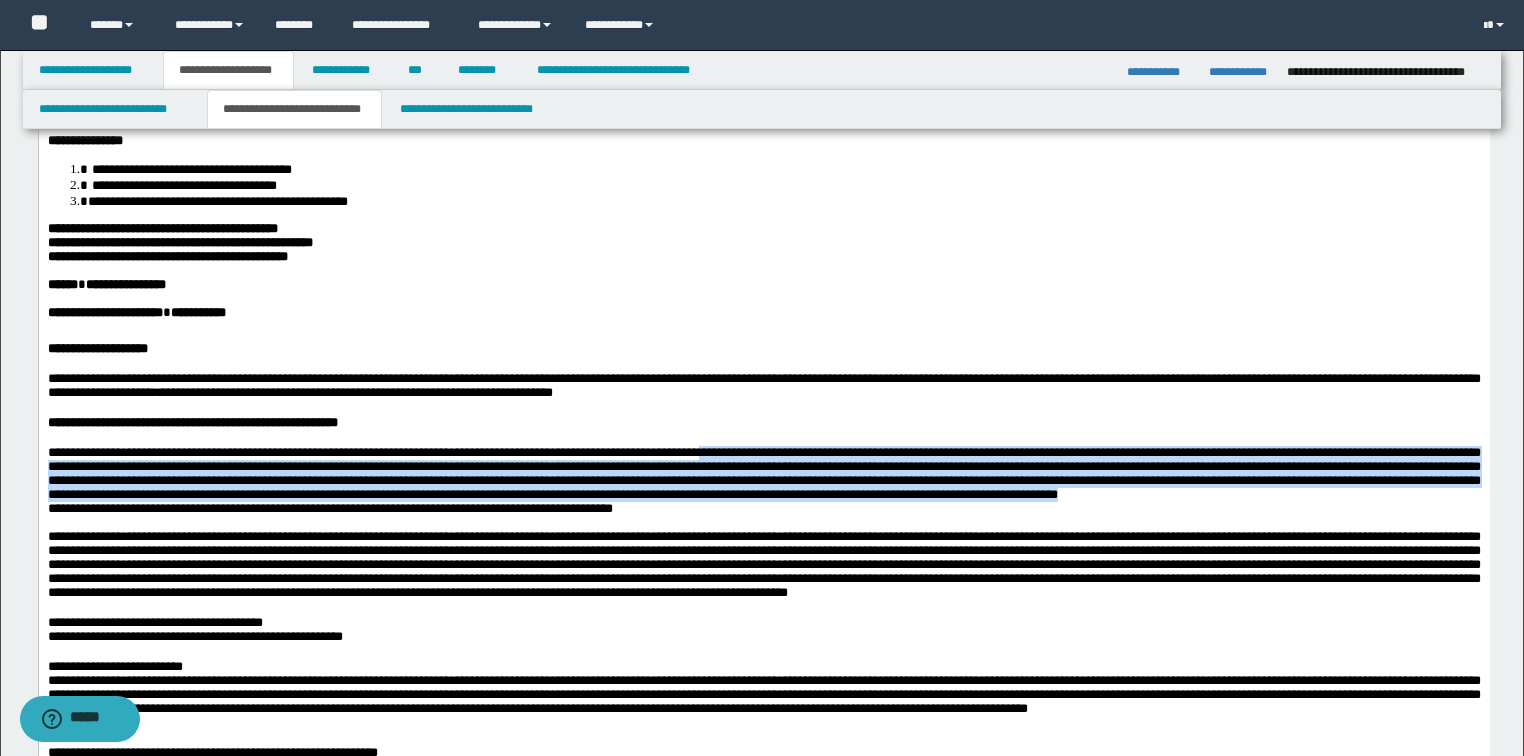 drag, startPoint x: 831, startPoint y: 498, endPoint x: 819, endPoint y: 555, distance: 58.249462 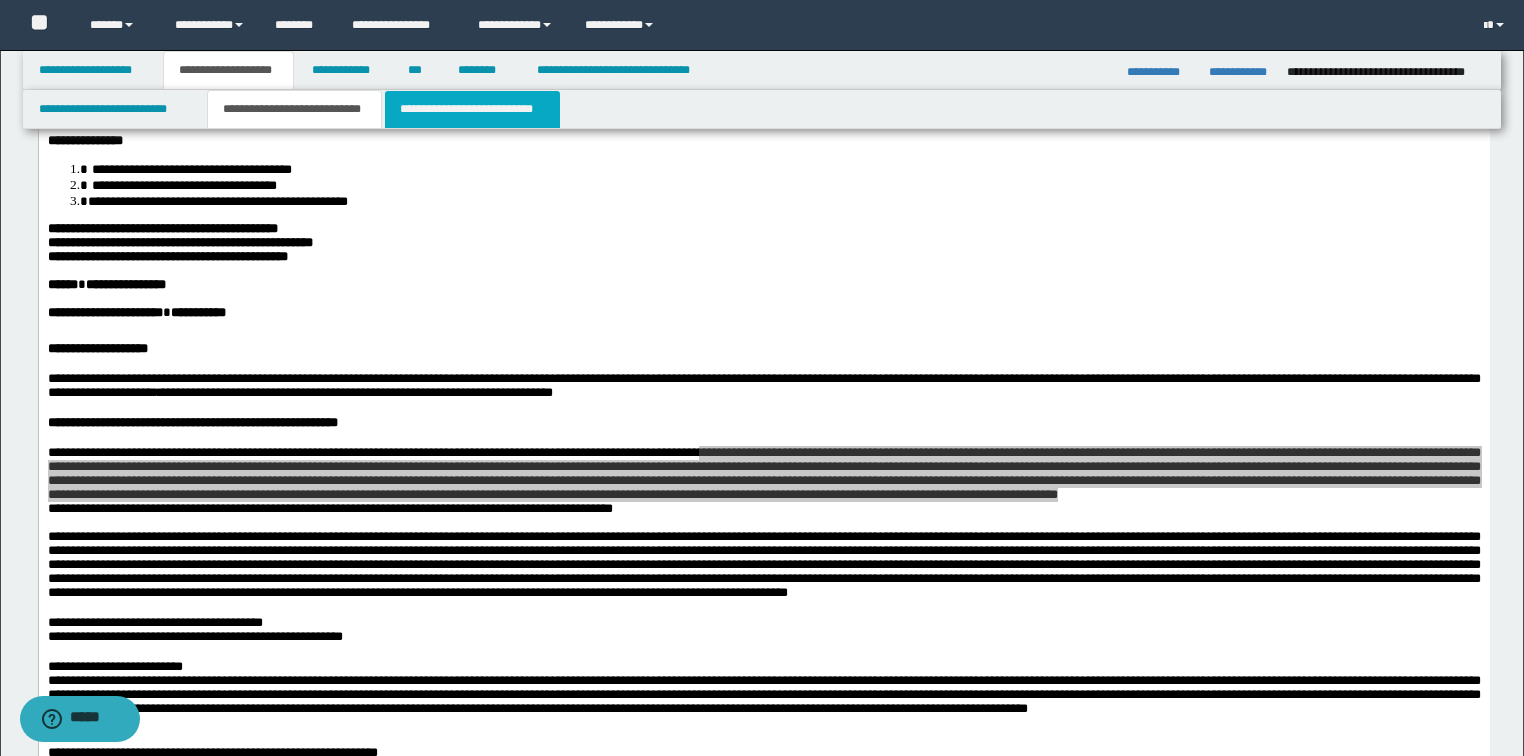 click on "**********" at bounding box center (472, 109) 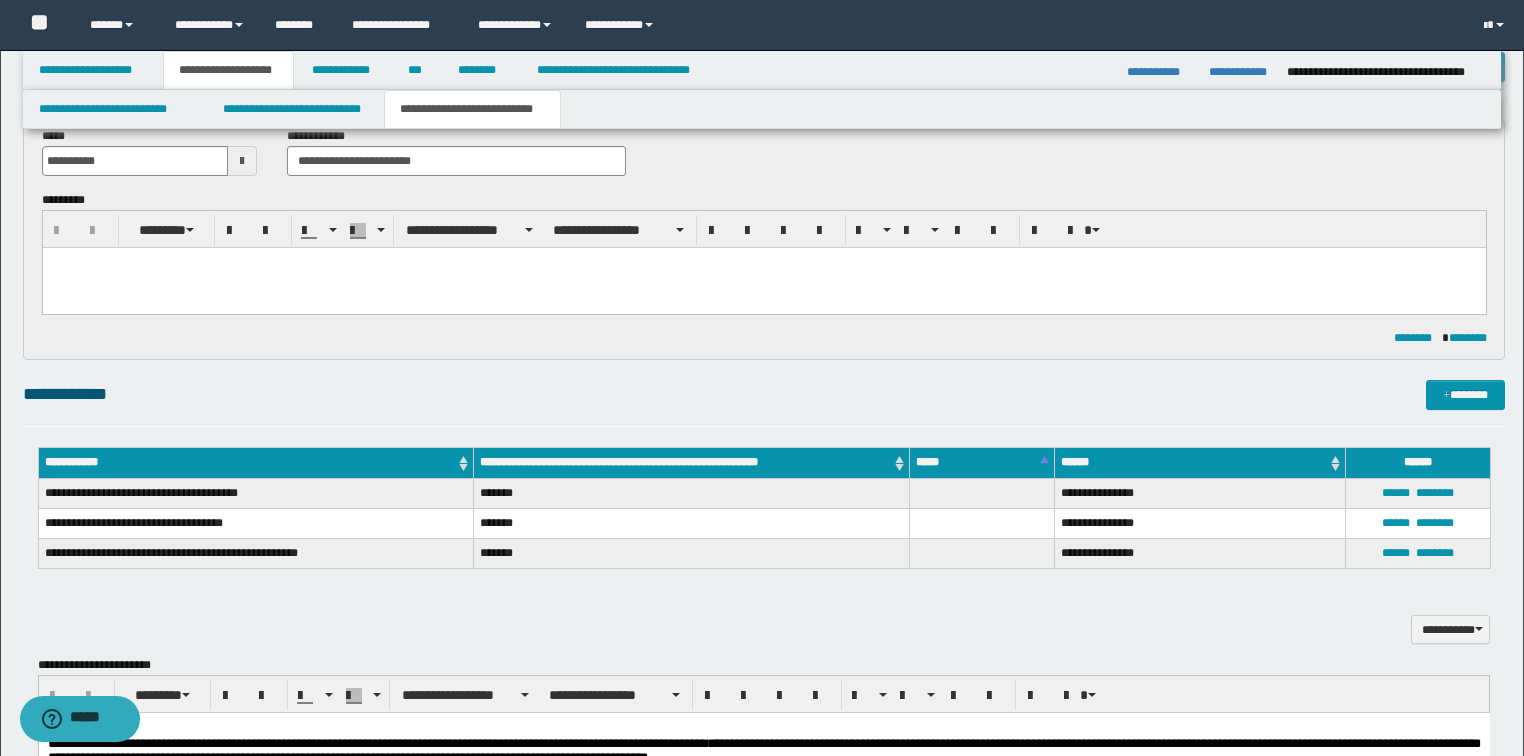 scroll, scrollTop: 0, scrollLeft: 0, axis: both 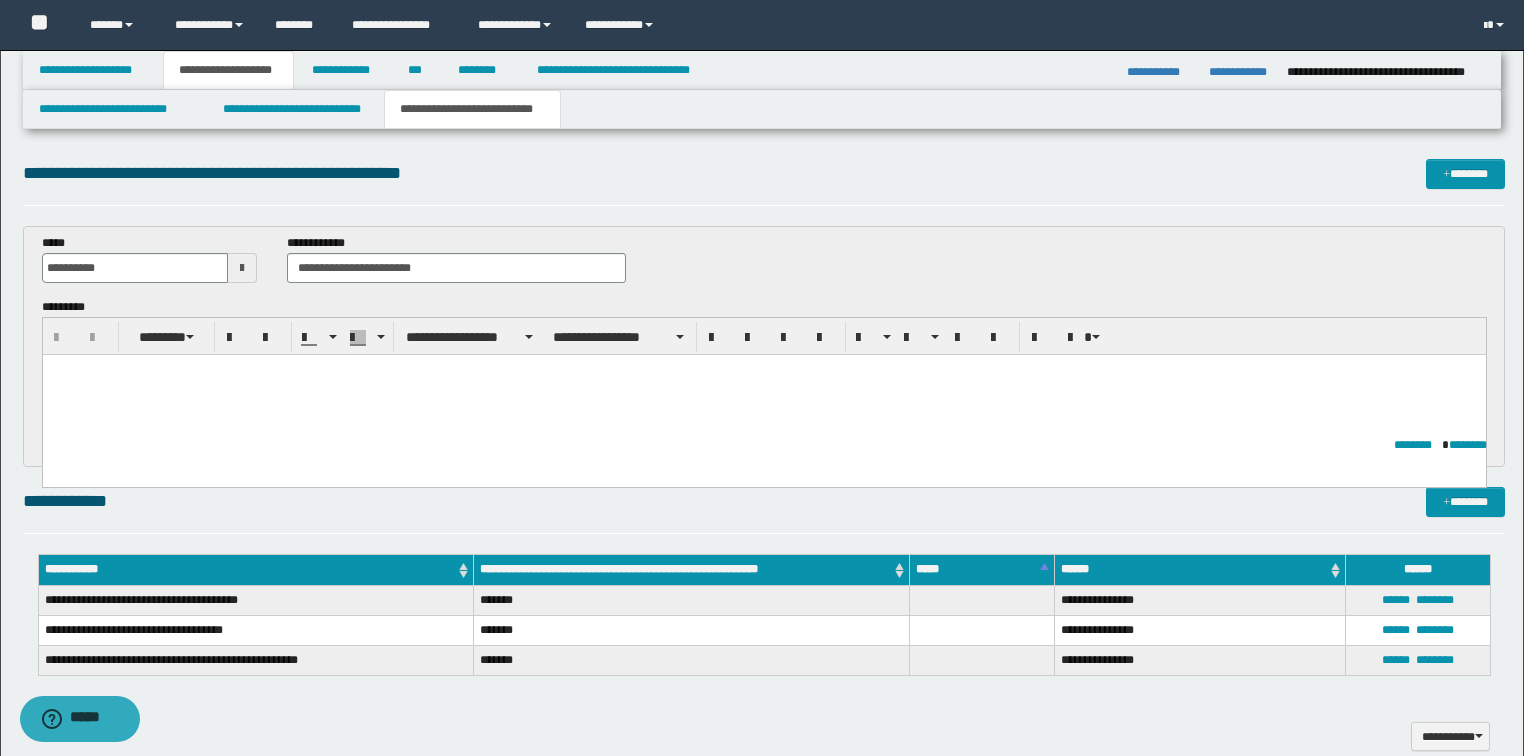 click at bounding box center [763, 369] 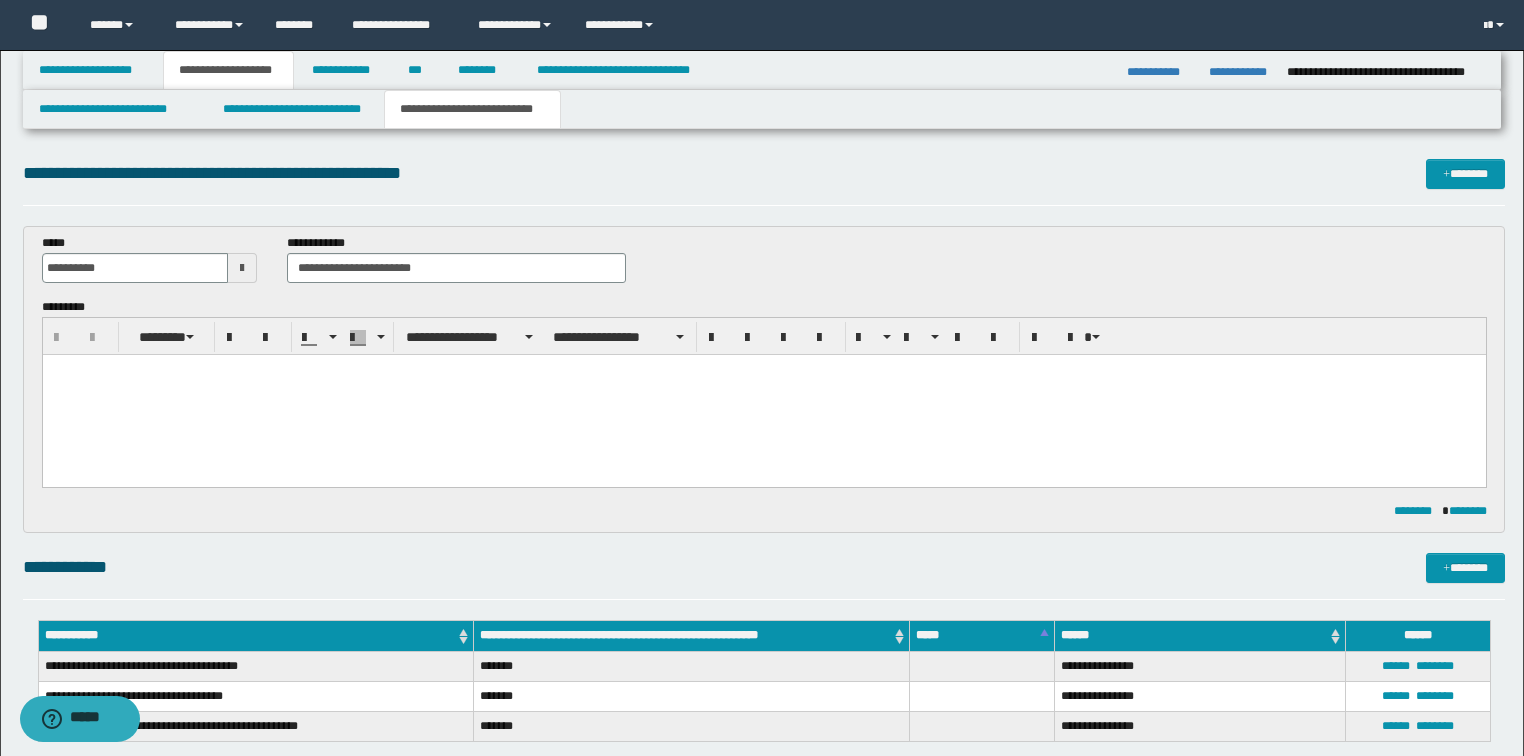 paste 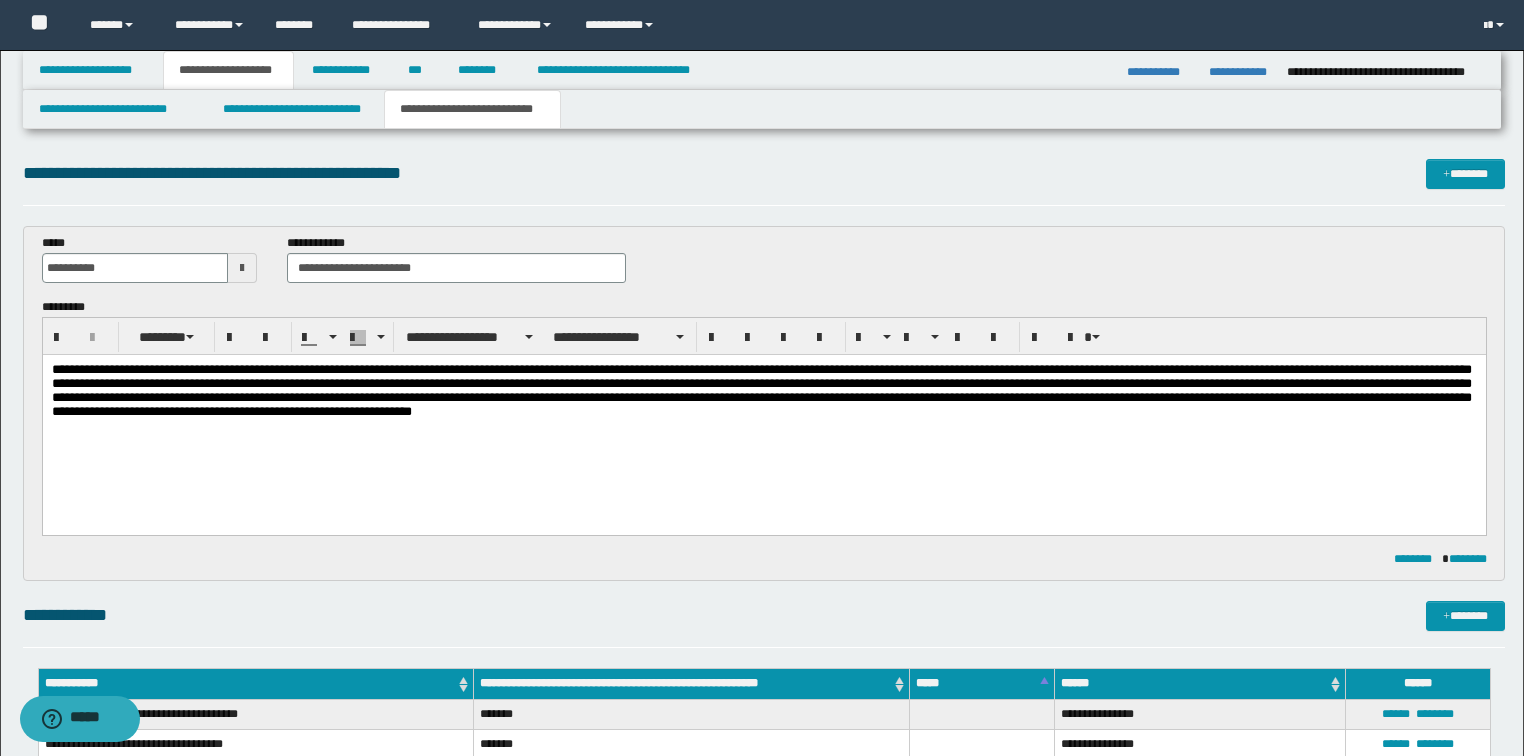 click on "**********" at bounding box center [763, 415] 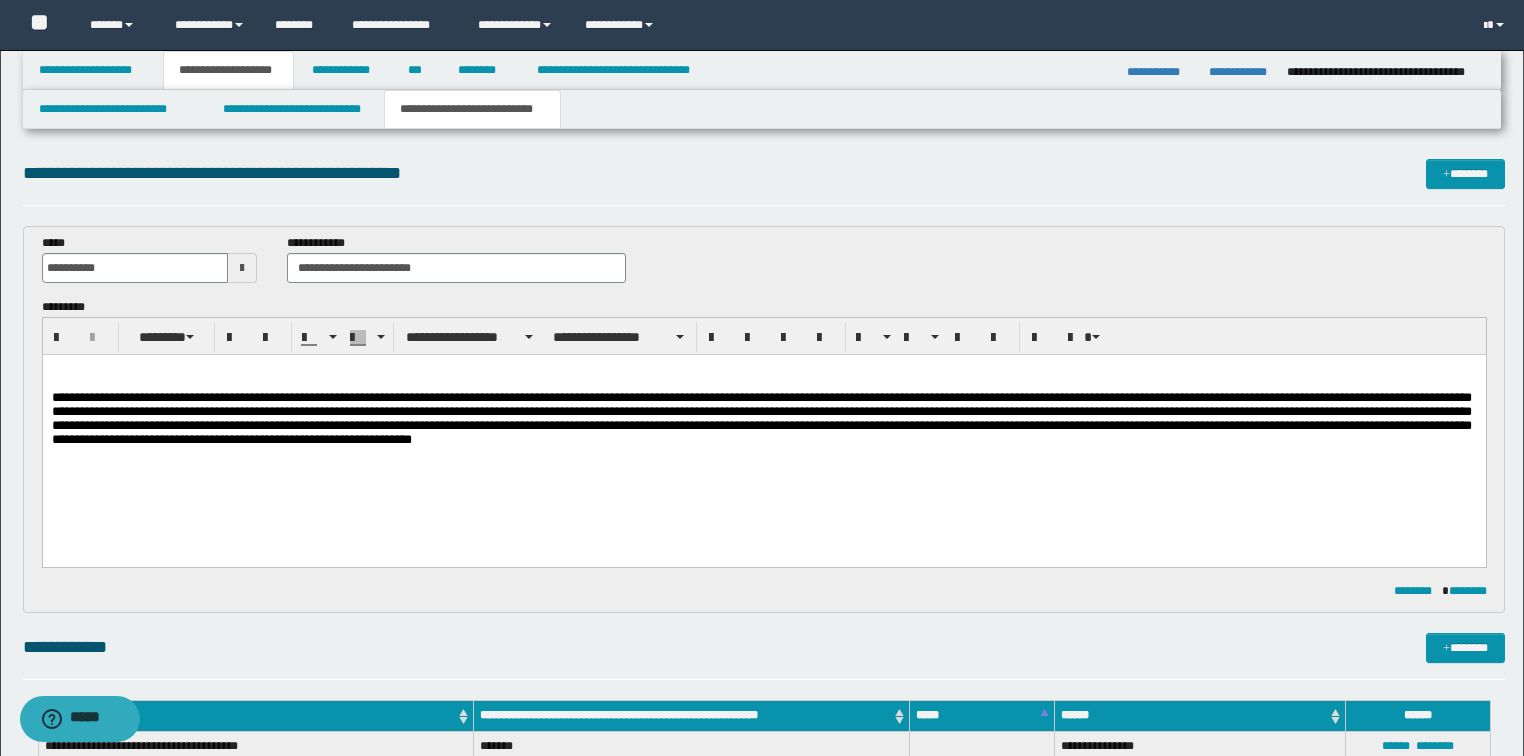 click at bounding box center (763, 369) 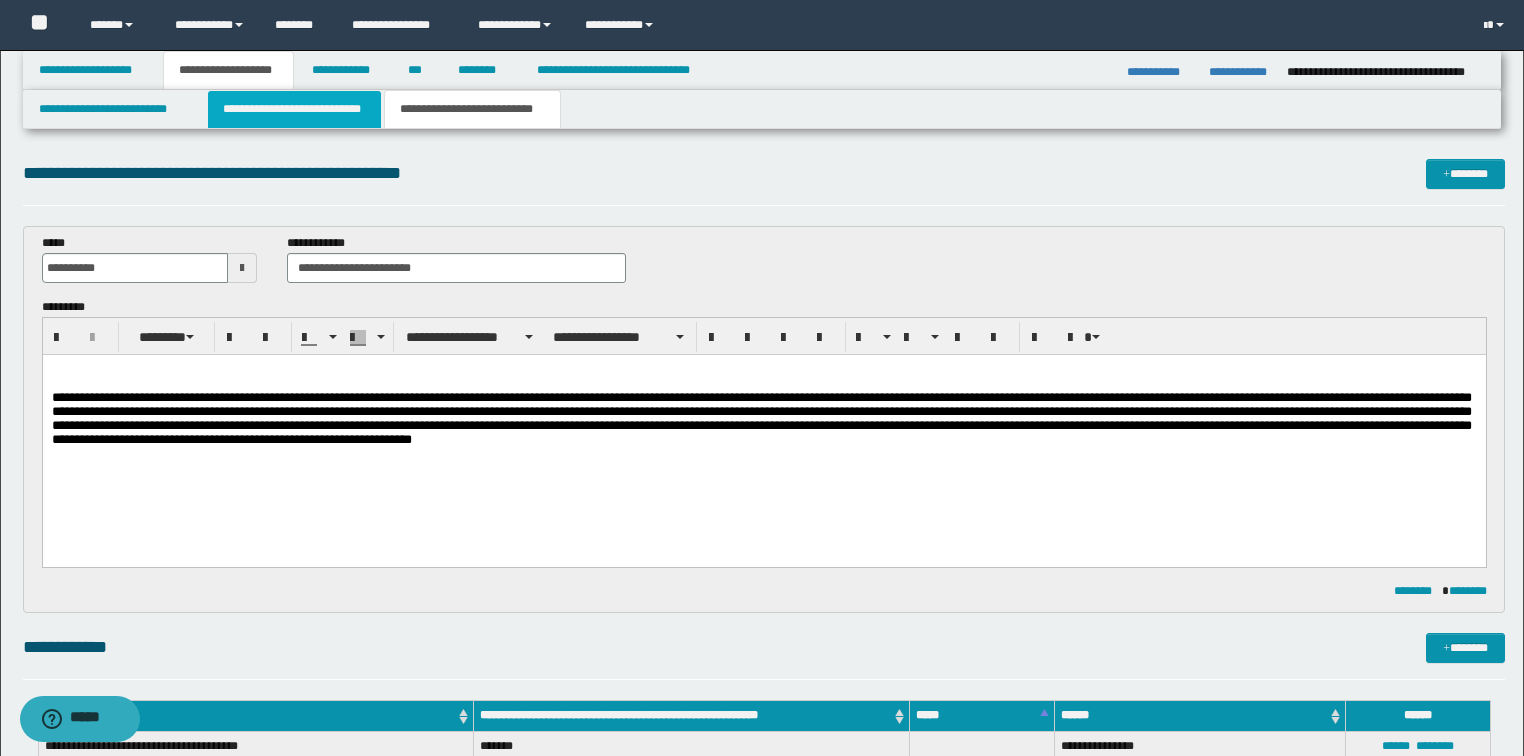 click on "**********" at bounding box center [294, 109] 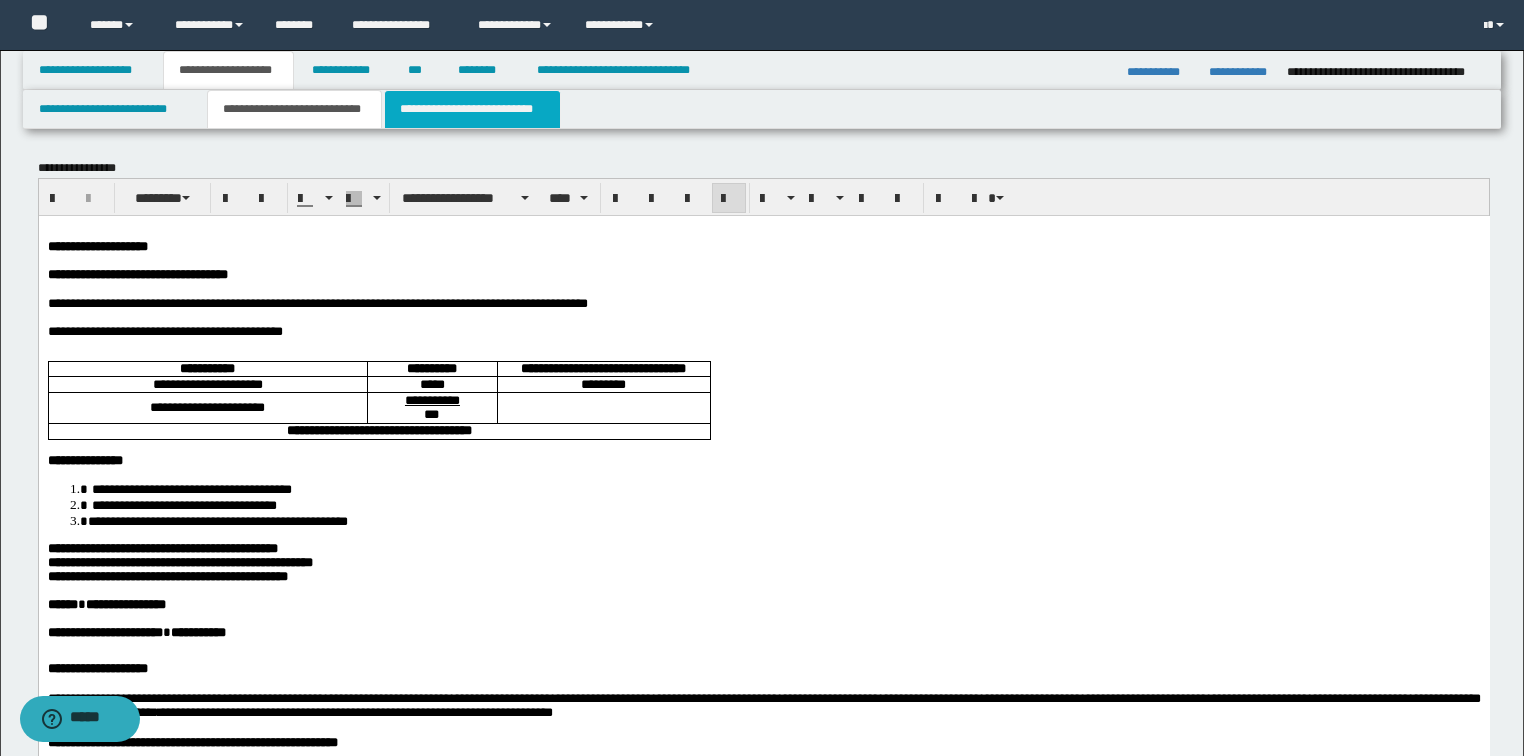 click on "**********" at bounding box center (472, 109) 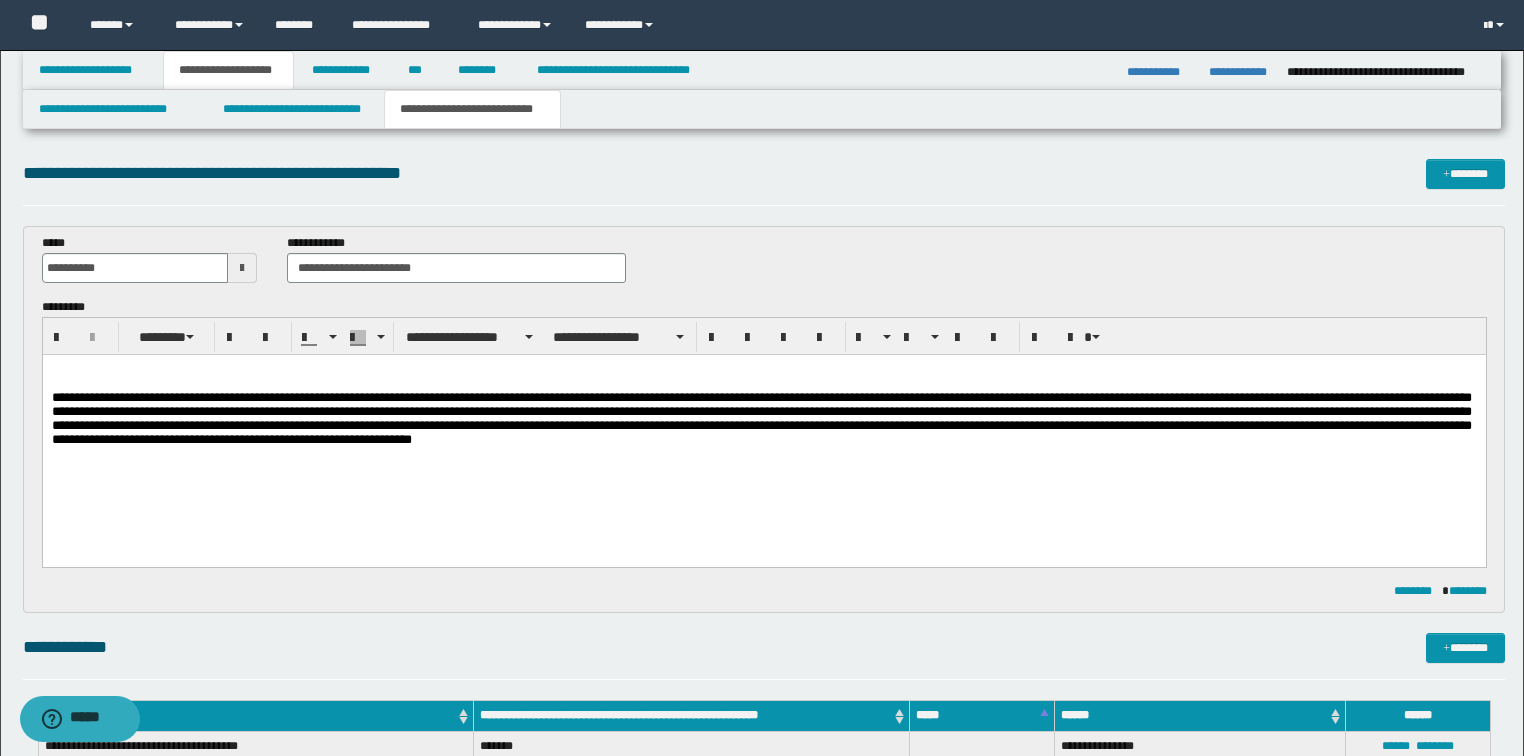 click at bounding box center [763, 369] 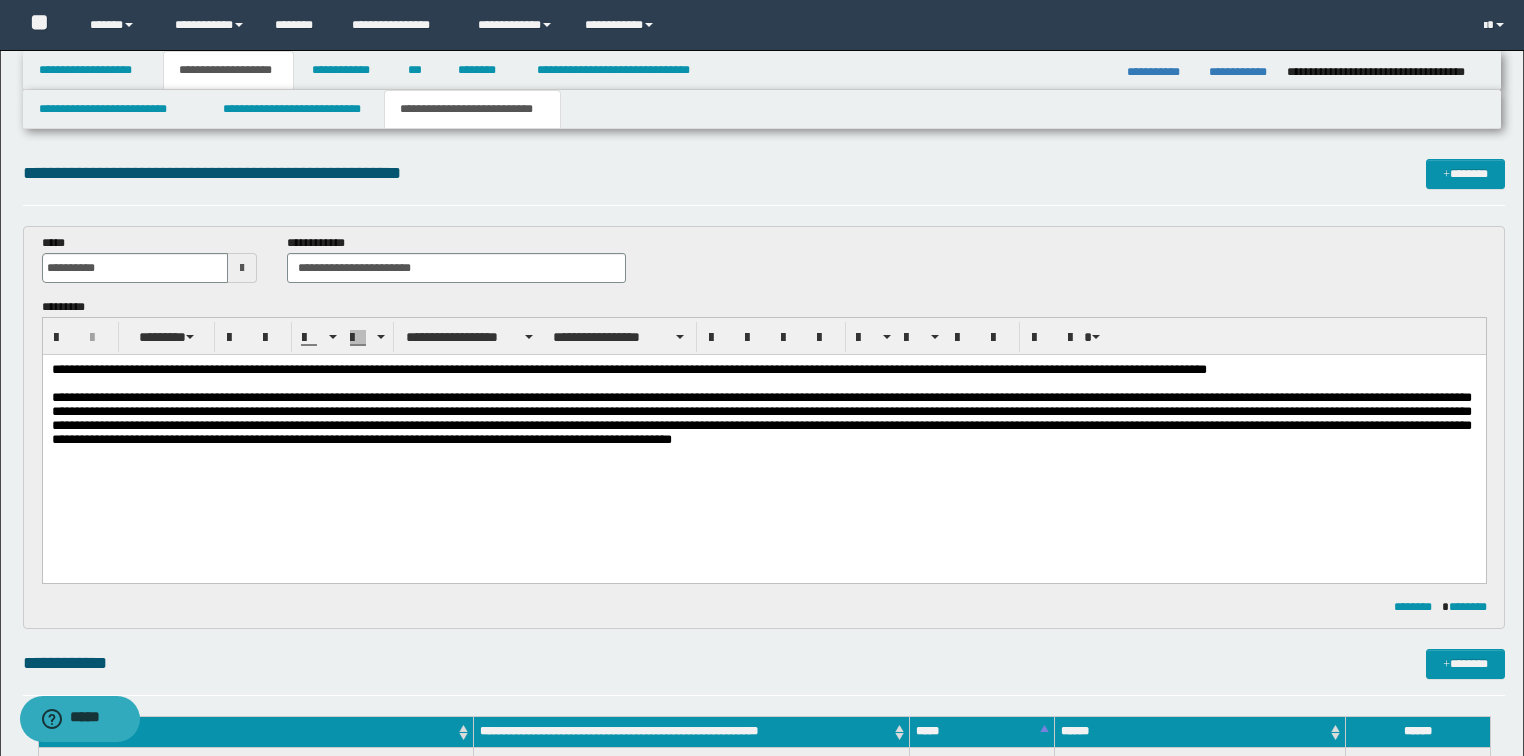 click on "**********" at bounding box center (763, 429) 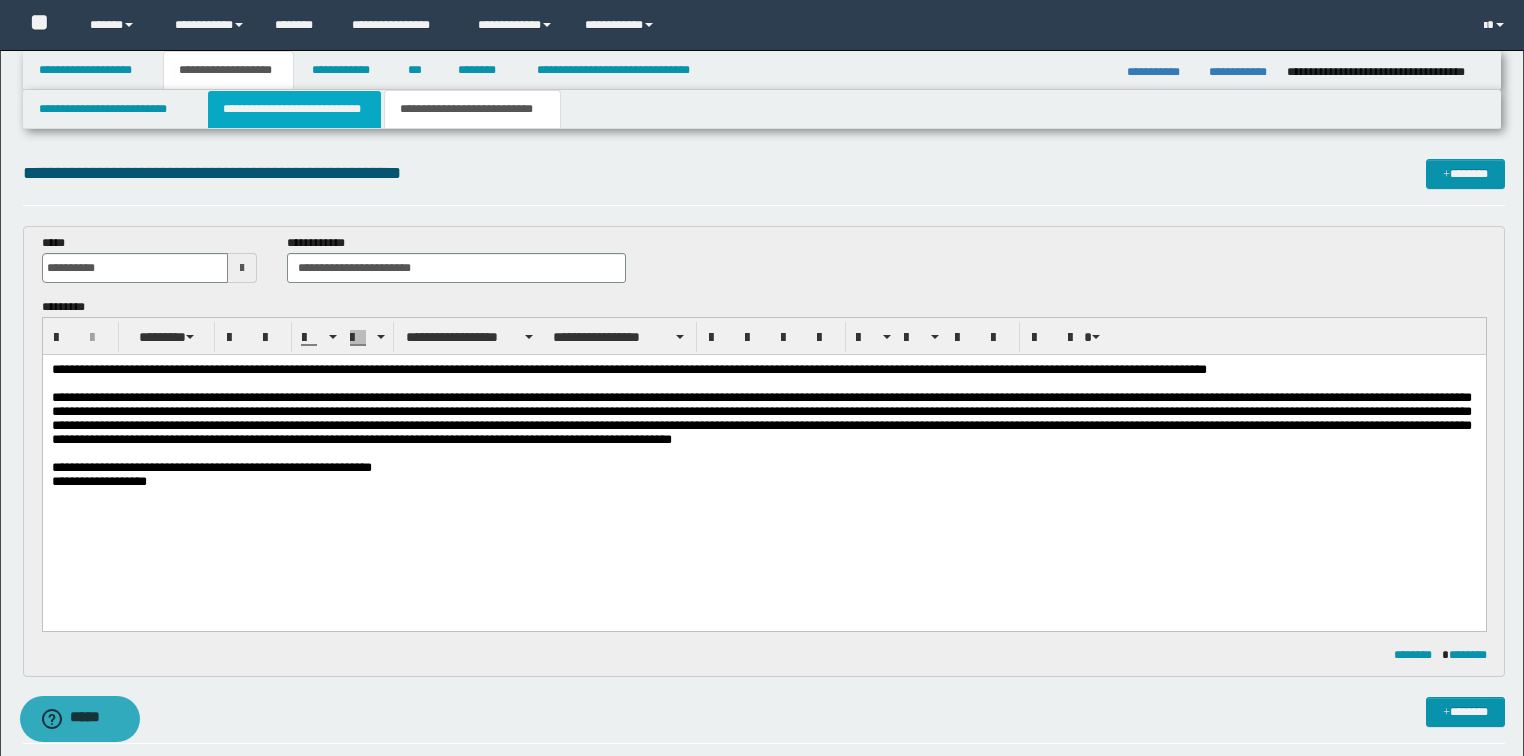 click on "**********" at bounding box center (294, 109) 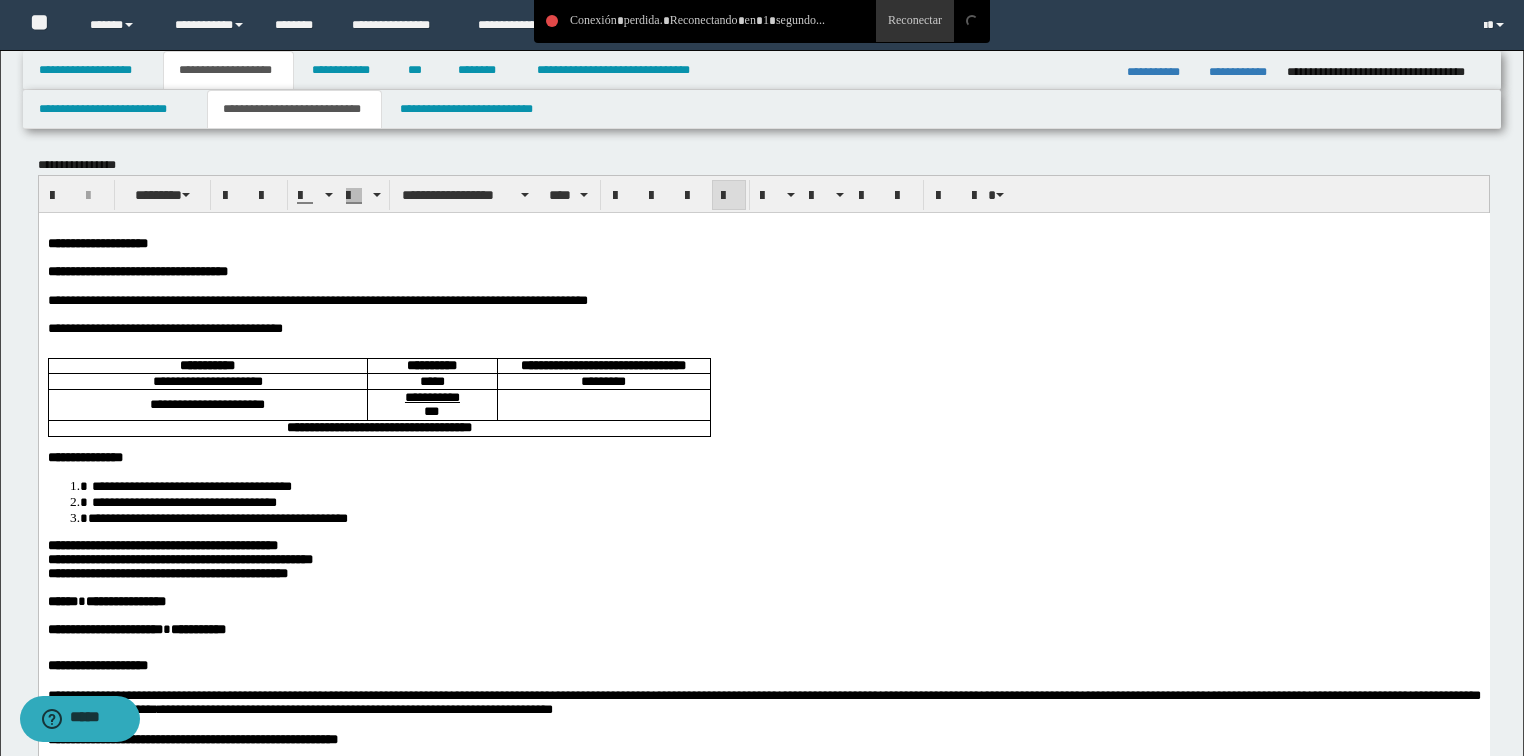 scroll, scrollTop: 0, scrollLeft: 0, axis: both 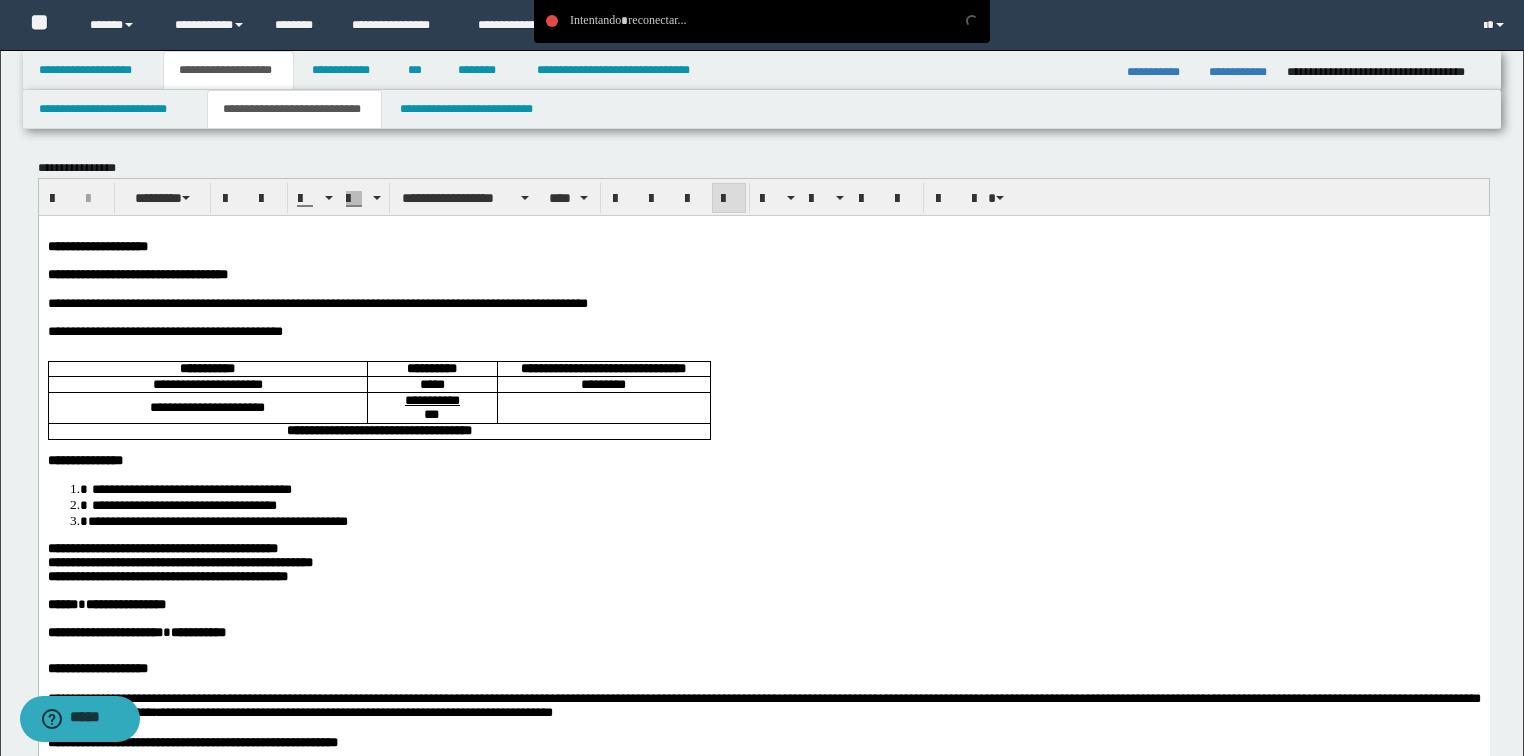 click on "**********" at bounding box center (762, 2093) 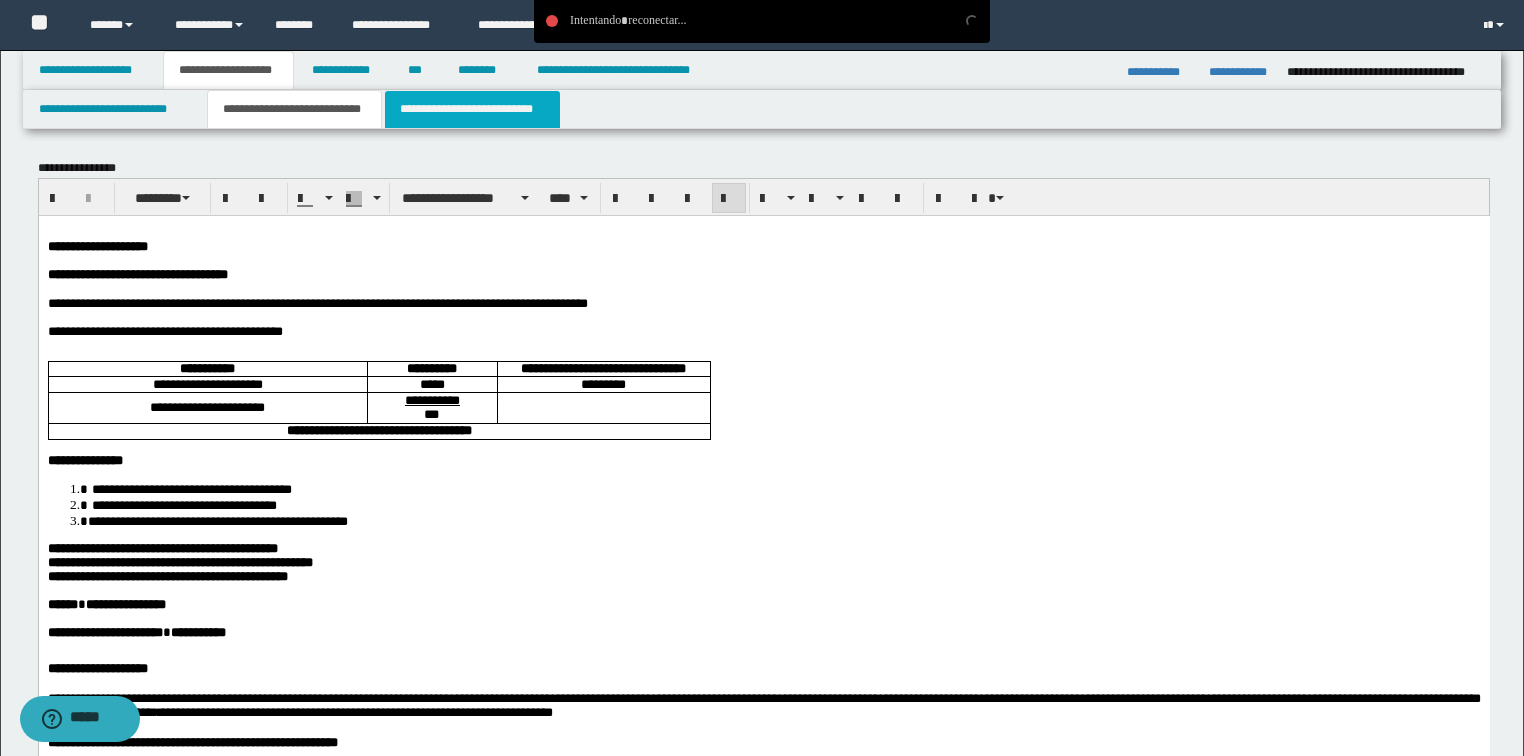 click on "**********" at bounding box center (472, 109) 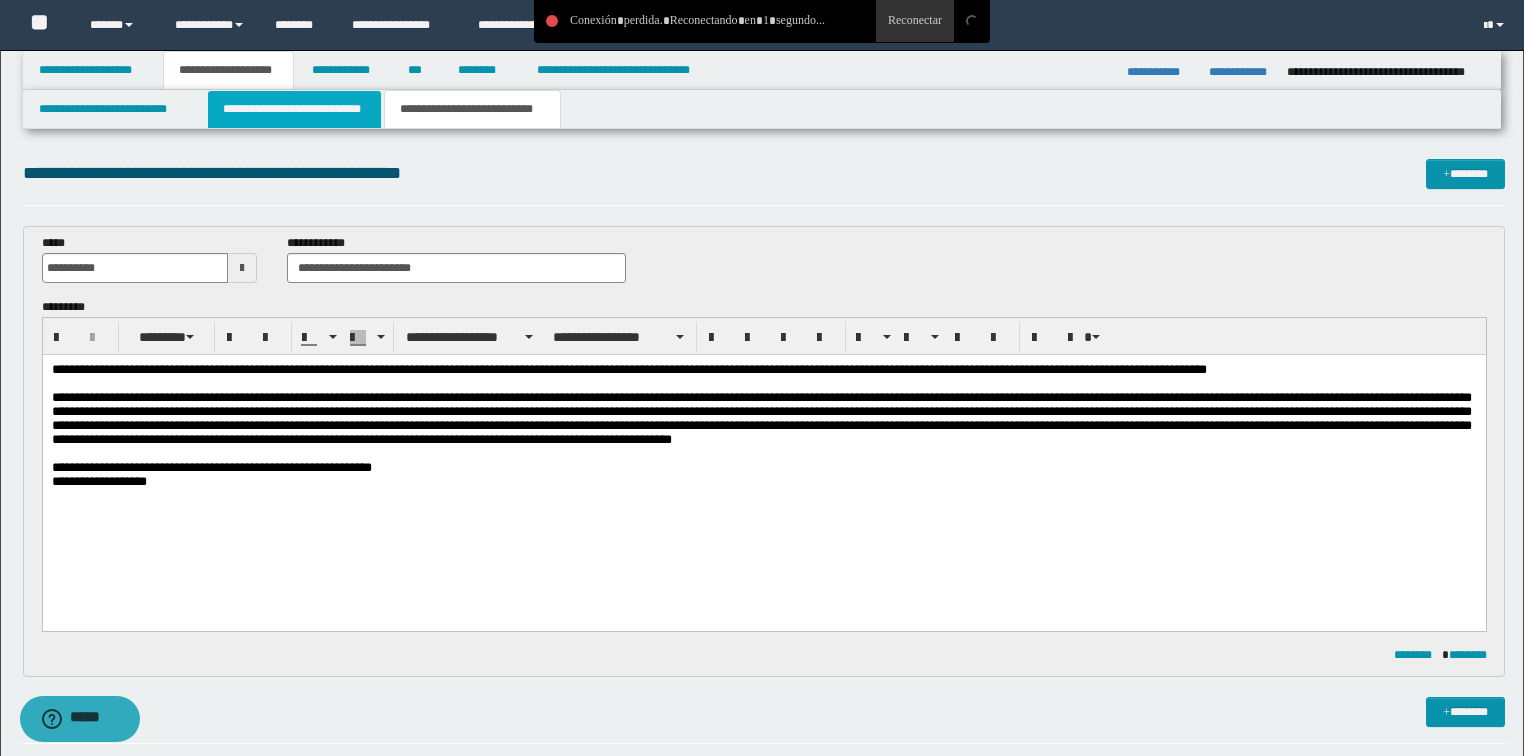click on "**********" at bounding box center (294, 109) 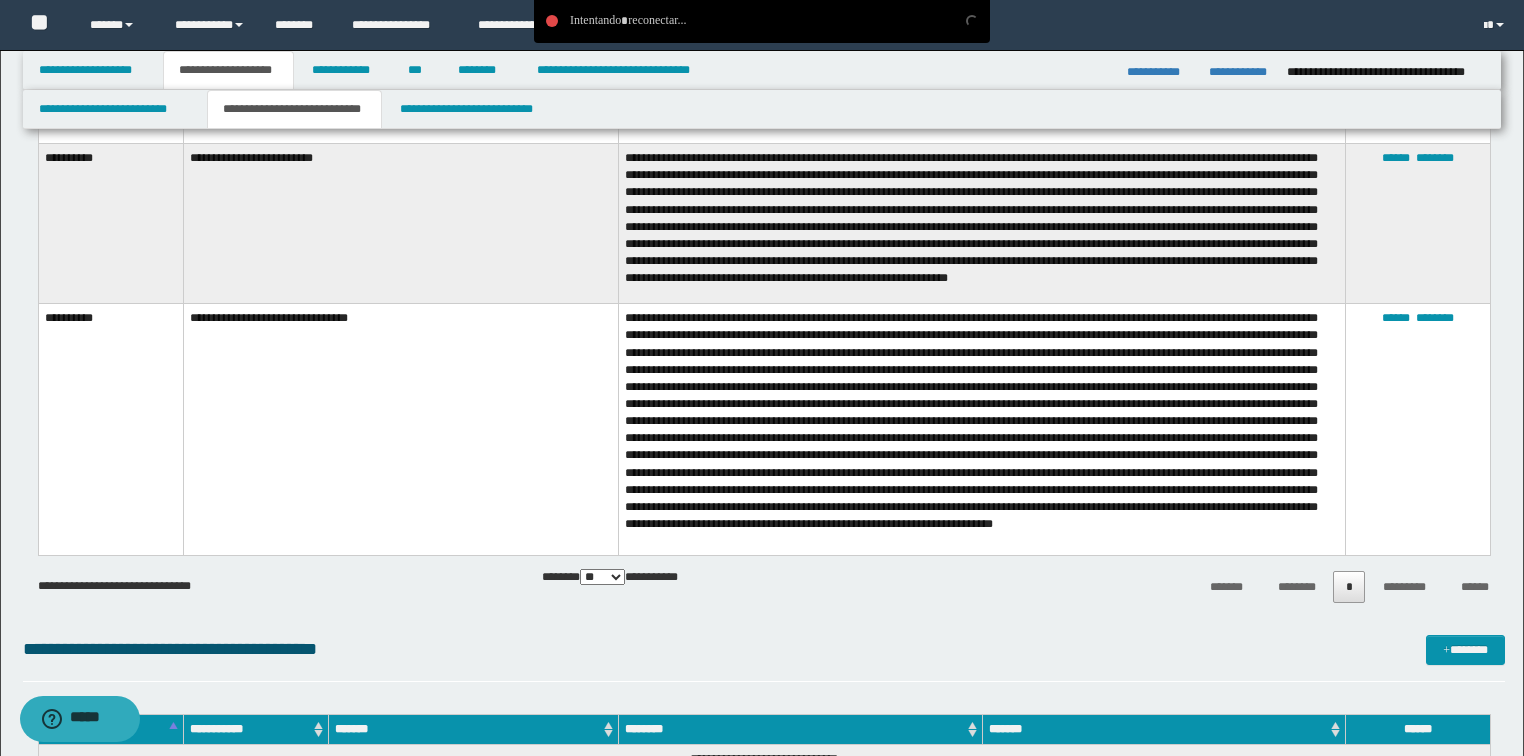 scroll, scrollTop: 2240, scrollLeft: 0, axis: vertical 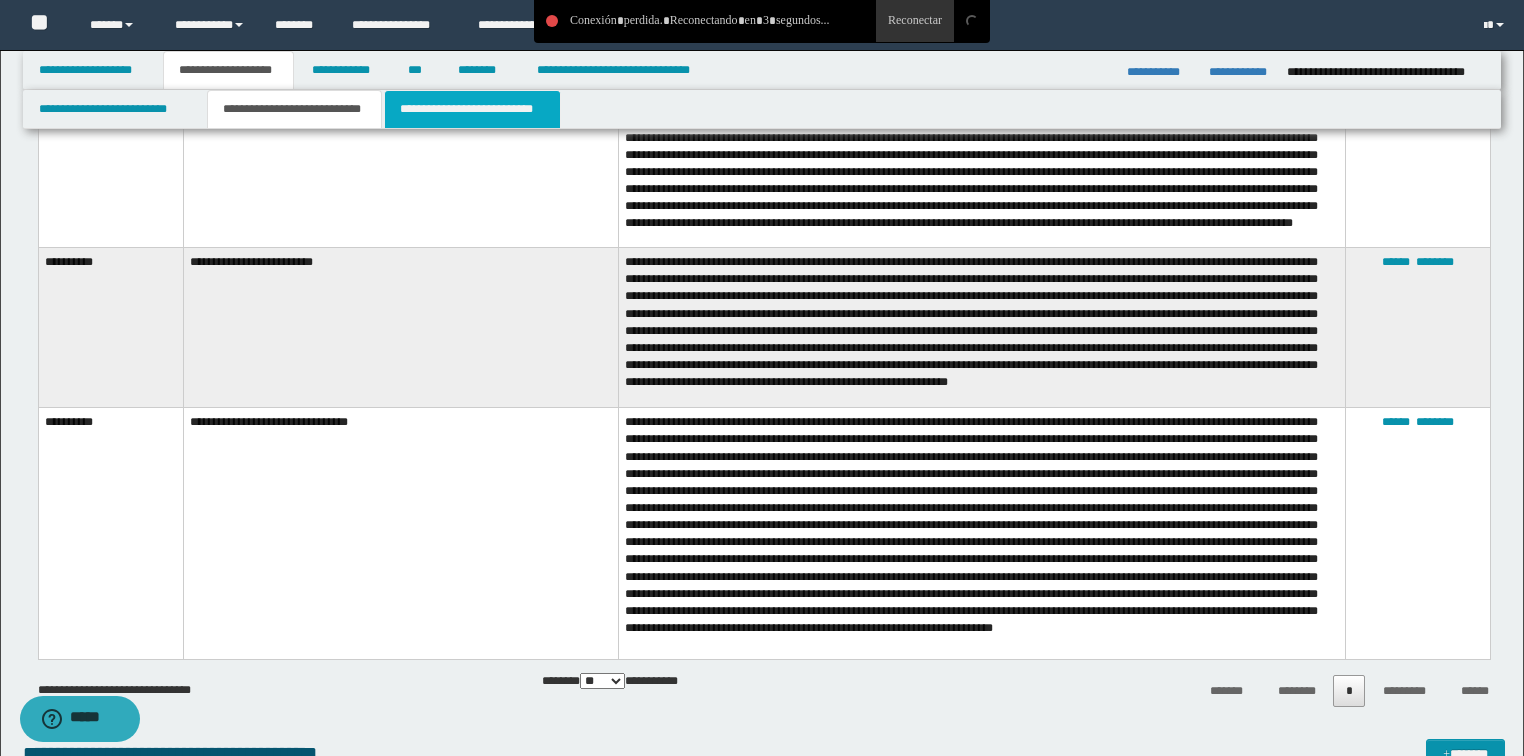 click on "**********" at bounding box center [472, 109] 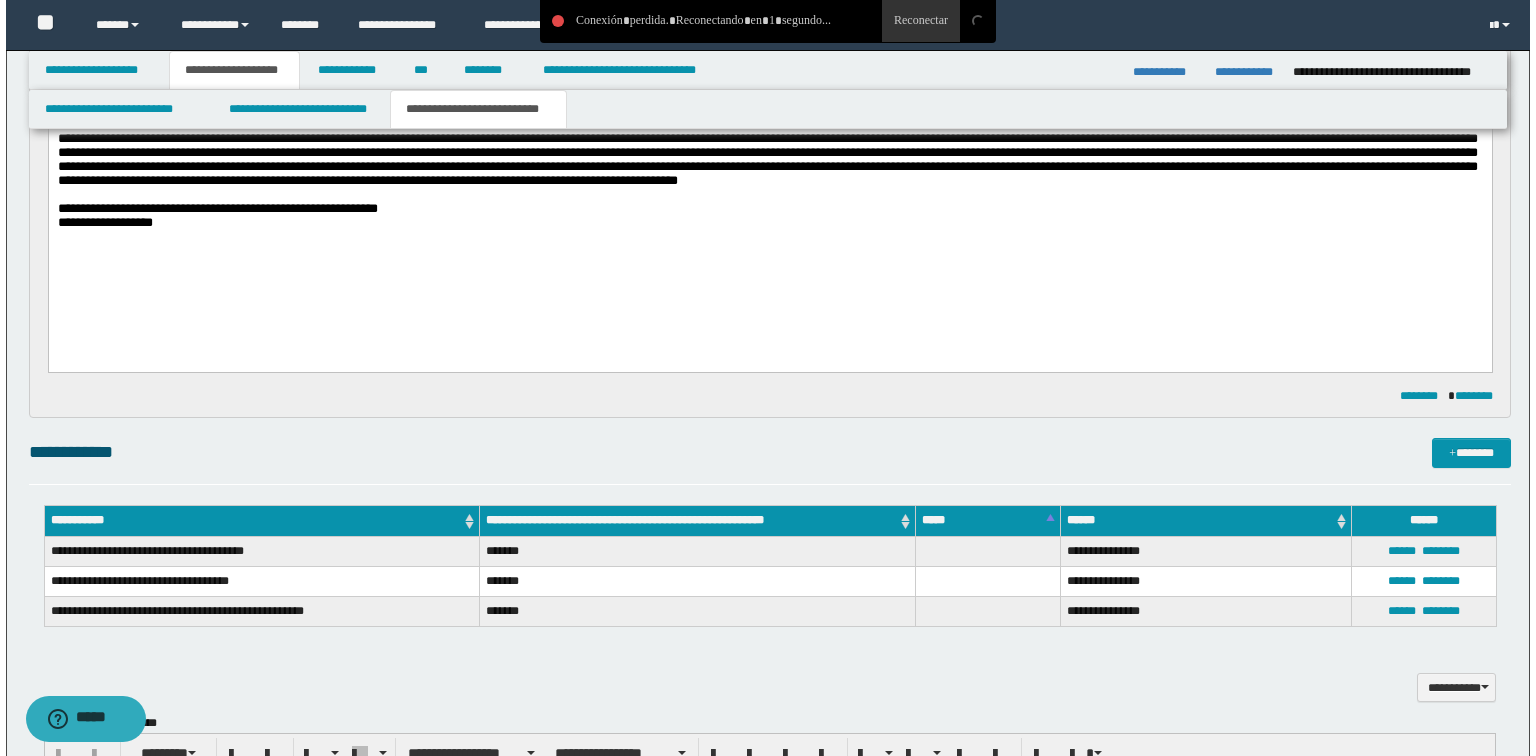 scroll, scrollTop: 256, scrollLeft: 0, axis: vertical 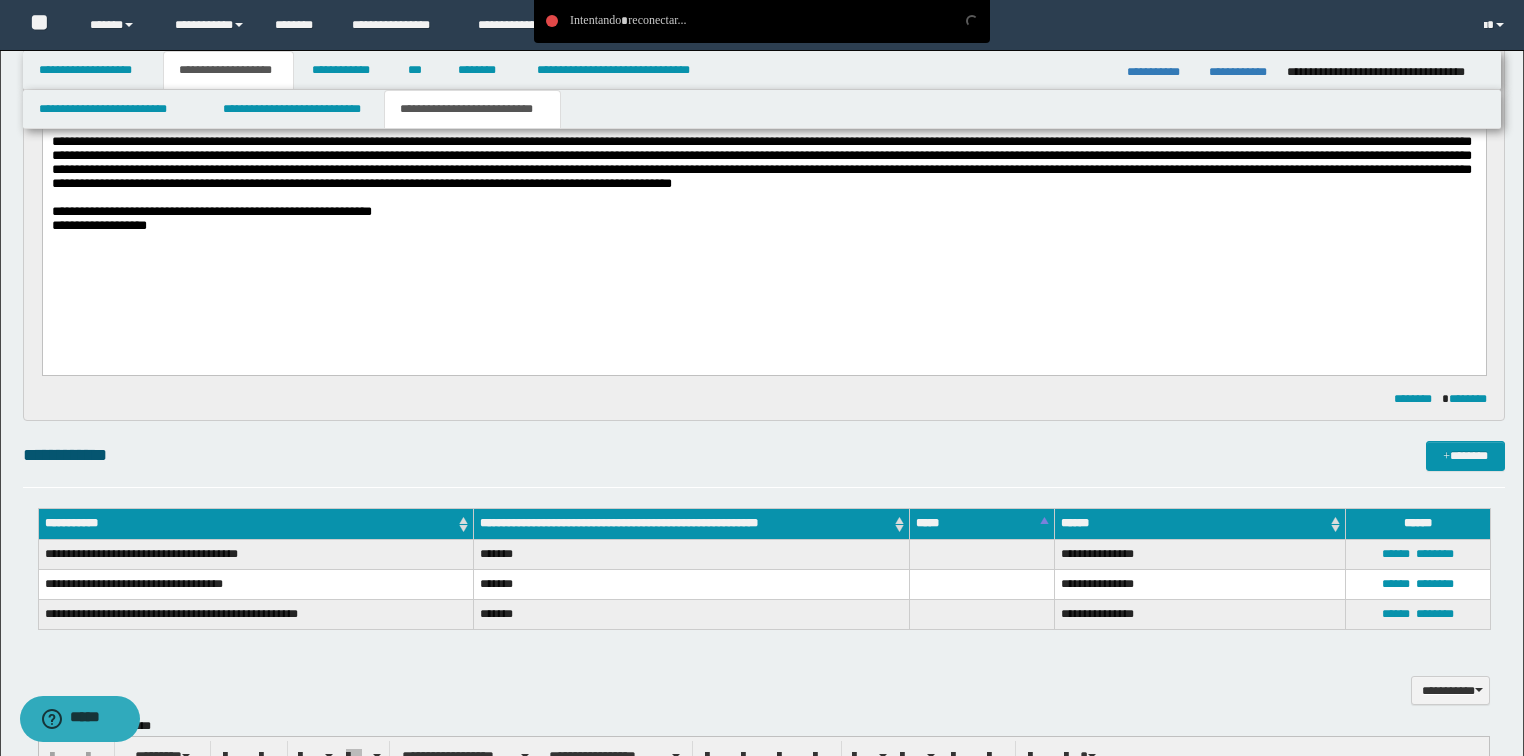 click on "**********" at bounding box center (763, 194) 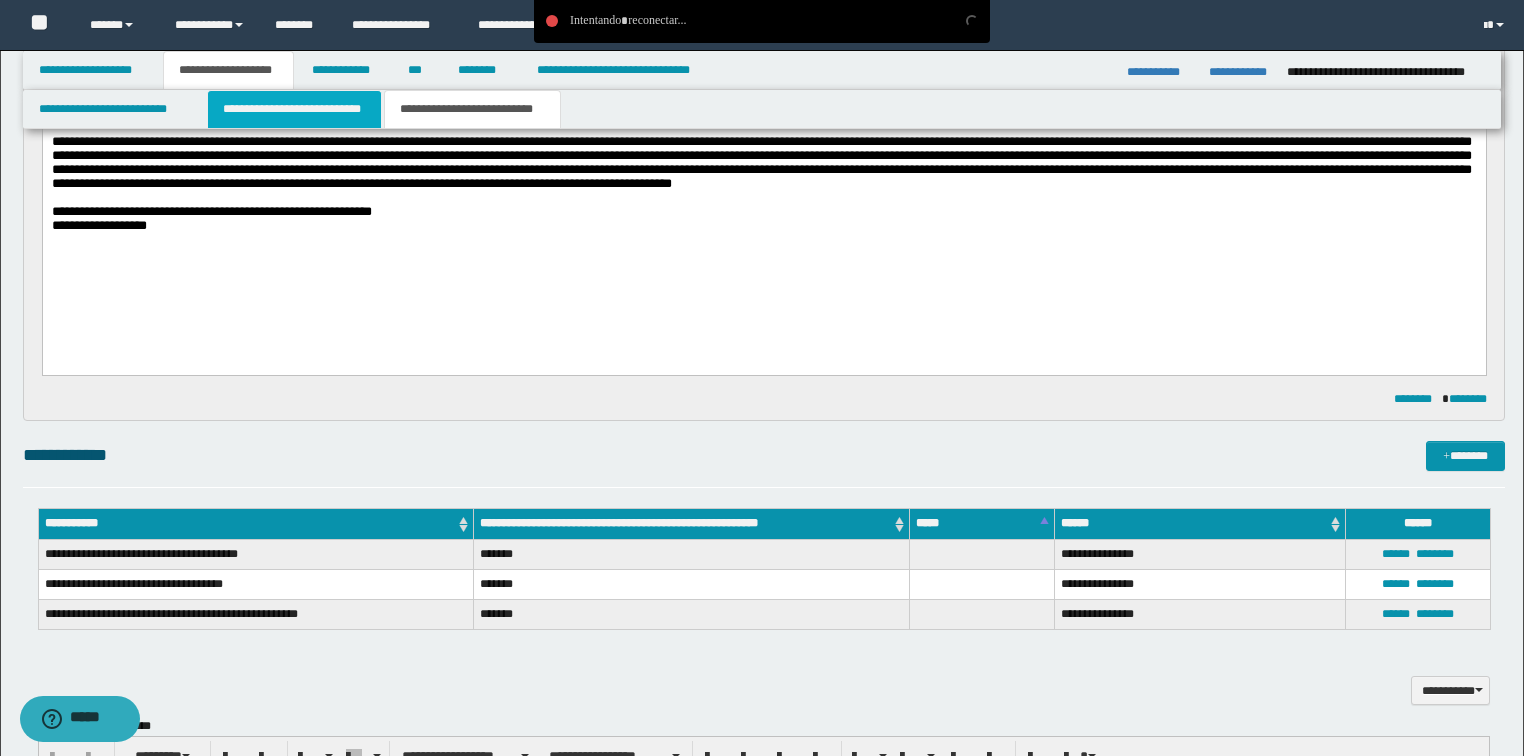 click on "**********" at bounding box center [294, 109] 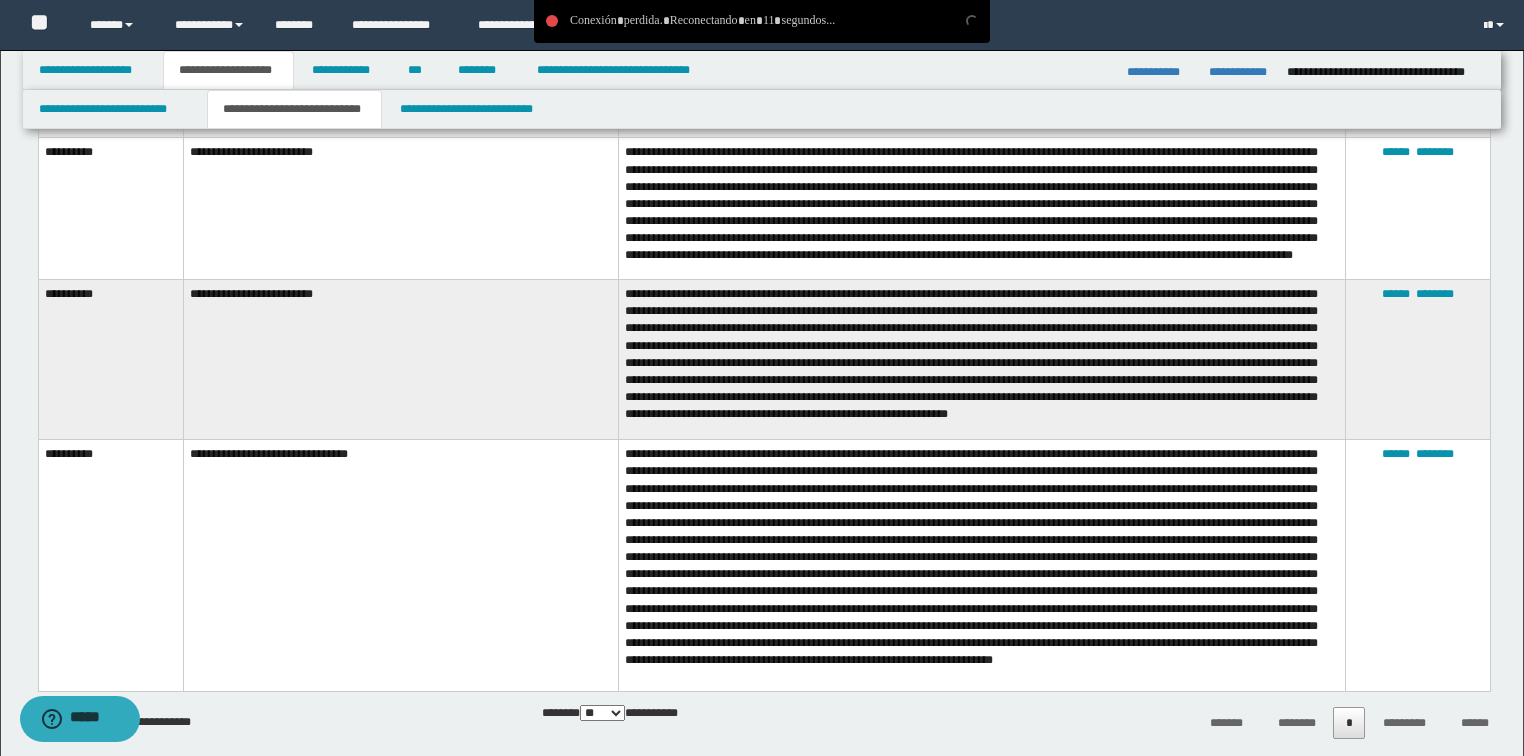 scroll, scrollTop: 2336, scrollLeft: 0, axis: vertical 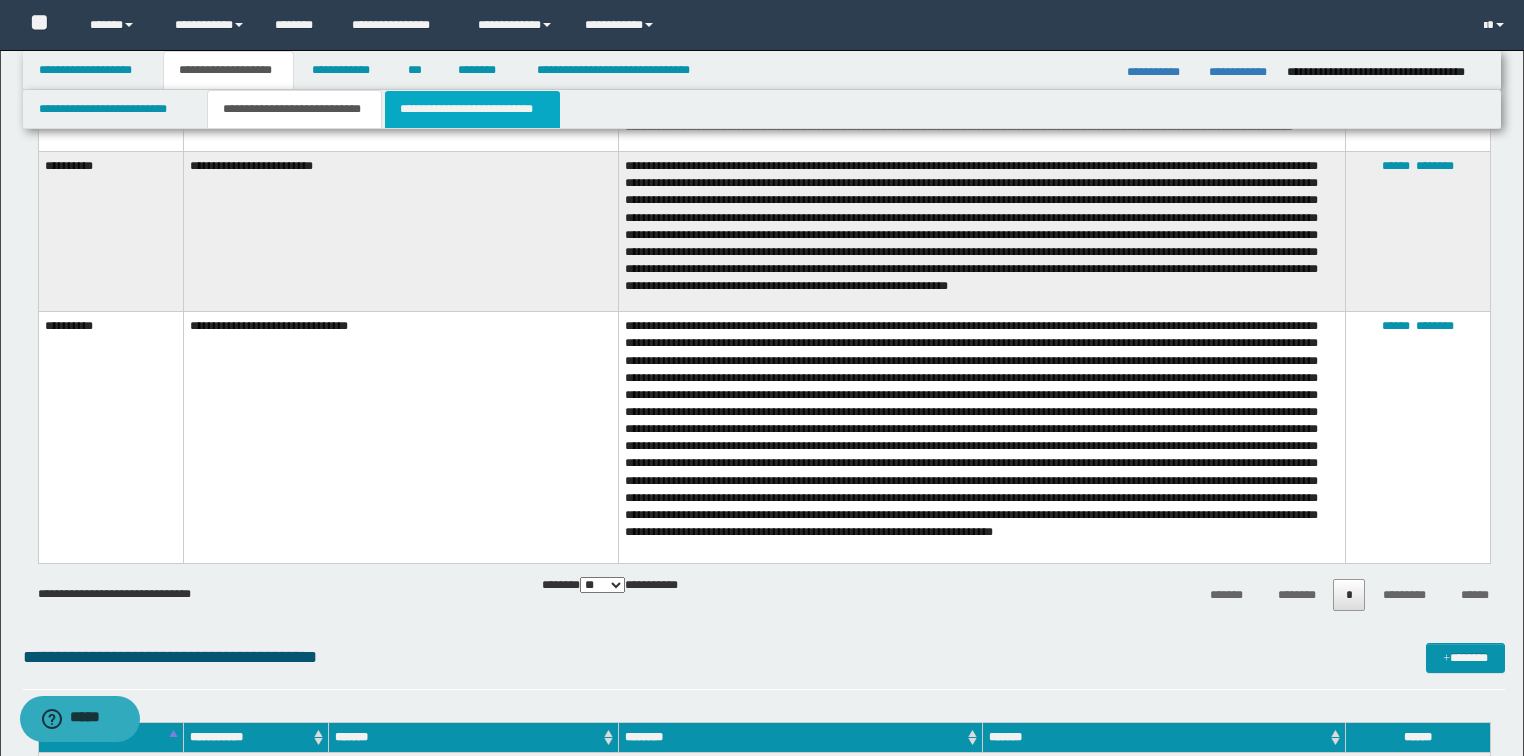 click on "**********" at bounding box center (472, 109) 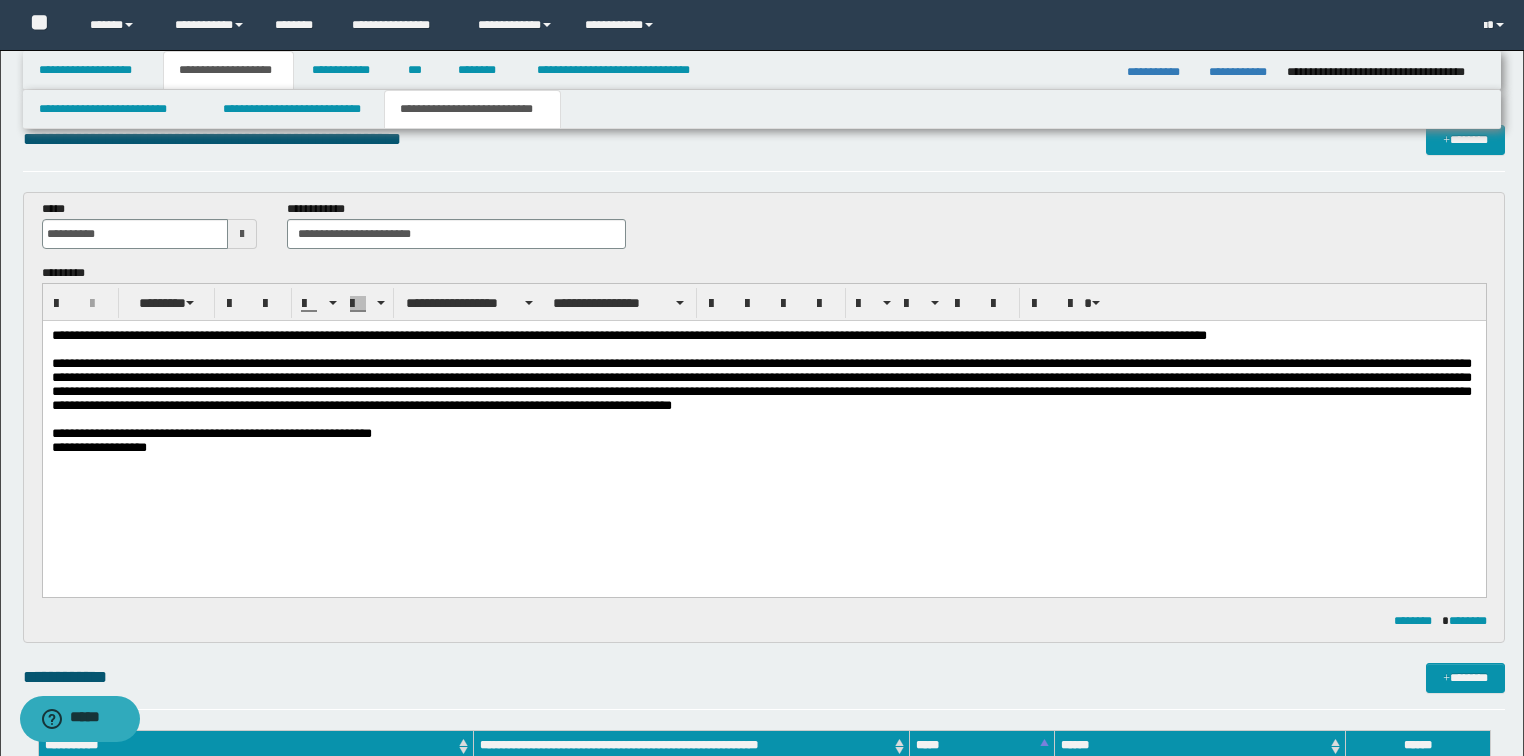 scroll, scrollTop: 0, scrollLeft: 0, axis: both 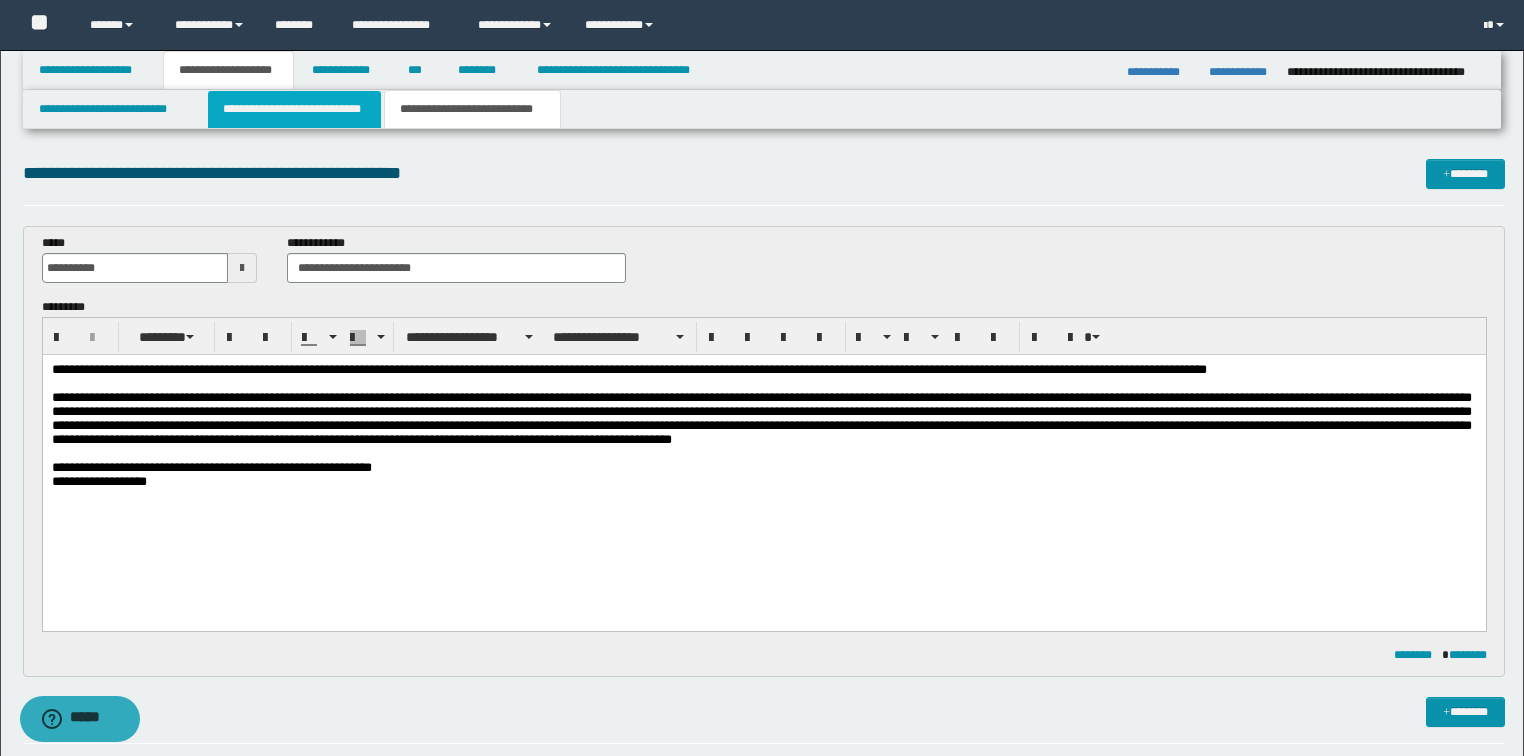 click on "**********" at bounding box center [294, 109] 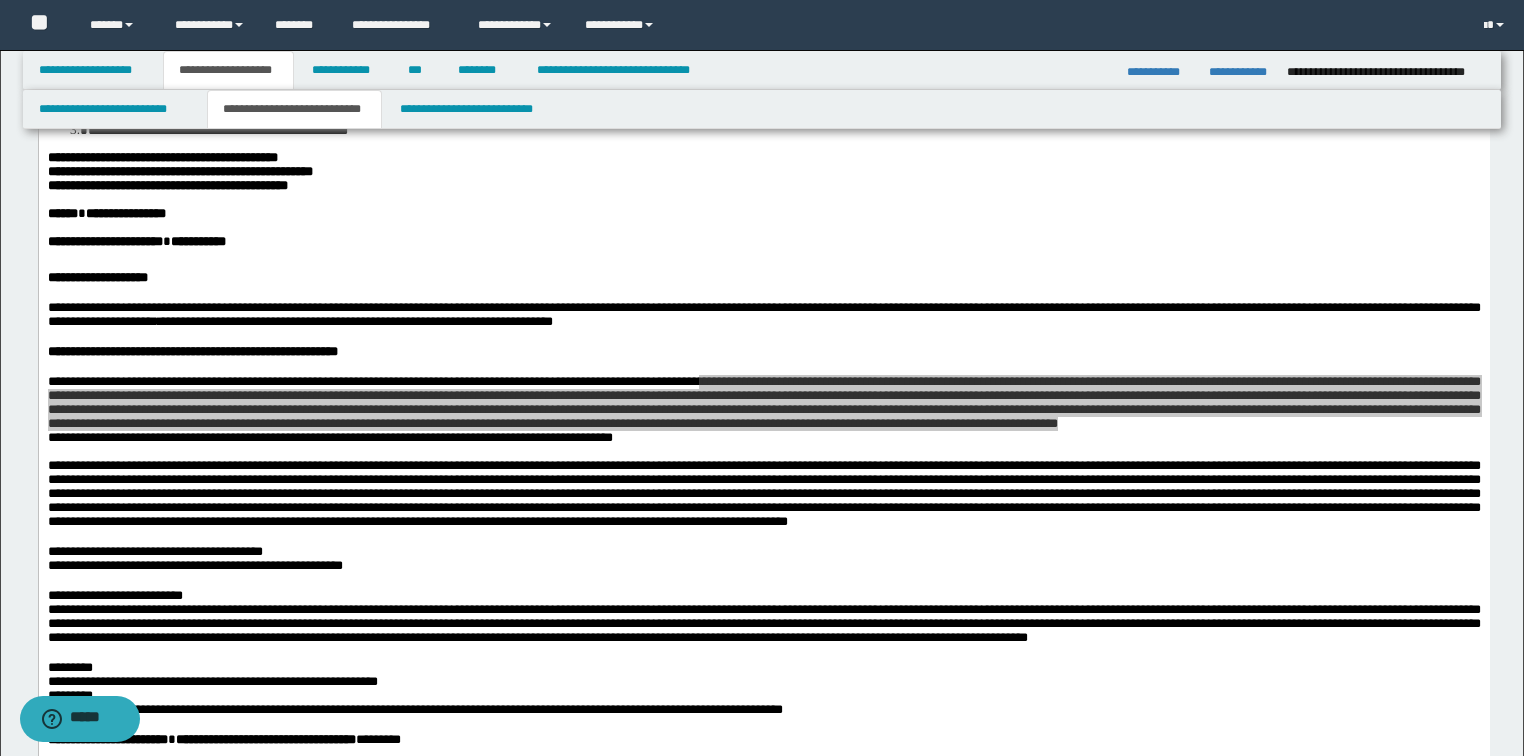 scroll, scrollTop: 480, scrollLeft: 0, axis: vertical 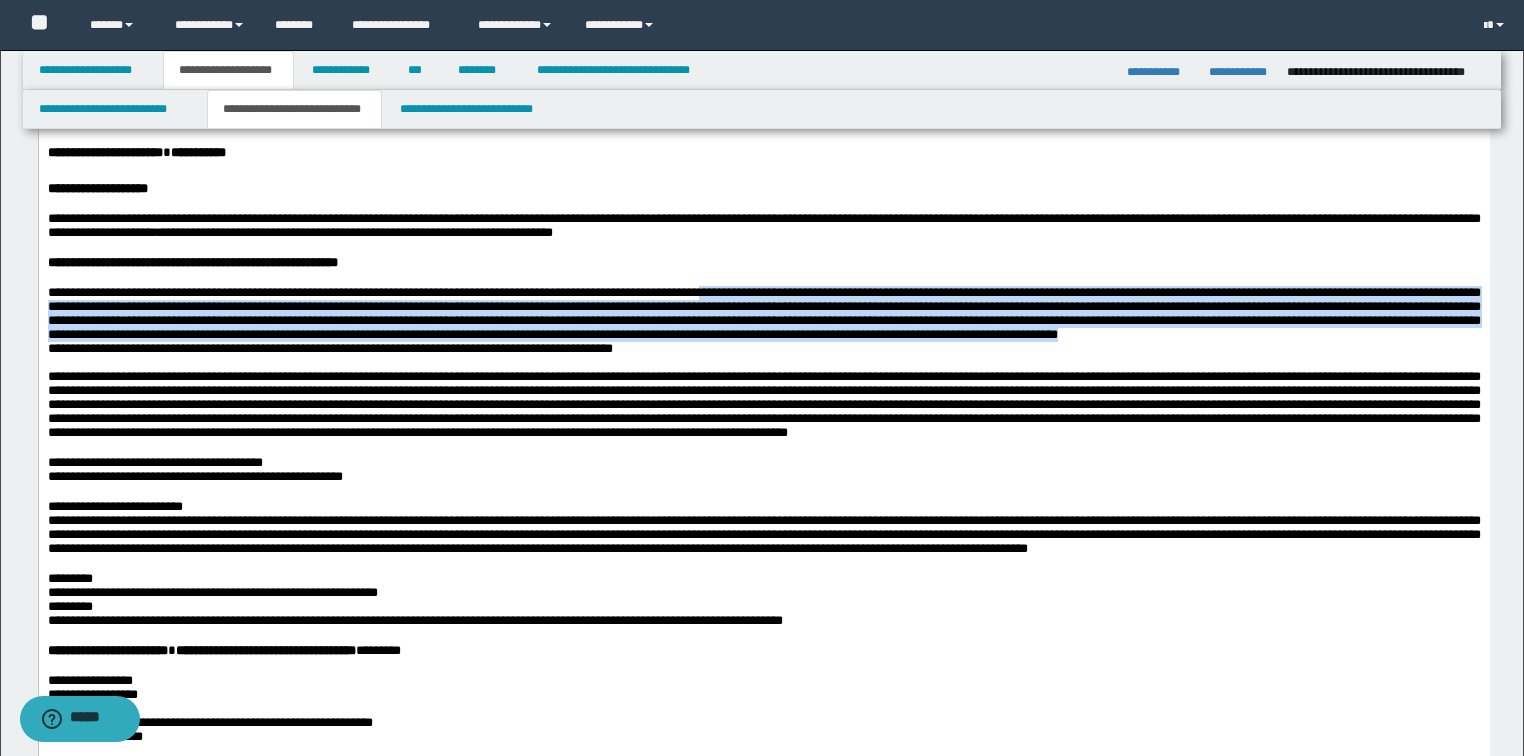 click at bounding box center [763, 492] 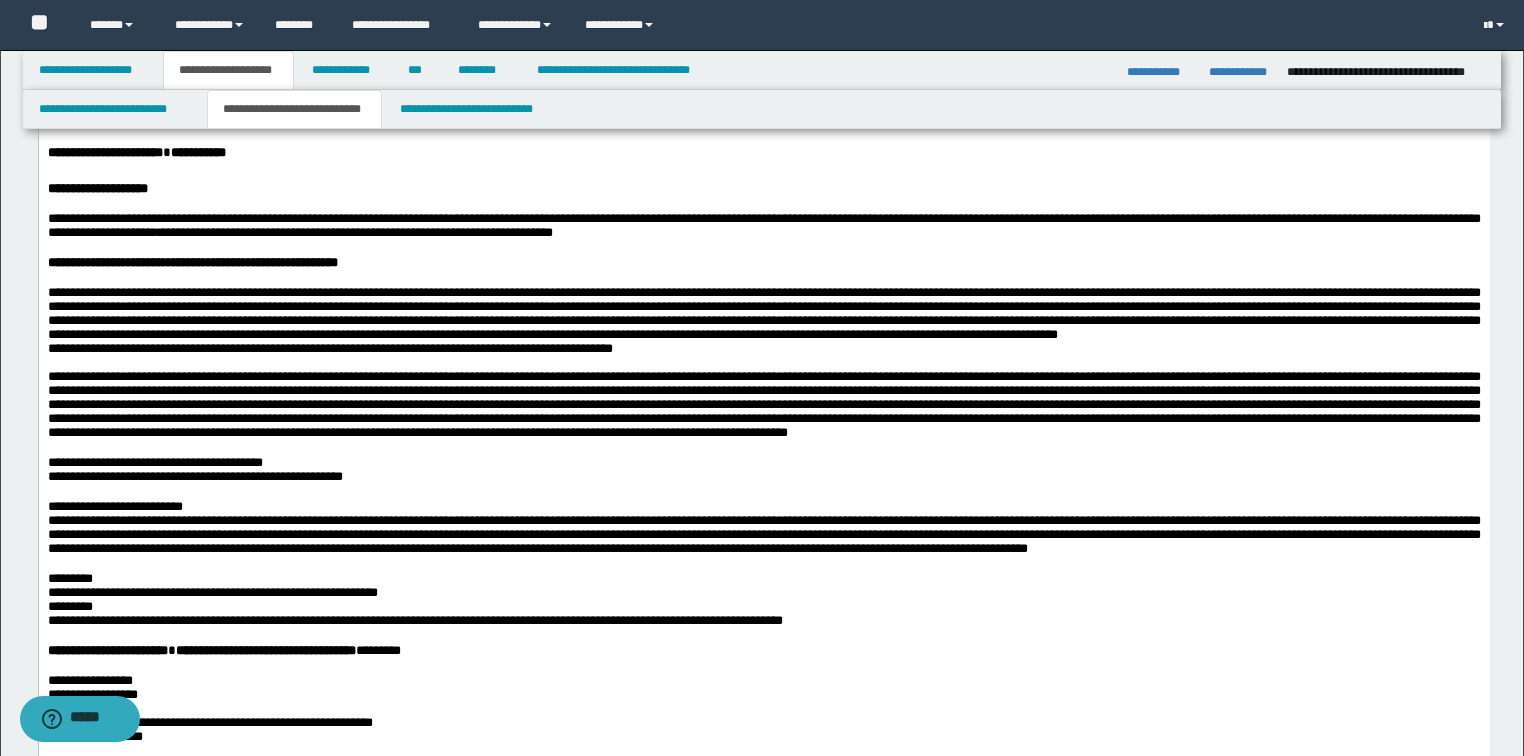 click at bounding box center (763, 492) 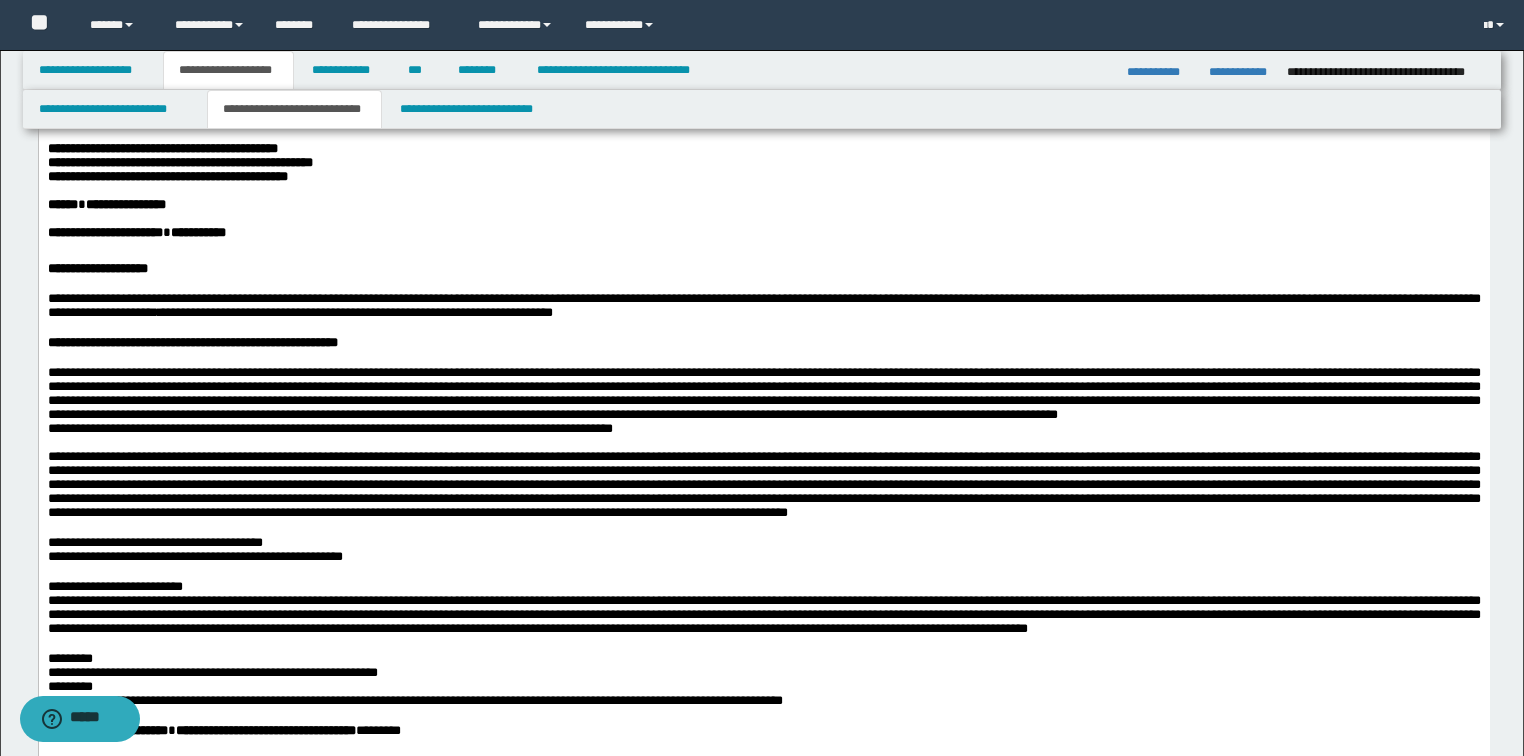 scroll, scrollTop: 0, scrollLeft: 0, axis: both 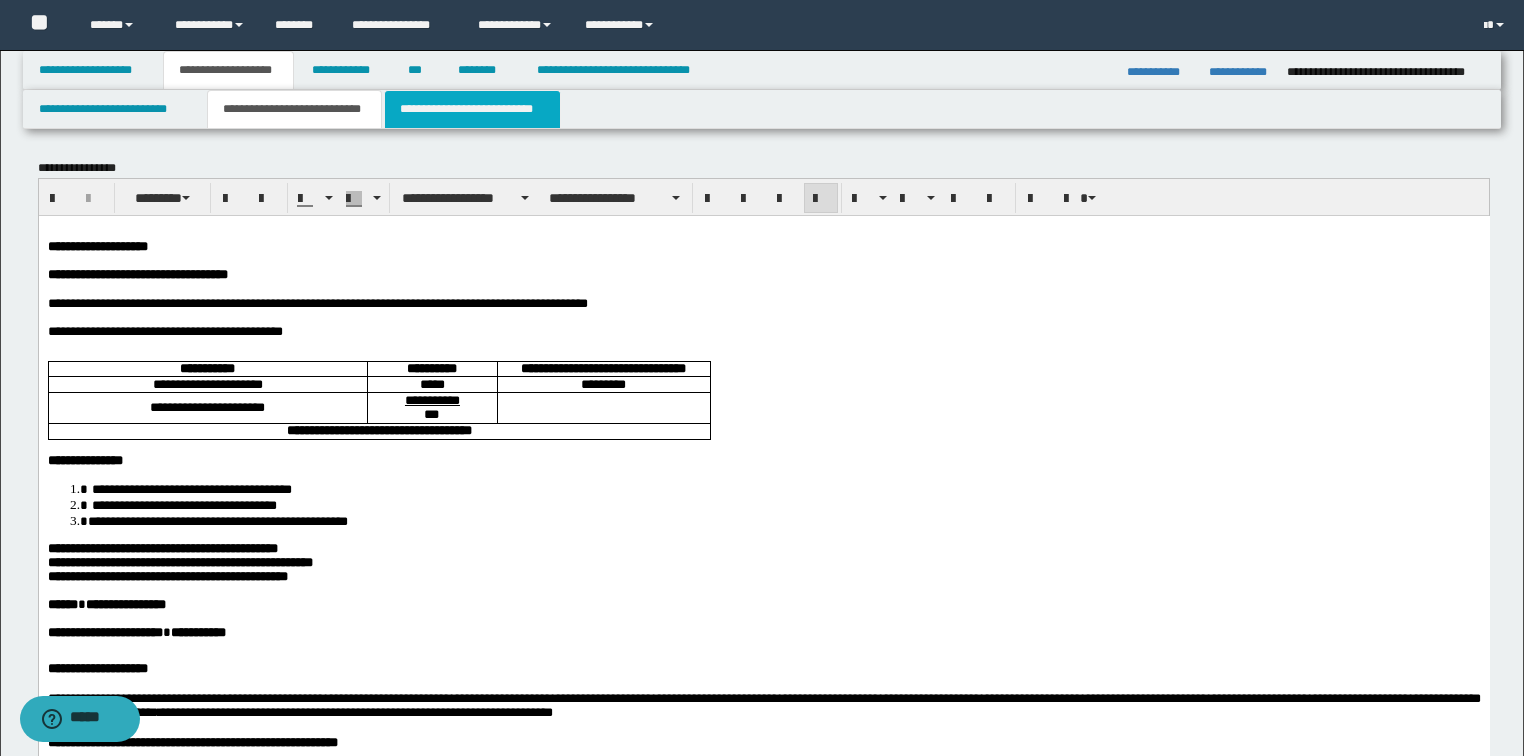 click on "**********" at bounding box center [472, 109] 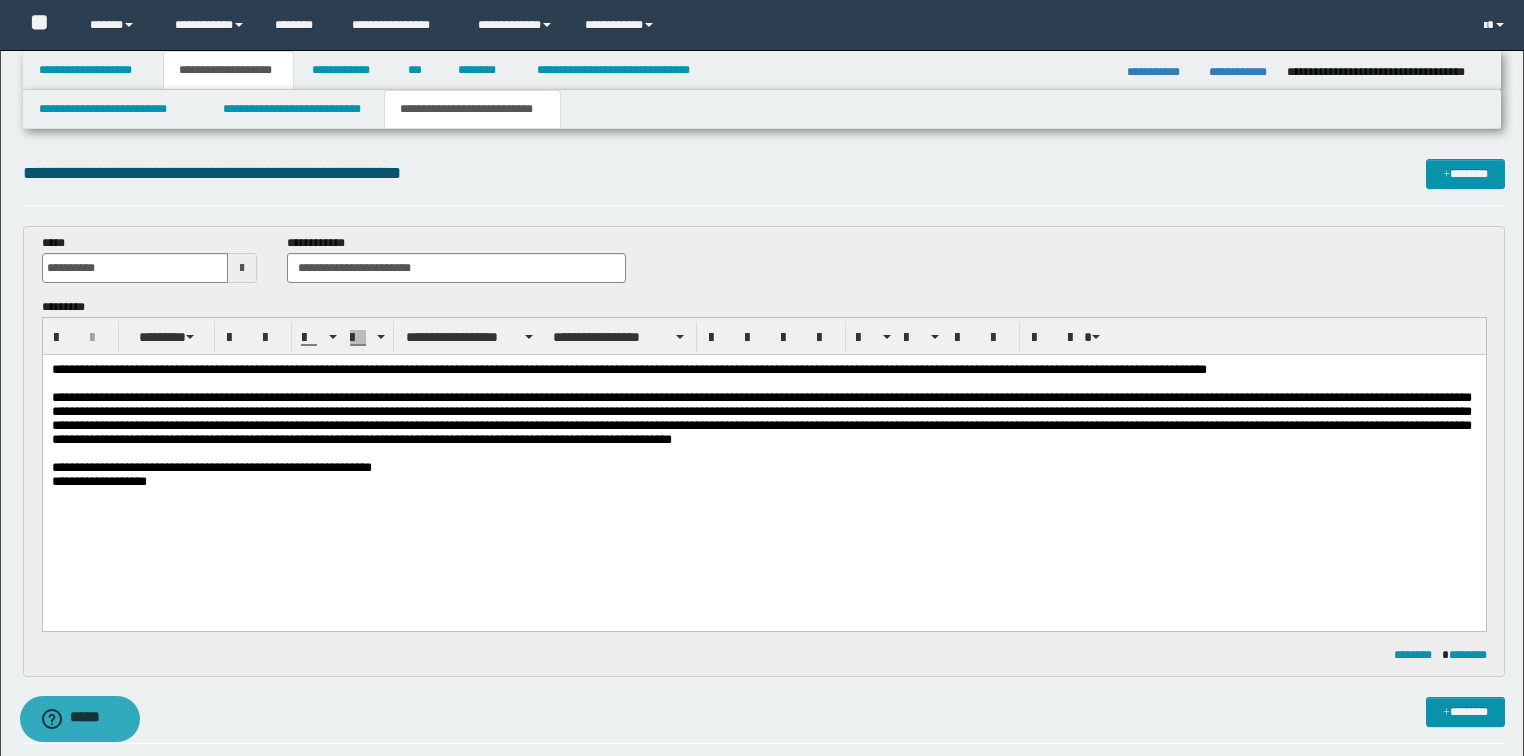 click on "**********" at bounding box center (763, 450) 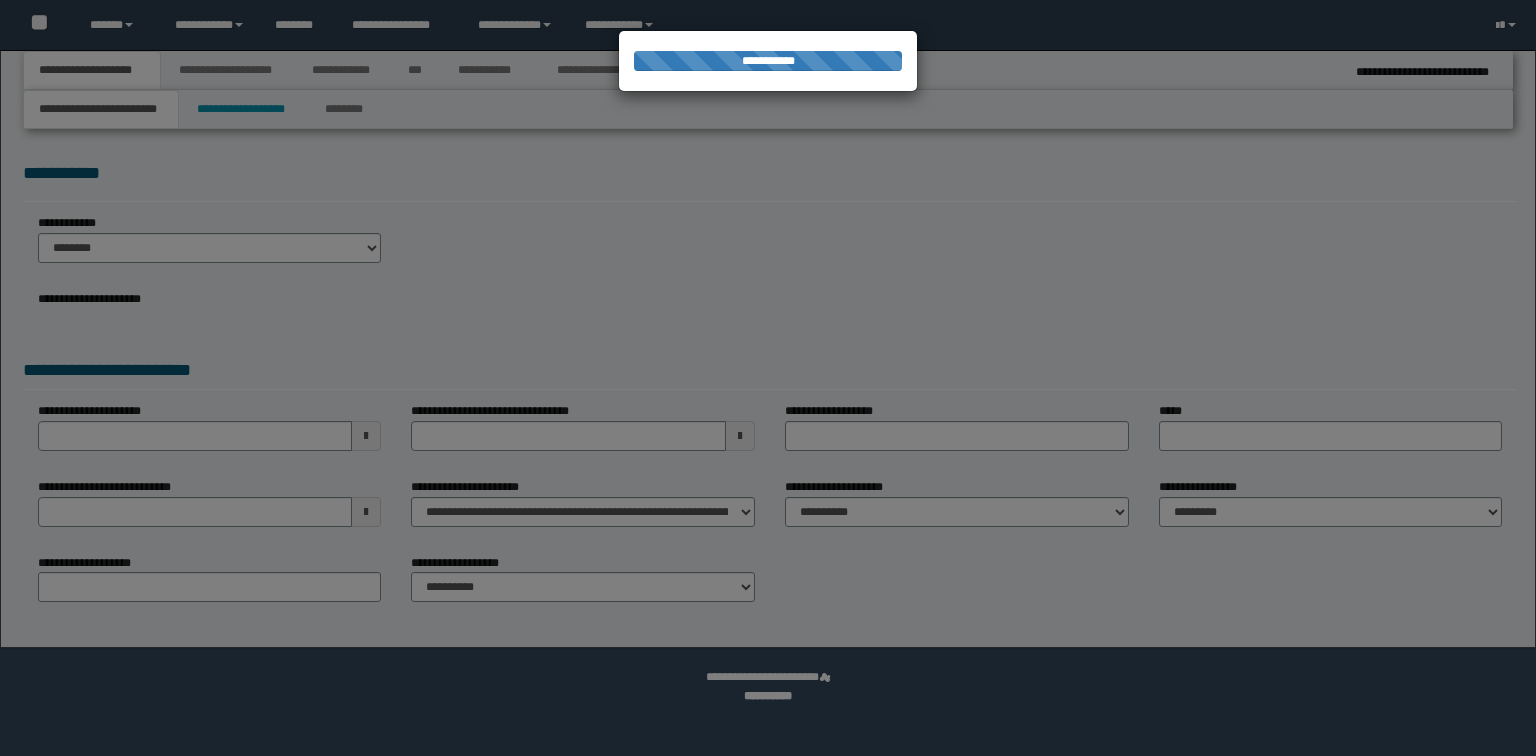 scroll, scrollTop: 0, scrollLeft: 0, axis: both 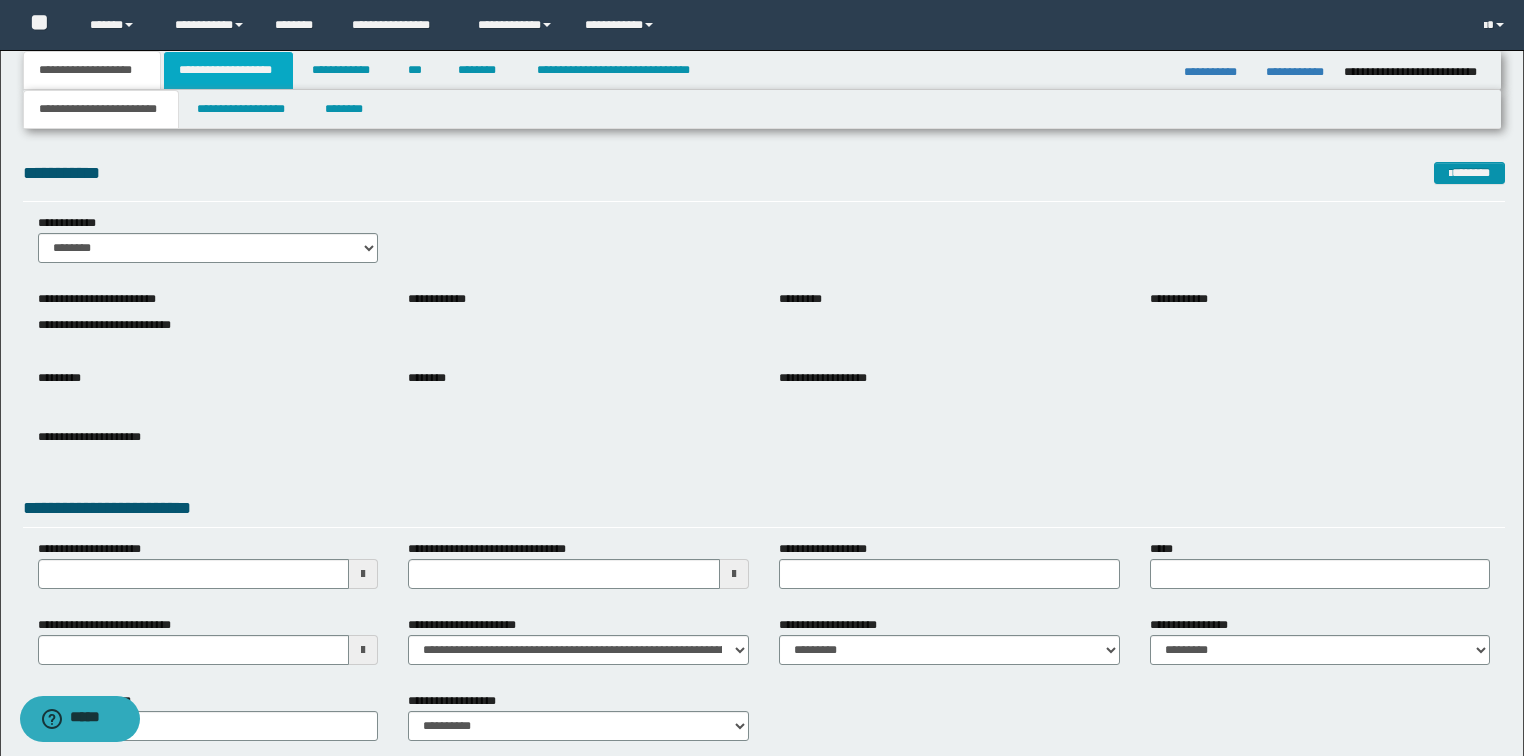 click on "**********" at bounding box center [228, 70] 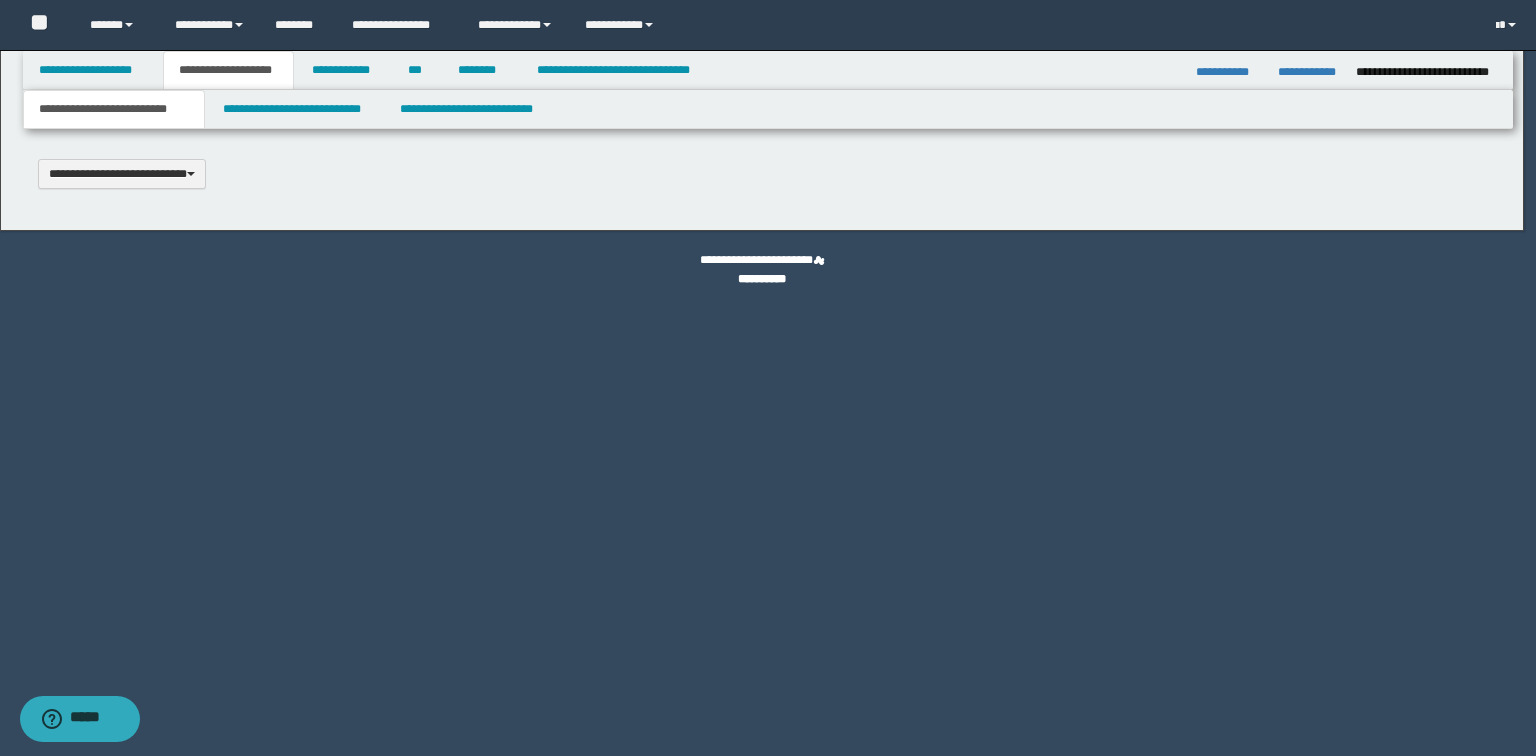 scroll, scrollTop: 0, scrollLeft: 0, axis: both 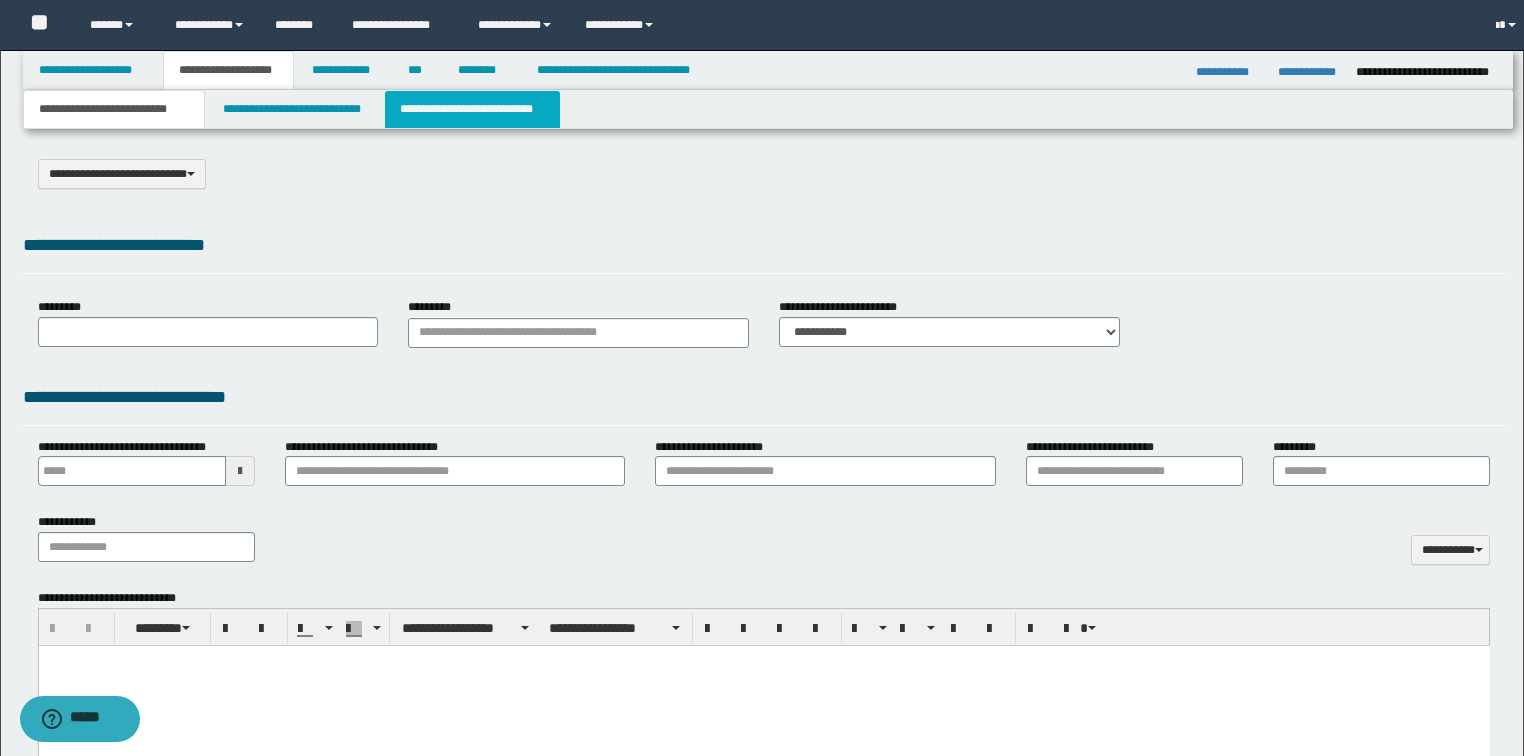 select on "*" 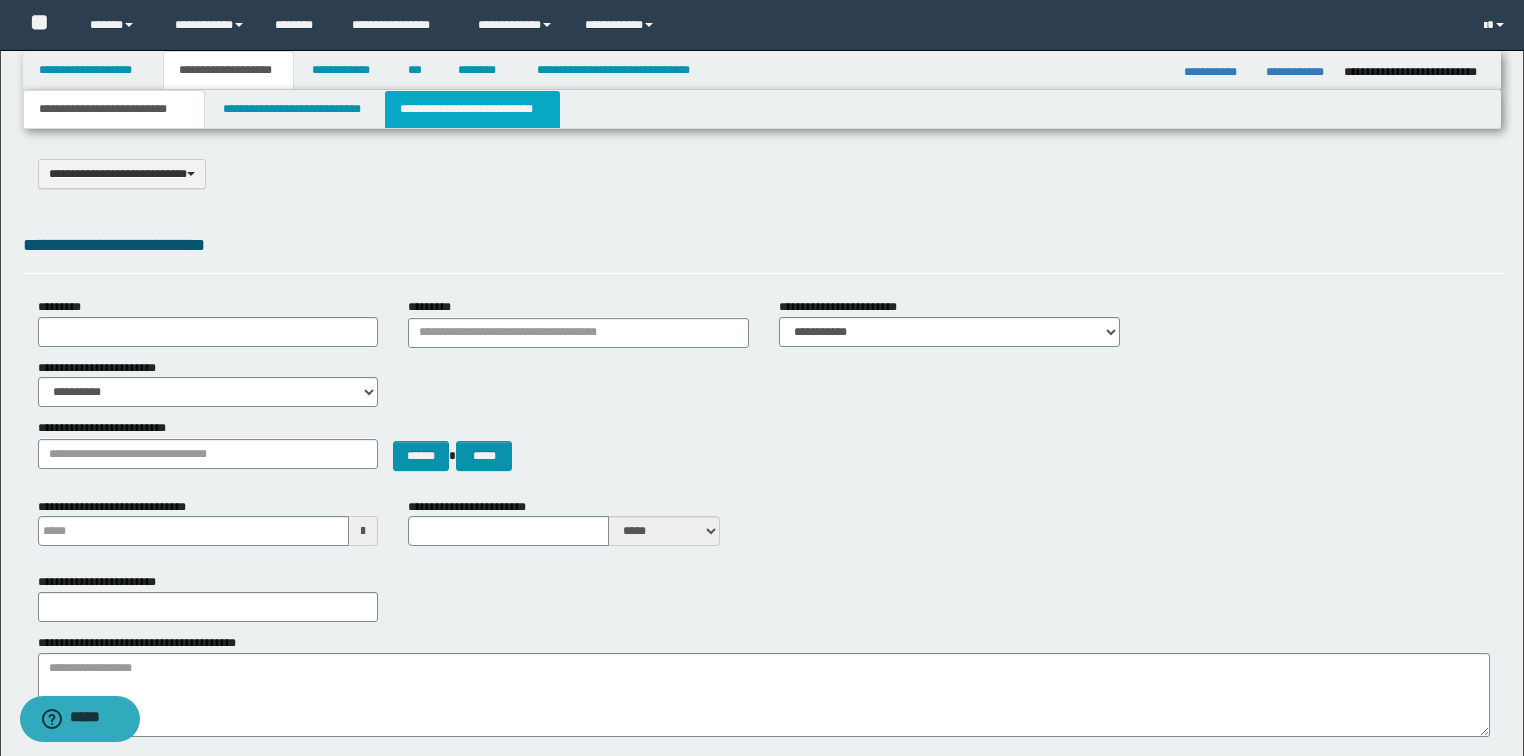 click on "**********" at bounding box center (472, 109) 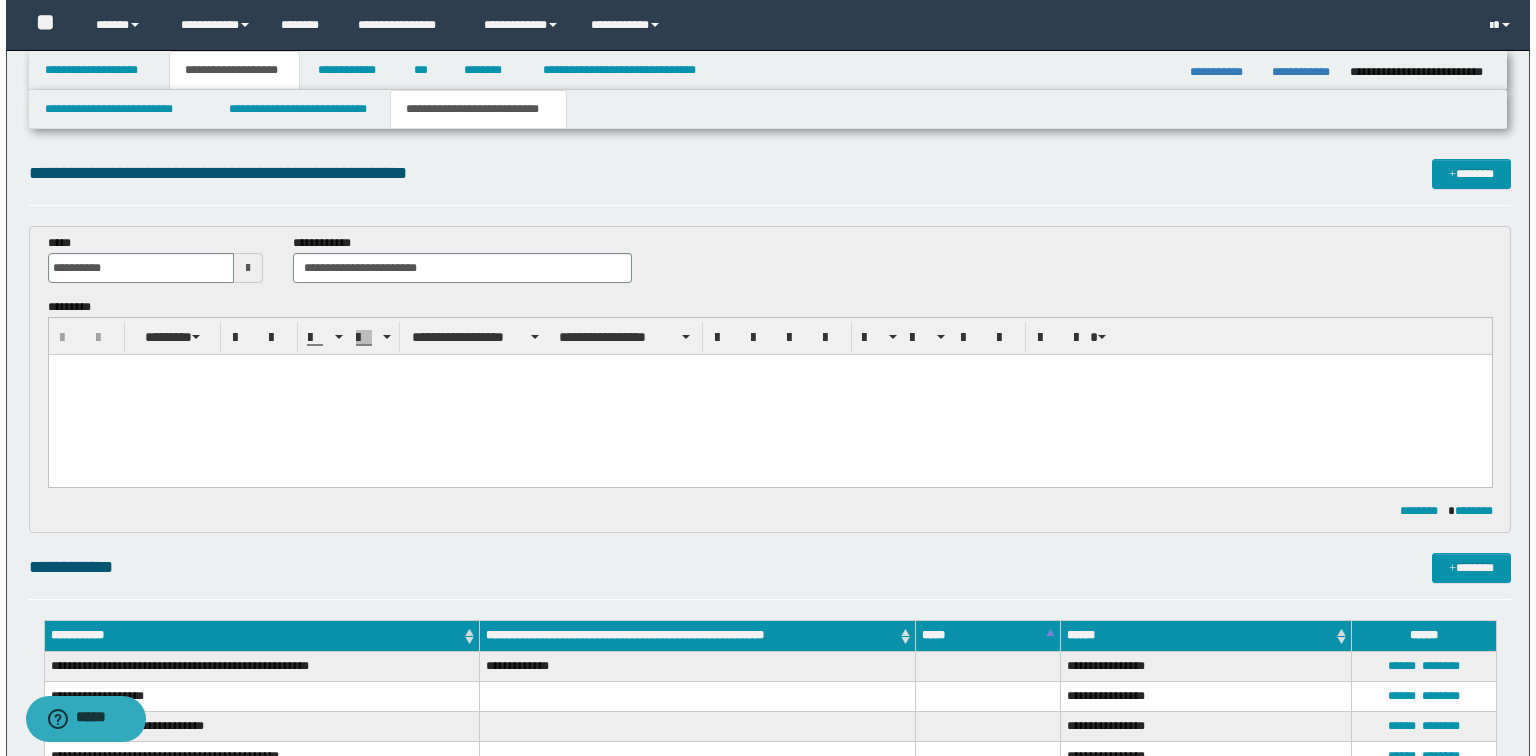 scroll, scrollTop: 0, scrollLeft: 0, axis: both 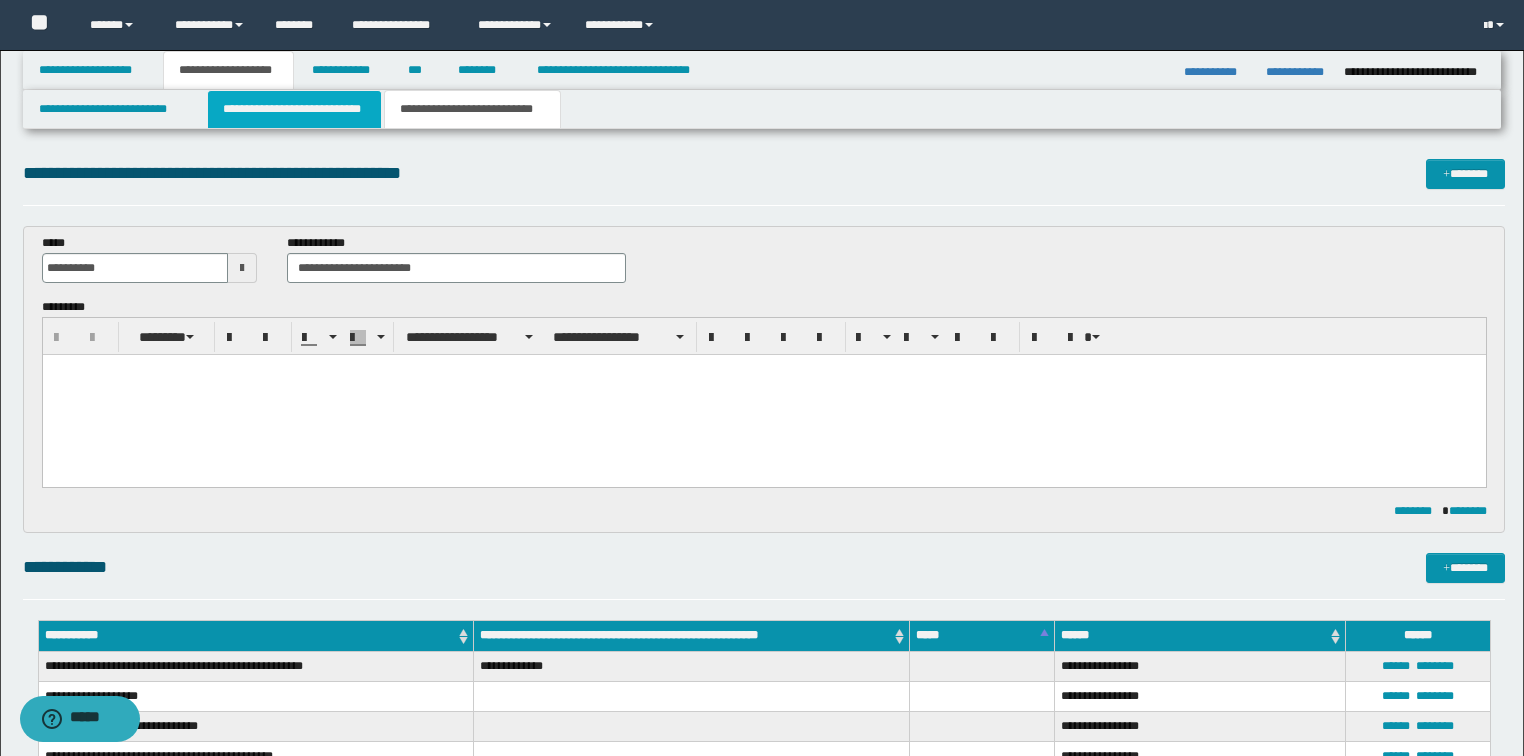 click on "**********" at bounding box center [294, 109] 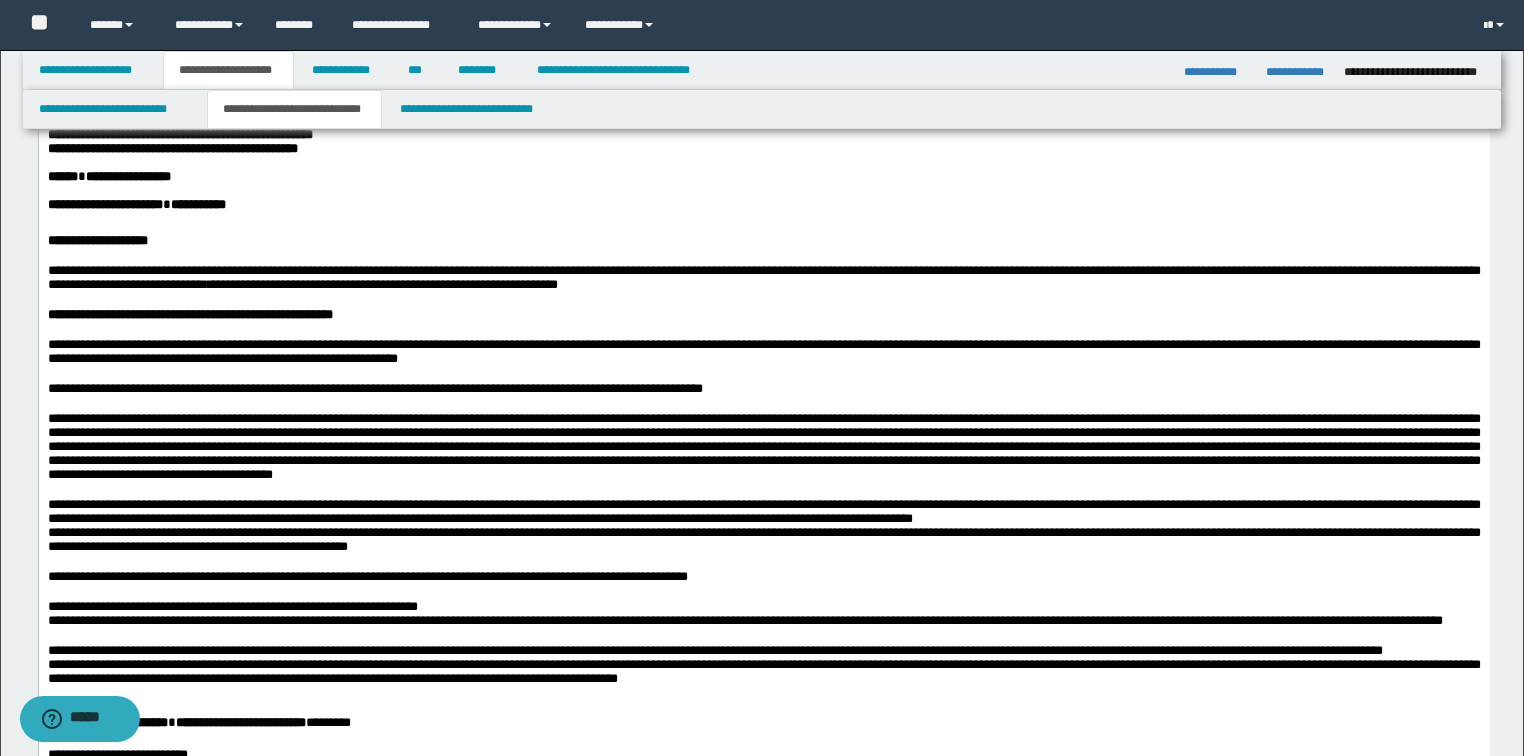 scroll, scrollTop: 560, scrollLeft: 0, axis: vertical 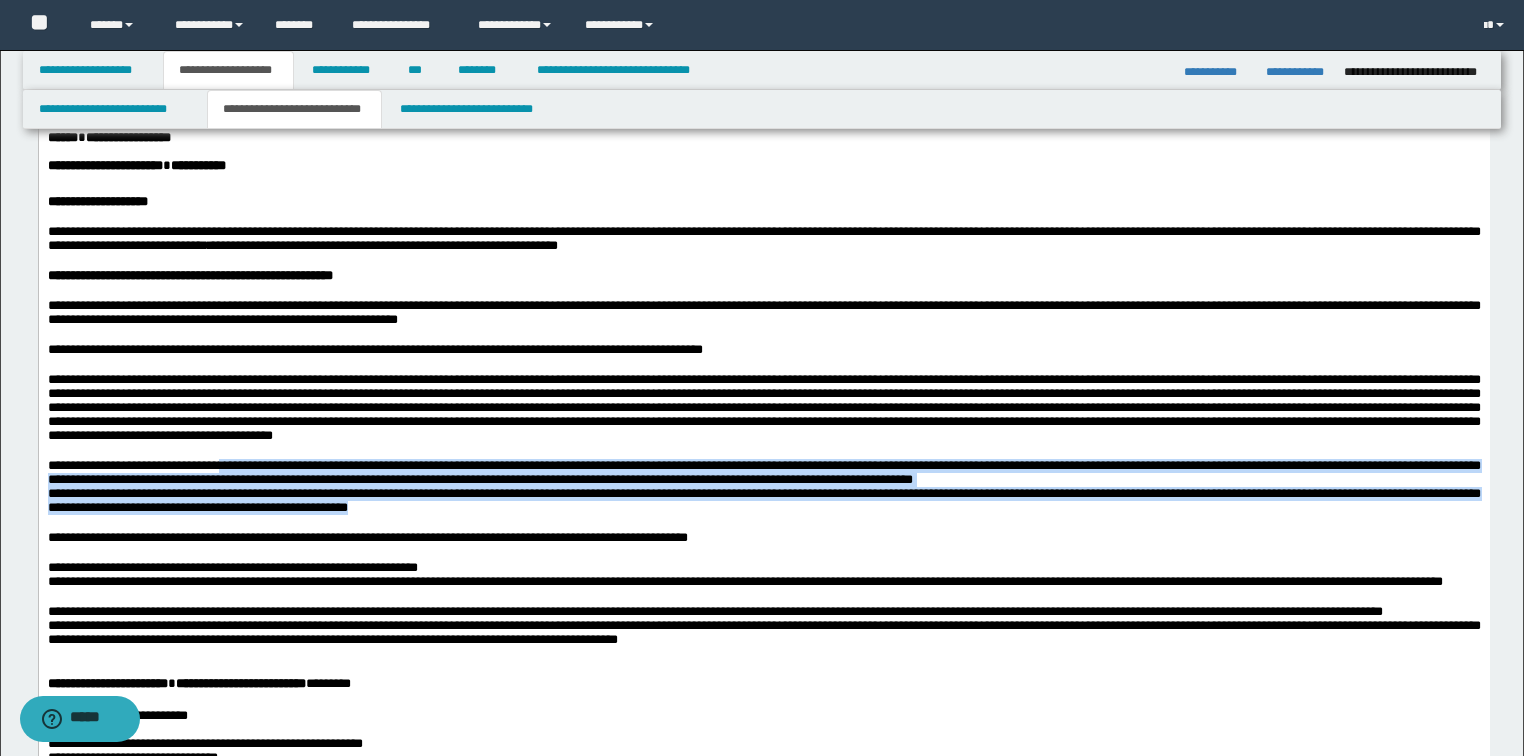 drag, startPoint x: 252, startPoint y: 544, endPoint x: 698, endPoint y: 594, distance: 448.79395 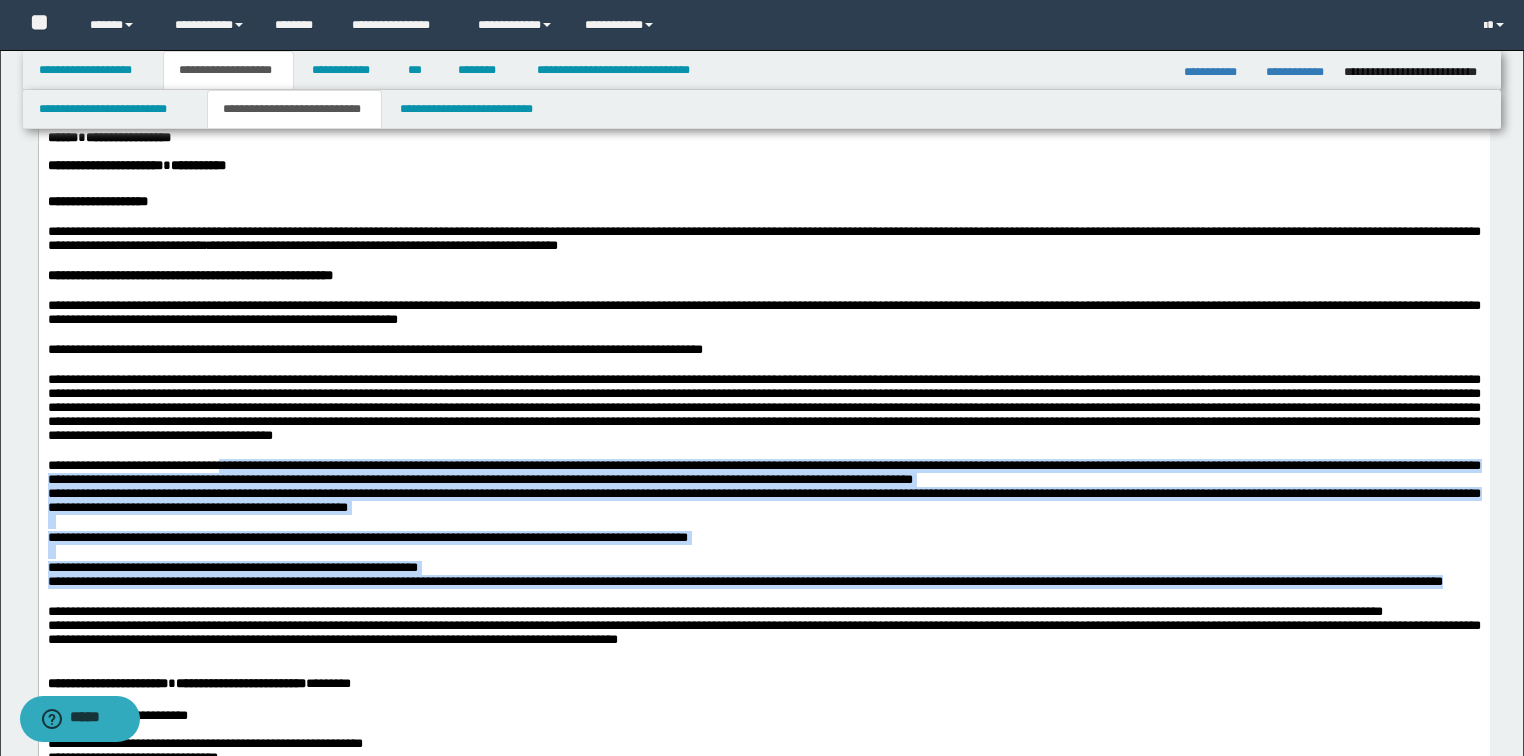 copy on "**********" 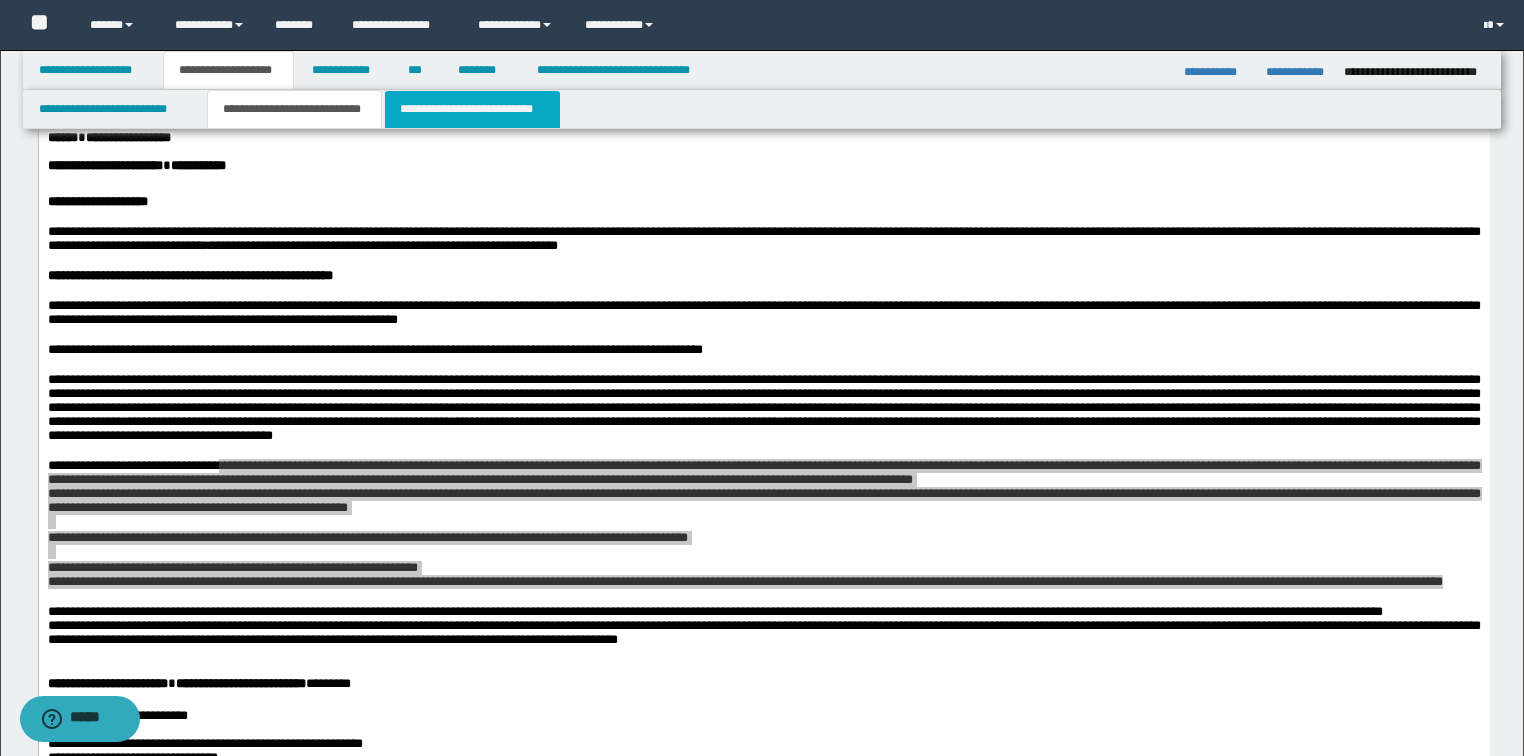 click on "**********" at bounding box center (472, 109) 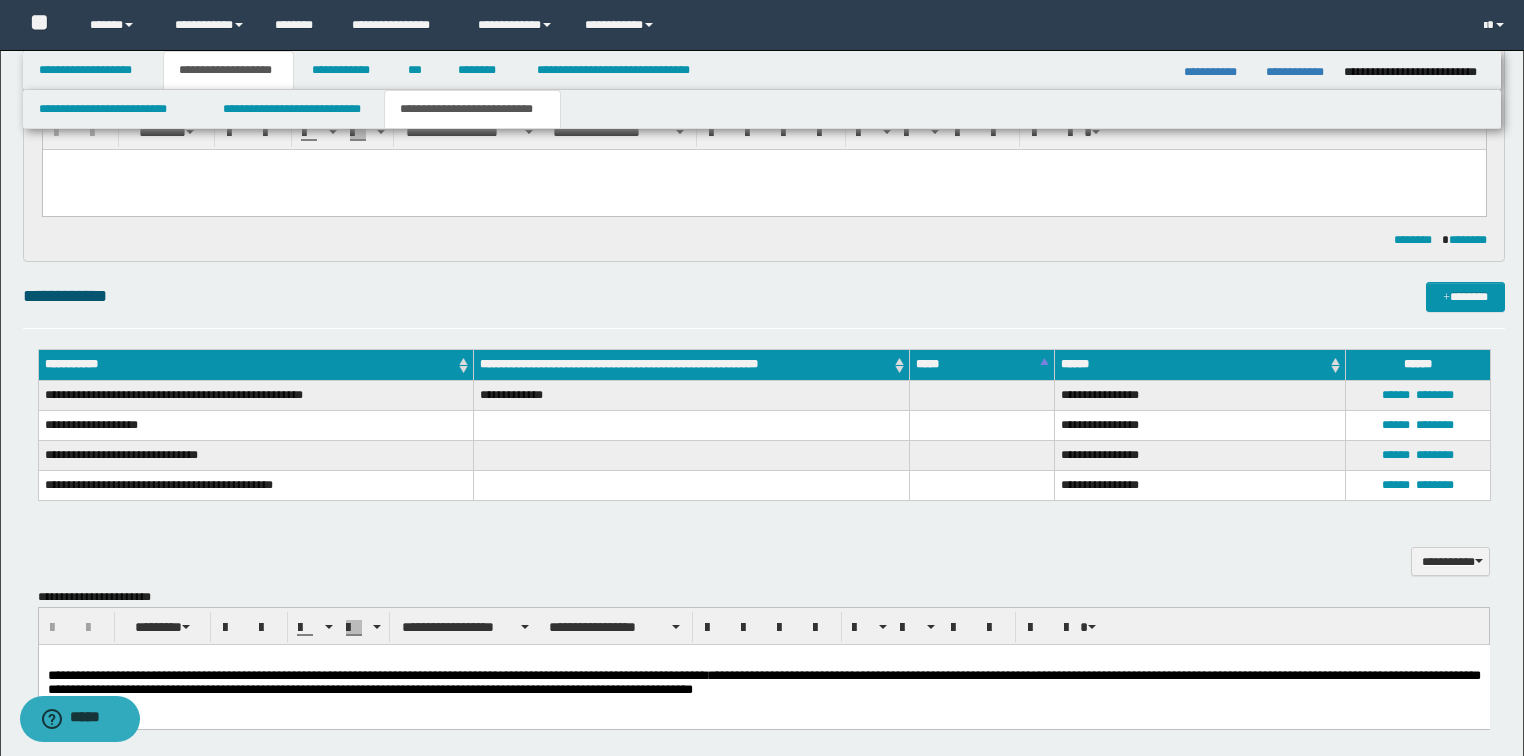 scroll, scrollTop: 0, scrollLeft: 0, axis: both 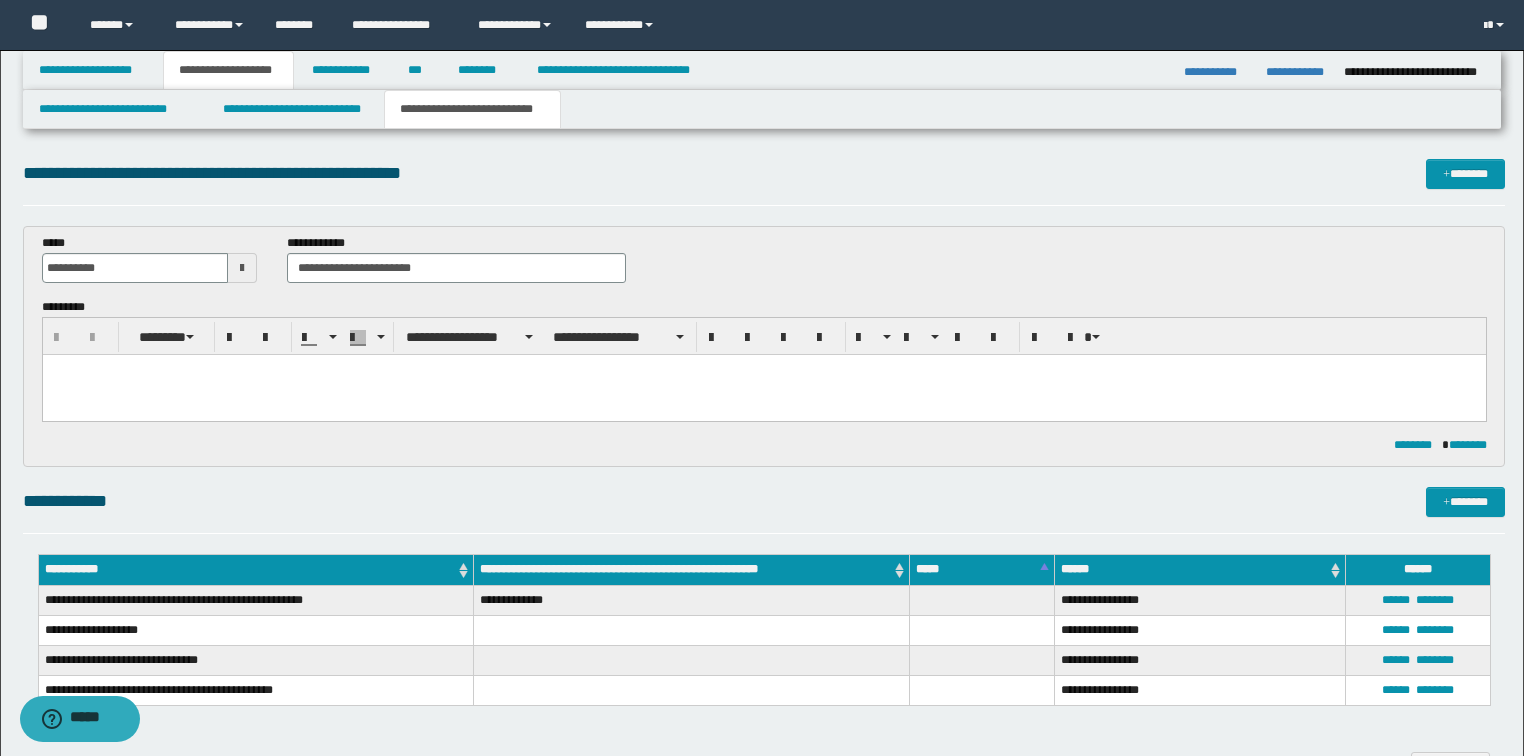 click at bounding box center (763, 394) 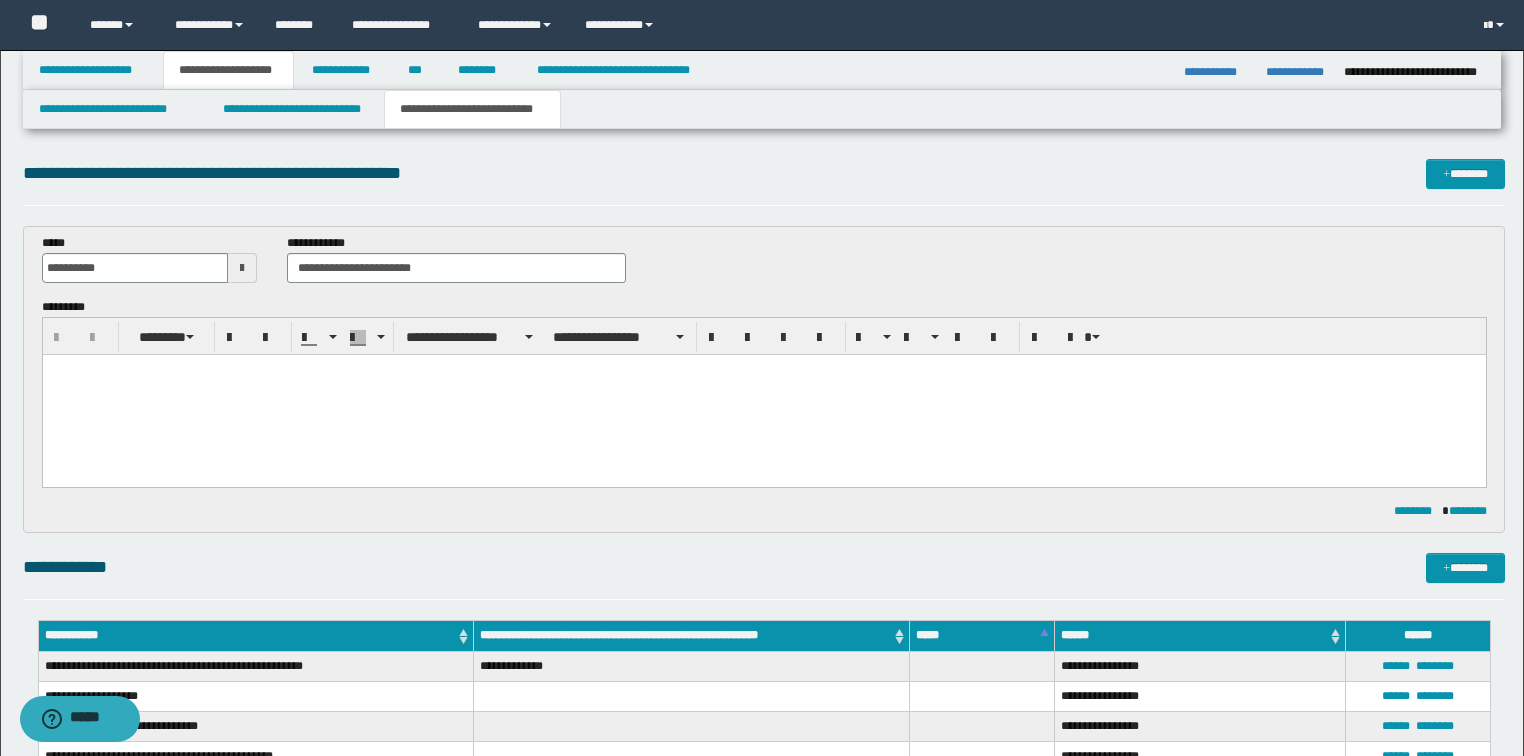 type 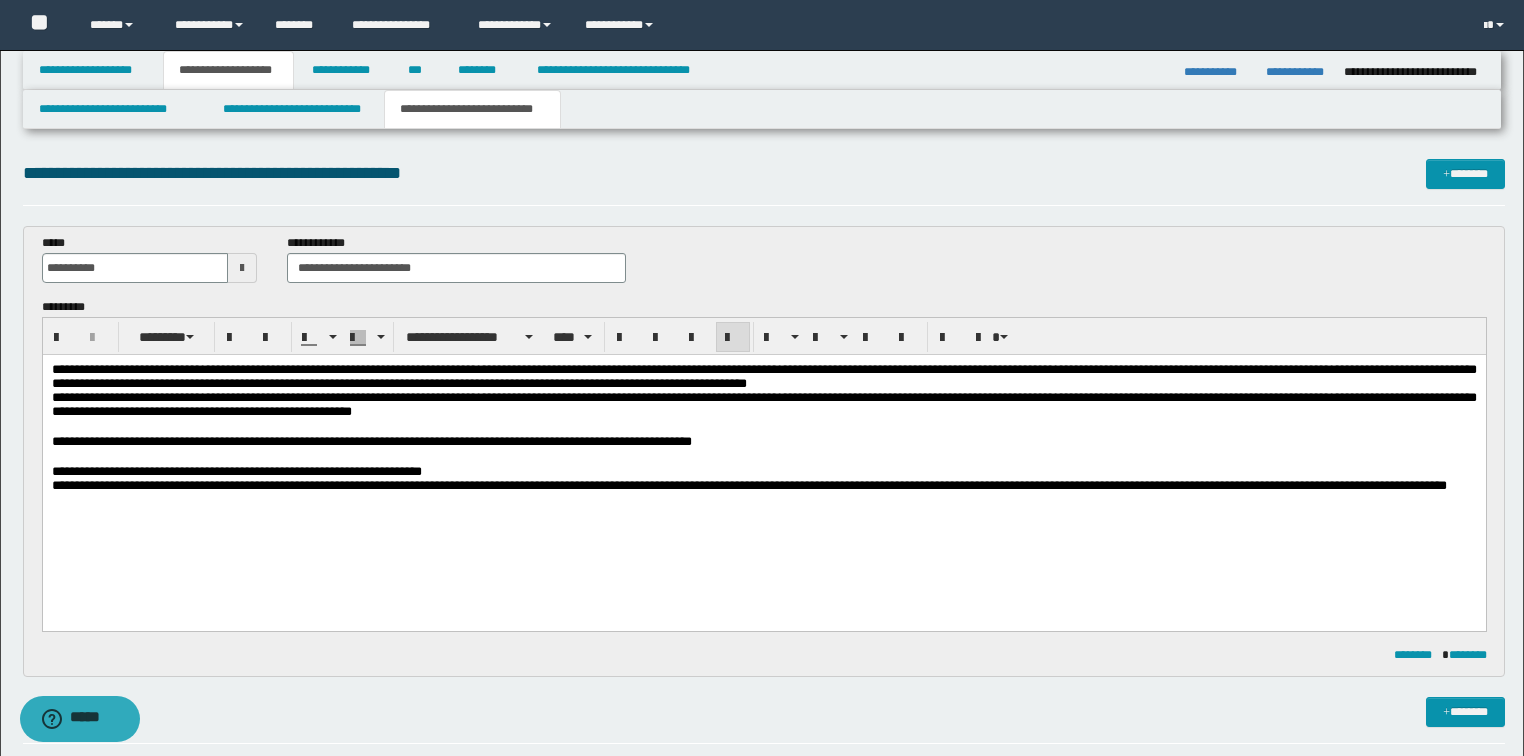 click on "**********" at bounding box center (763, 375) 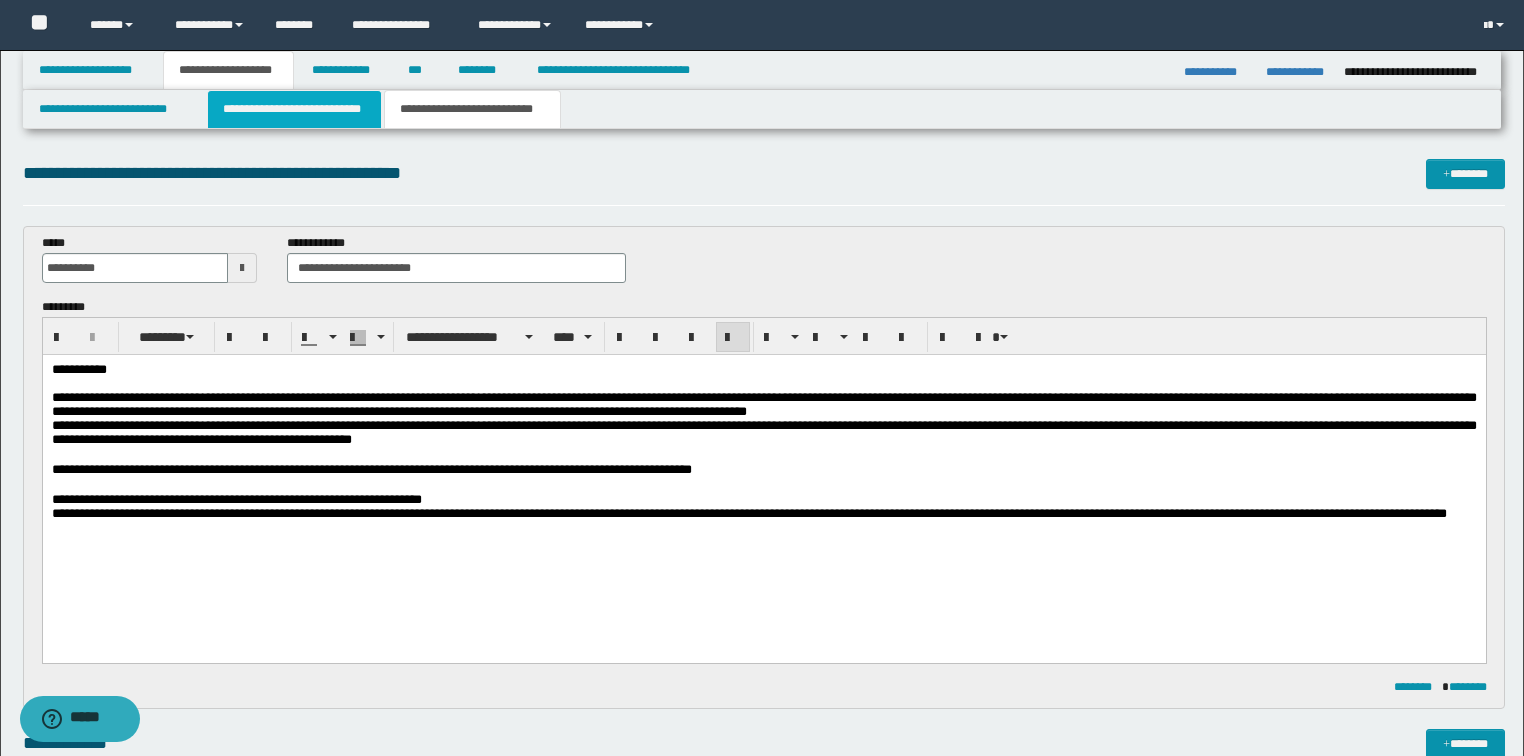 click on "**********" at bounding box center [294, 109] 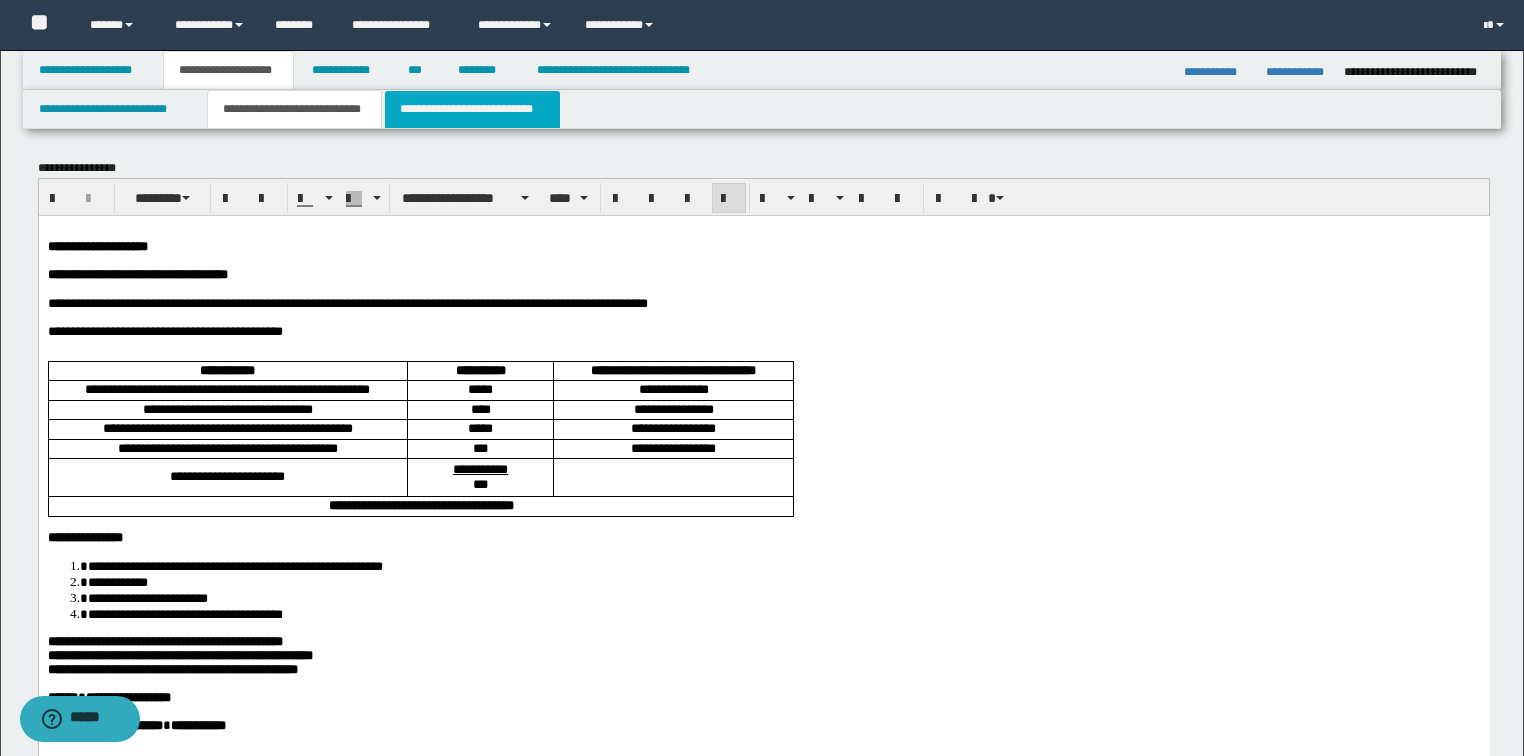 click on "**********" at bounding box center [472, 109] 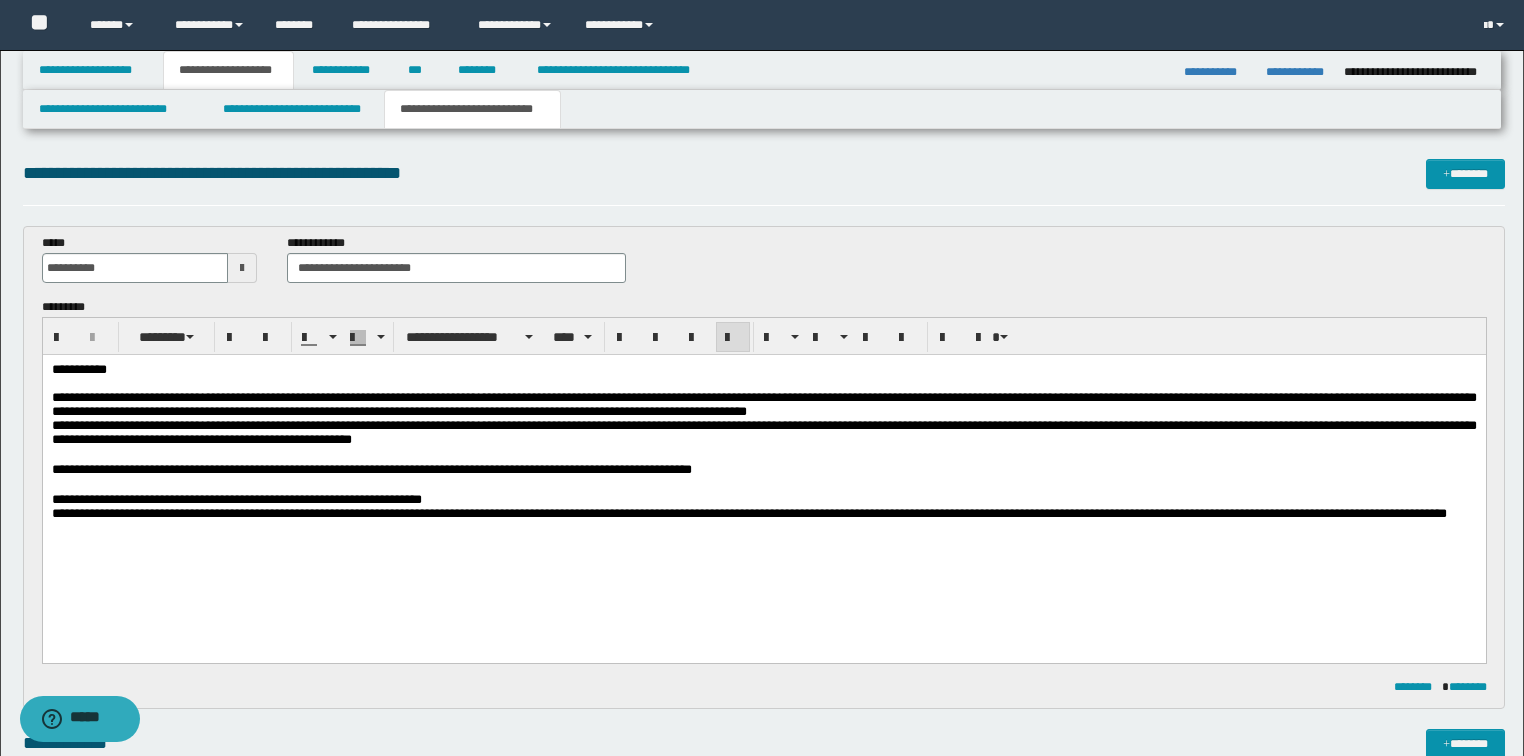 click on "**********" at bounding box center (763, 369) 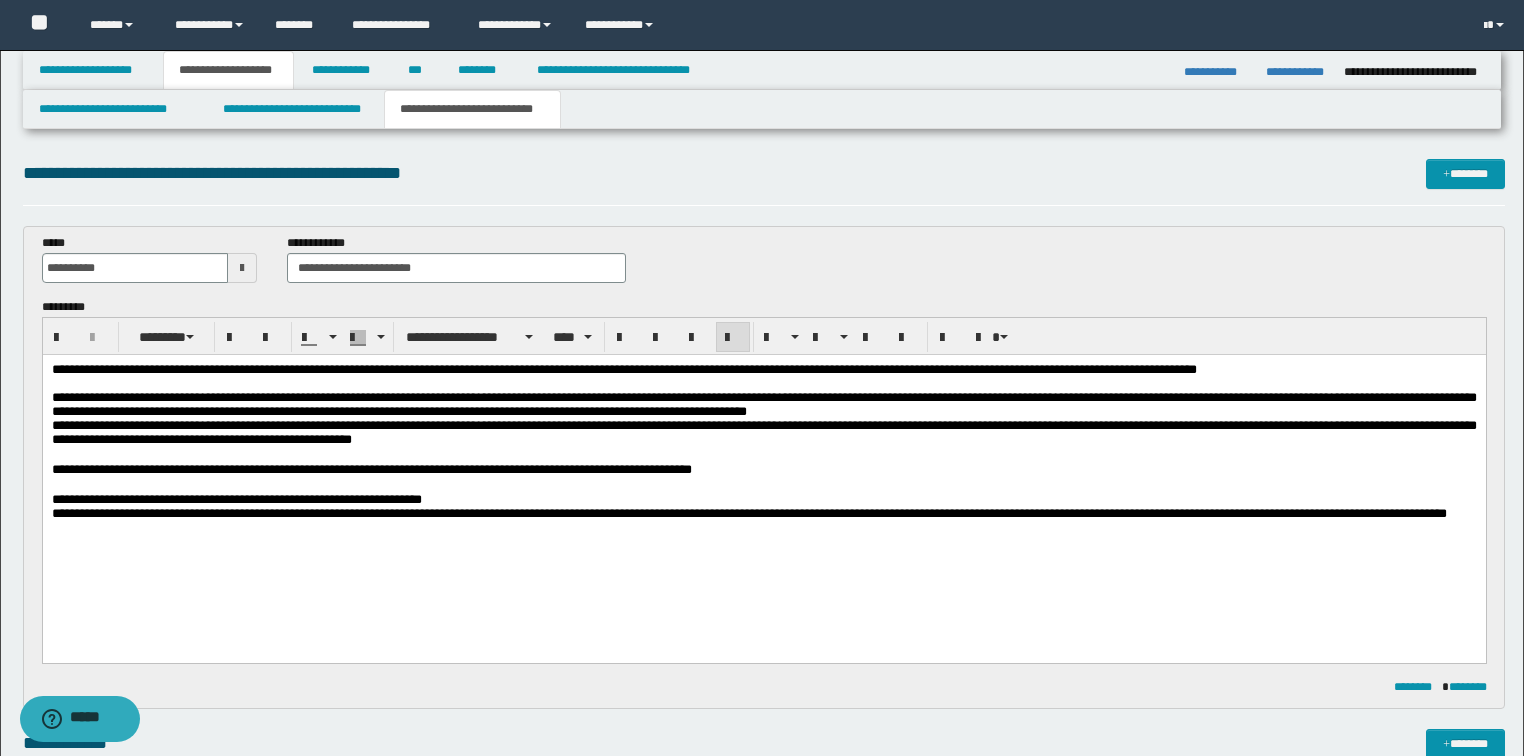 click on "**********" at bounding box center [763, 466] 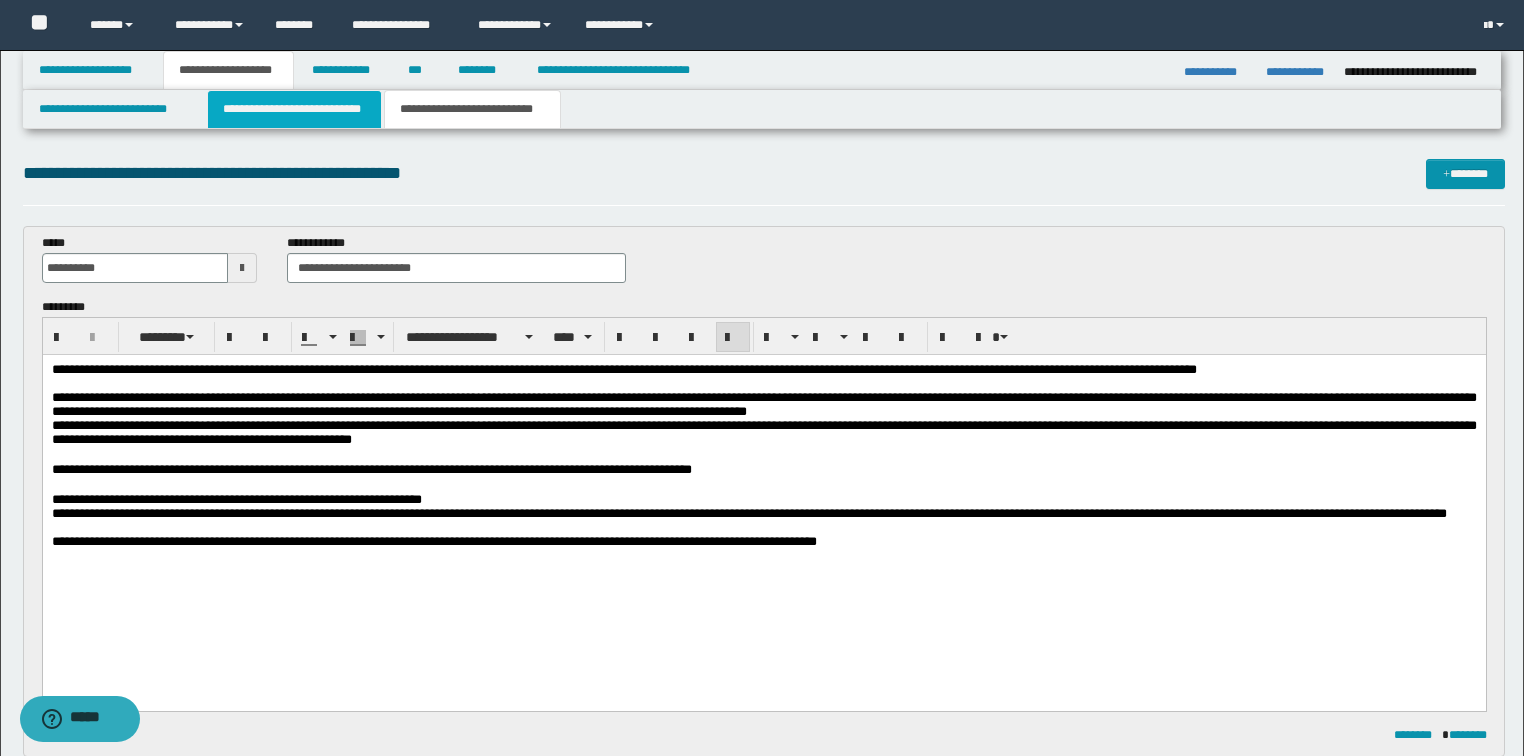 click on "**********" at bounding box center (294, 109) 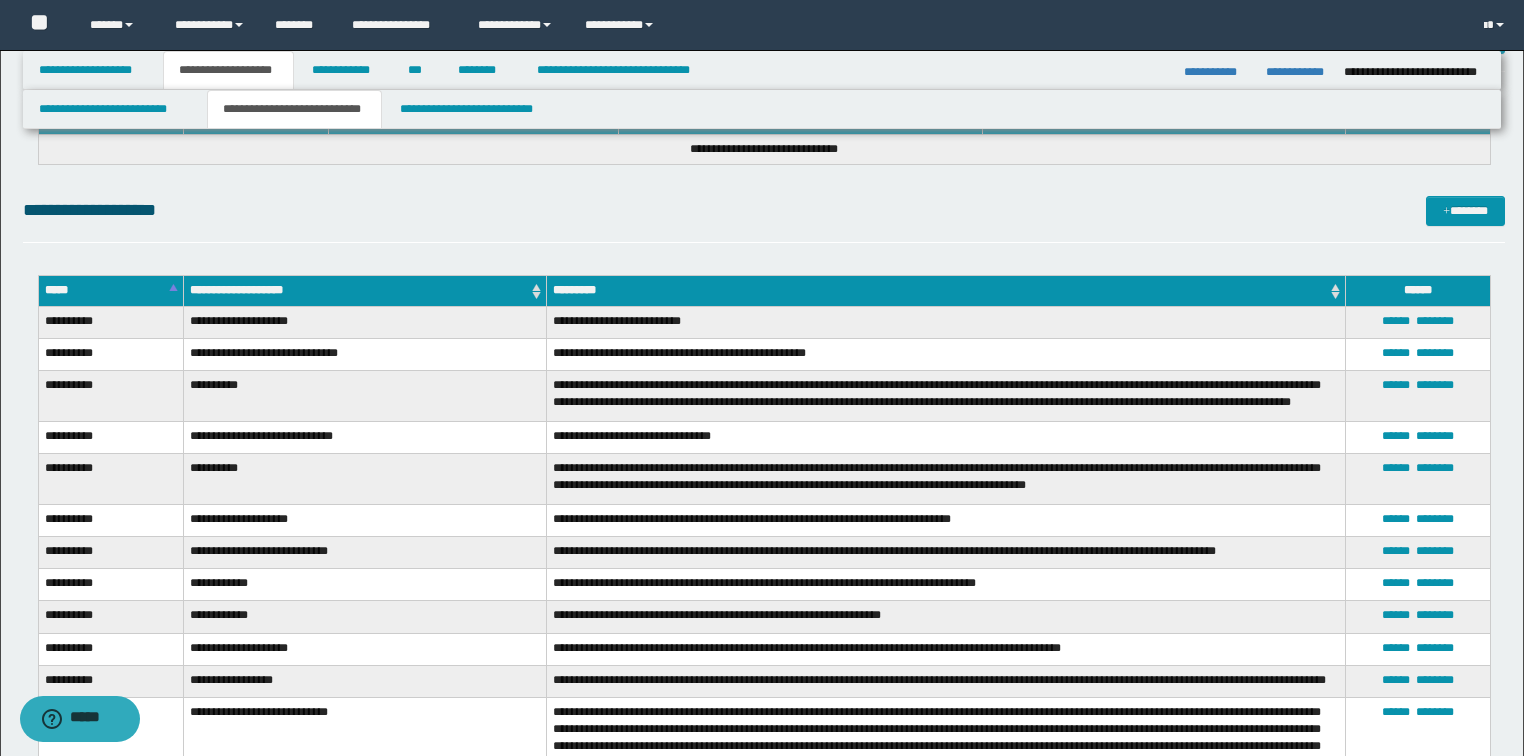 scroll, scrollTop: 6480, scrollLeft: 0, axis: vertical 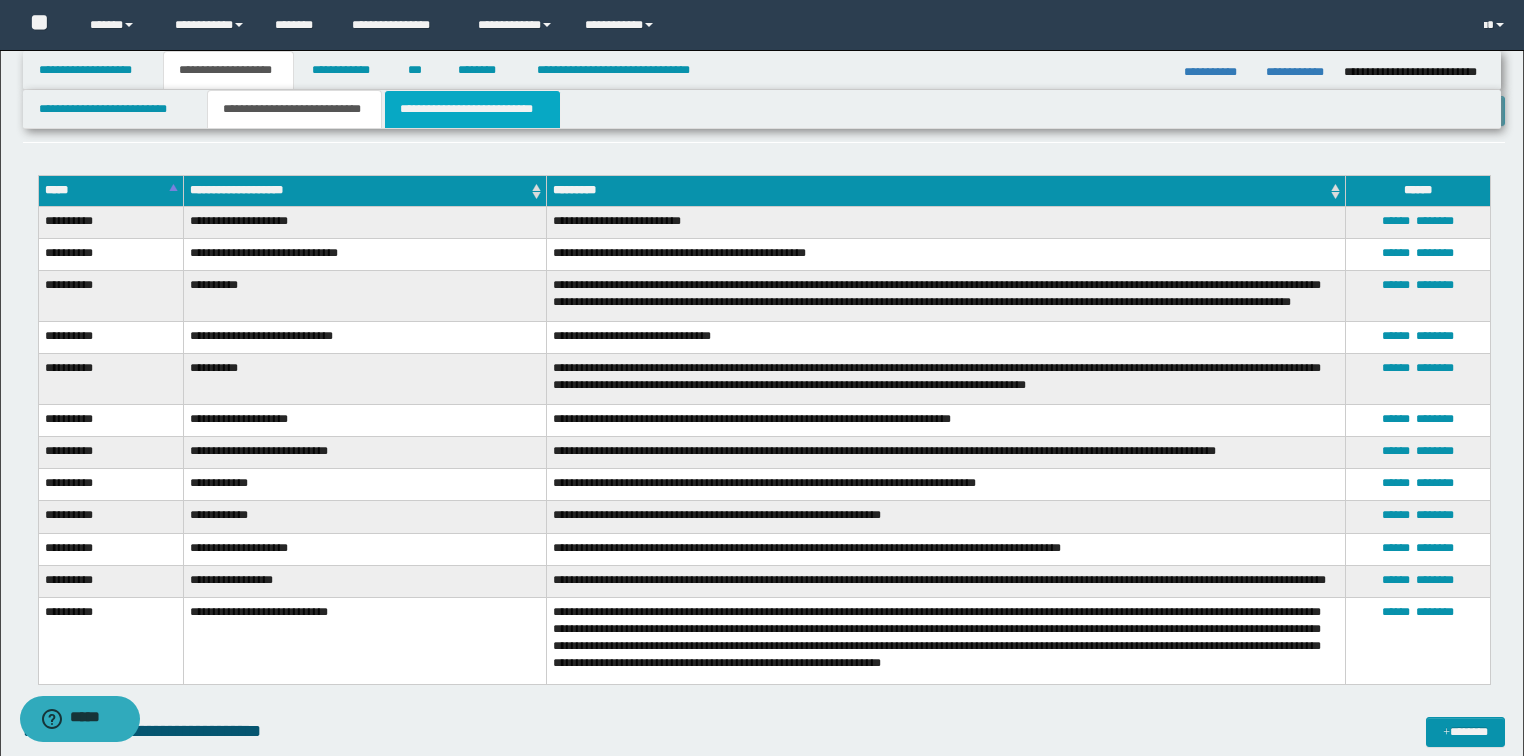 click on "**********" at bounding box center [472, 109] 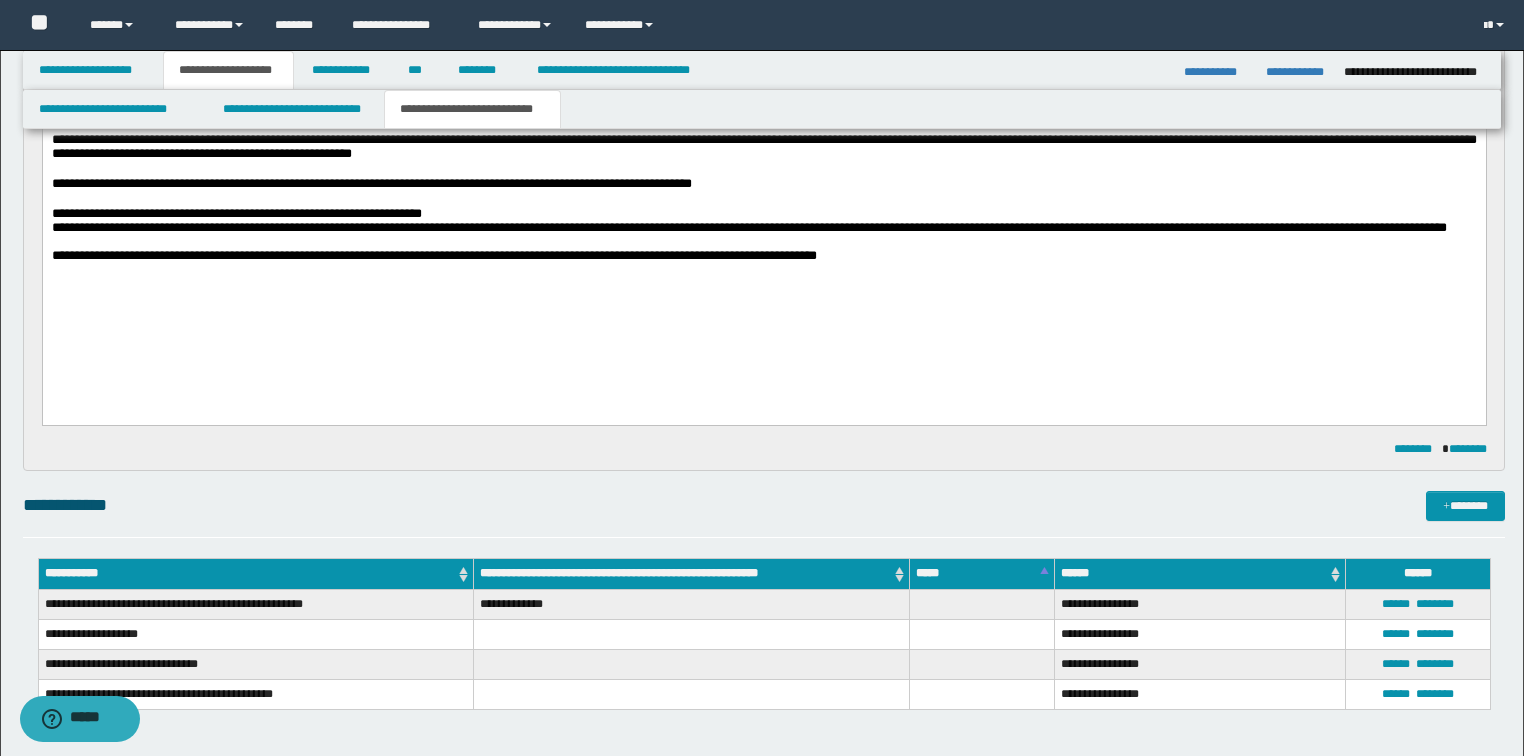 scroll, scrollTop: 0, scrollLeft: 0, axis: both 